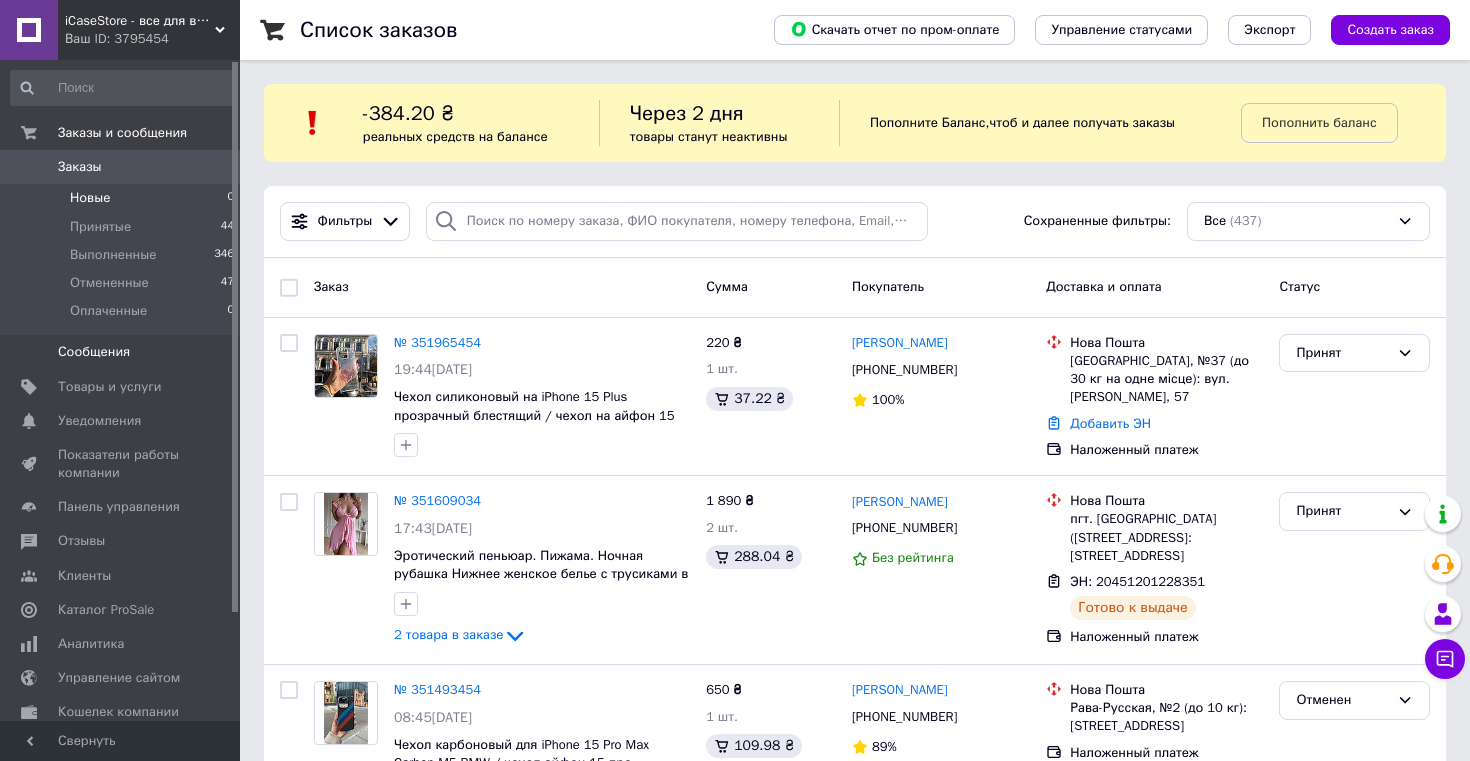 scroll, scrollTop: 0, scrollLeft: 0, axis: both 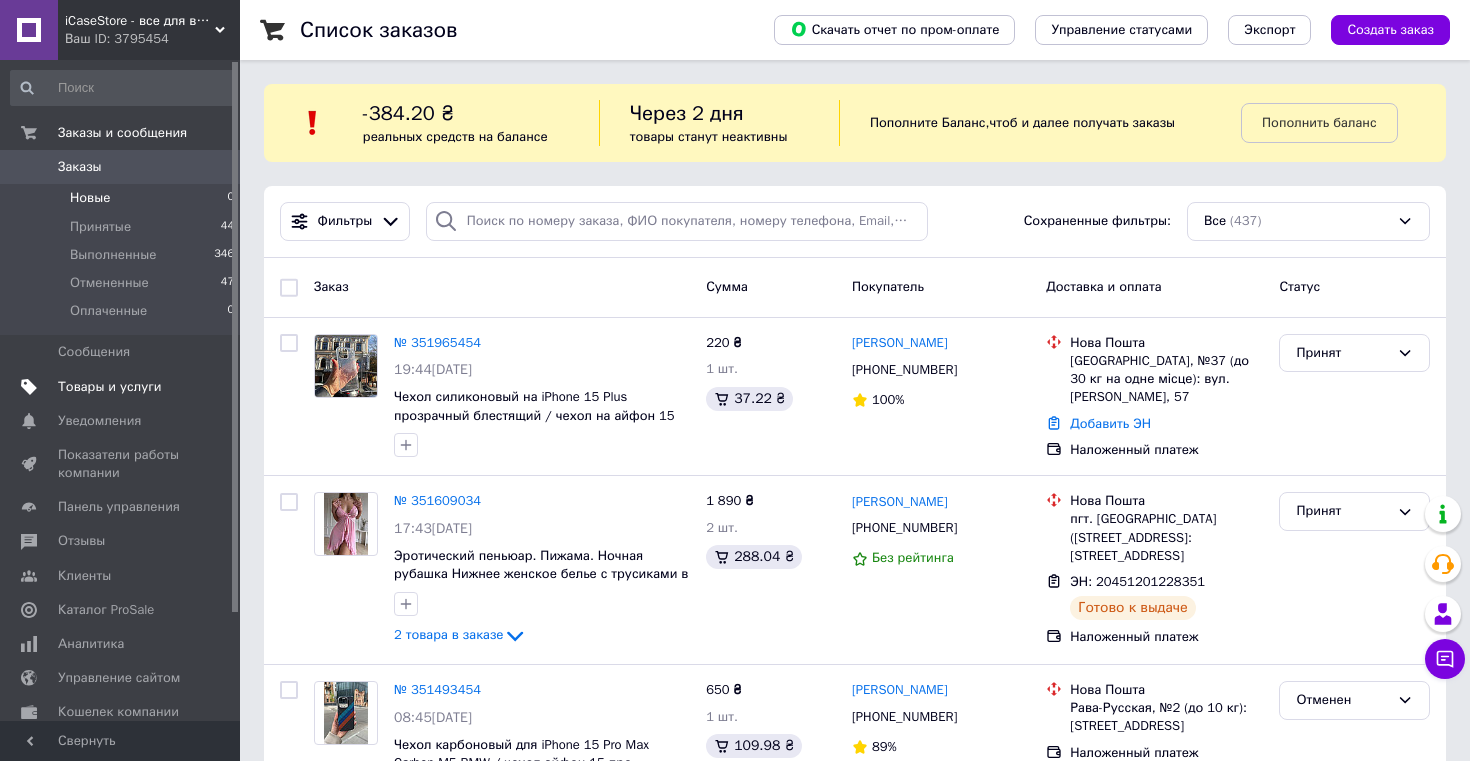 click on "Товары и услуги" at bounding box center [110, 387] 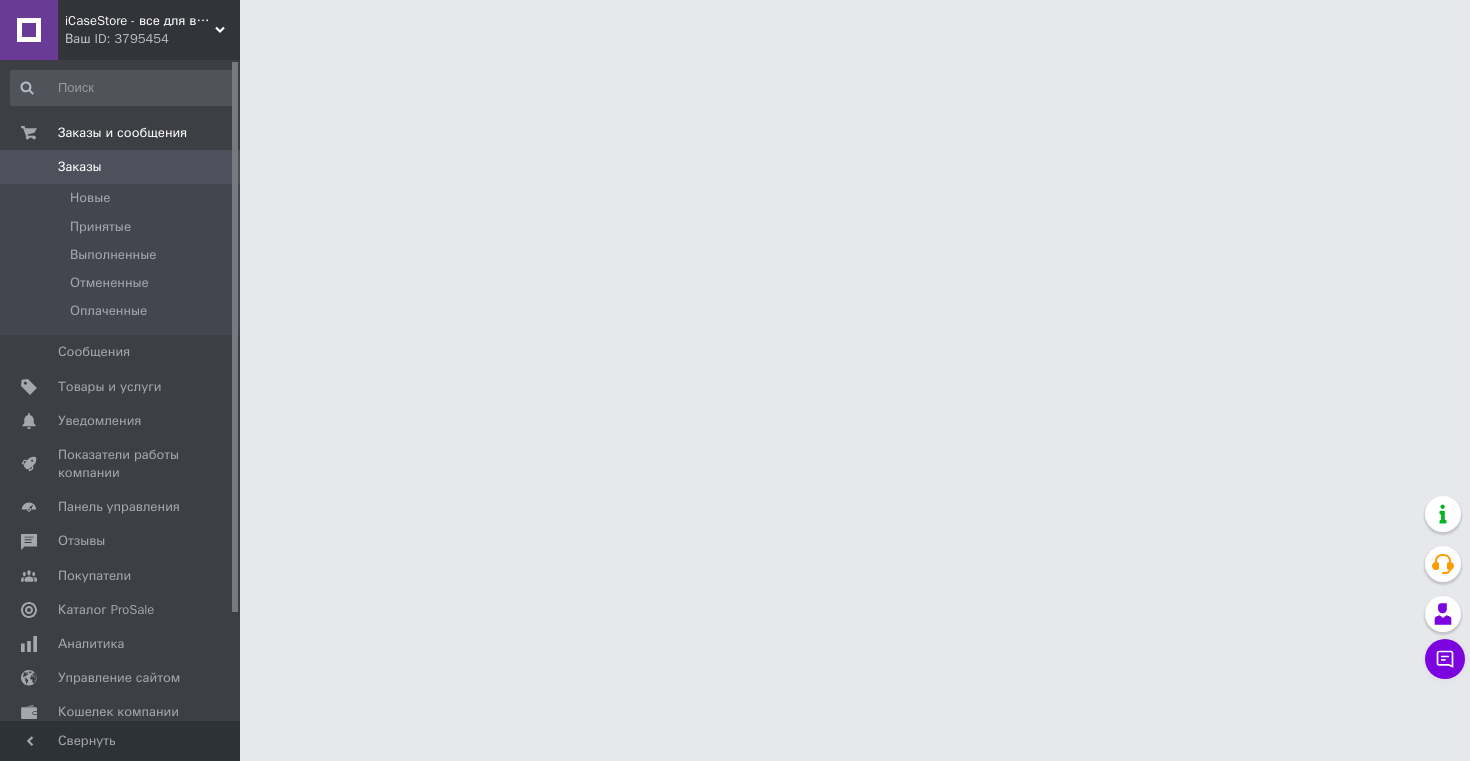 scroll, scrollTop: 0, scrollLeft: 0, axis: both 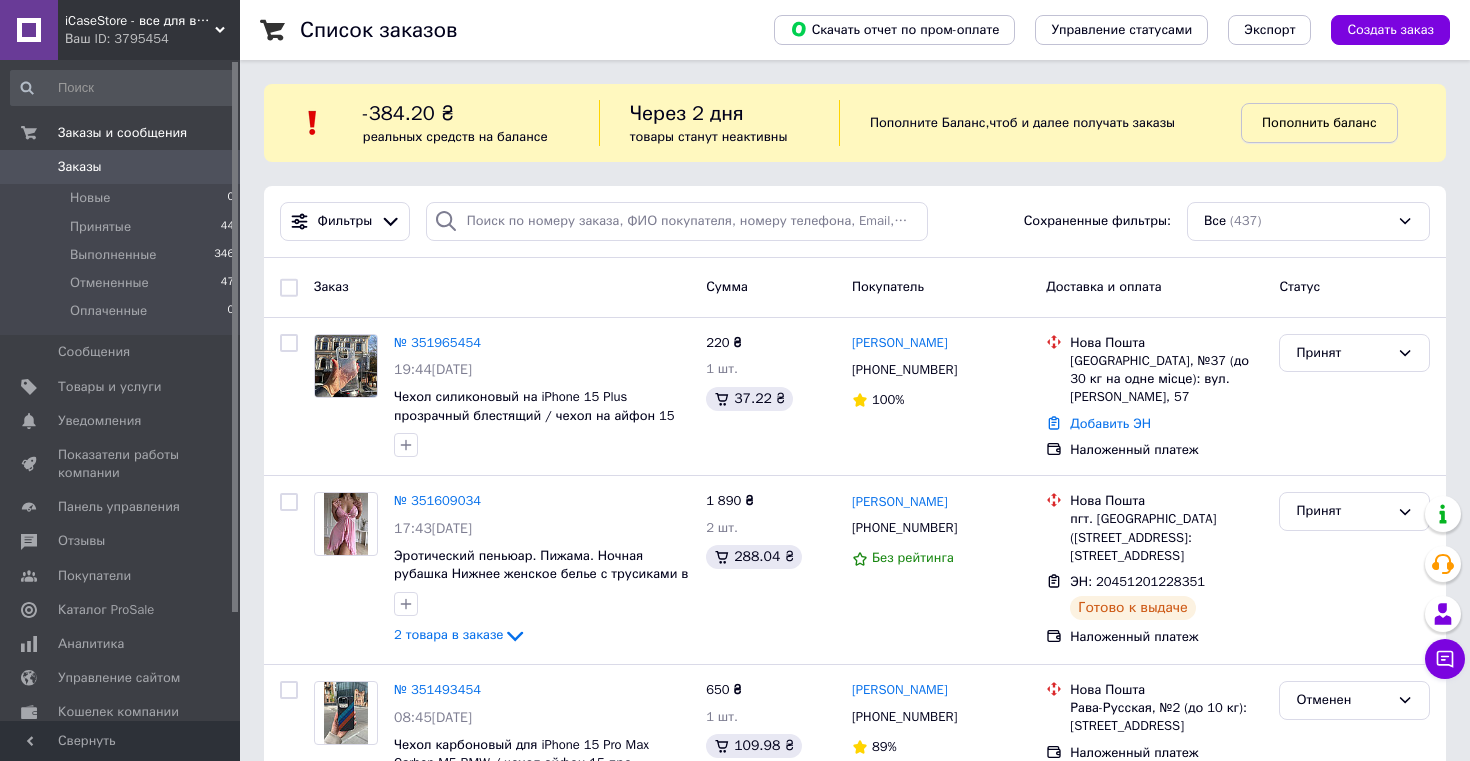 click on "Пополнить баланс" at bounding box center [1319, 122] 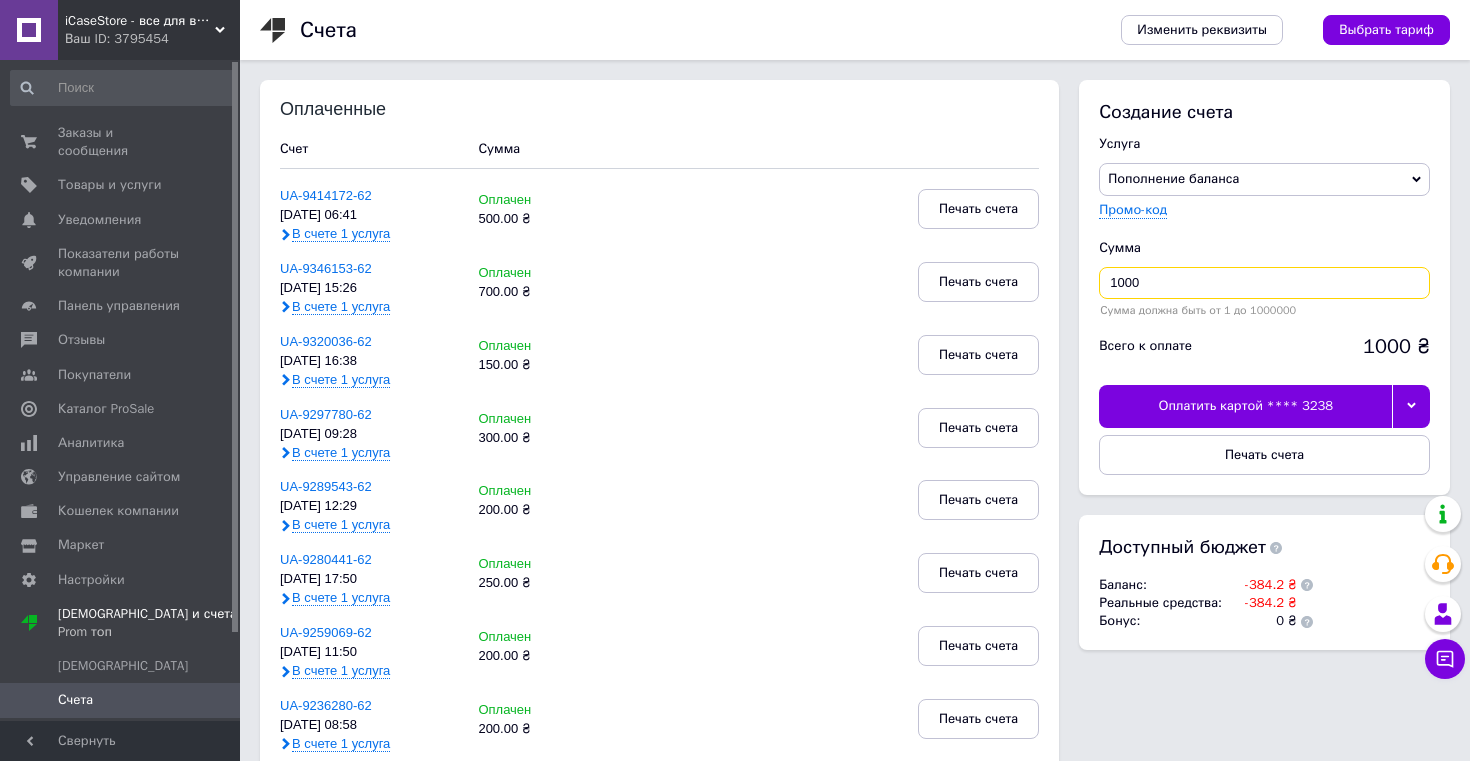click on "1000" at bounding box center (1264, 283) 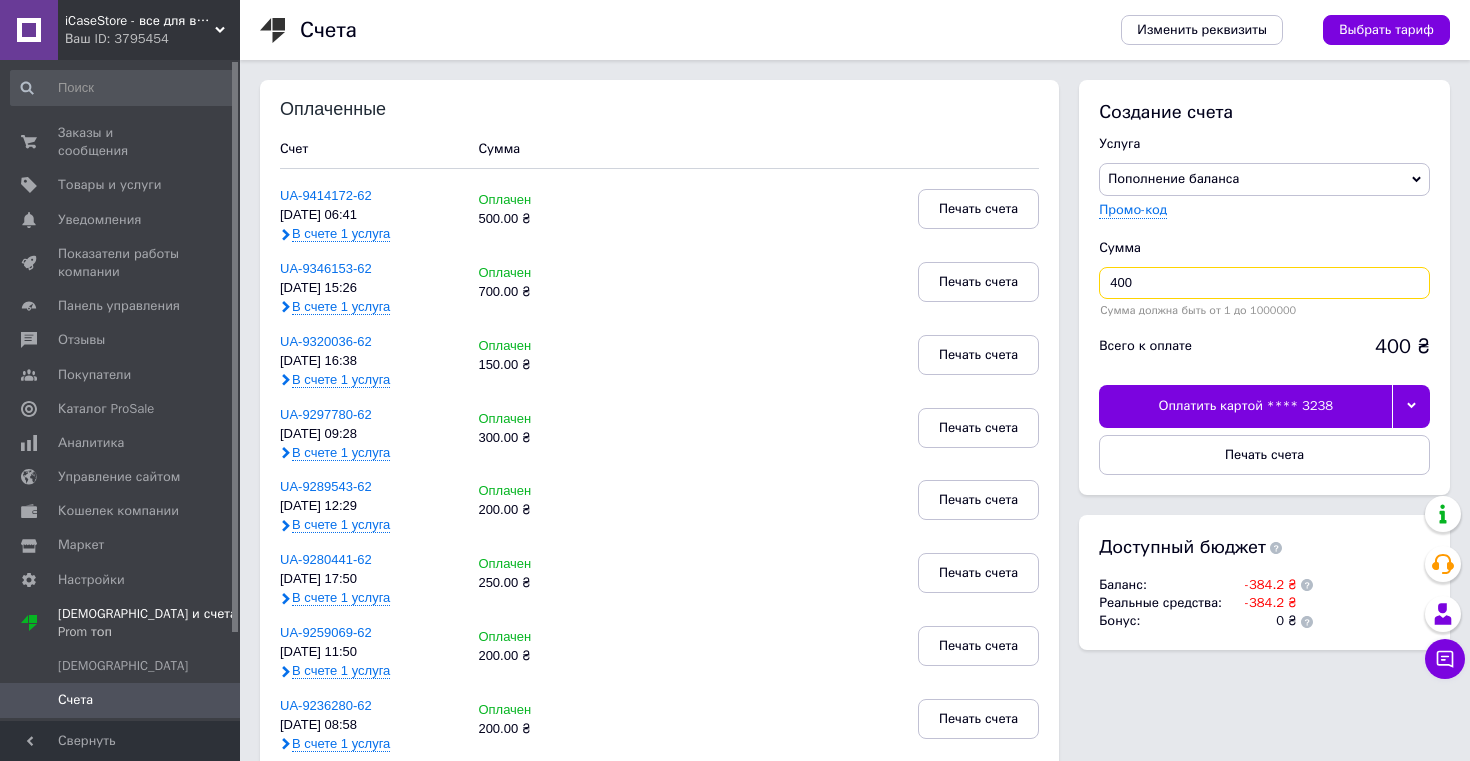 type on "400" 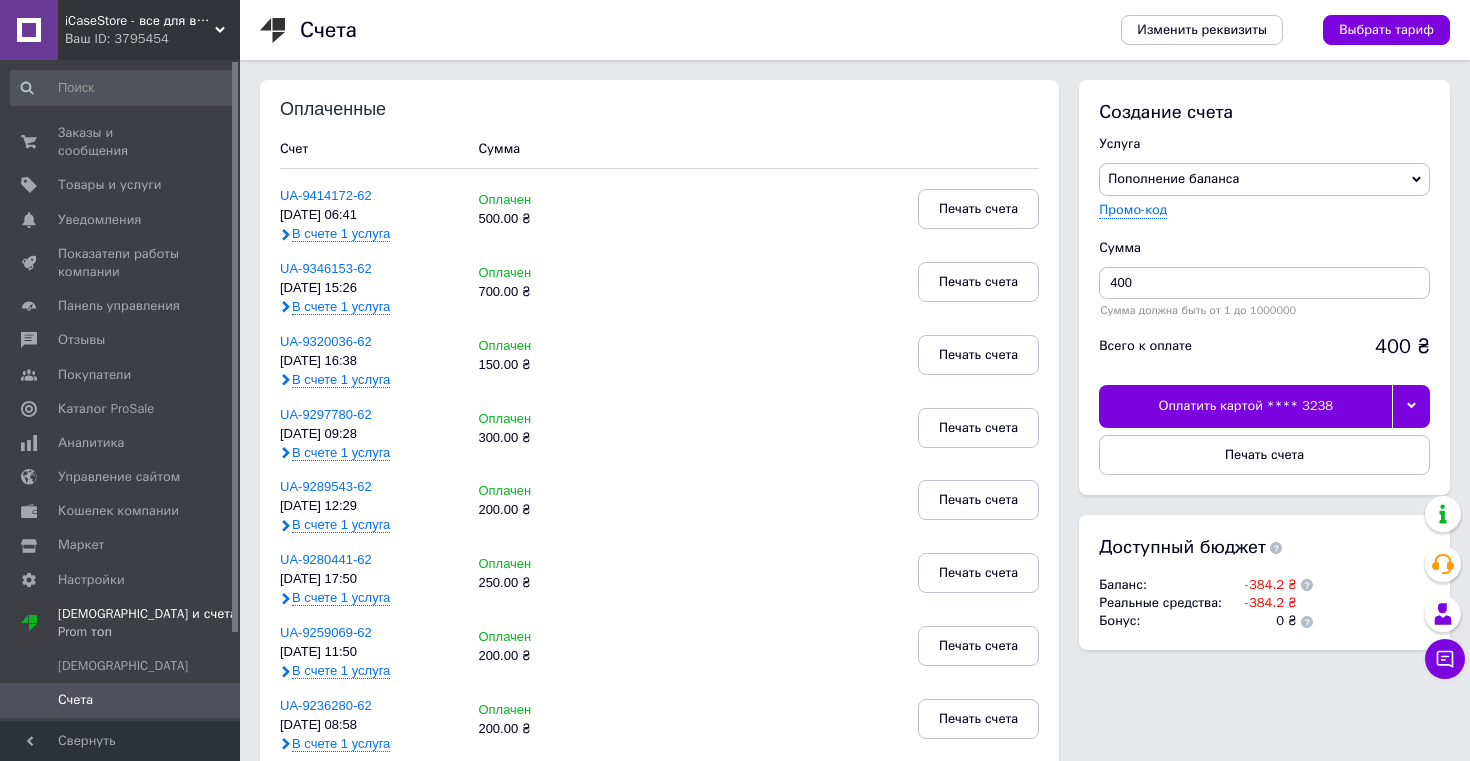click at bounding box center [1411, 406] 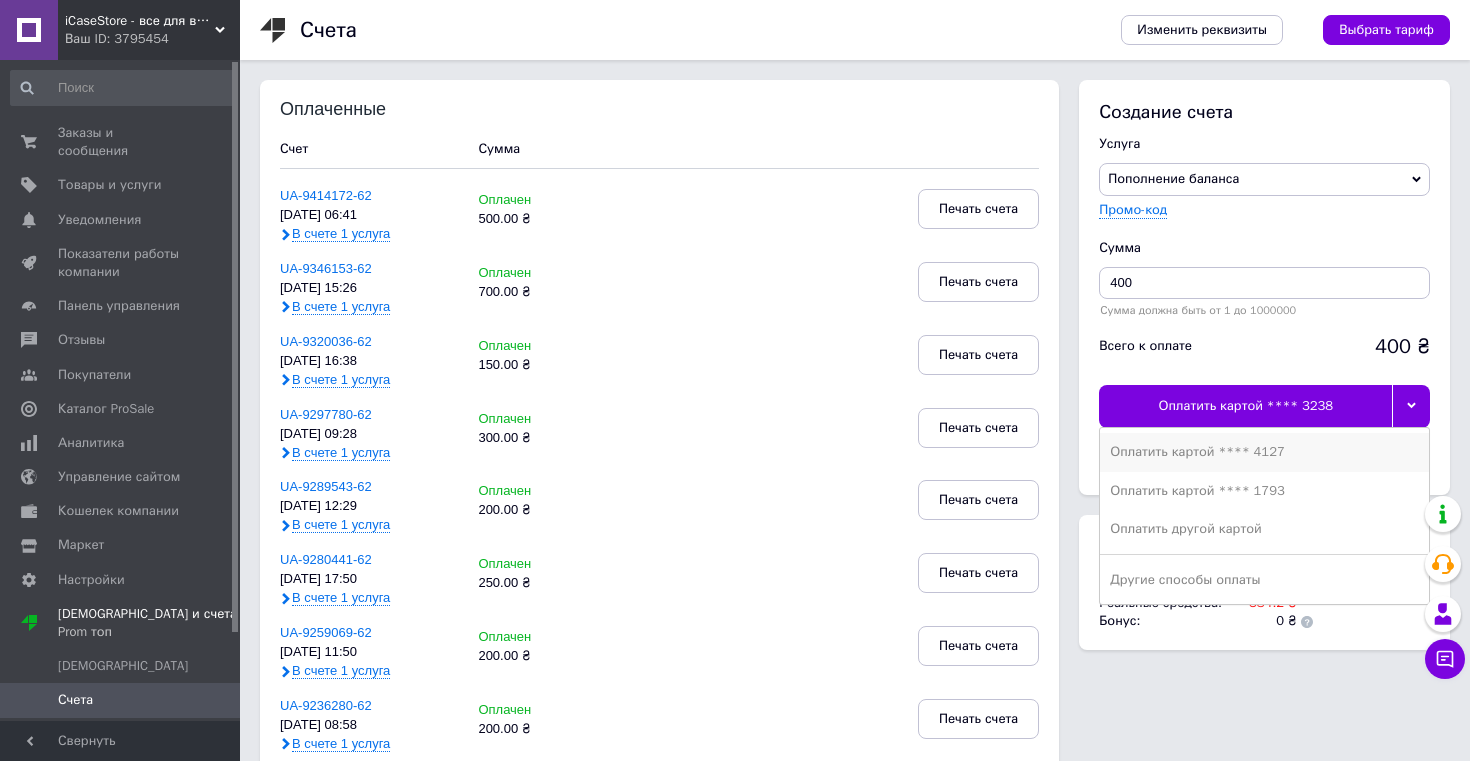 click on "Оплатить картой  **** 4127" at bounding box center (1264, 452) 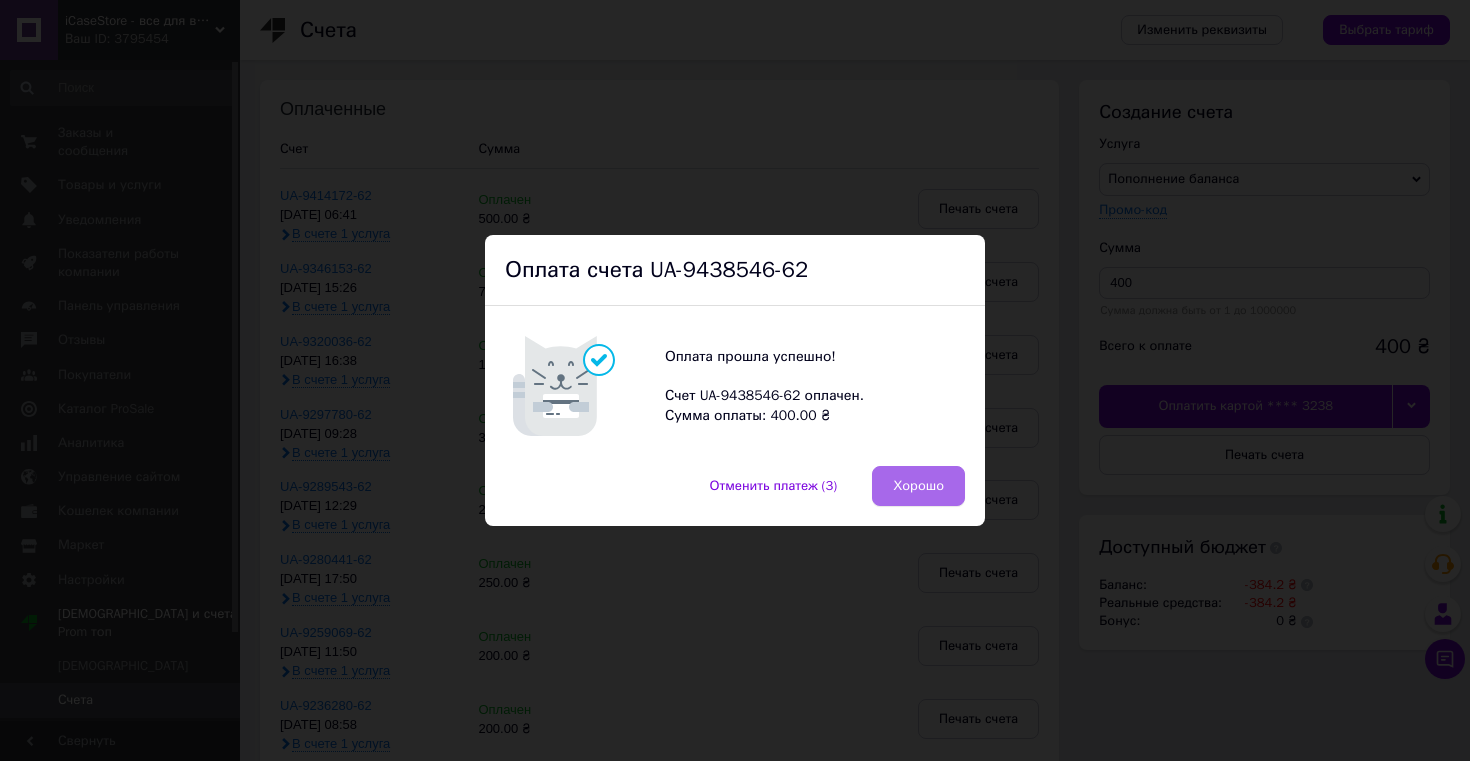 click on "Хорошо" at bounding box center (918, 486) 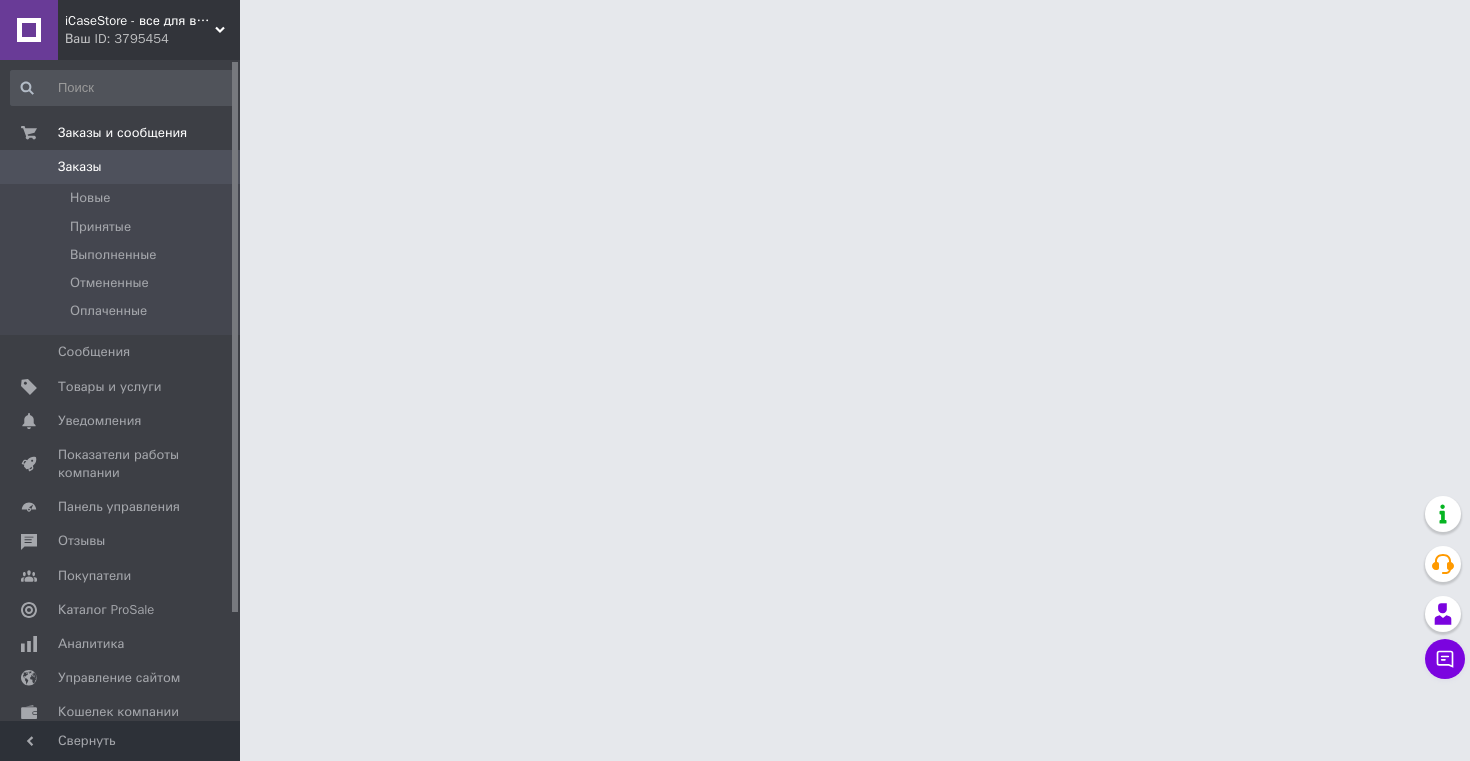scroll, scrollTop: 0, scrollLeft: 0, axis: both 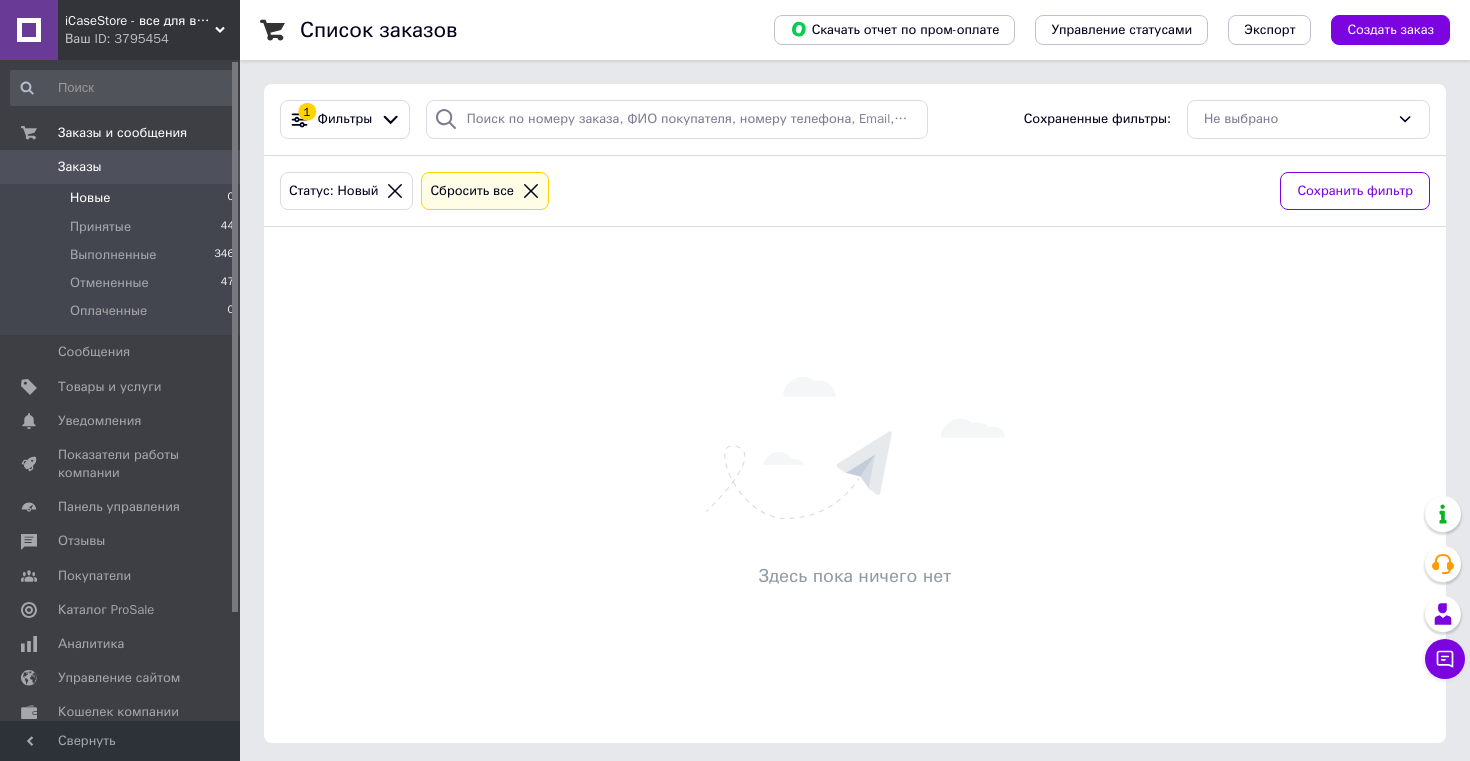 click 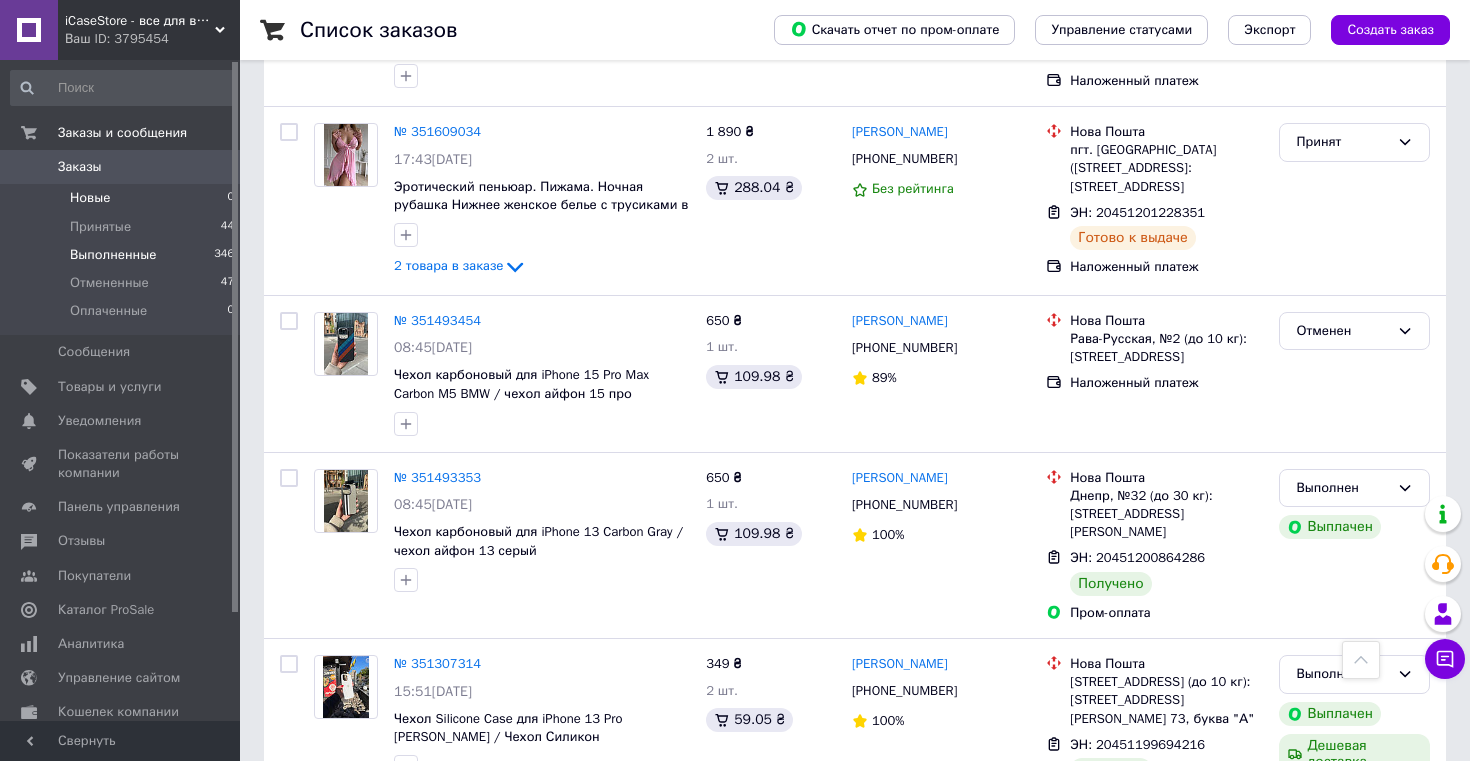 scroll, scrollTop: 0, scrollLeft: 0, axis: both 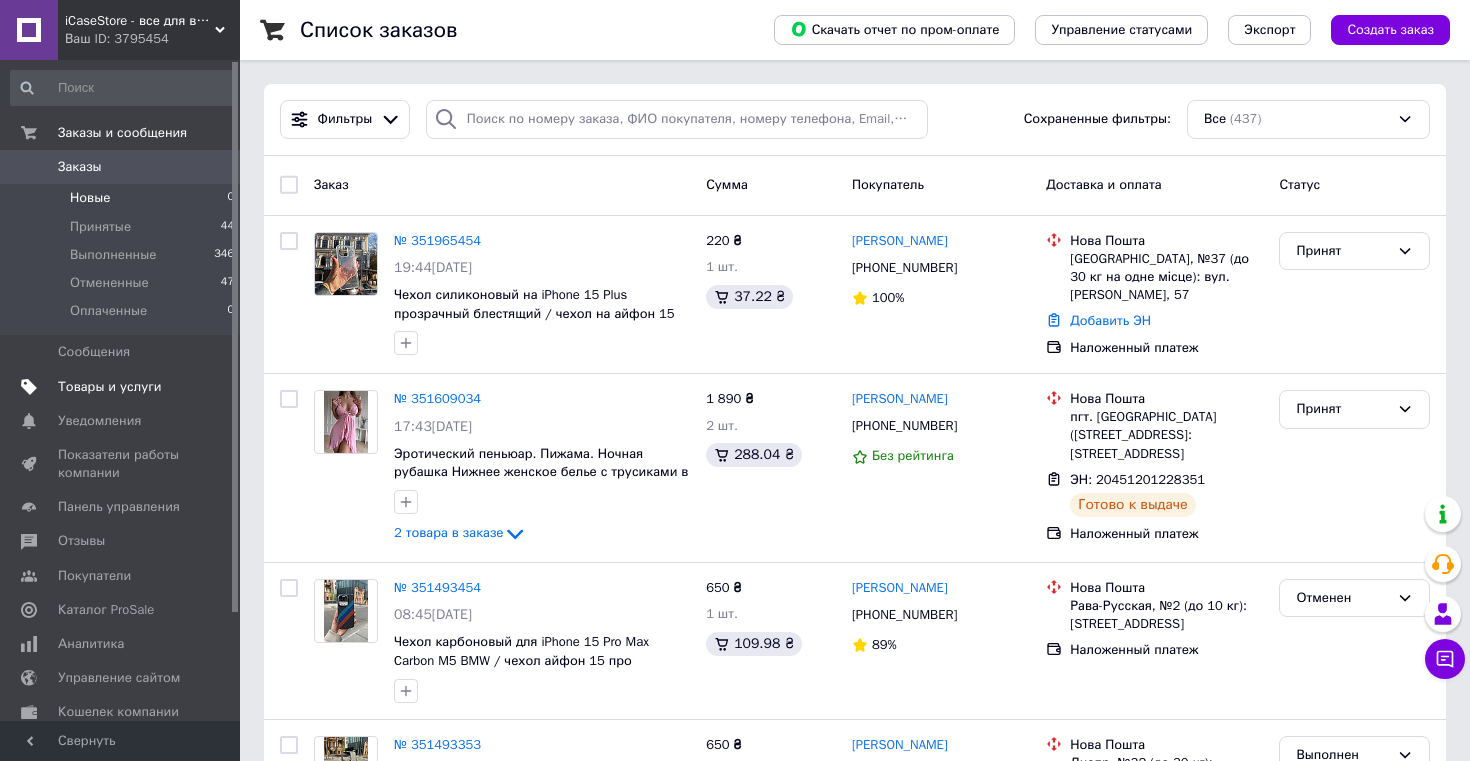 click on "Товары и услуги" at bounding box center [110, 387] 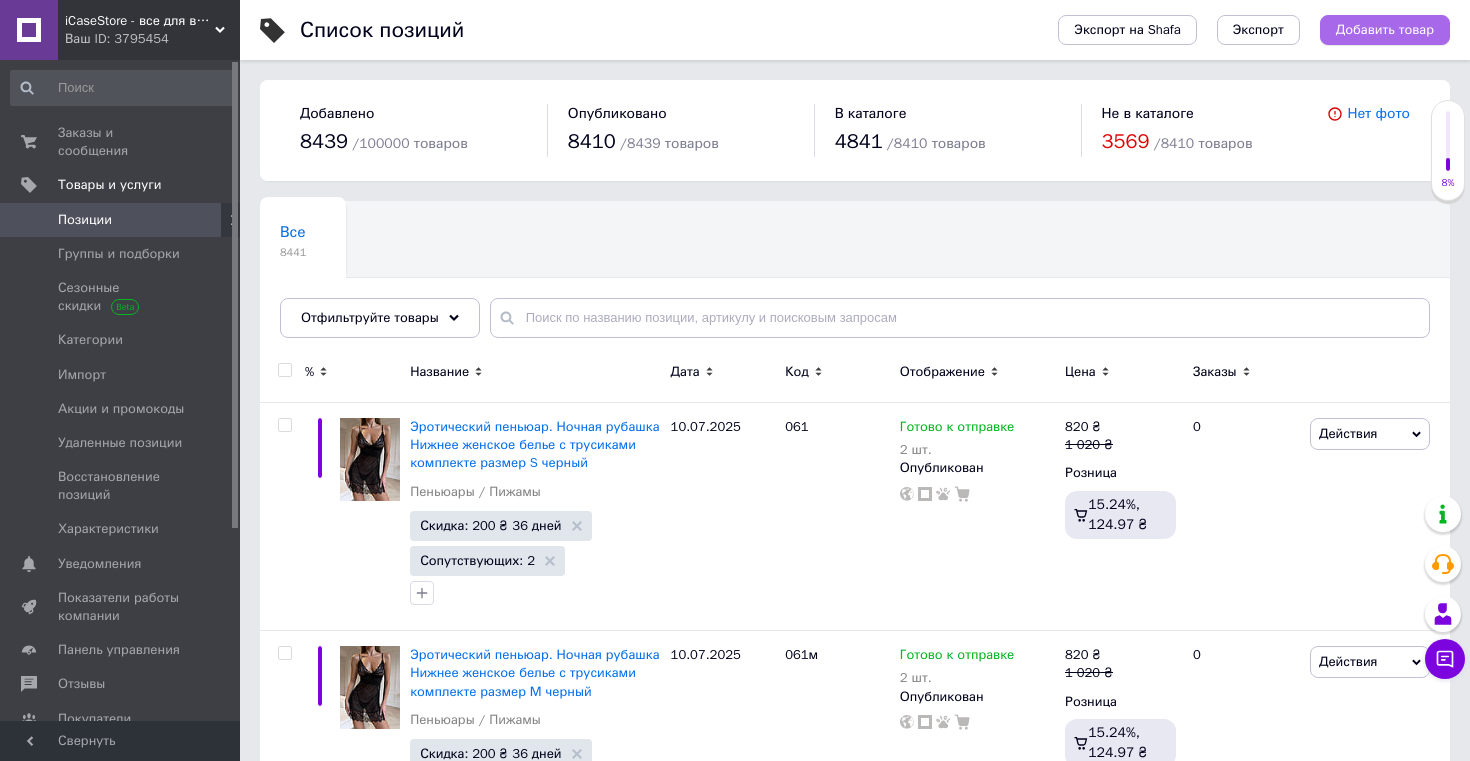 click on "Добавить товар" at bounding box center [1385, 30] 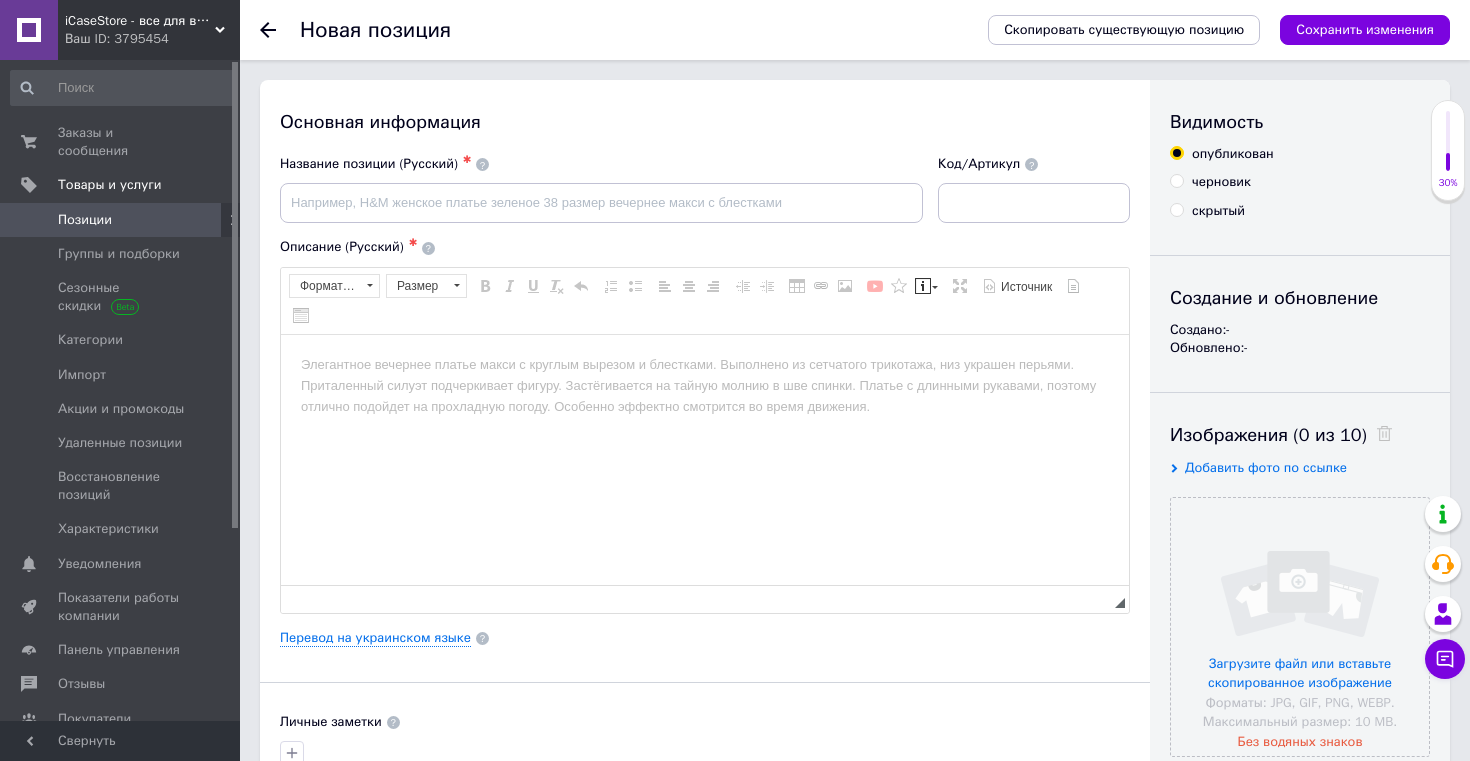 scroll, scrollTop: 0, scrollLeft: 0, axis: both 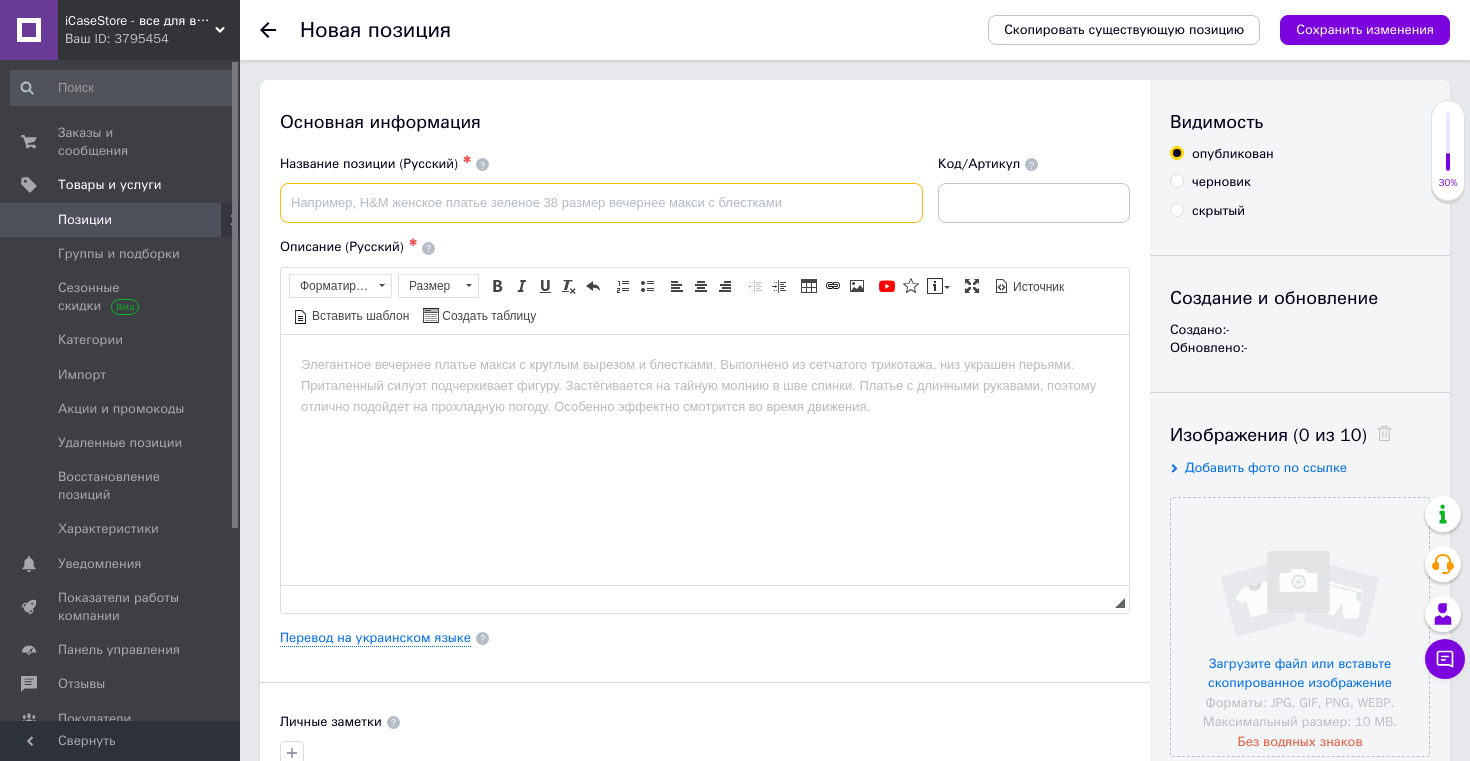 click at bounding box center (601, 203) 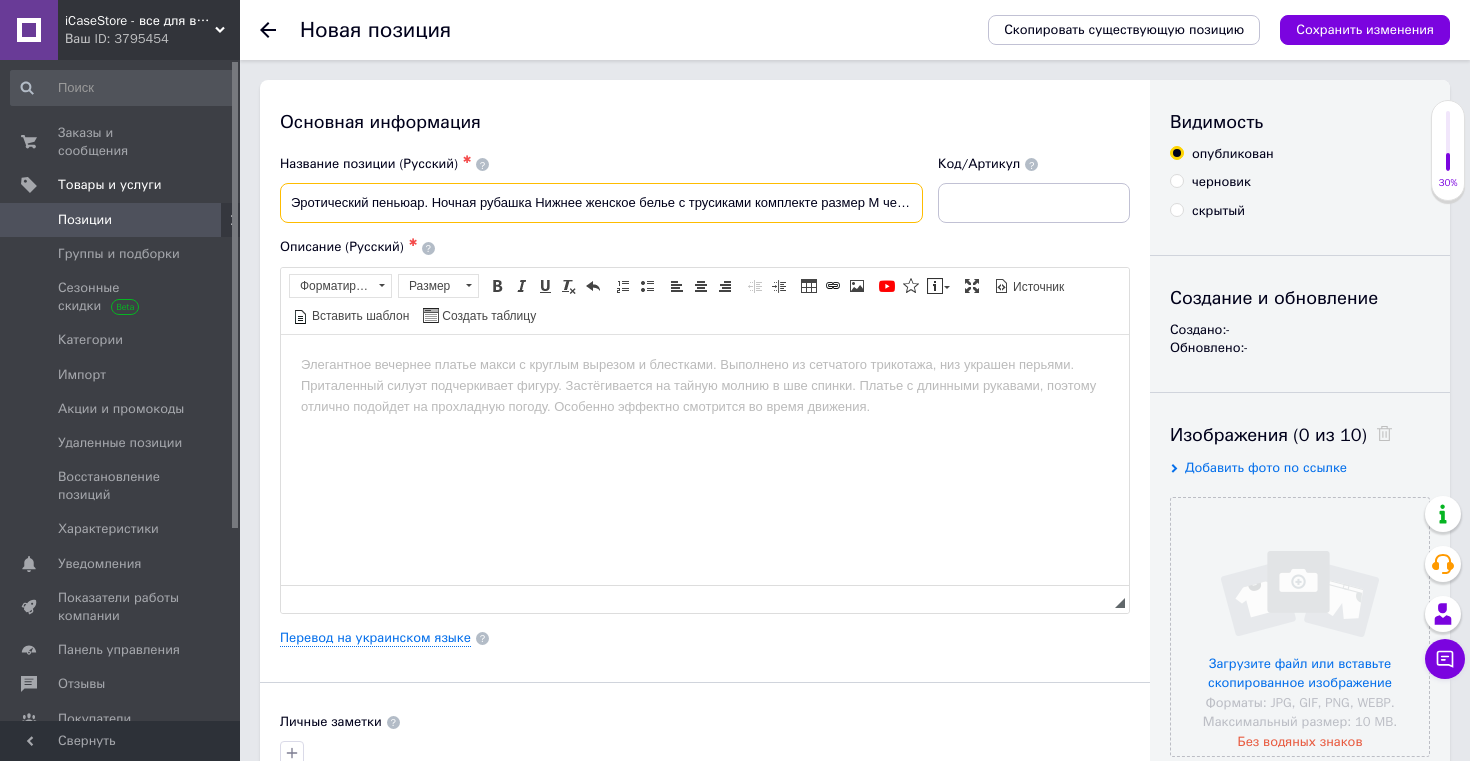 click on "Эротический пеньюар. Ночная рубашка Нижнее женское белье с трусиками комплекте размер М черный" at bounding box center [601, 203] 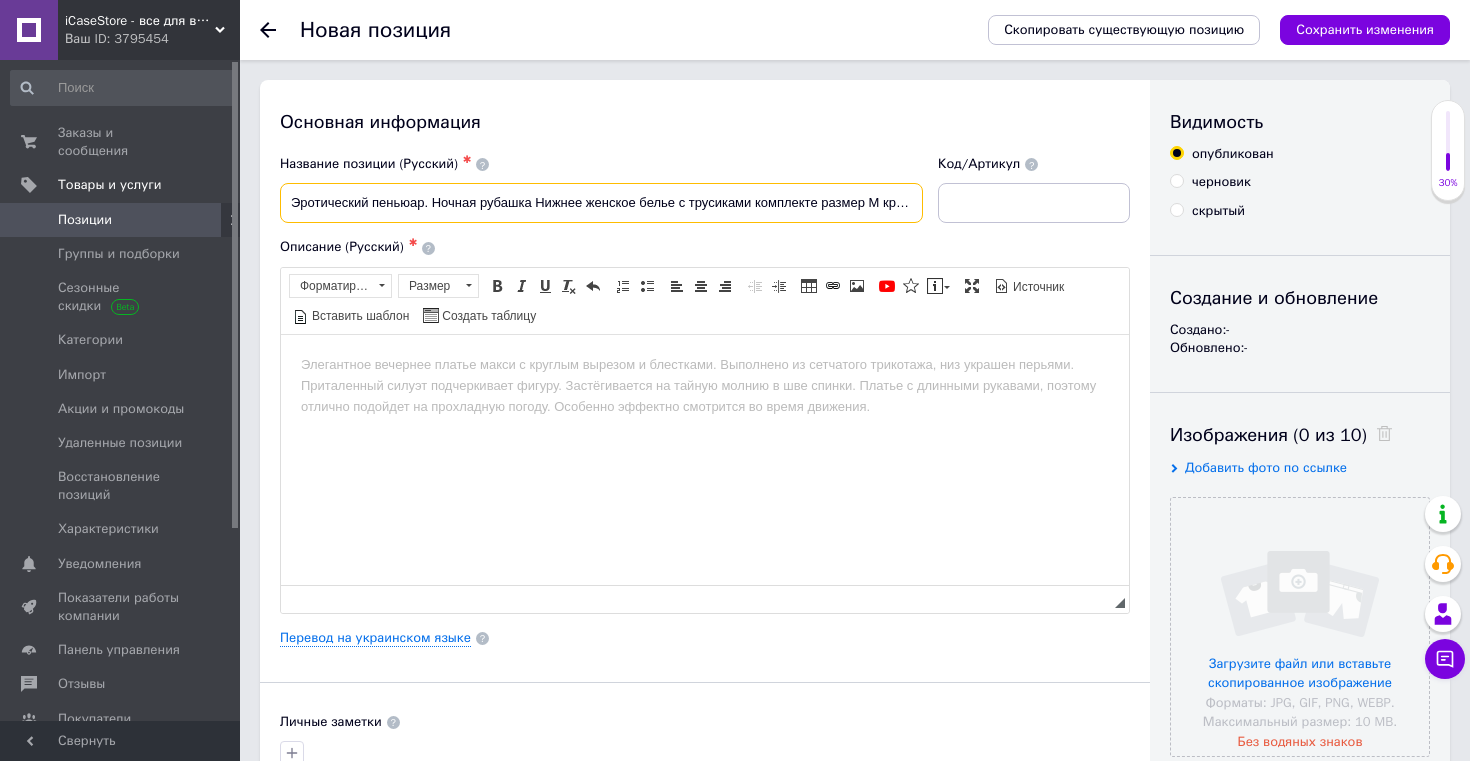 type on "Эротический пеньюар. Ночная рубашка Нижнее женское белье с трусиками комплекте размер М красный" 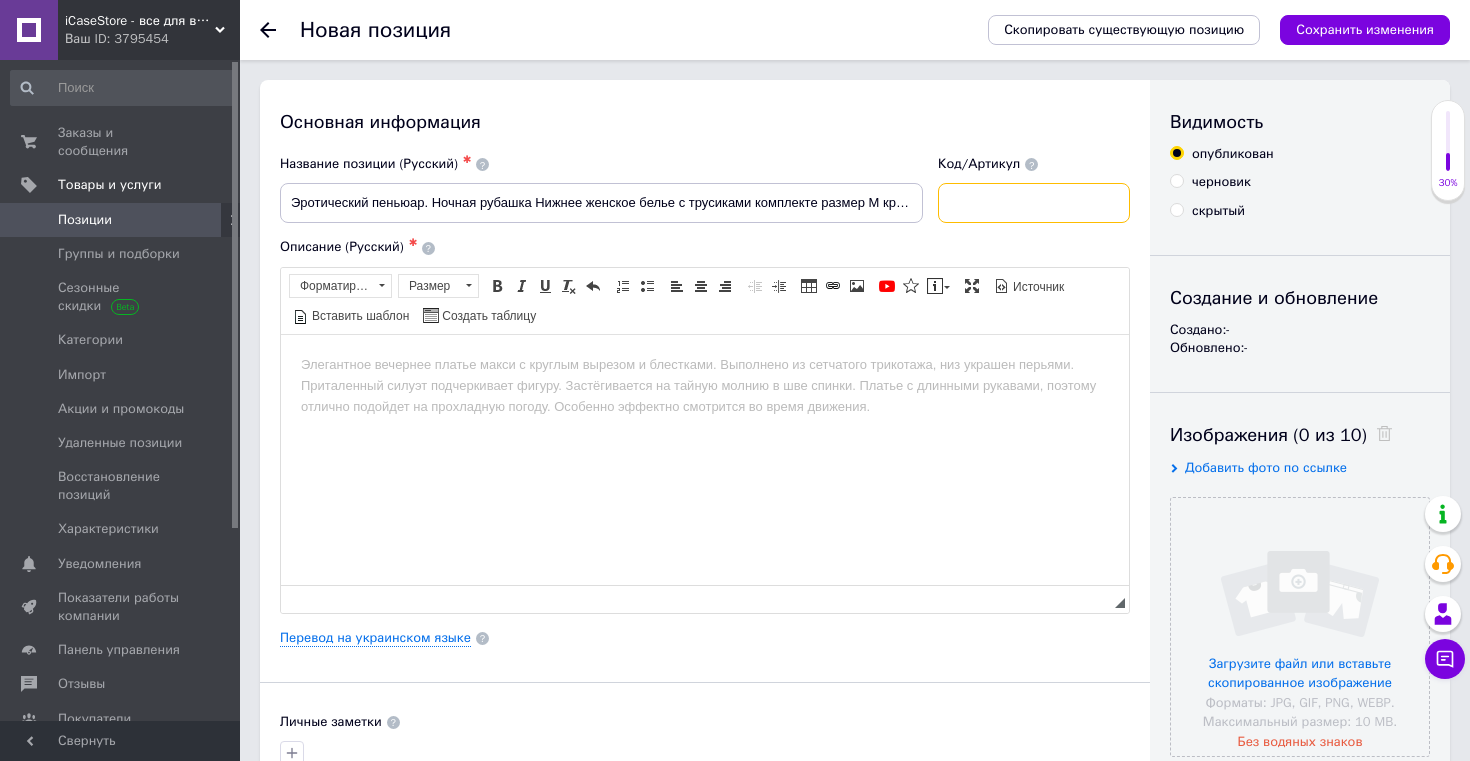 click at bounding box center [1034, 203] 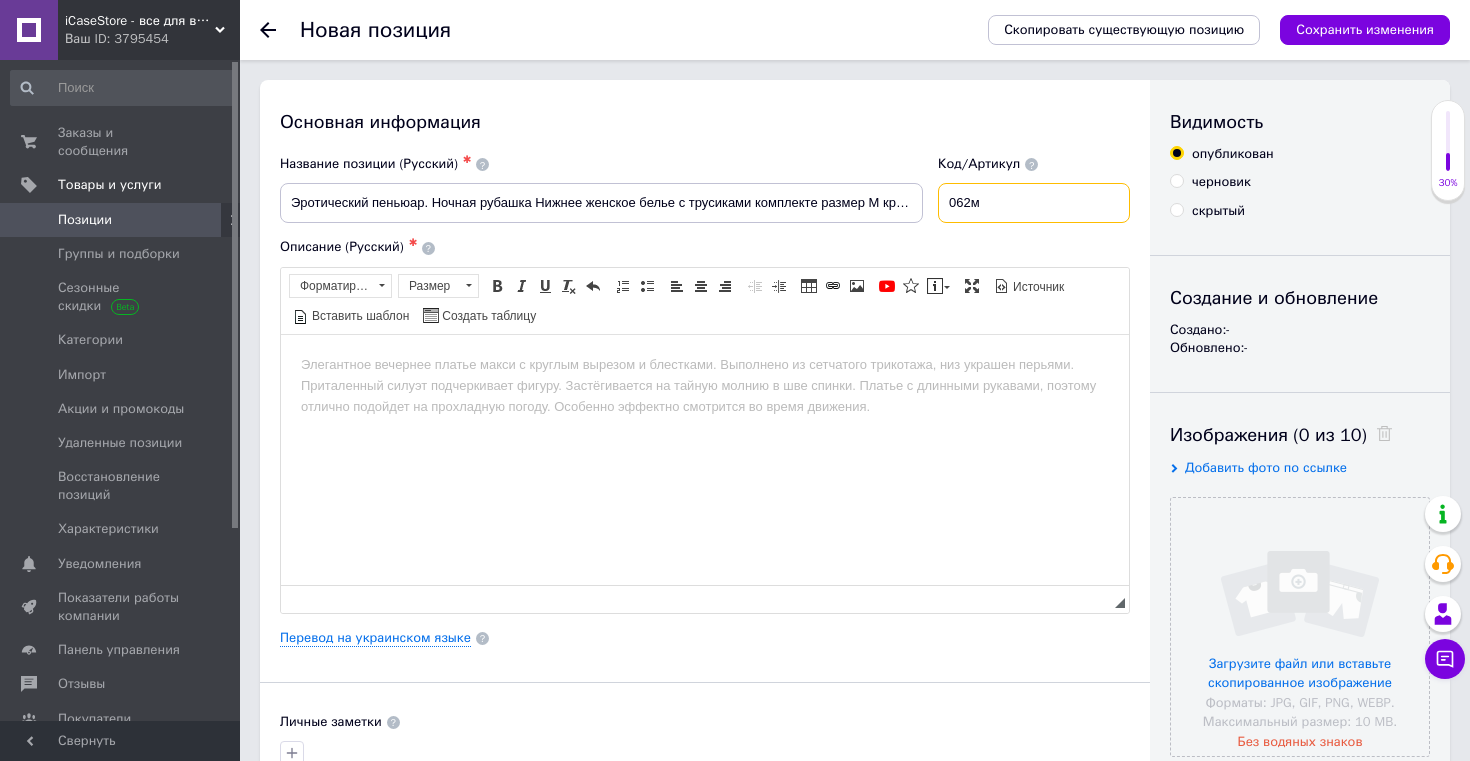 type on "062м" 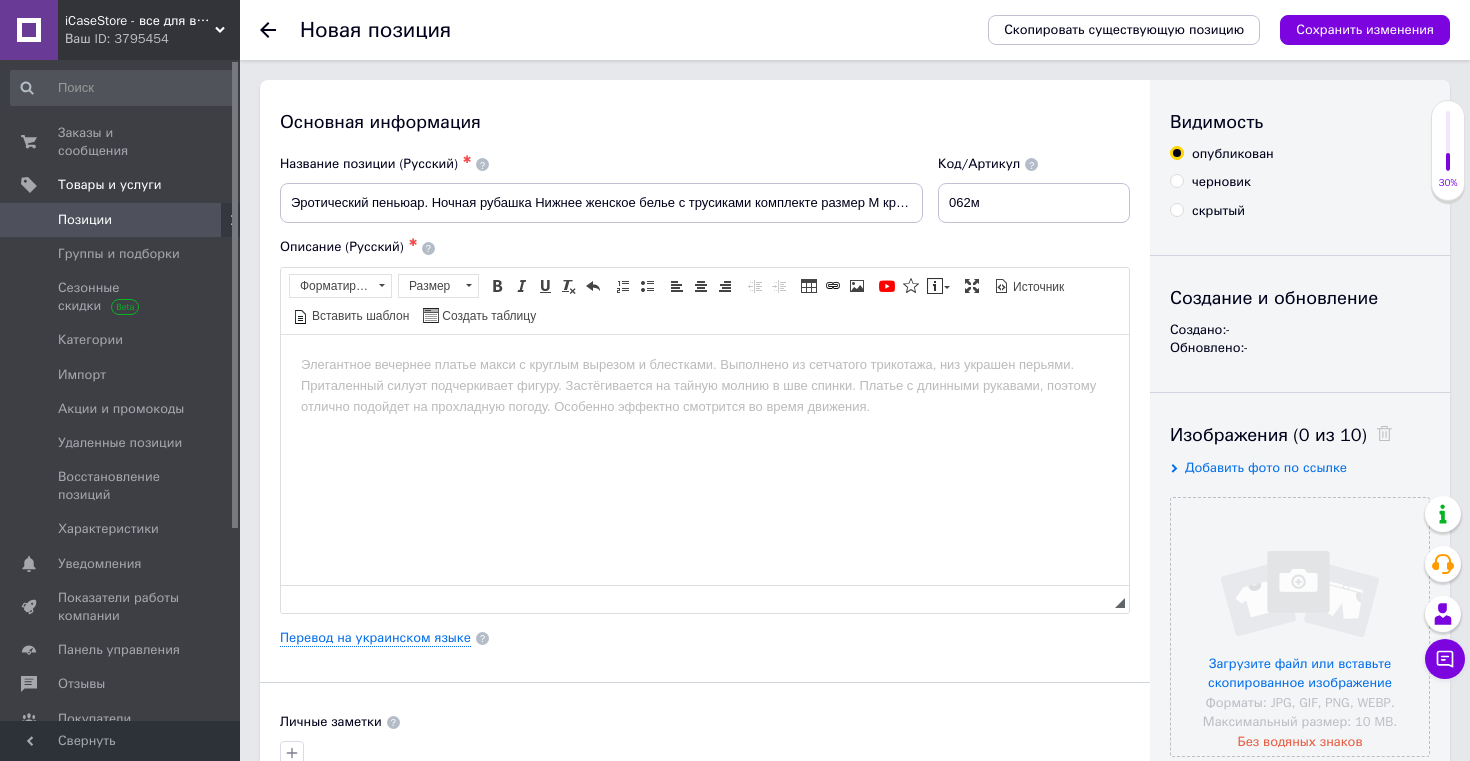 click at bounding box center [705, 364] 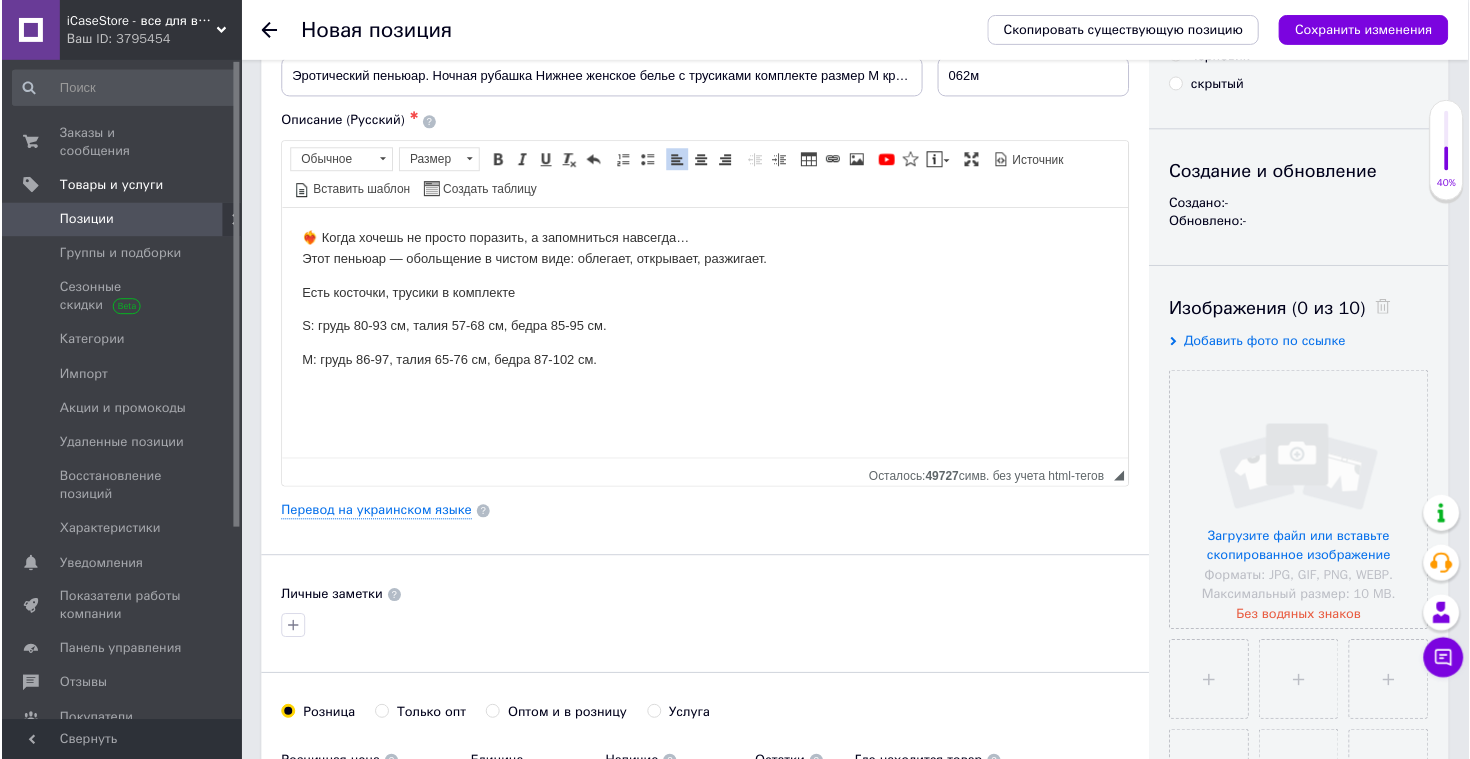 scroll, scrollTop: 136, scrollLeft: 0, axis: vertical 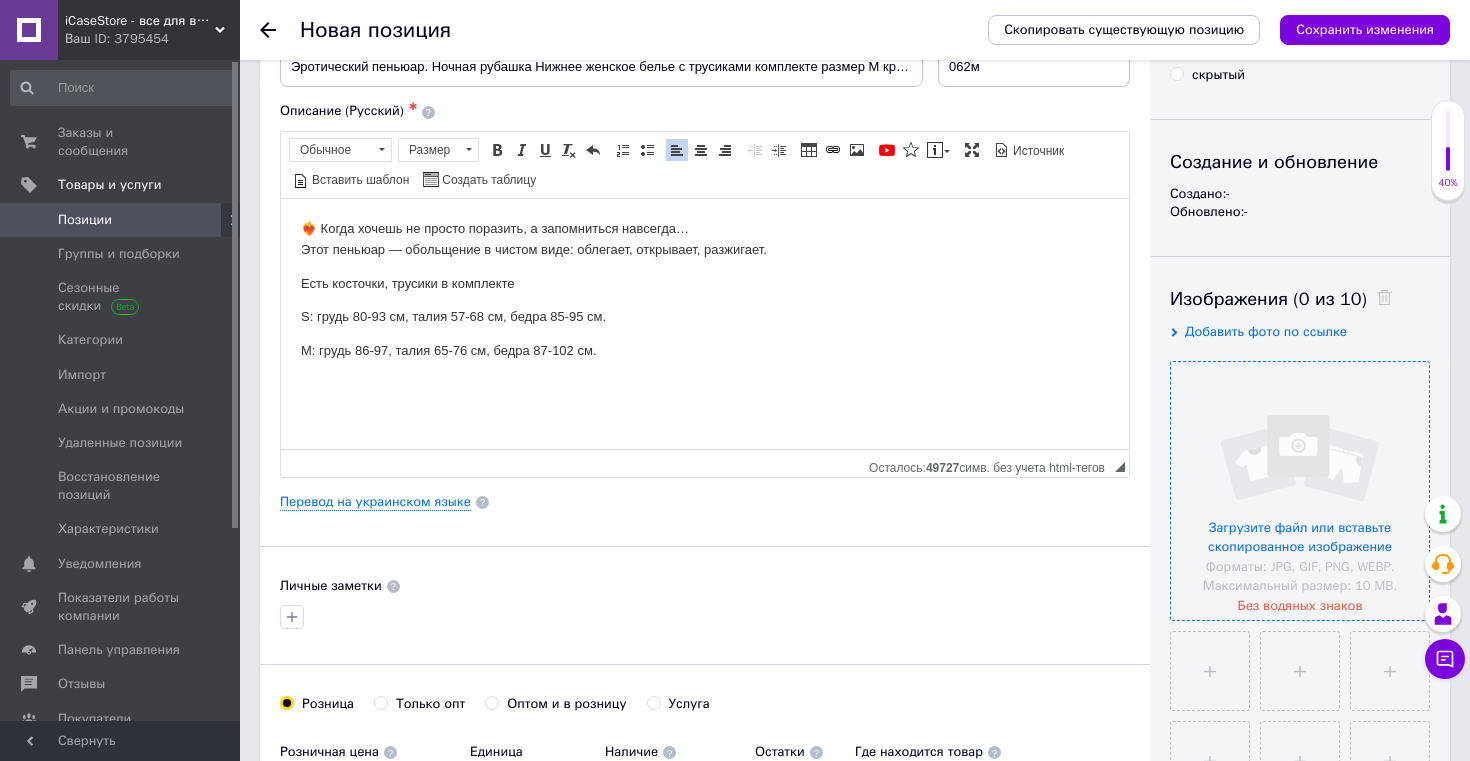 click at bounding box center [1300, 491] 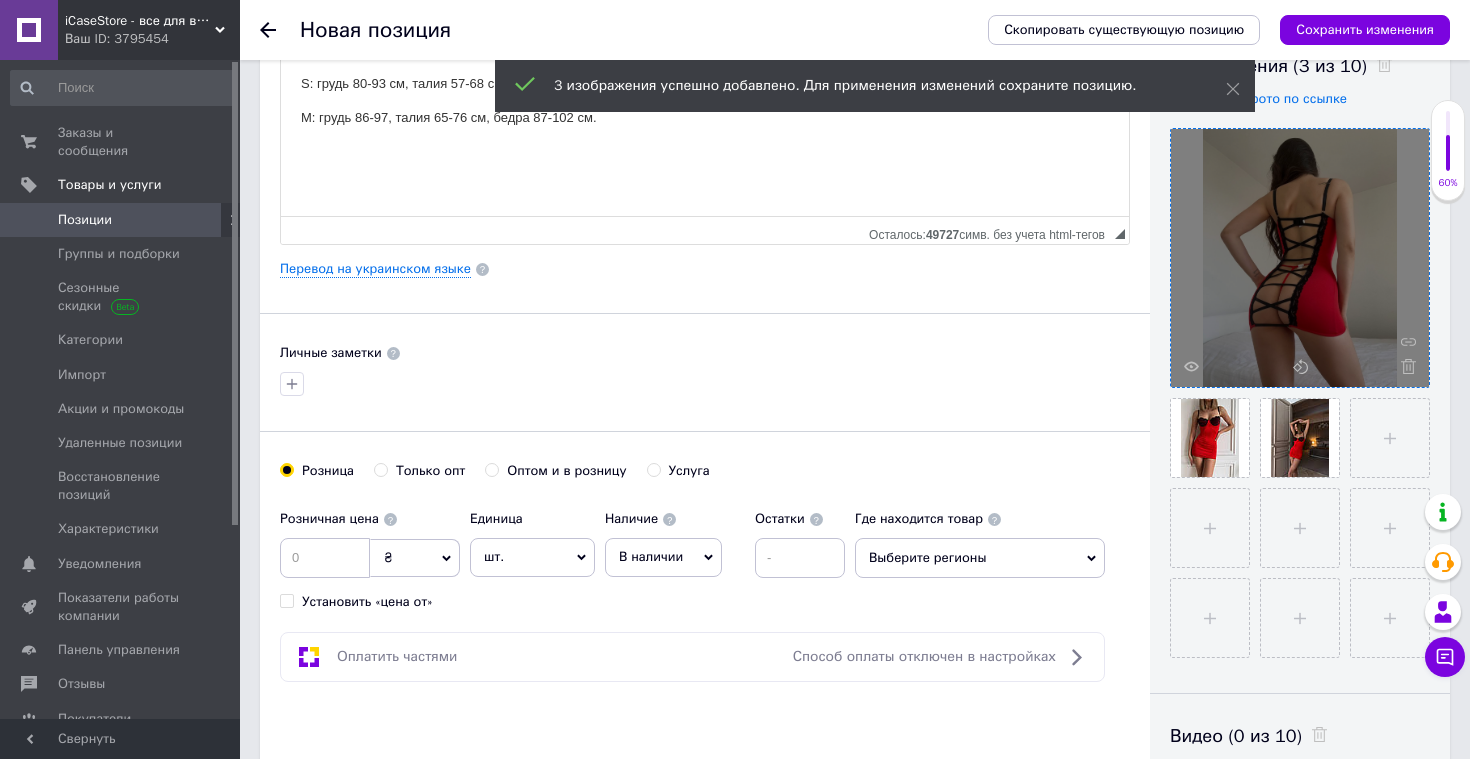 scroll, scrollTop: 487, scrollLeft: 0, axis: vertical 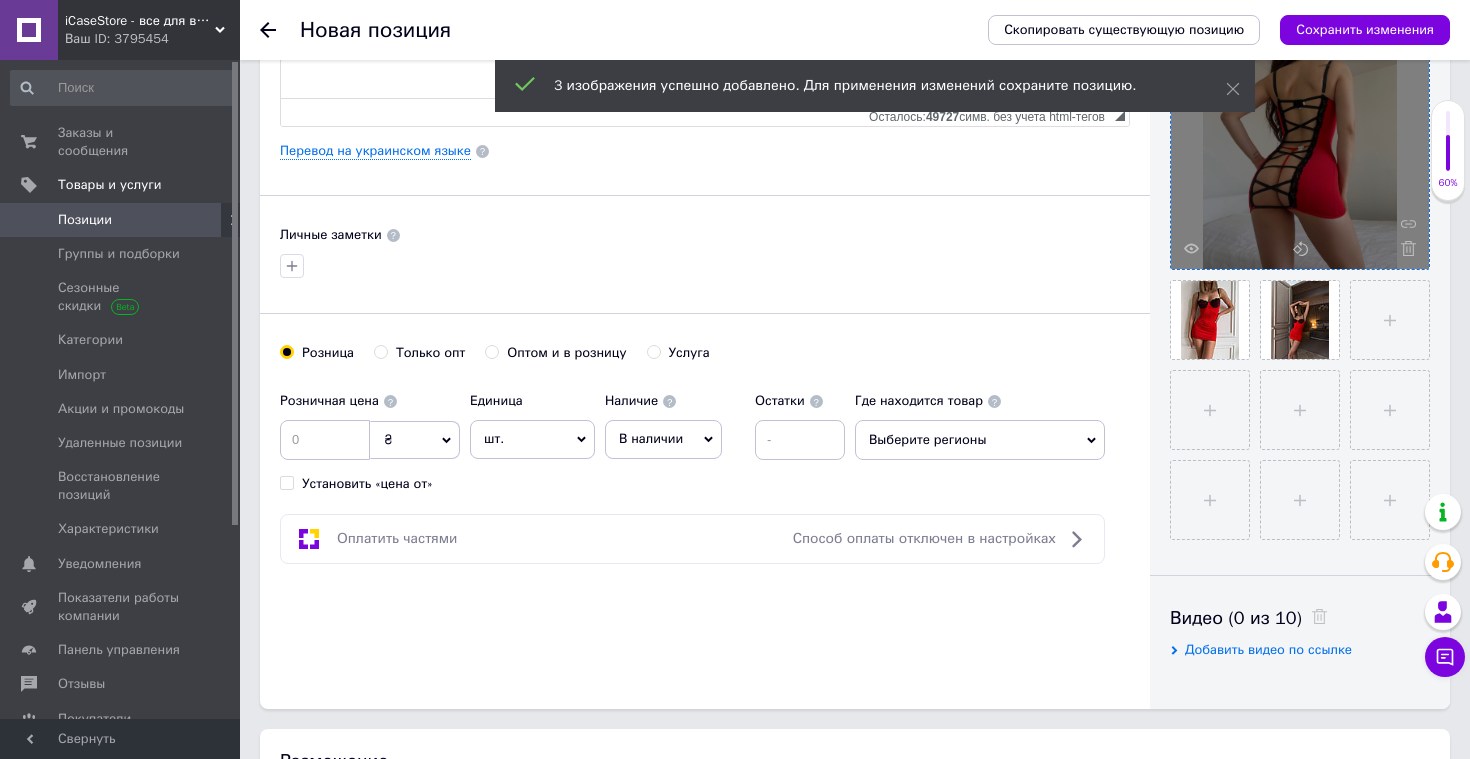 click on "В наличии" at bounding box center (663, 439) 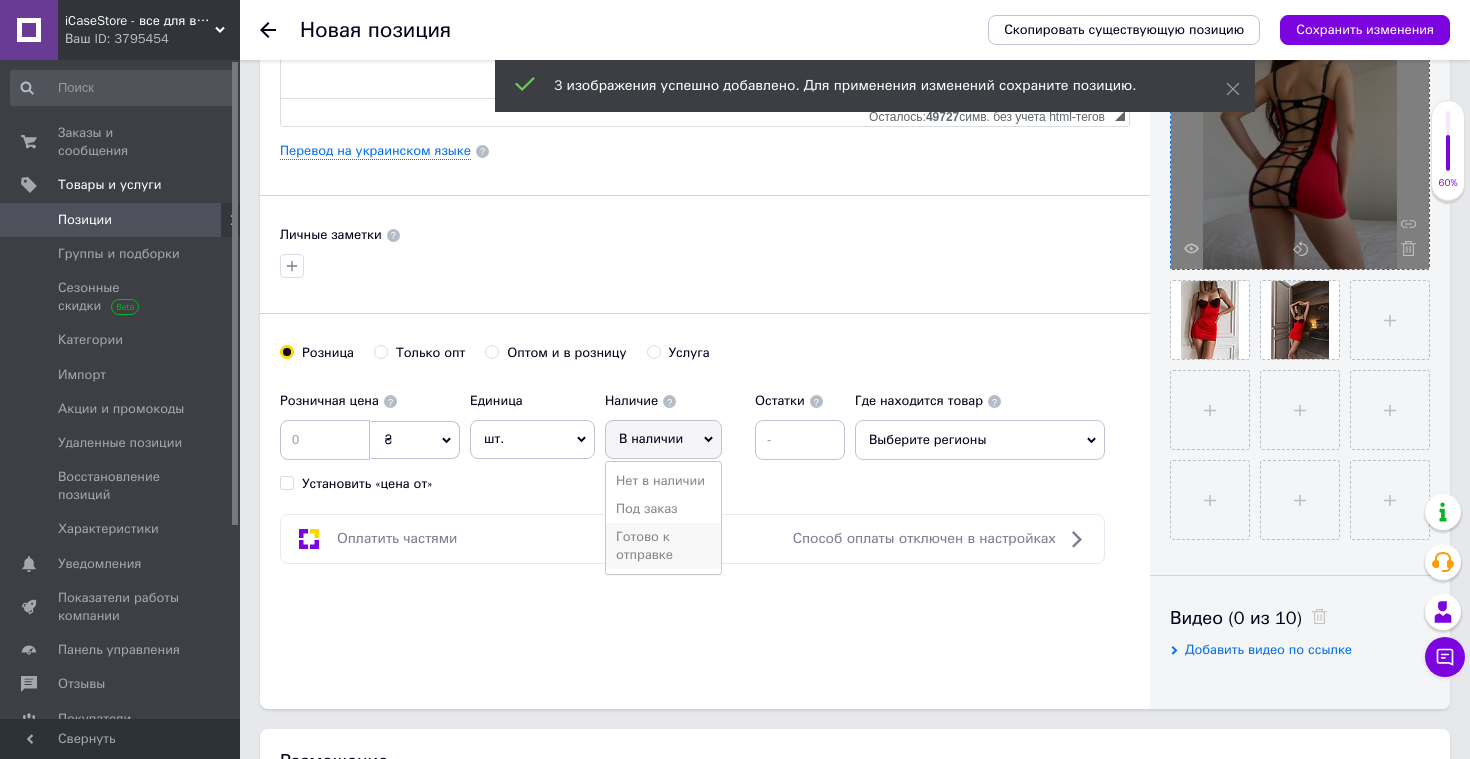 click on "Готово к отправке" at bounding box center (663, 546) 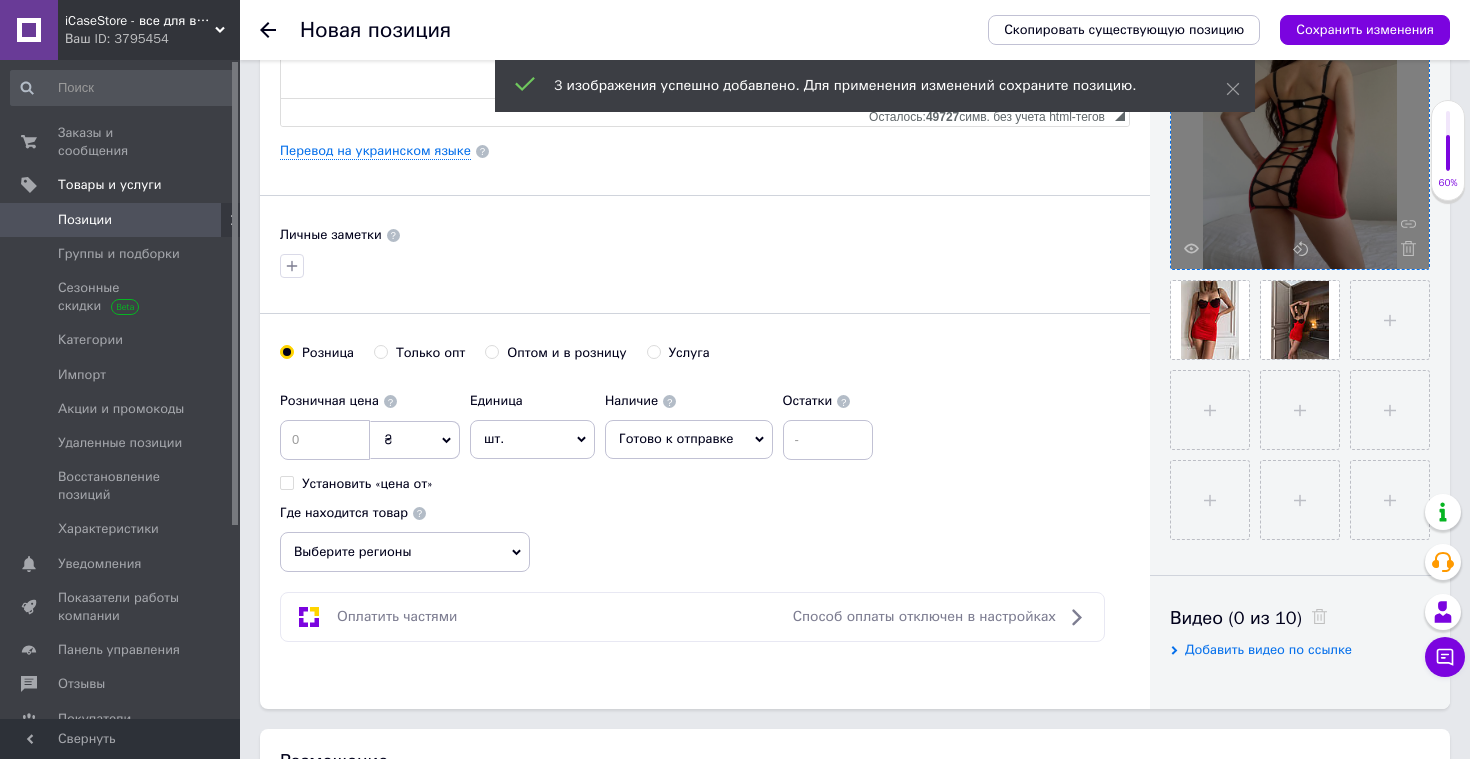 click on "Розничная цена ₴ $ € CHF £ ¥ PLN ₸ MDL HUF KGS CN¥ TRY ₩ lei Установить «цена от» Единица шт. Популярное комплект упаковка кв.м пара м кг пог.м услуга т а автоцистерна ампула б баллон банка блистер бобина бочка бут бухта в ватт ведро выезд г г га гигакалория год гр/кв.м д дал два месяца день доза е еврокуб ед. к кВт канистра карат кв.дм кв.м кв.см кв.фут квартал кг кг/кв.м км колесо комплект коробка куб.дм куб.м л л лист м м мВт месяц мешок минута мл мм моток н набор неделя номер о объект п паллетоместо пара партия пач пог.м полгода посевная единица птицеместо р рейс рулон с см 1" at bounding box center [581, 437] 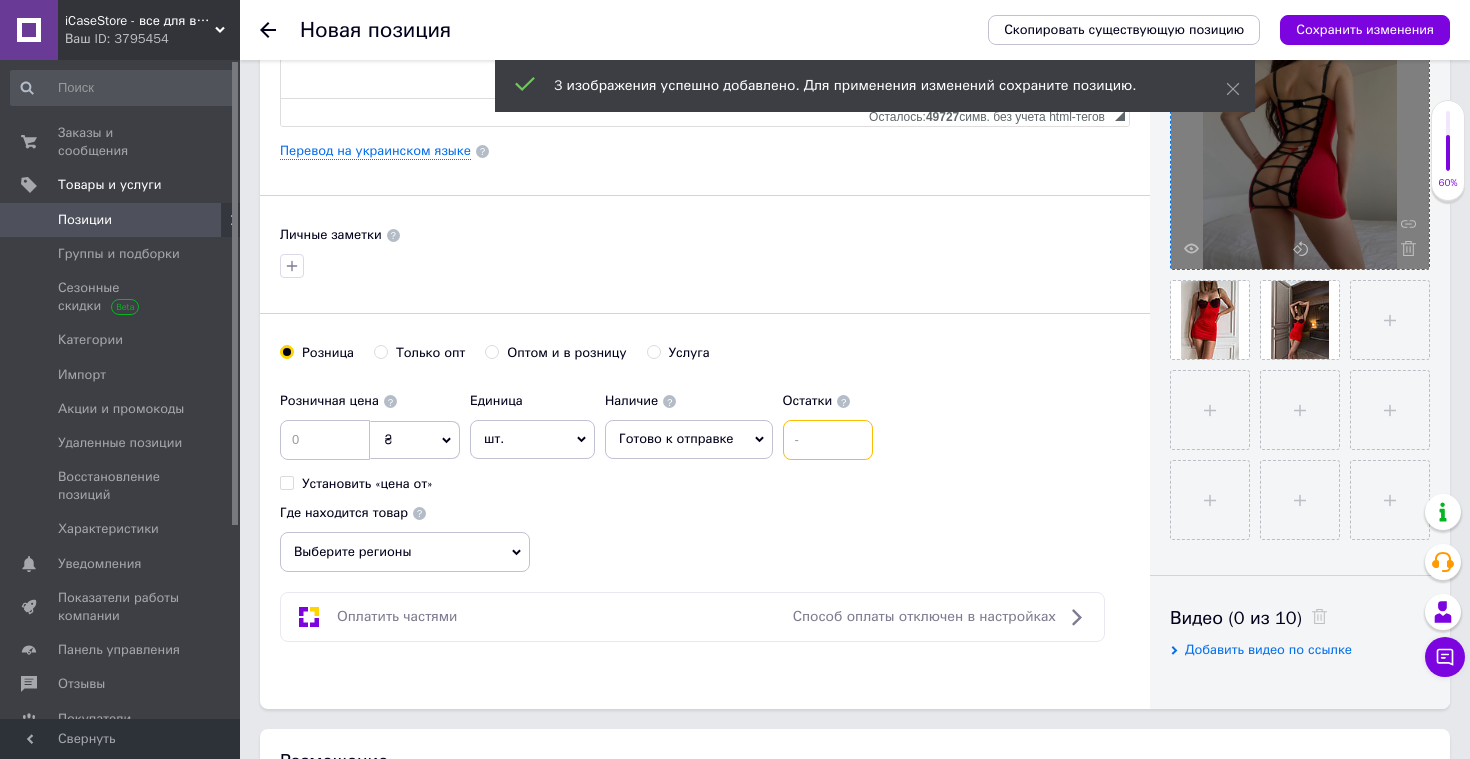 click at bounding box center (828, 440) 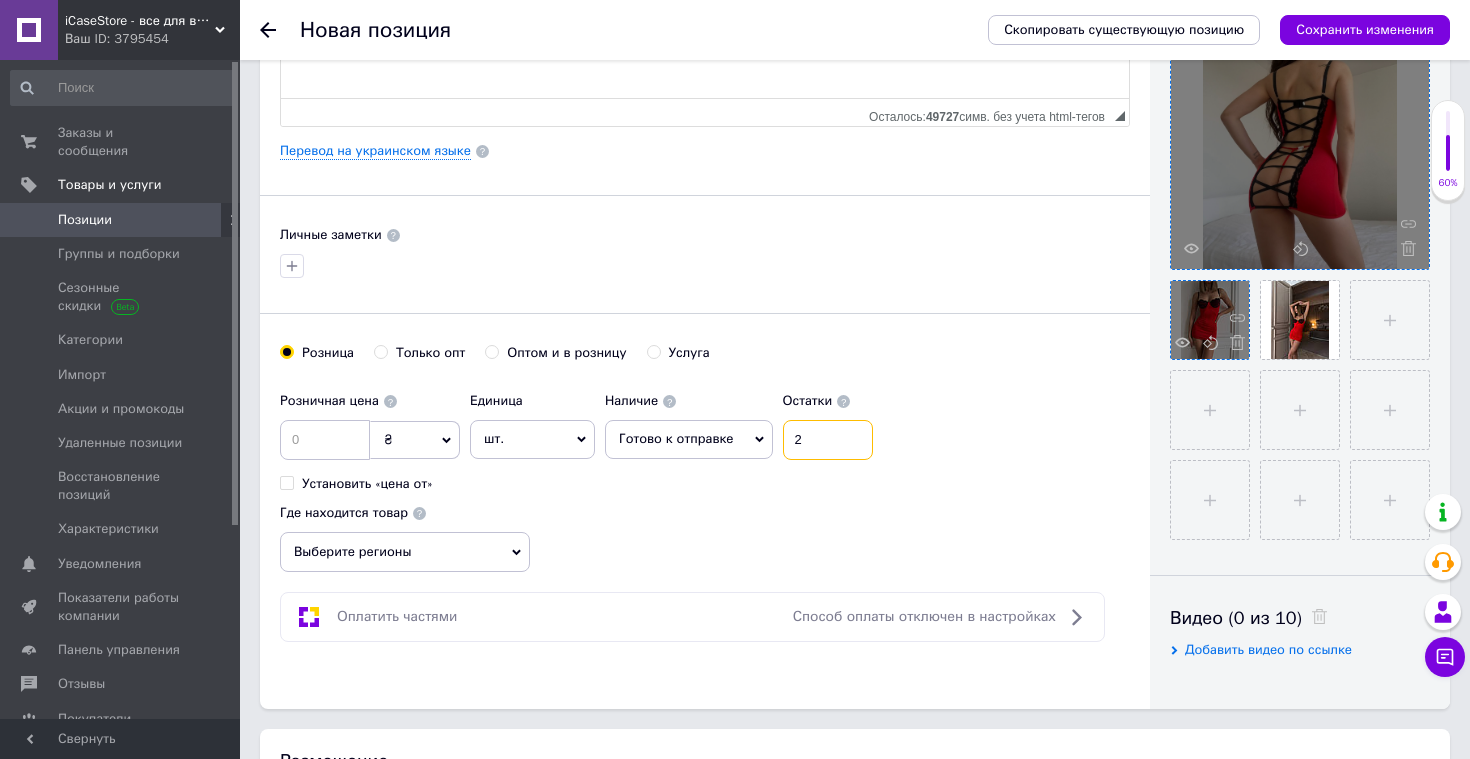 type on "2" 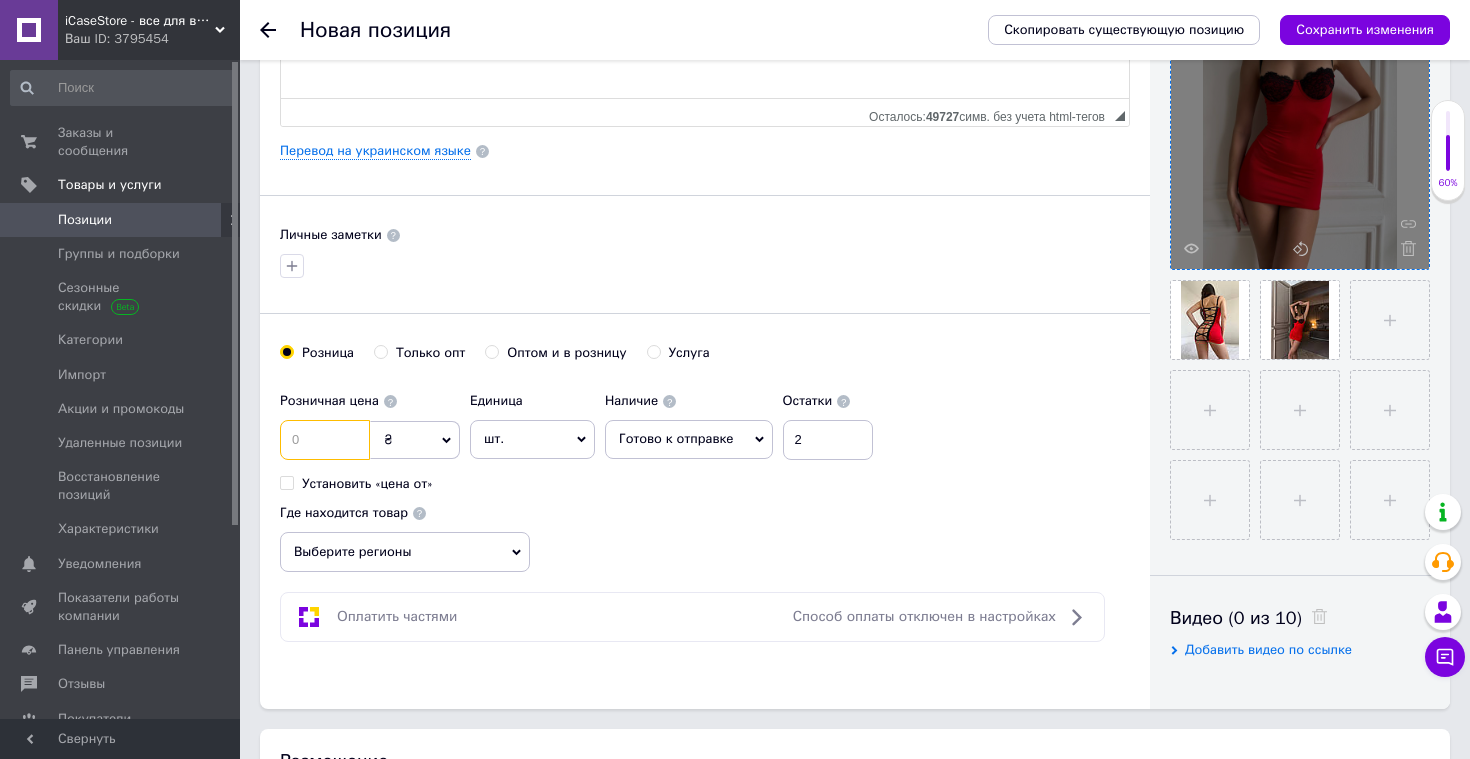 click at bounding box center [325, 440] 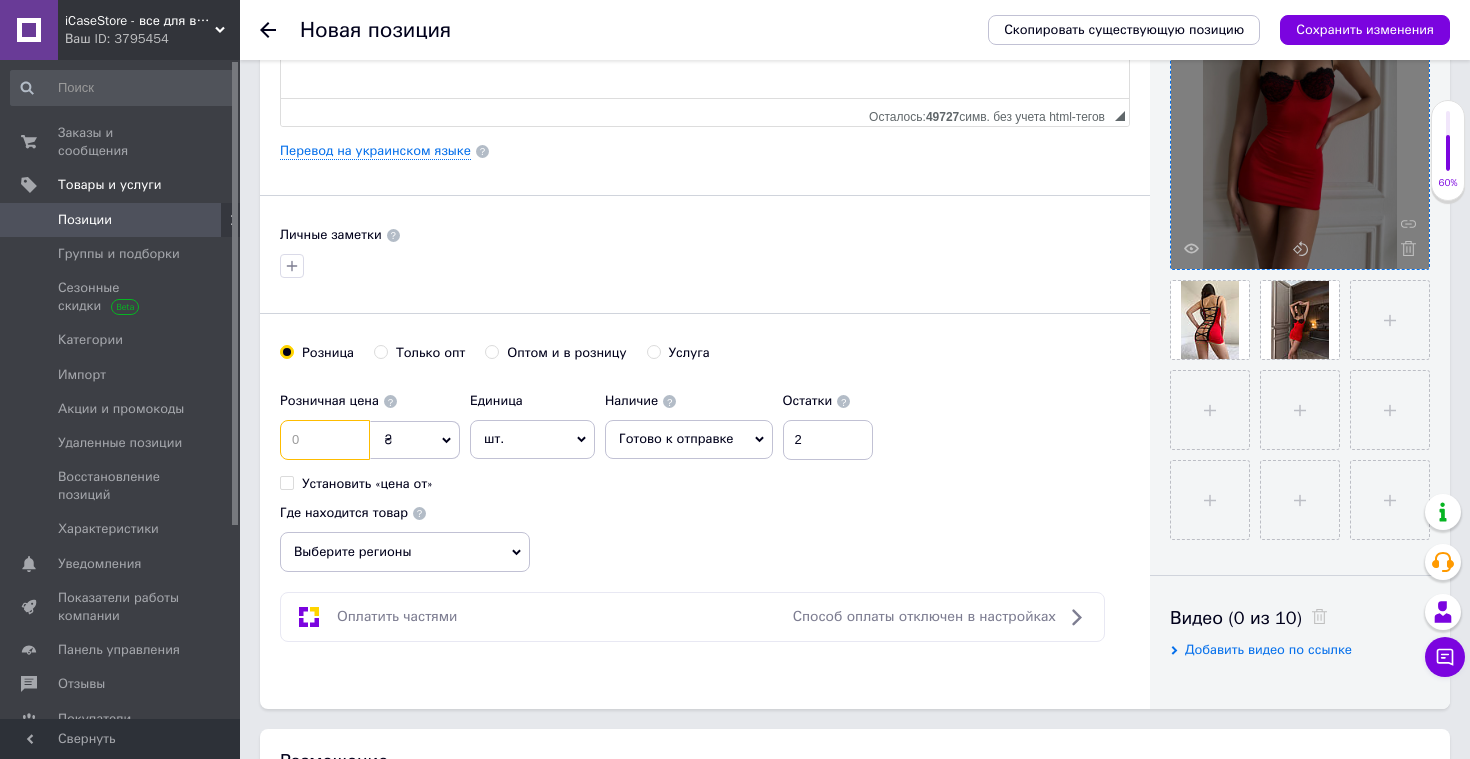 click at bounding box center (325, 440) 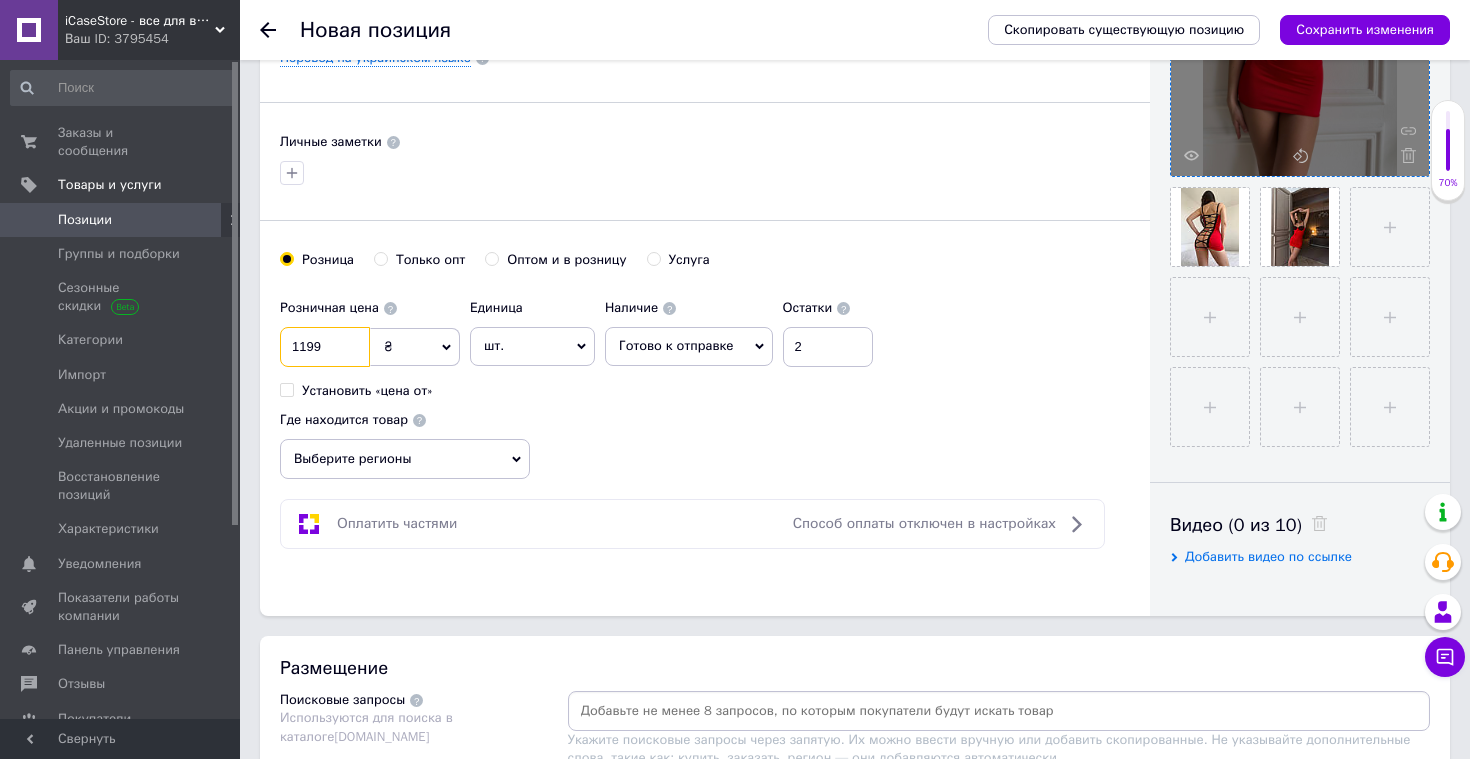 scroll, scrollTop: 648, scrollLeft: 0, axis: vertical 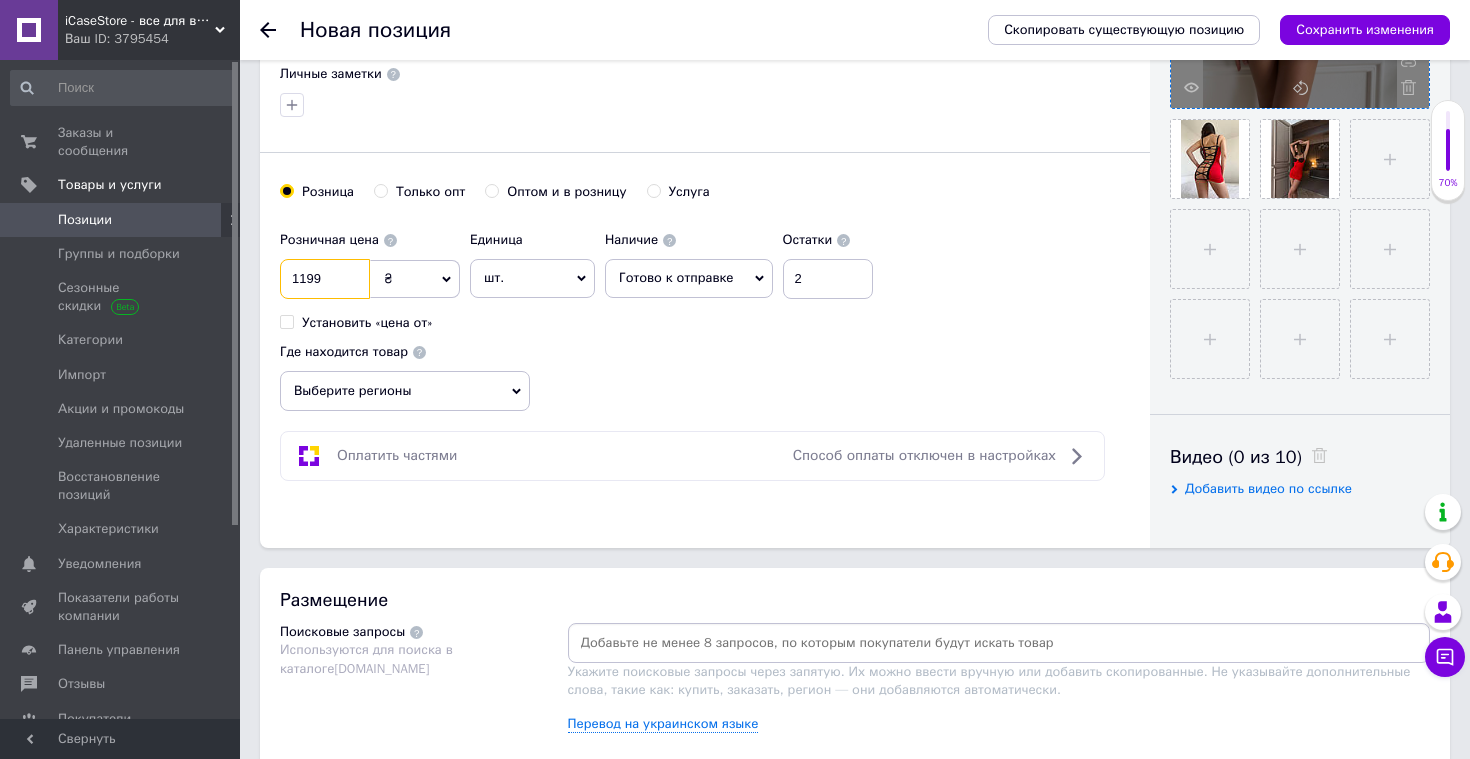 type on "1199" 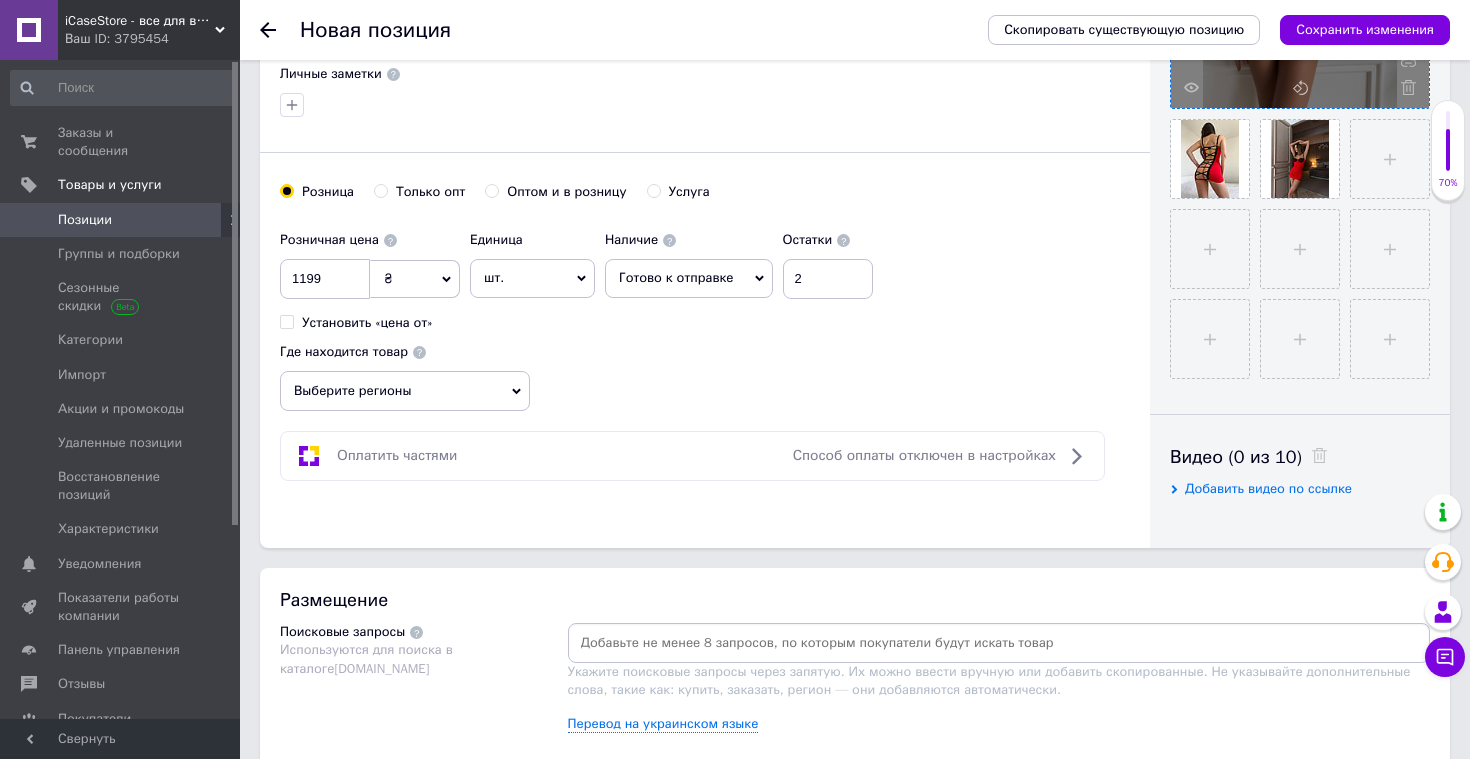 click on "Выберите регионы" at bounding box center (405, 391) 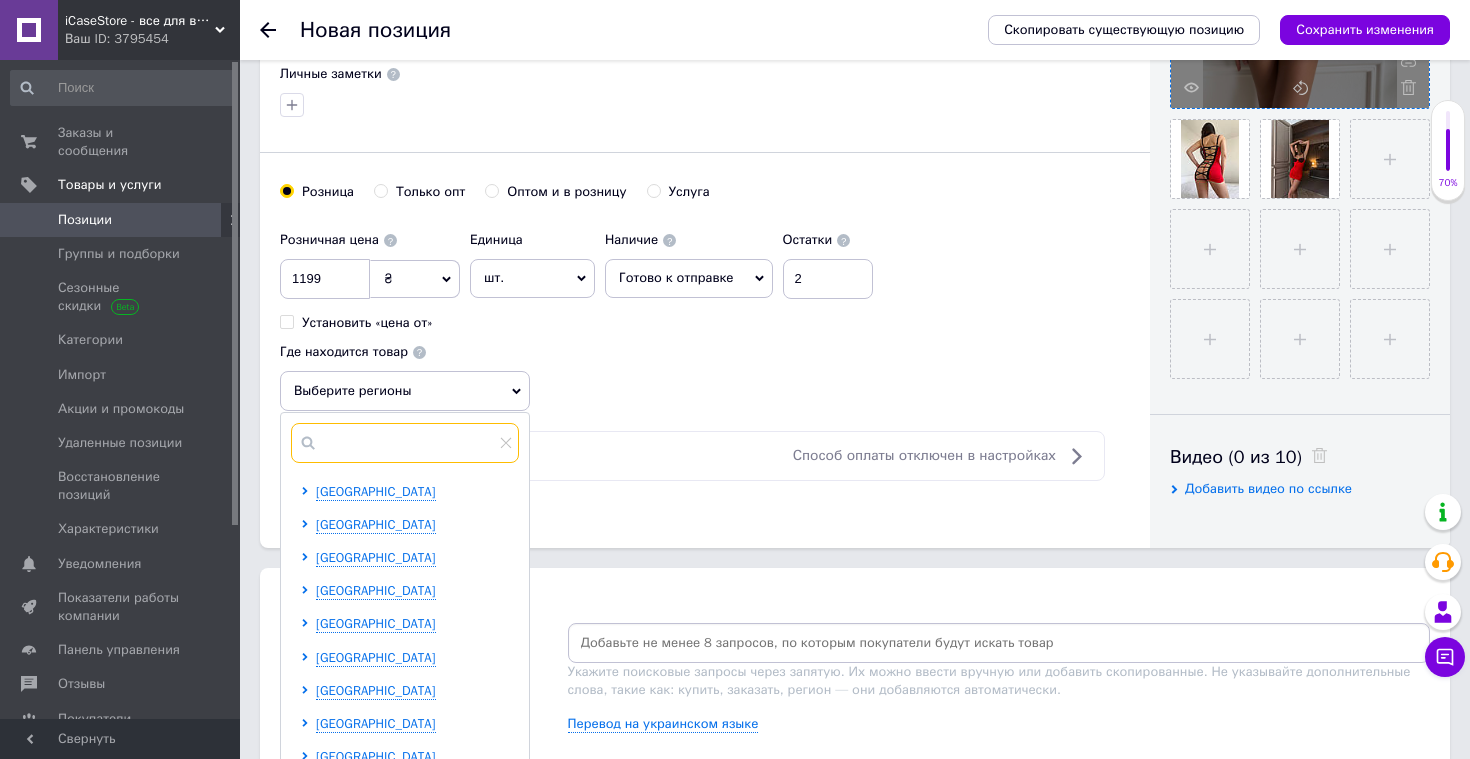 click at bounding box center [405, 443] 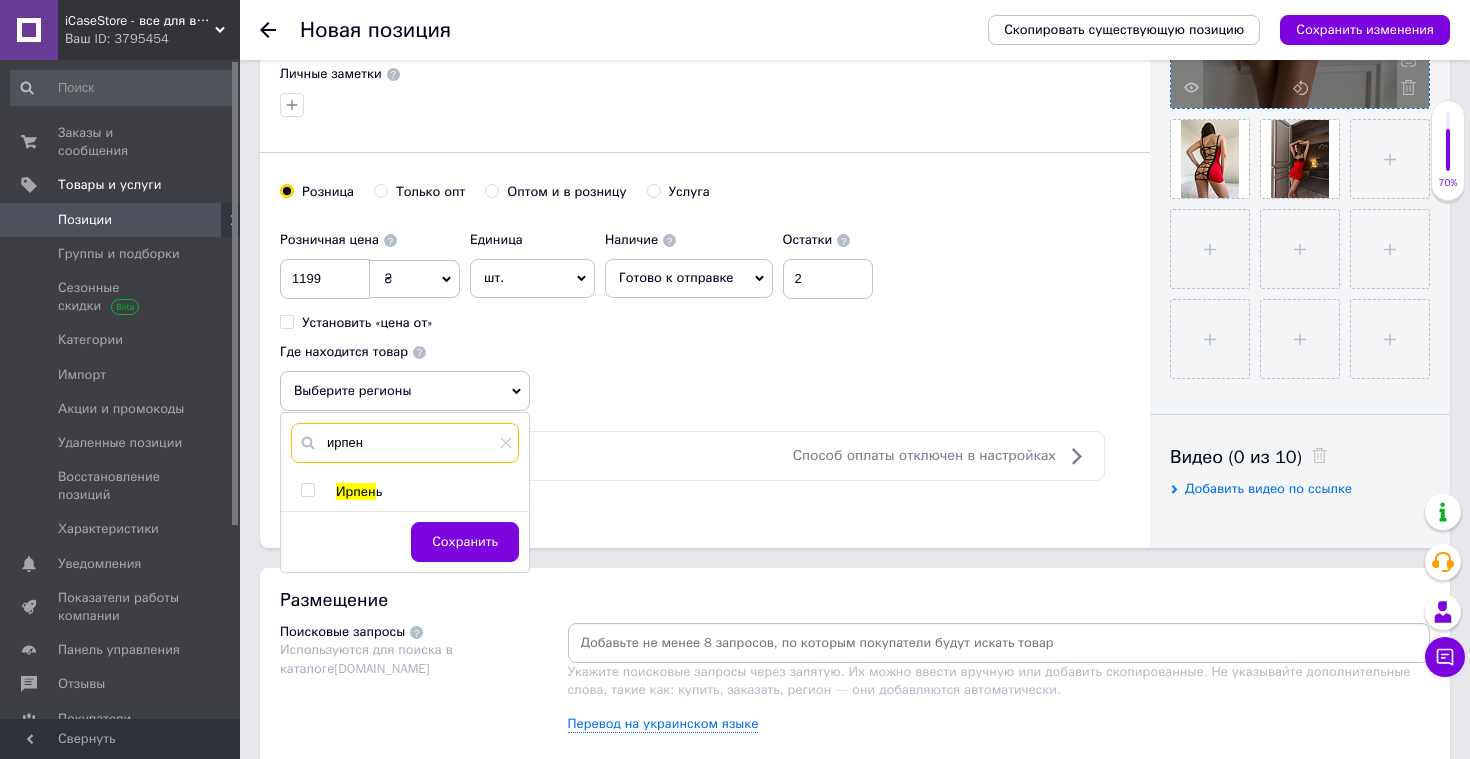 type on "ирпен" 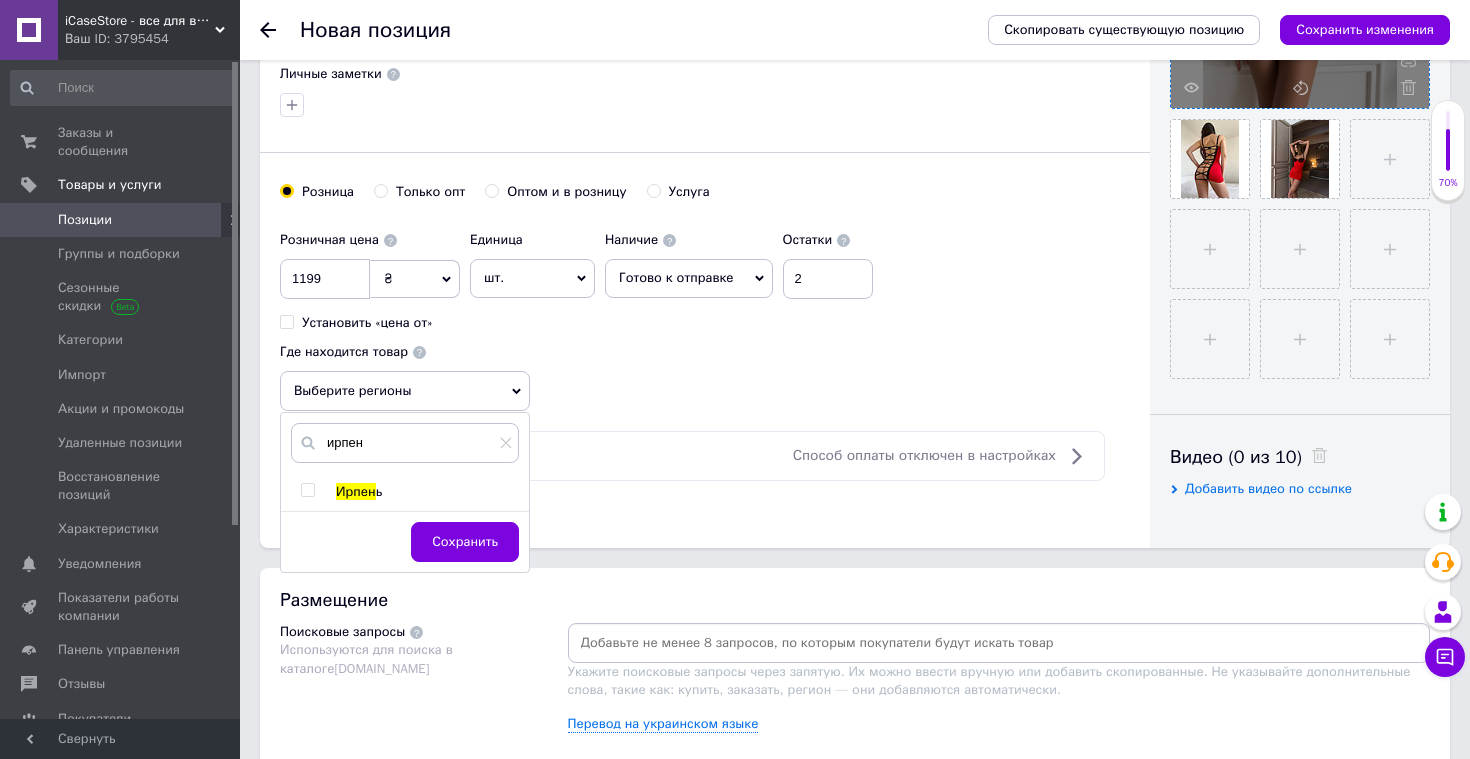 click on "Ирпен" at bounding box center [356, 491] 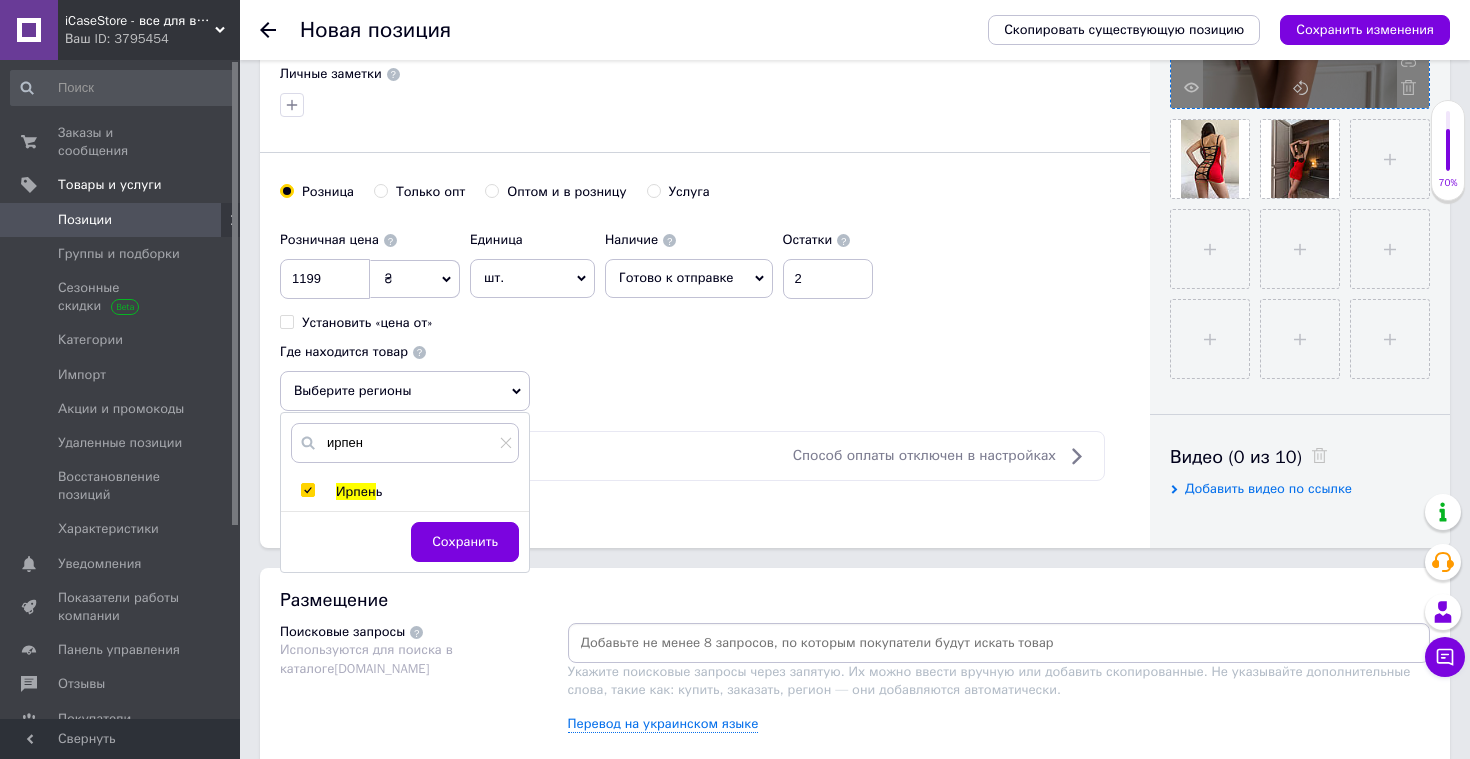 checkbox on "true" 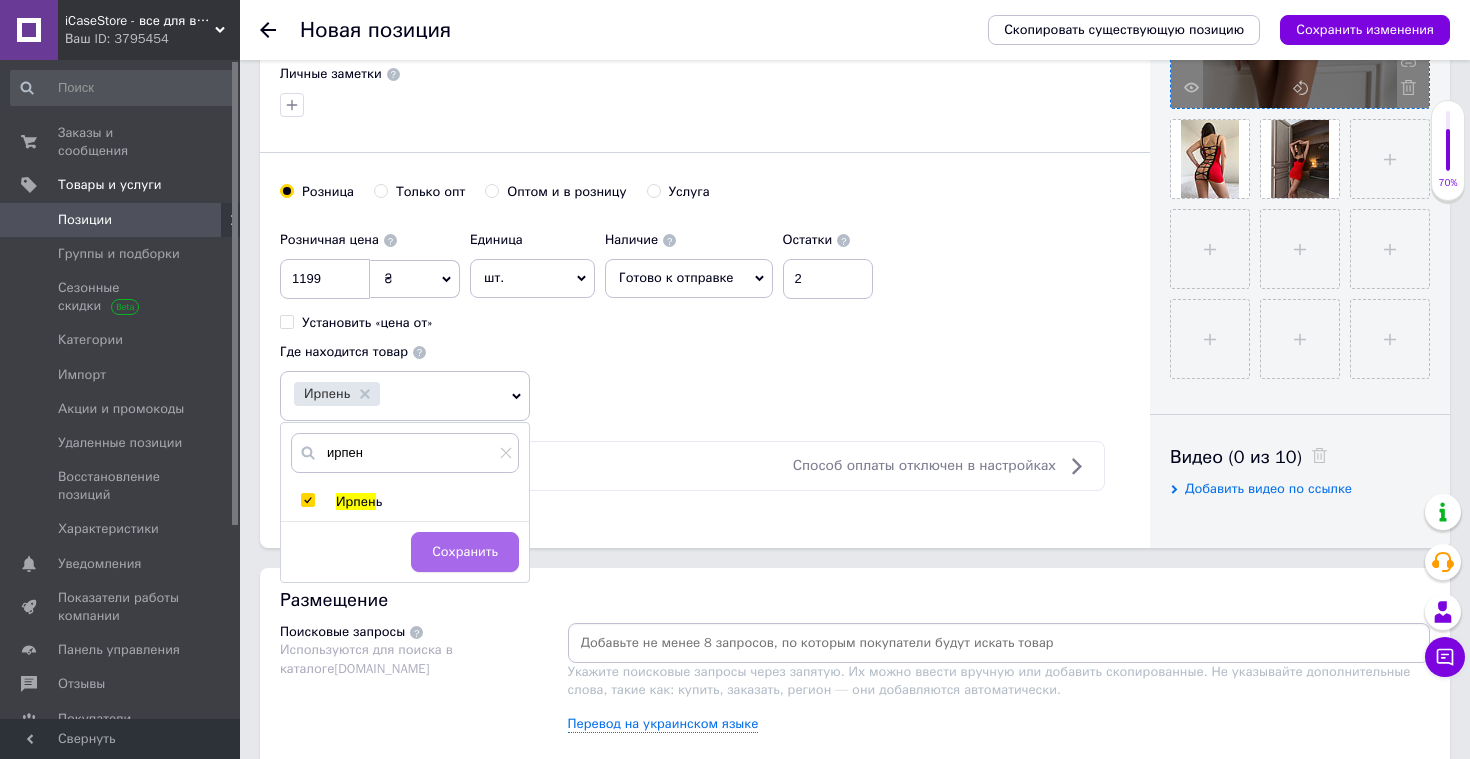 click on "Сохранить" at bounding box center (465, 552) 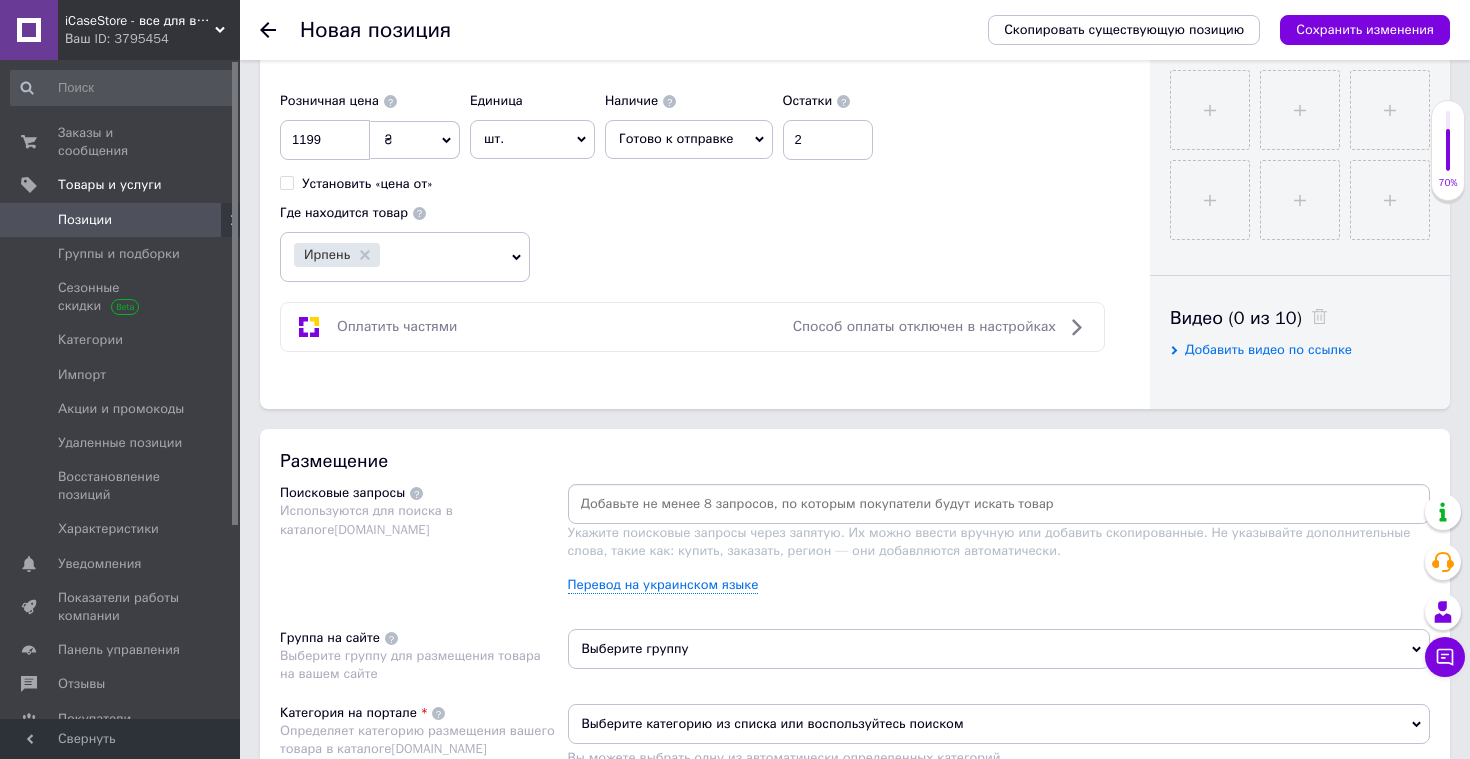 scroll, scrollTop: 957, scrollLeft: 0, axis: vertical 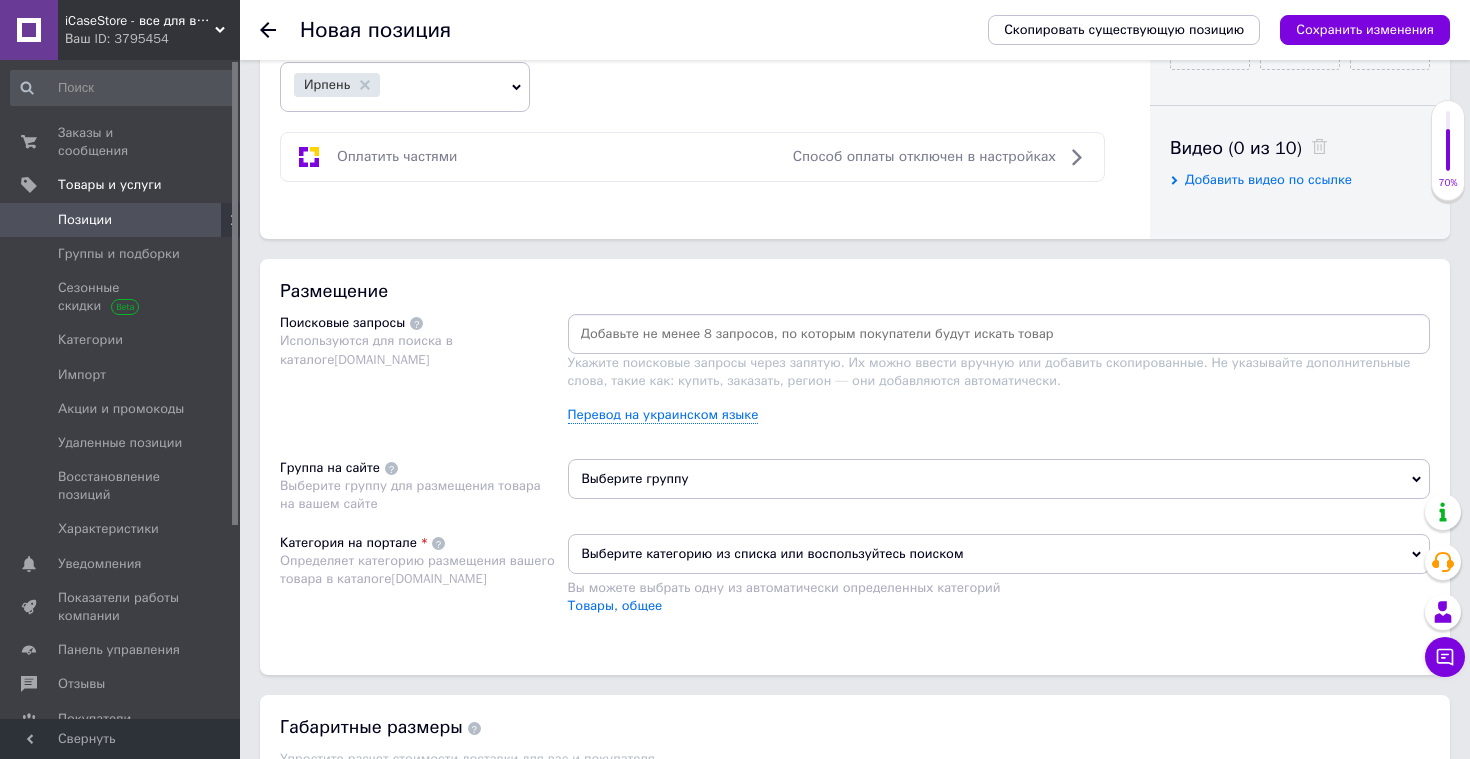 click at bounding box center (999, 334) 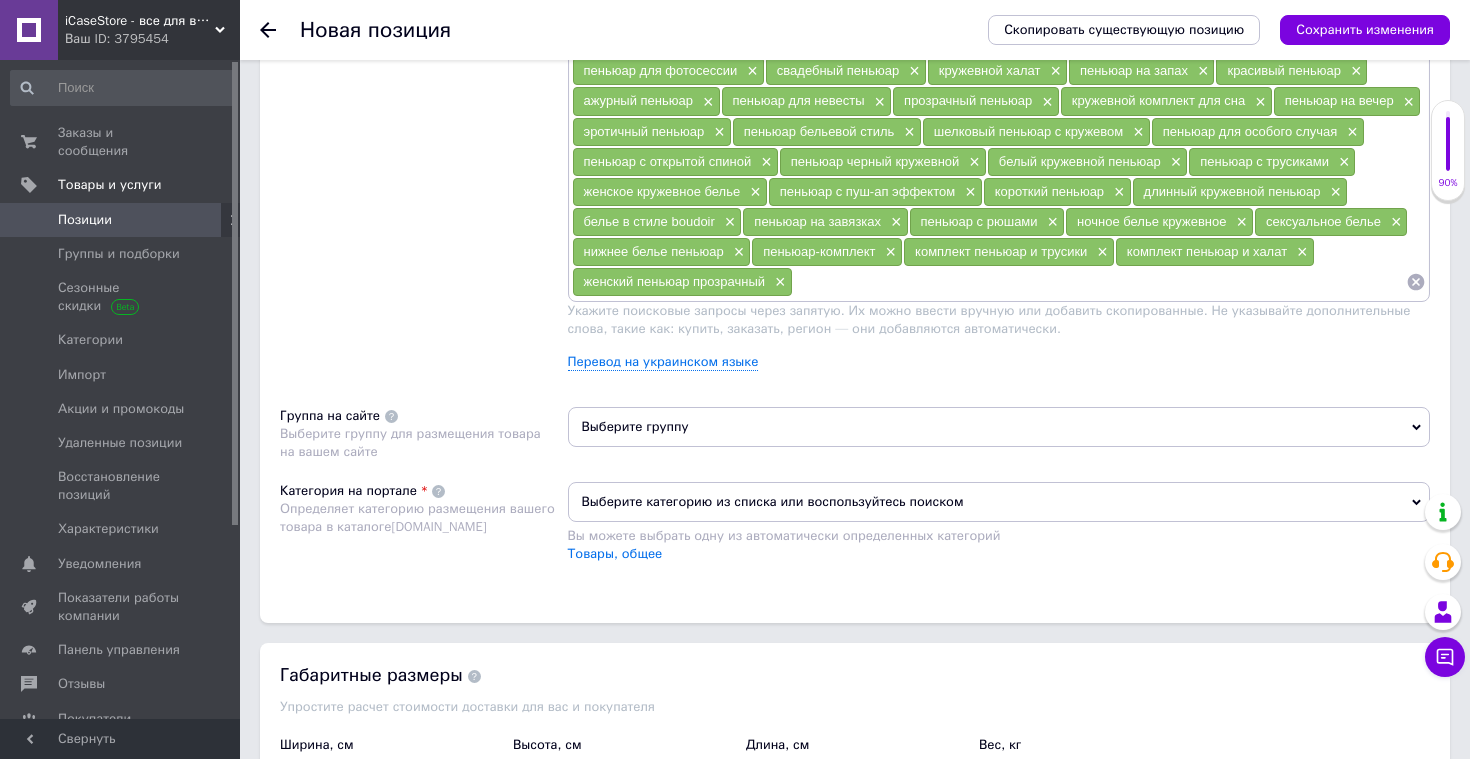 click on "Выберите группу" at bounding box center (999, 427) 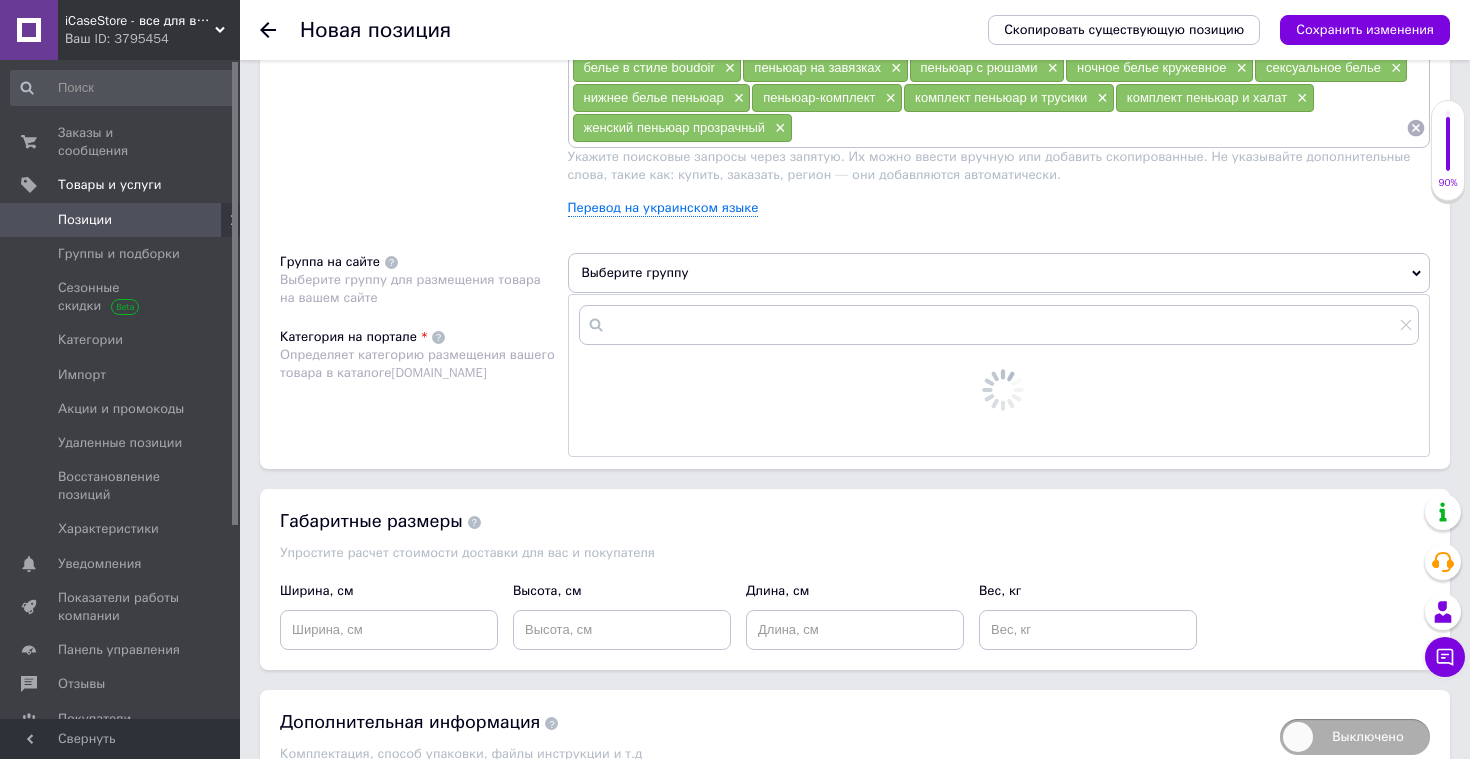 scroll, scrollTop: 1533, scrollLeft: 0, axis: vertical 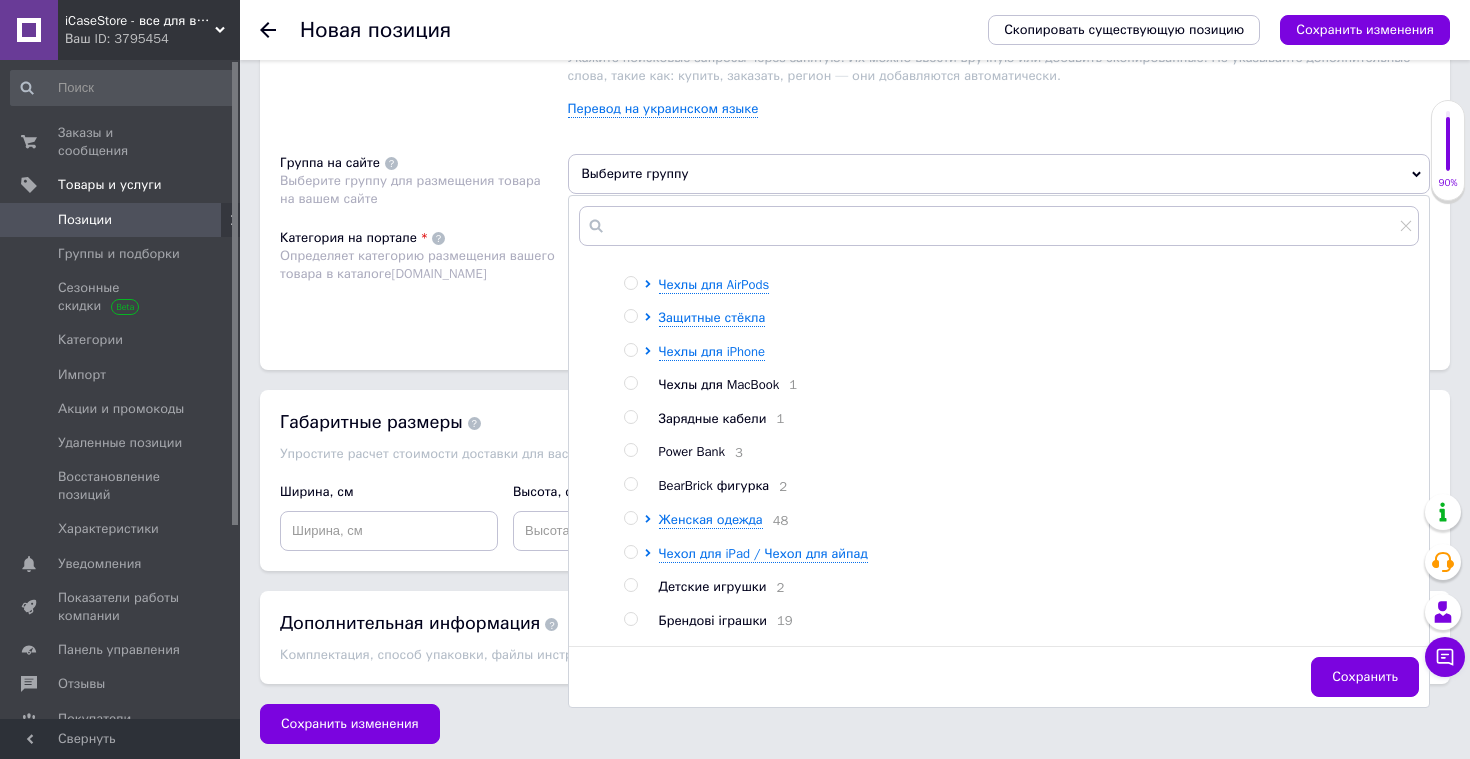 click at bounding box center [651, 520] 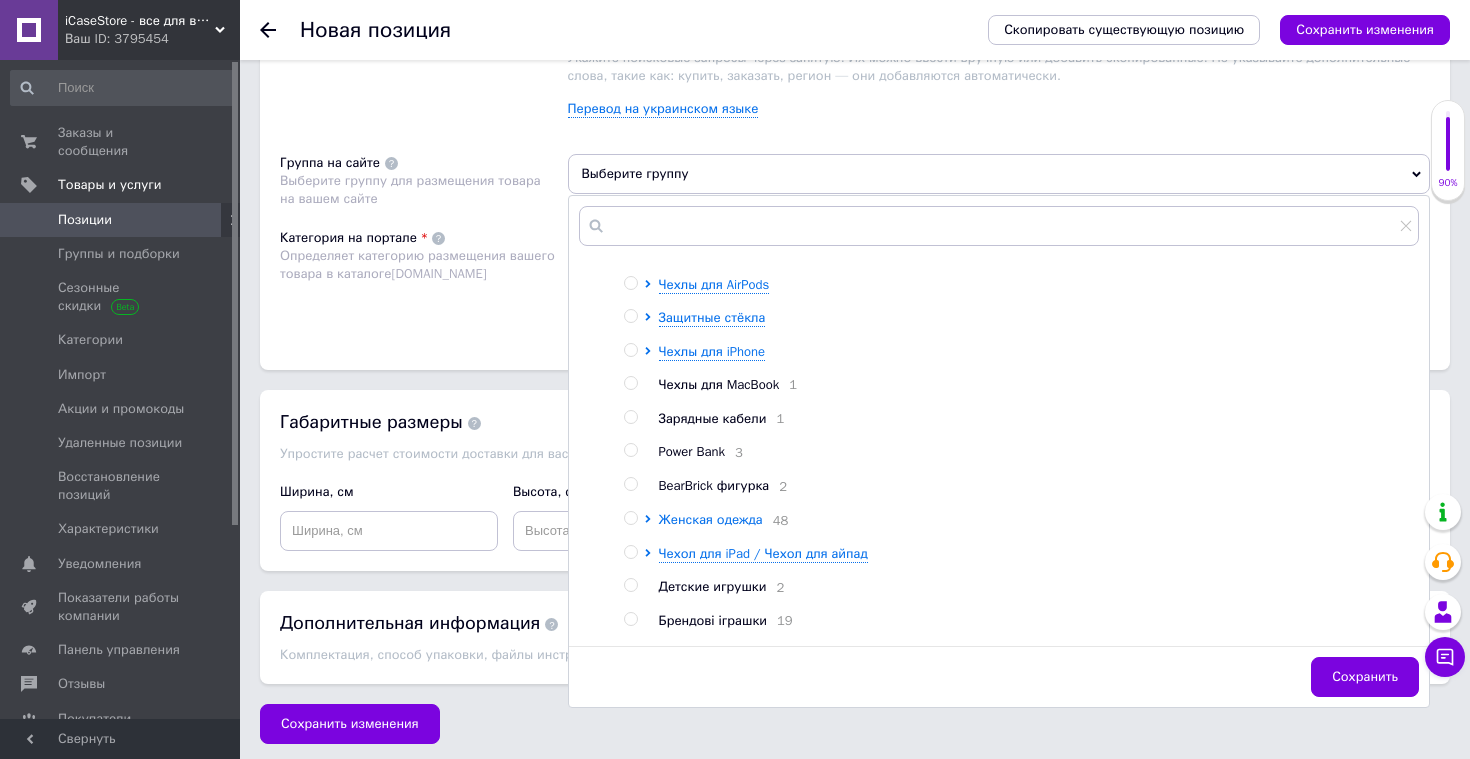 click 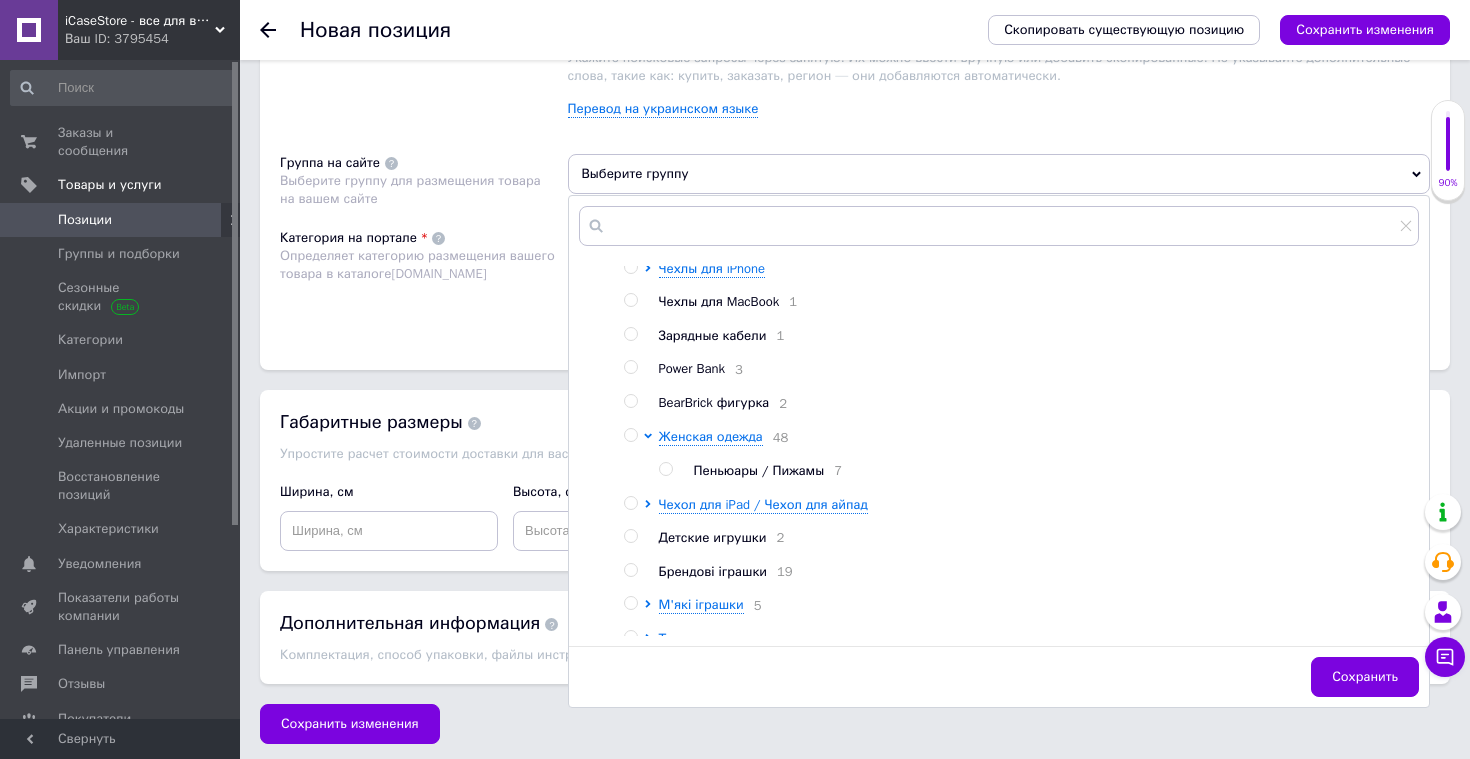 scroll, scrollTop: 113, scrollLeft: 0, axis: vertical 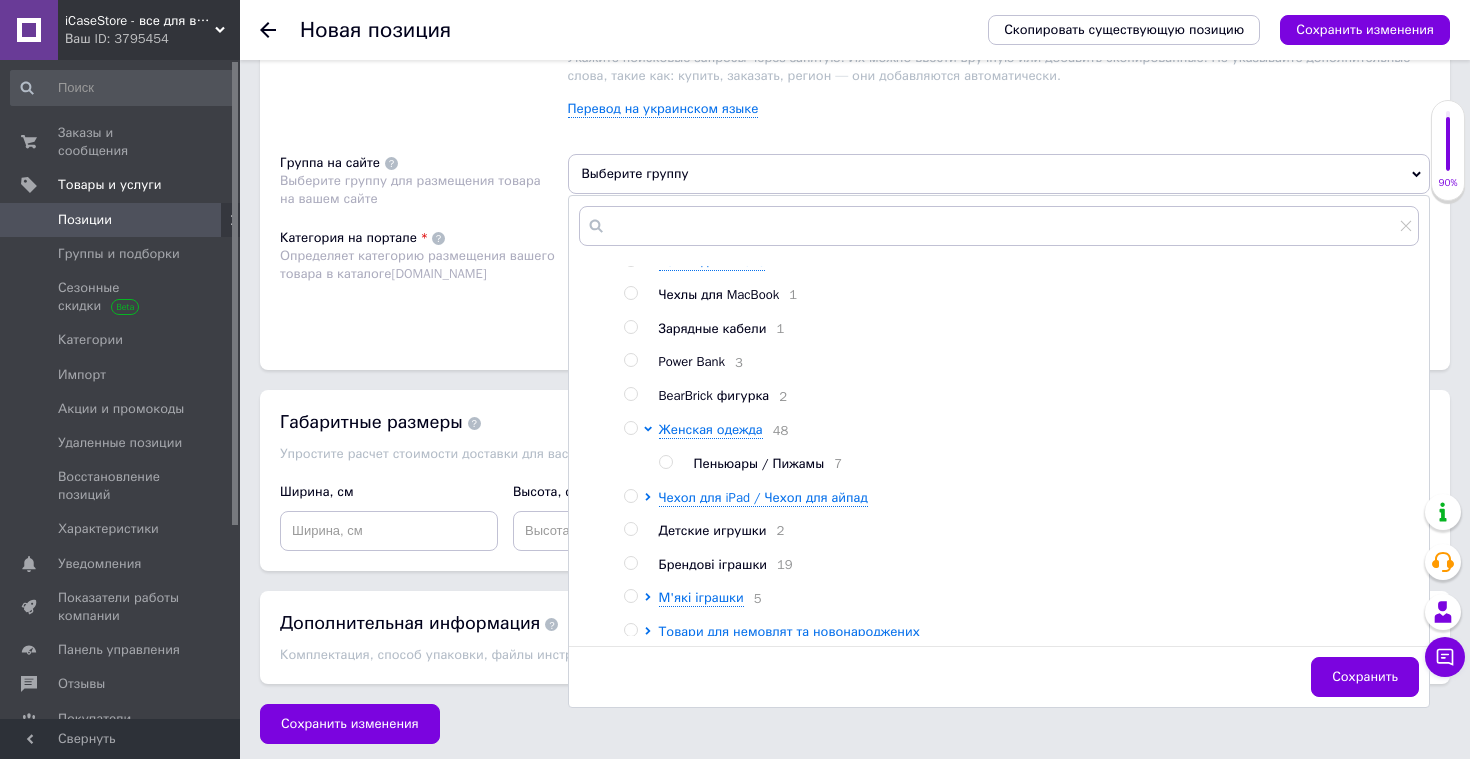 click at bounding box center (665, 462) 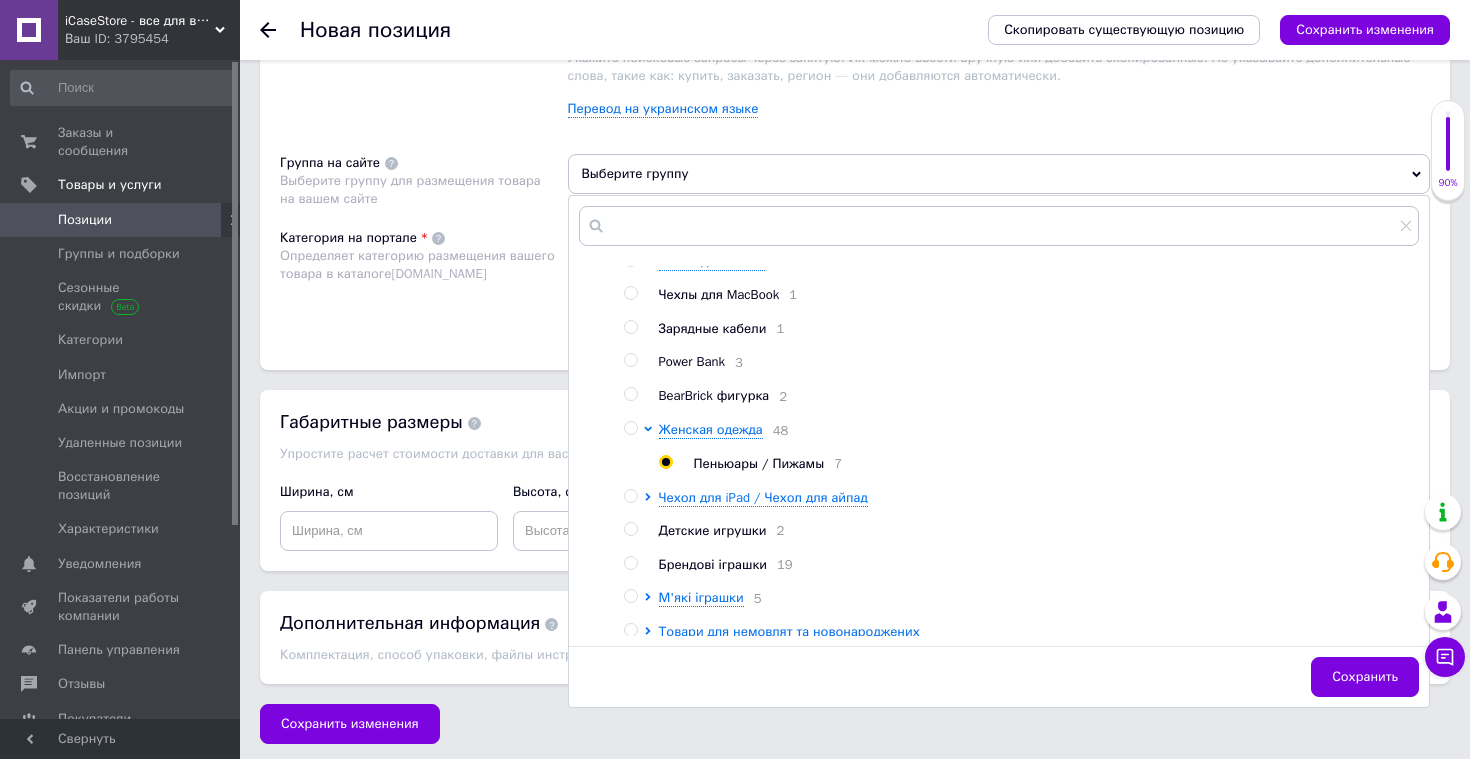 radio on "true" 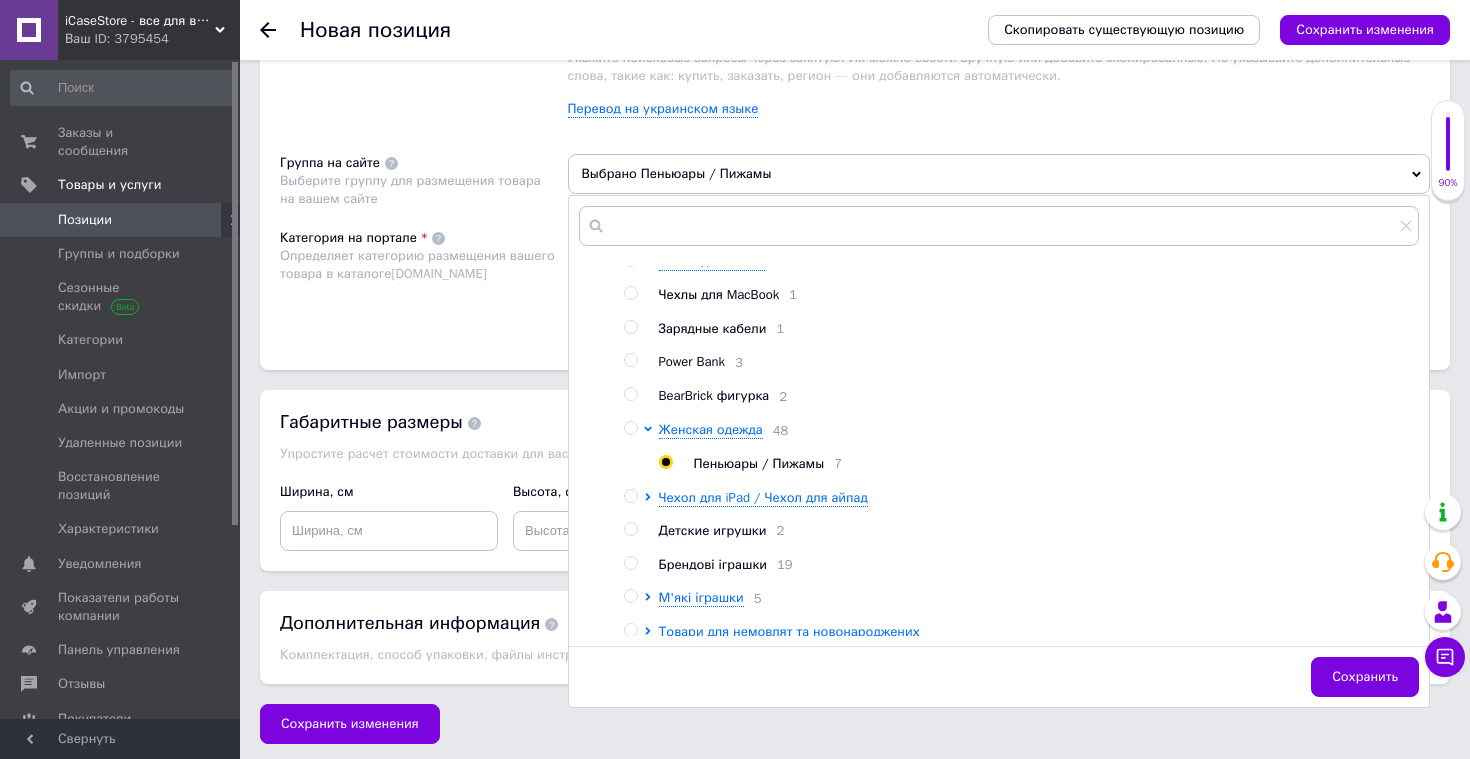 click on "Размещение Поисковые запросы Используются для поиска в каталоге  Prom.ua кружевной пеньюар × женский пеньюар × пеньюар для женщин × кружевной пеньюар с халатом × пеньюар для сна × сексуальный пеньюар × пеньюар с кружевом × ночной пеньюар × женский пеньюар с кружевом × пеньюар для фотосессии × свадебный пеньюар × кружевной халат × пеньюар на запах × красивый пеньюар × ажурный пеньюар × пеньюар для невесты × прозрачный пеньюар × кружевной комплект для сна × пеньюар на вечер × эротичный пеньюар × пеньюар бельевой стиль × шелковый пеньюар с кружевом × × × × × ×" at bounding box center (855, 26) 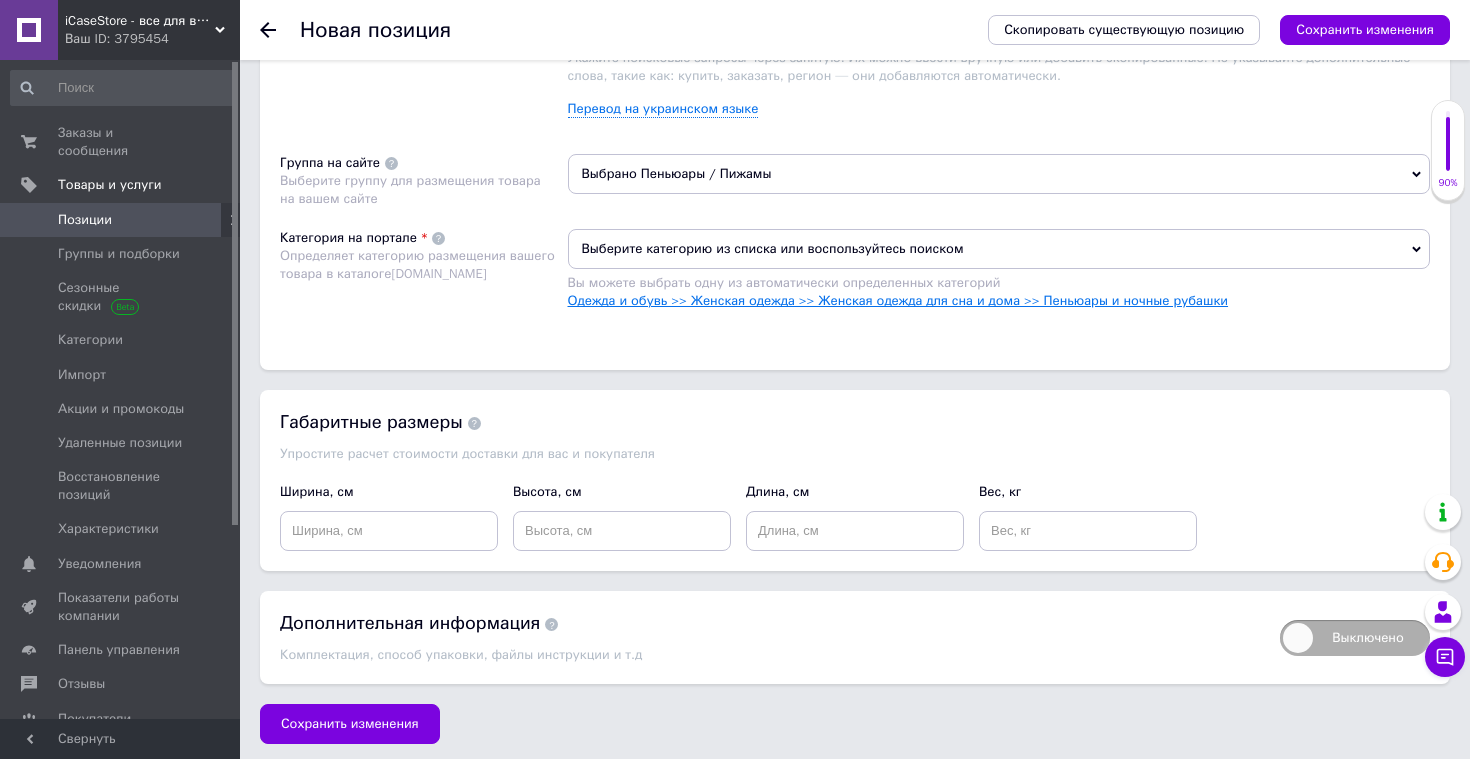 click on "Одежда и обувь >> Женская одежда >> Женская одежда для сна и дома >> Пеньюары и ночные рубашки" at bounding box center (898, 300) 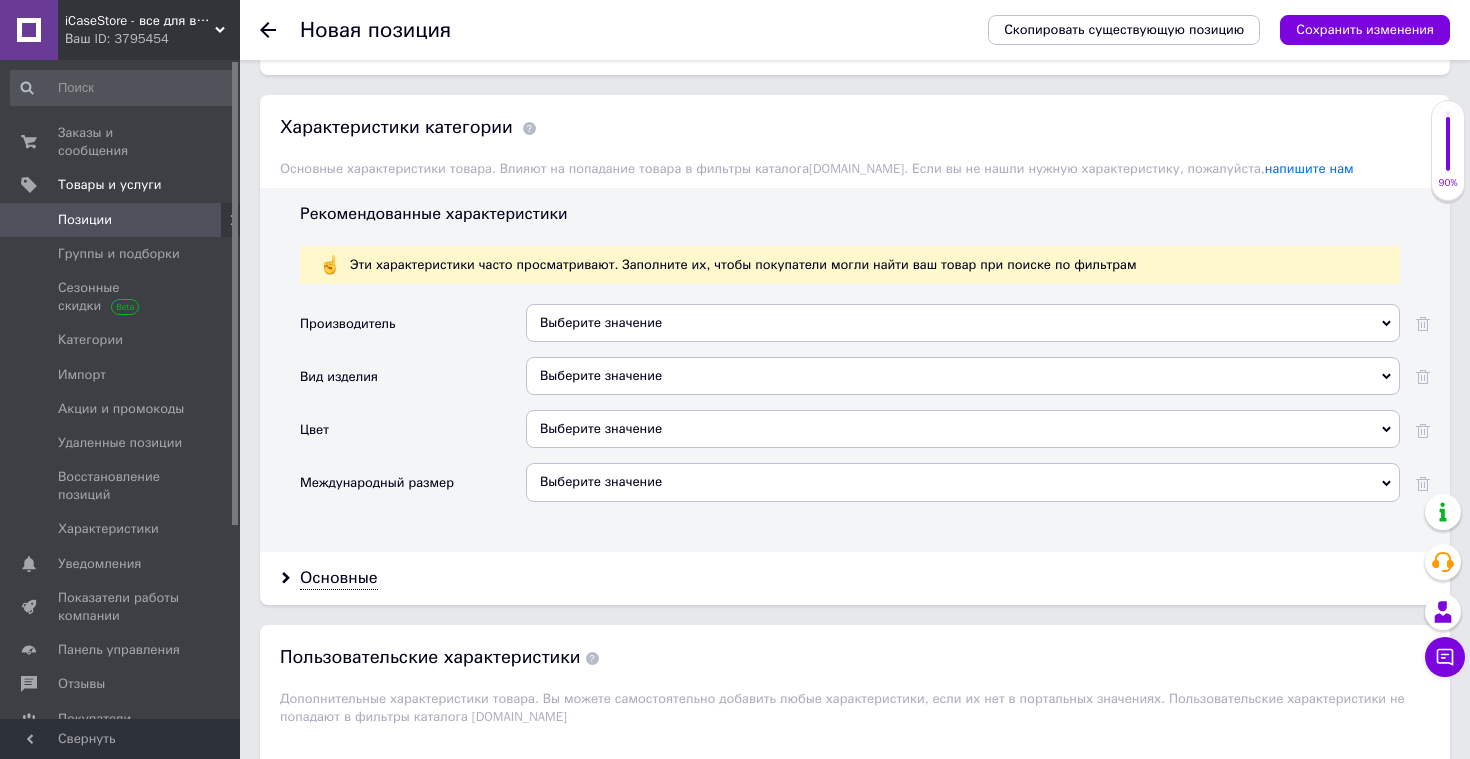 scroll, scrollTop: 1884, scrollLeft: 0, axis: vertical 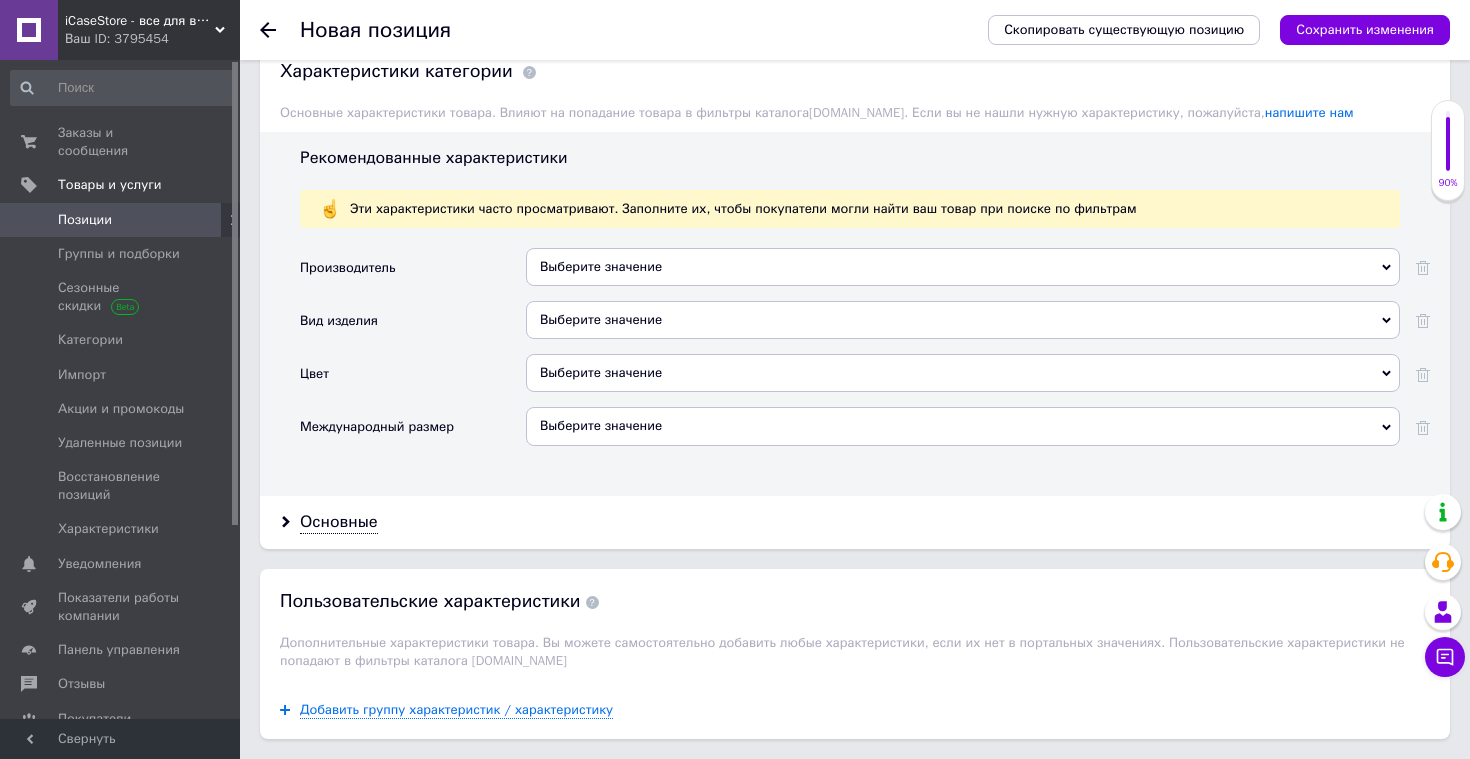click on "Выберите значение" at bounding box center [963, 320] 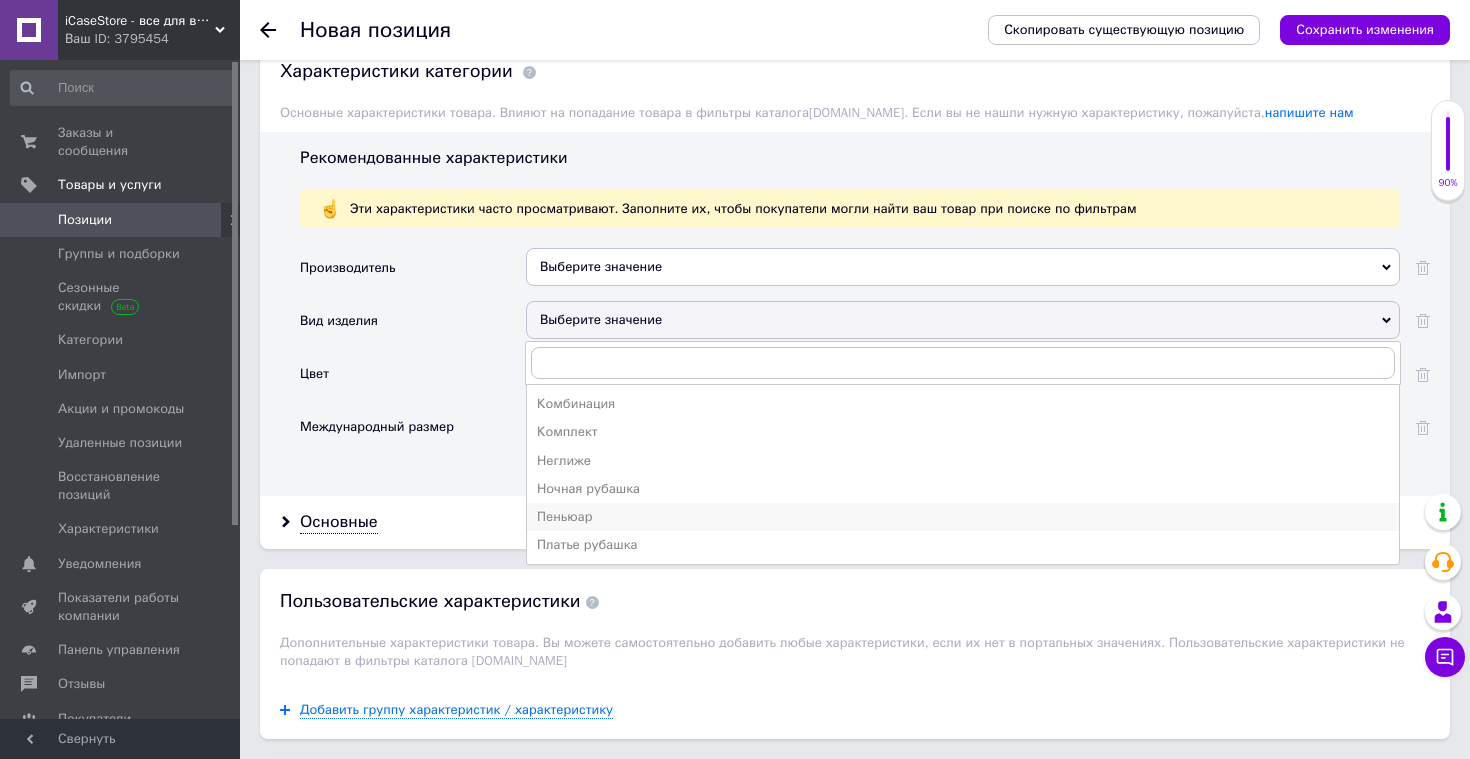 click on "Пеньюар" at bounding box center (963, 517) 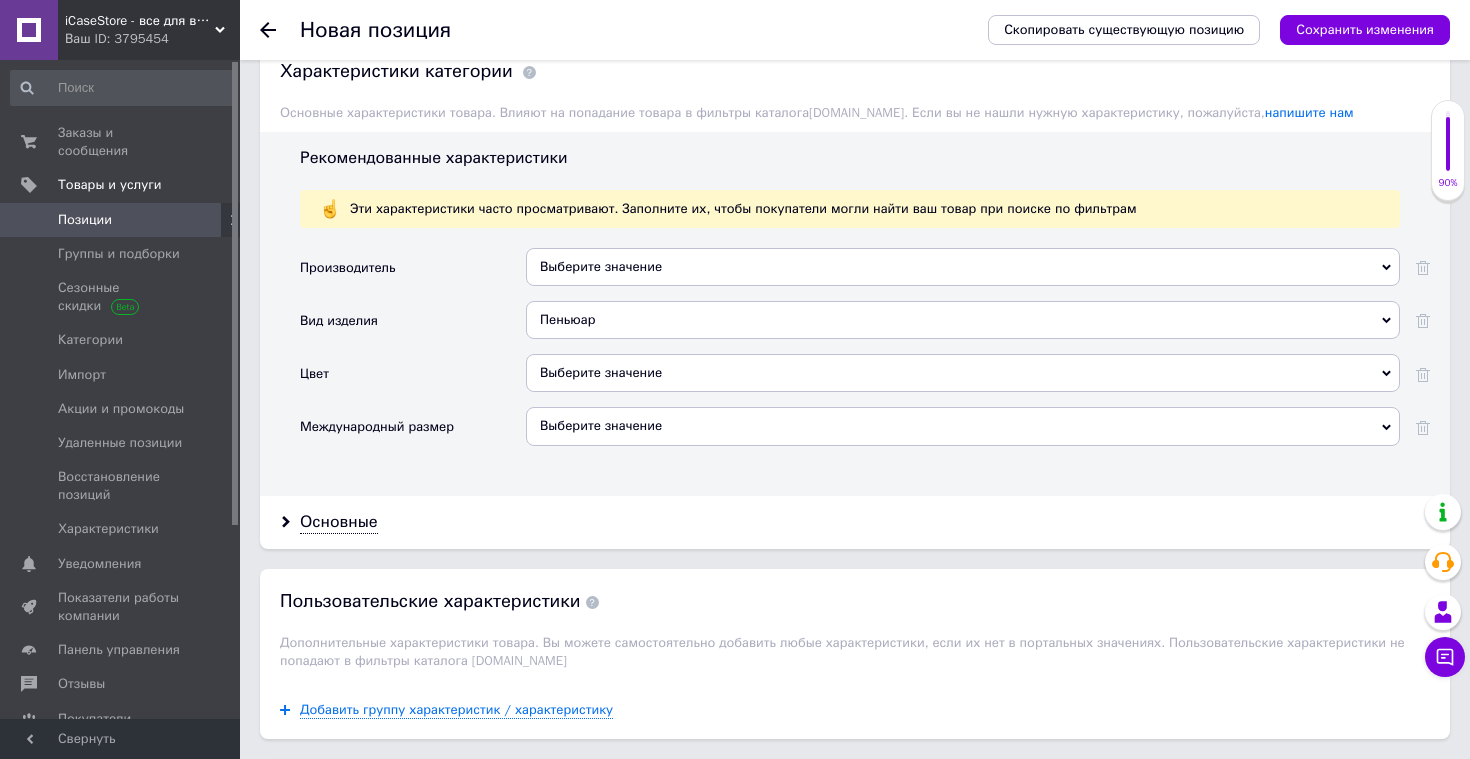 click on "Выберите значение" at bounding box center [963, 373] 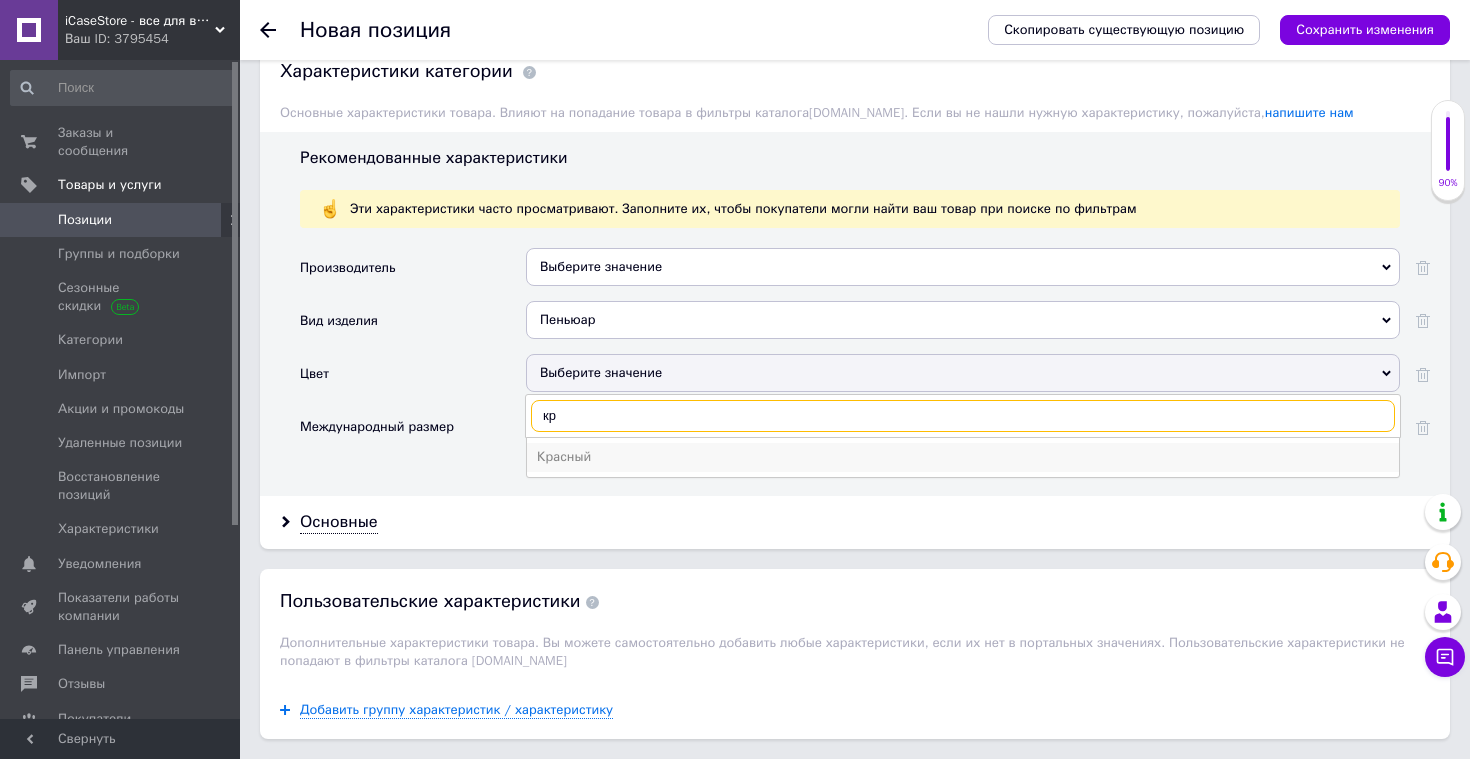 type on "кр" 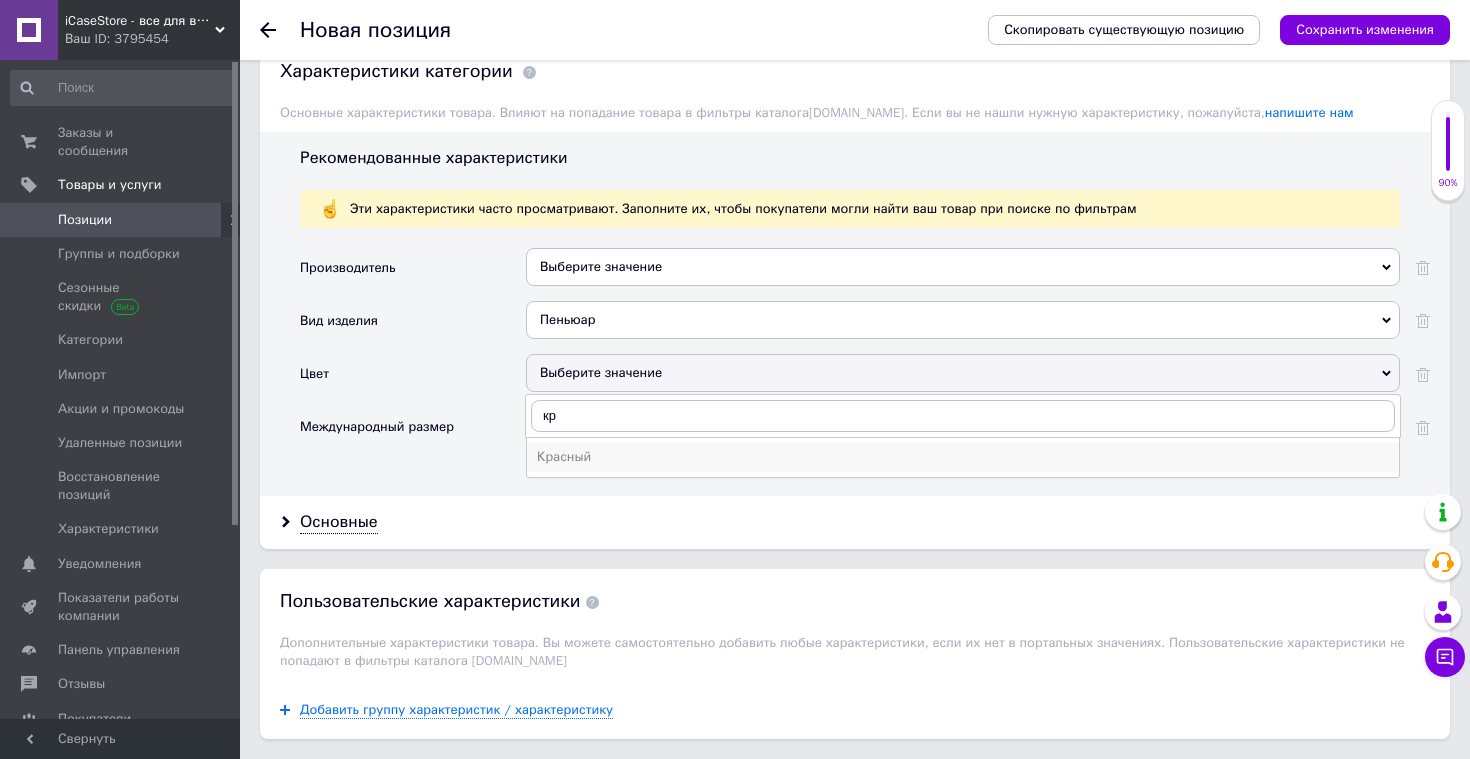 click on "Красный" at bounding box center [963, 457] 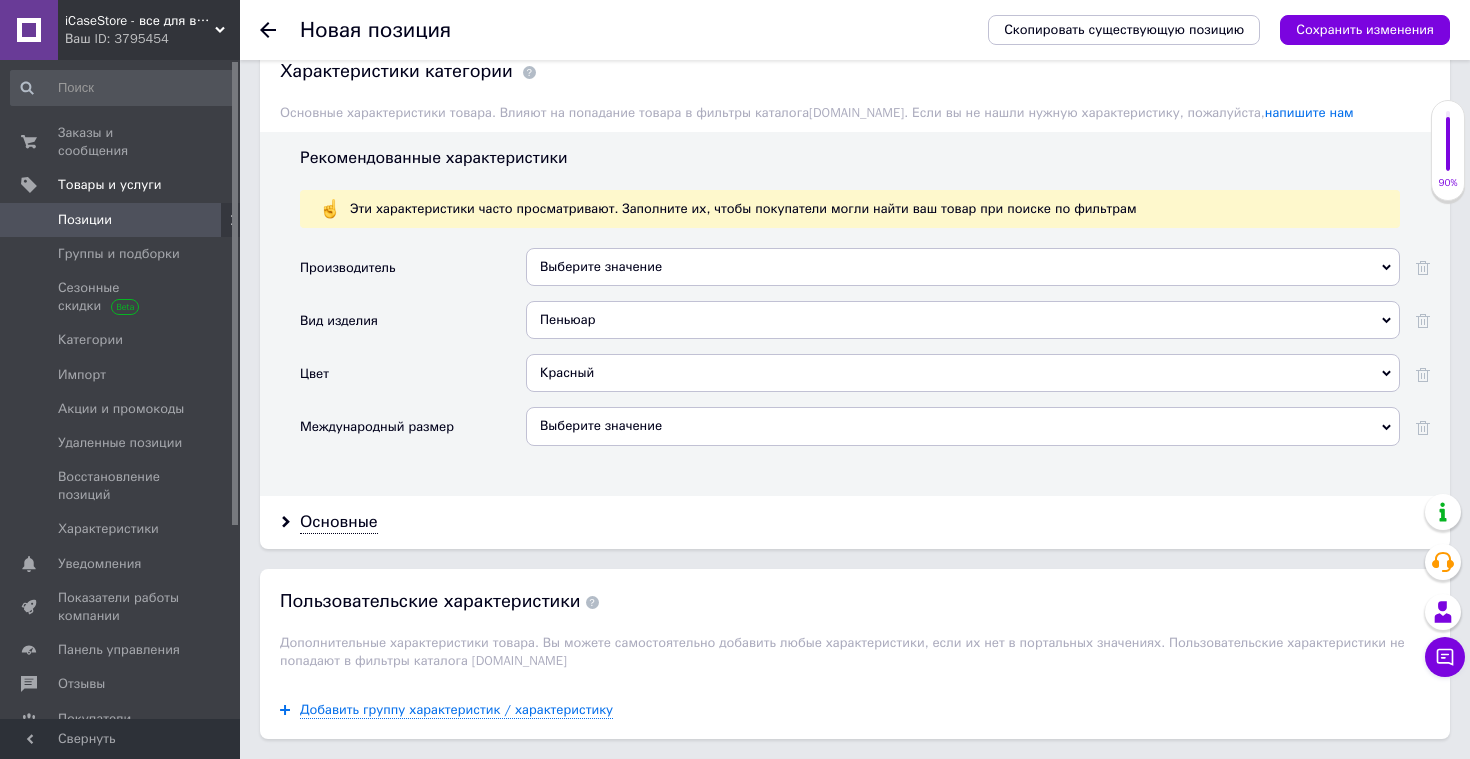 click on "Выберите значение" at bounding box center (963, 426) 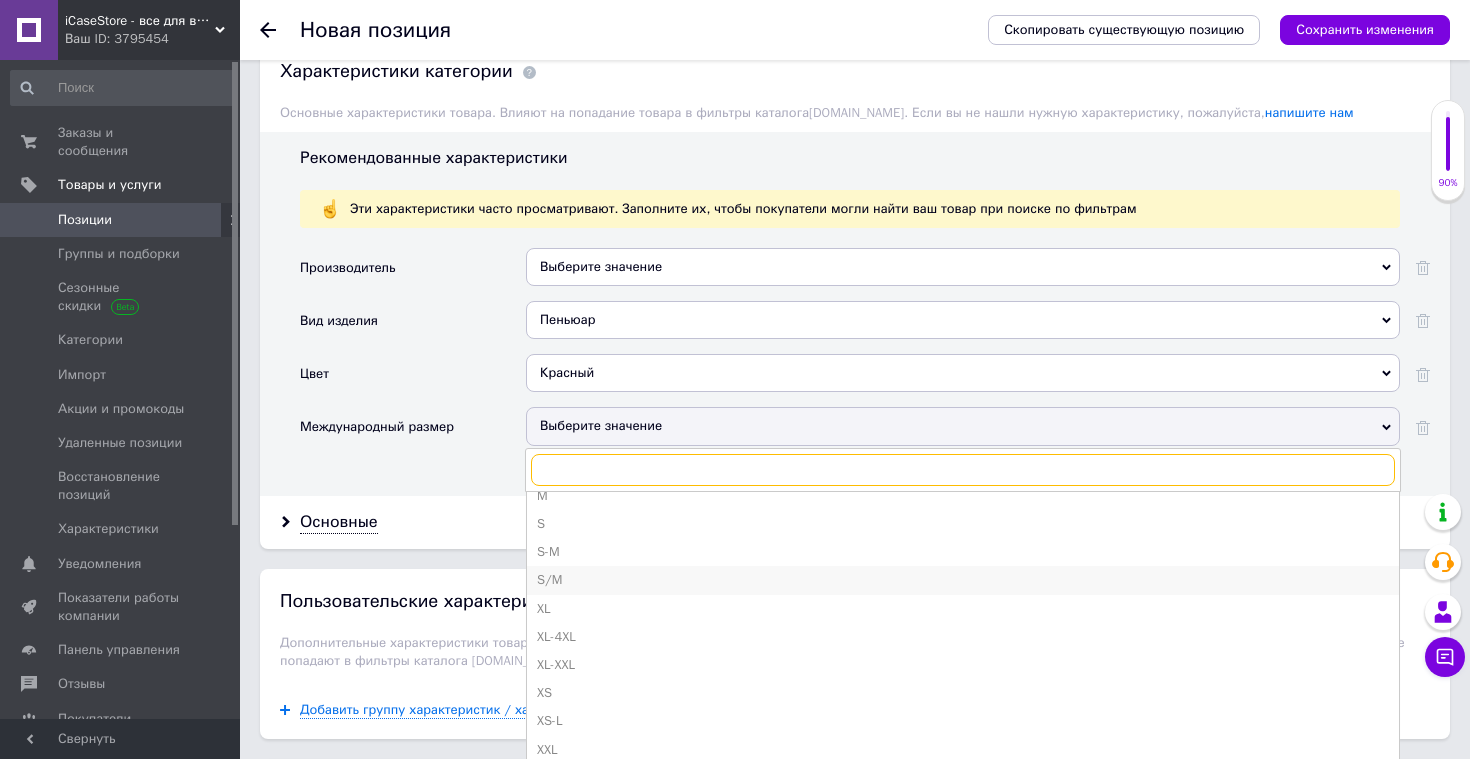 scroll, scrollTop: 388, scrollLeft: 0, axis: vertical 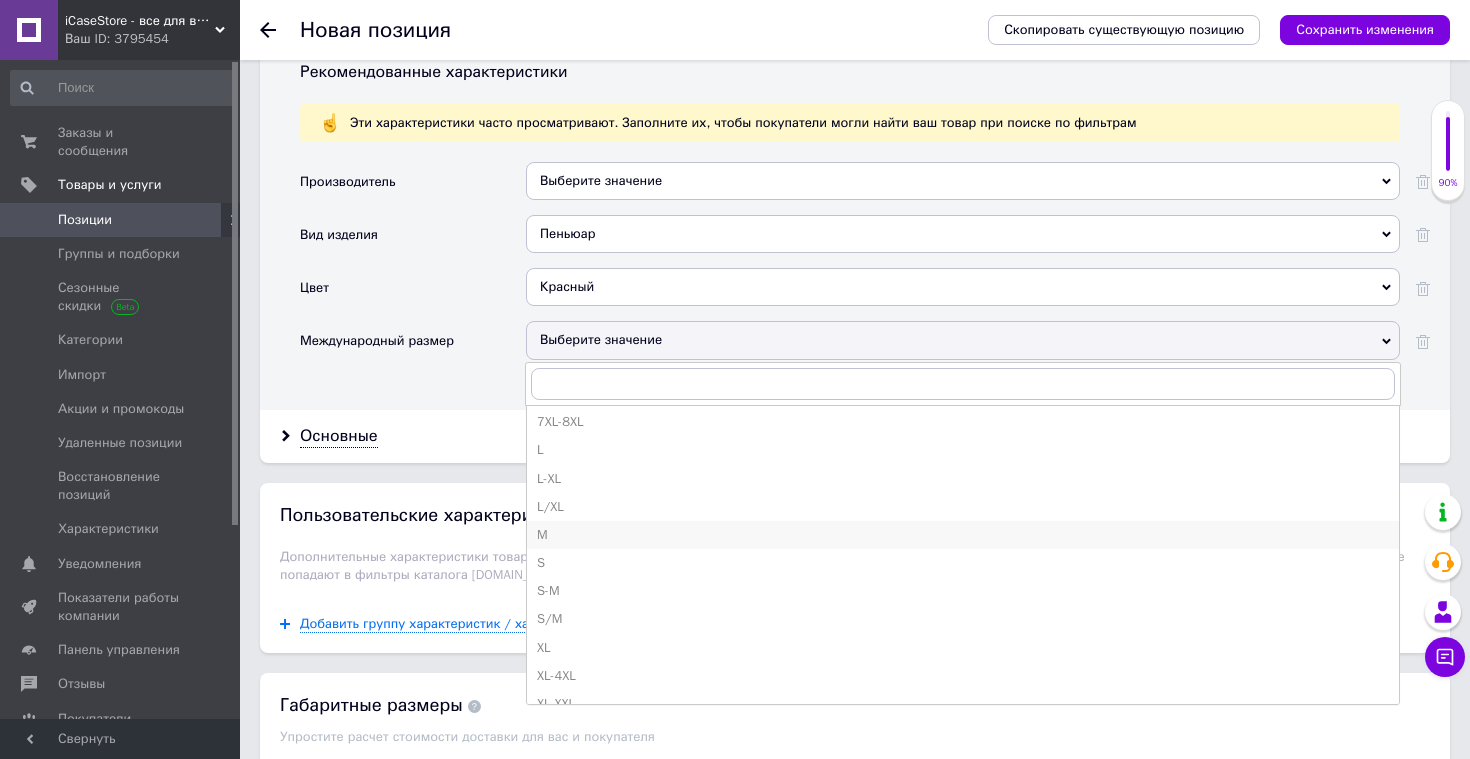 click on "M" at bounding box center [963, 535] 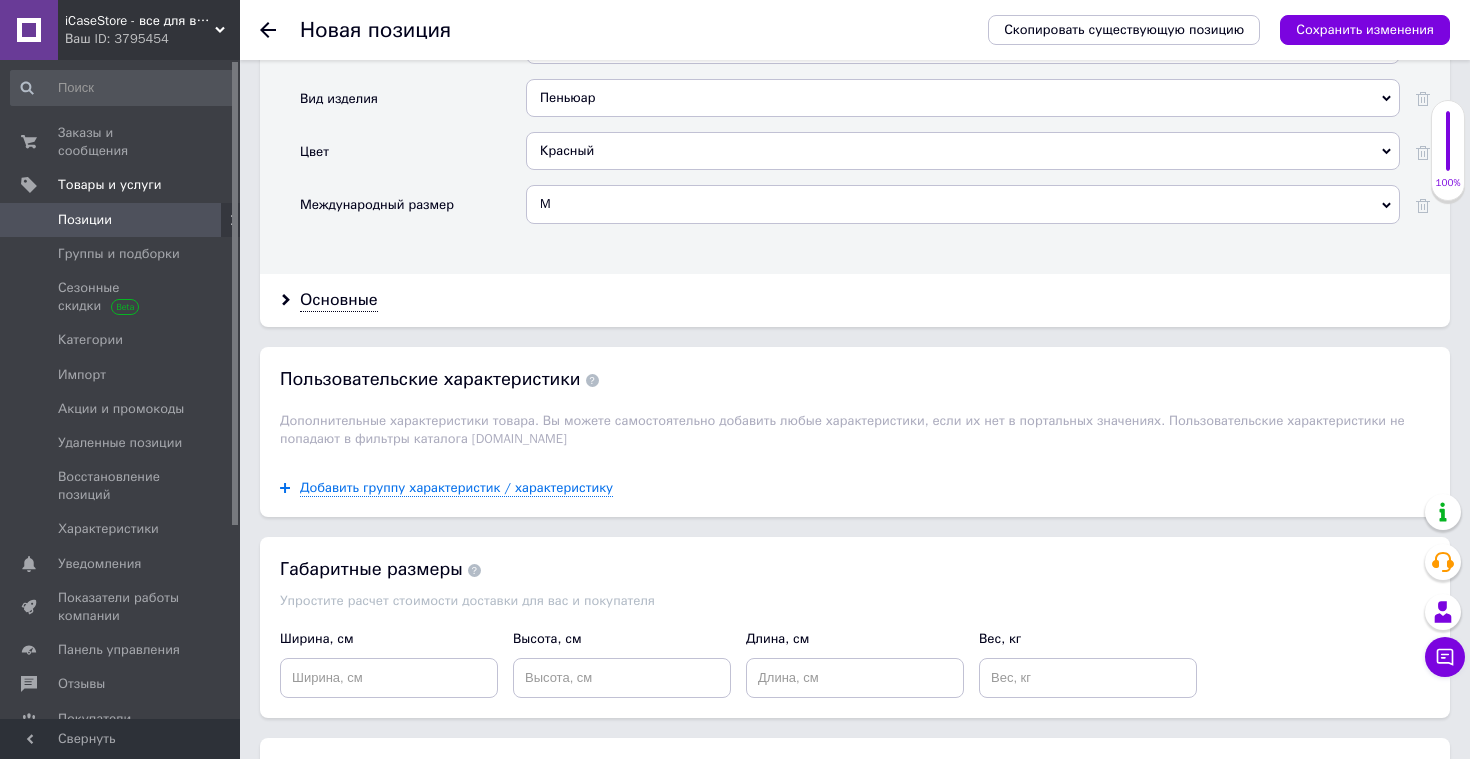 scroll, scrollTop: 2253, scrollLeft: 0, axis: vertical 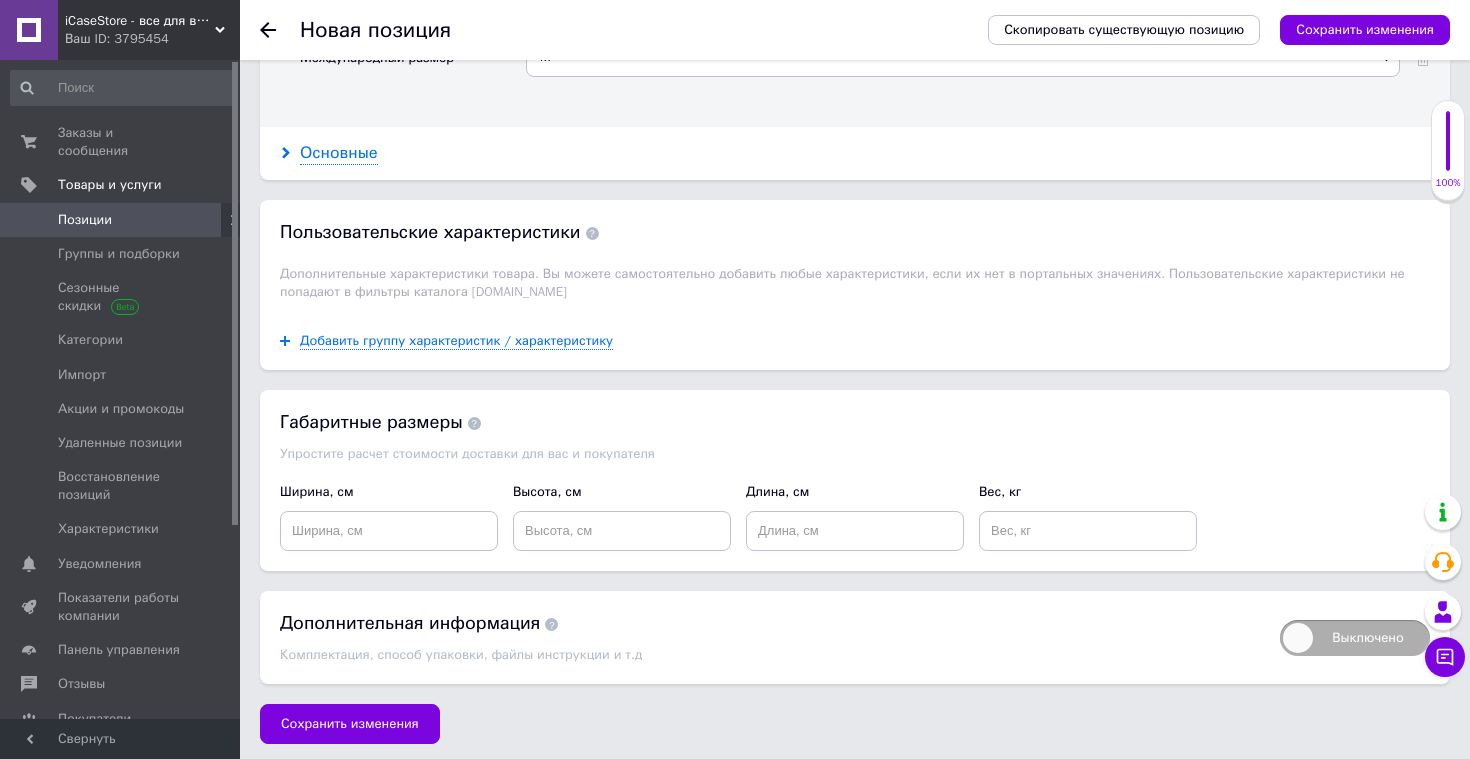 click on "Основные" at bounding box center [339, 153] 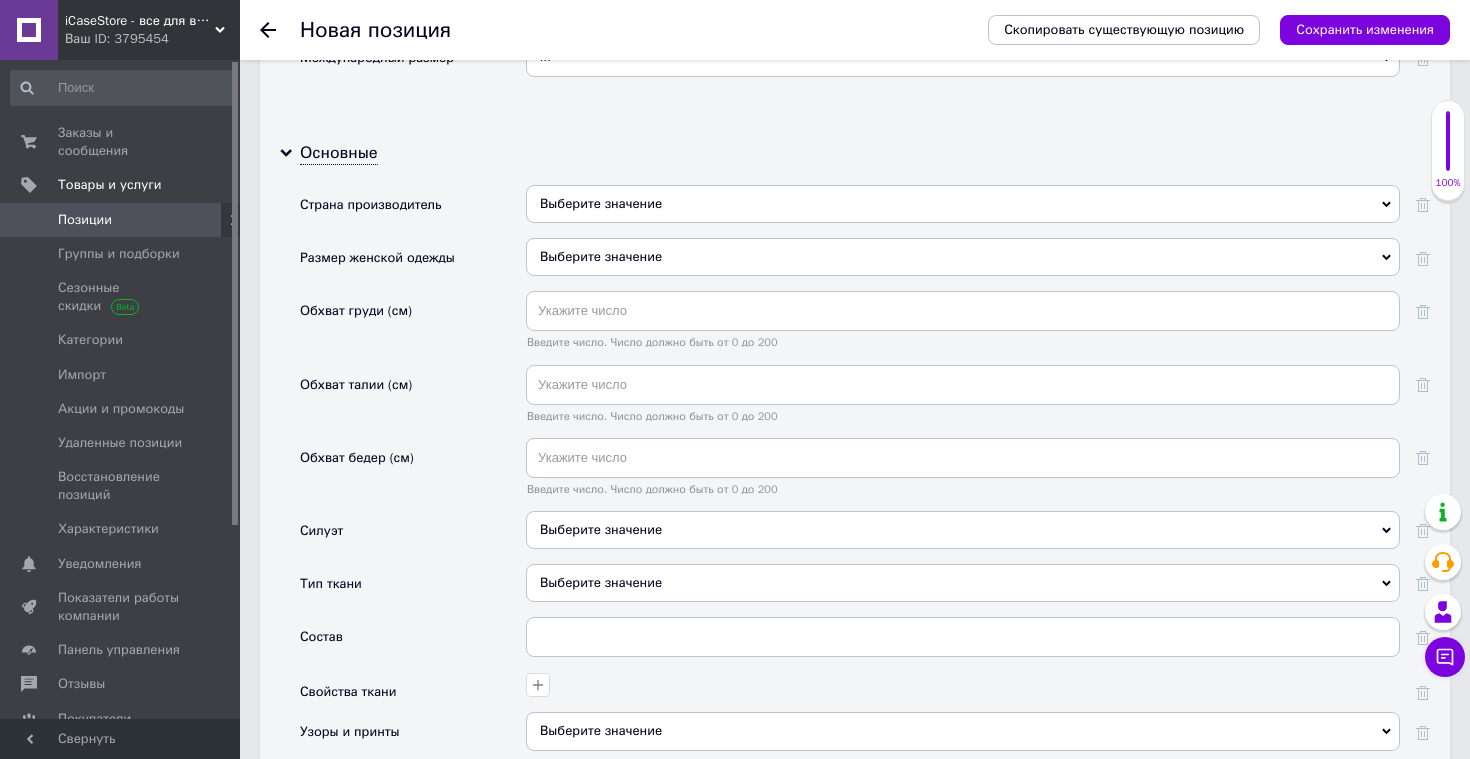 click on "Выберите значение" at bounding box center [963, 257] 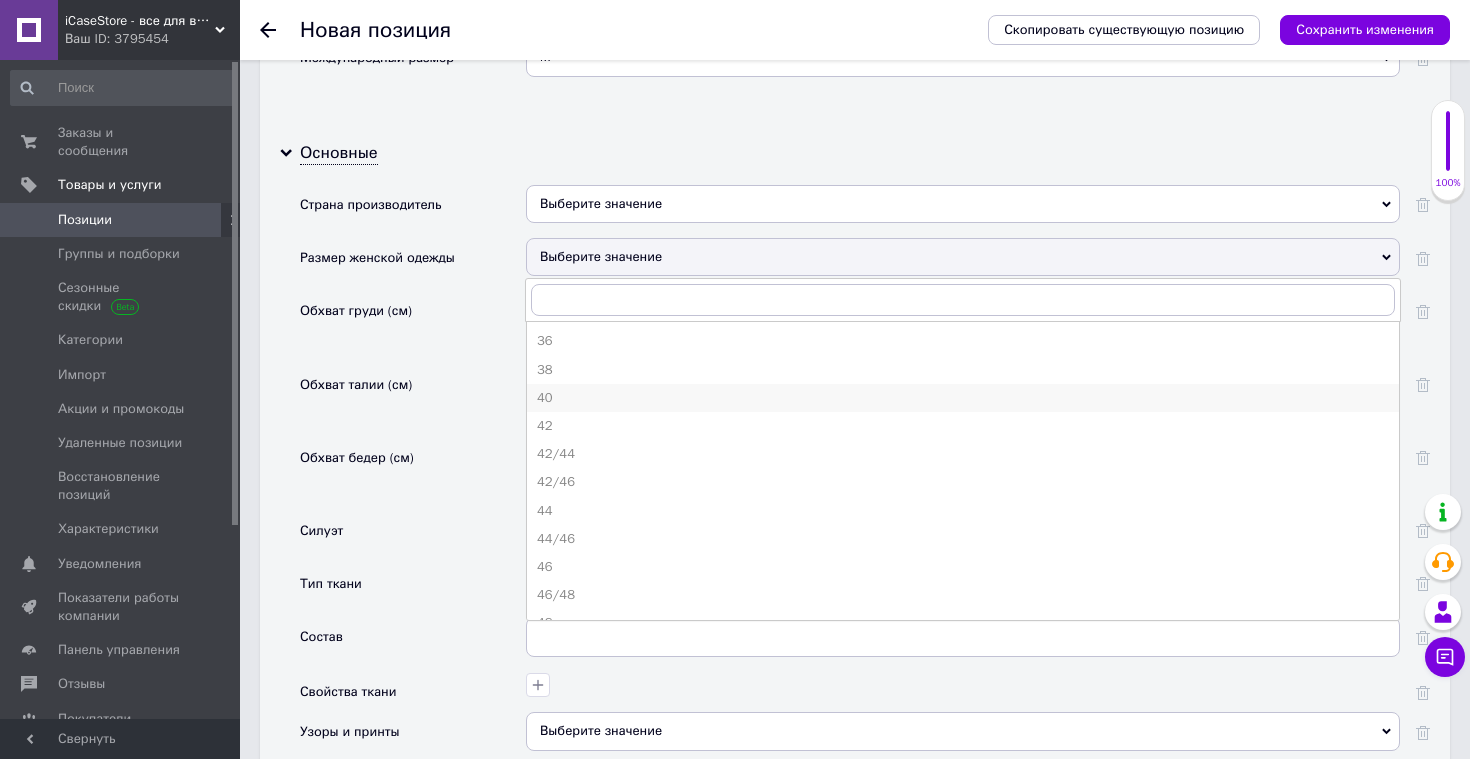 click on "40" at bounding box center [963, 398] 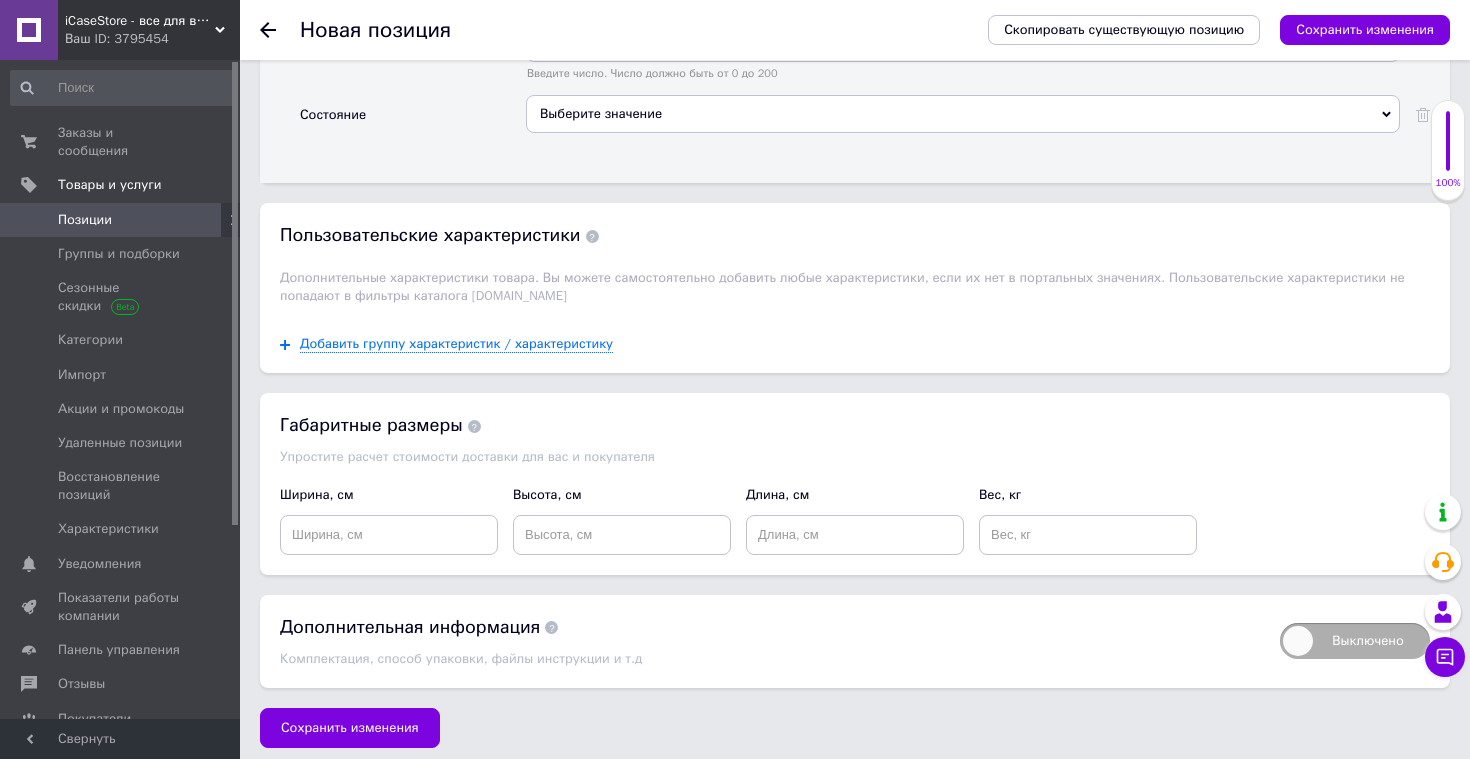 scroll, scrollTop: 3166, scrollLeft: 0, axis: vertical 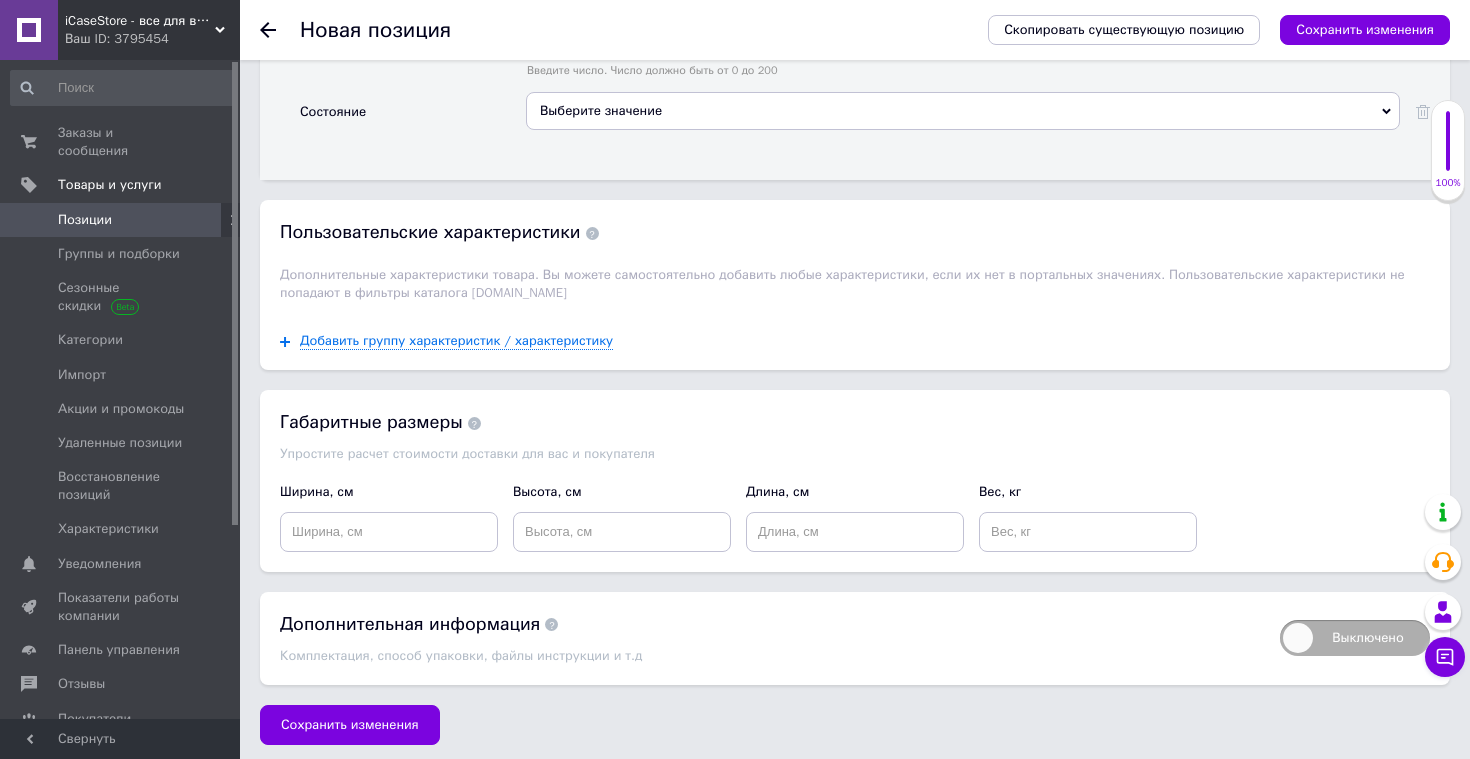click on "Выберите значение" at bounding box center [963, 111] 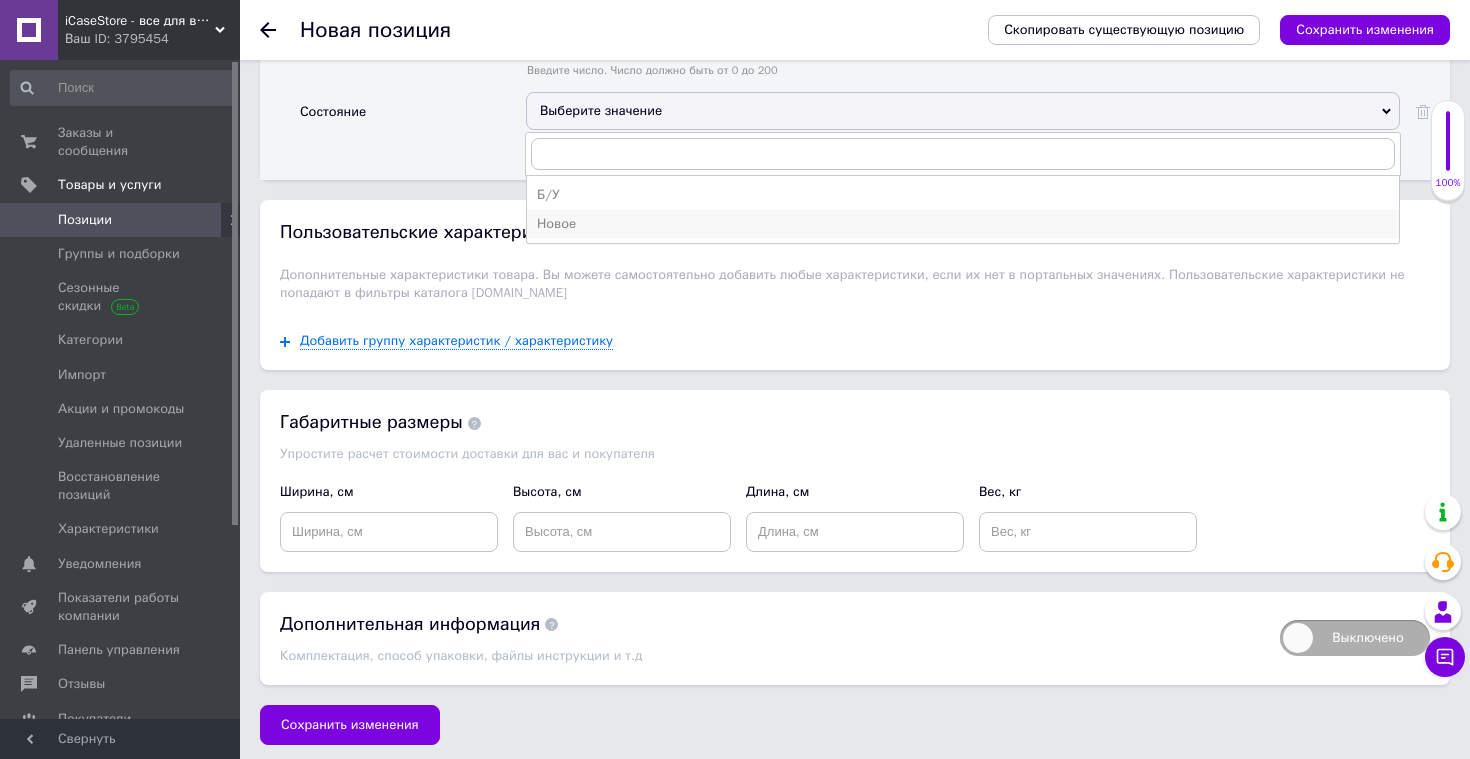 click on "Новое" at bounding box center [963, 224] 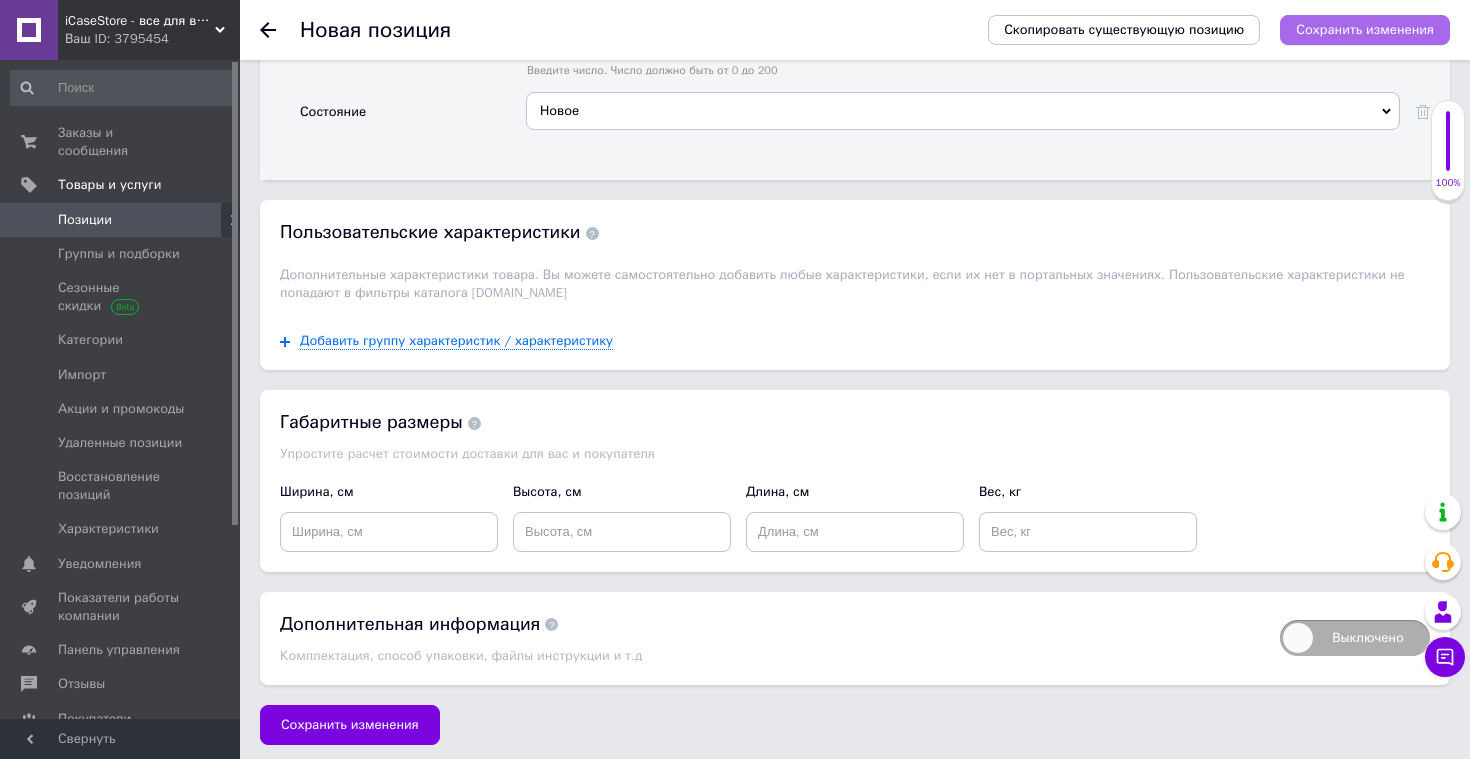click on "Сохранить изменения" at bounding box center [1365, 29] 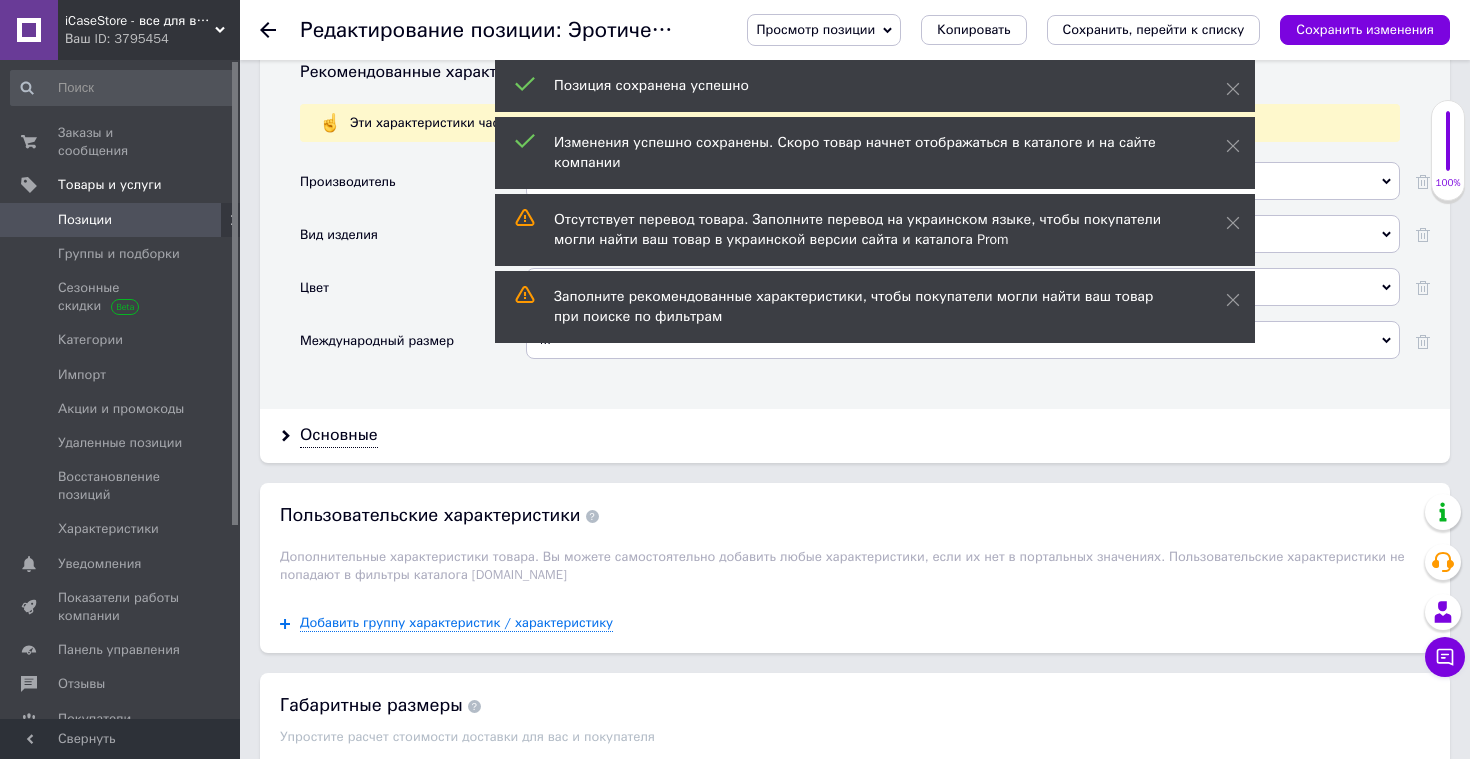 scroll, scrollTop: 2436, scrollLeft: 0, axis: vertical 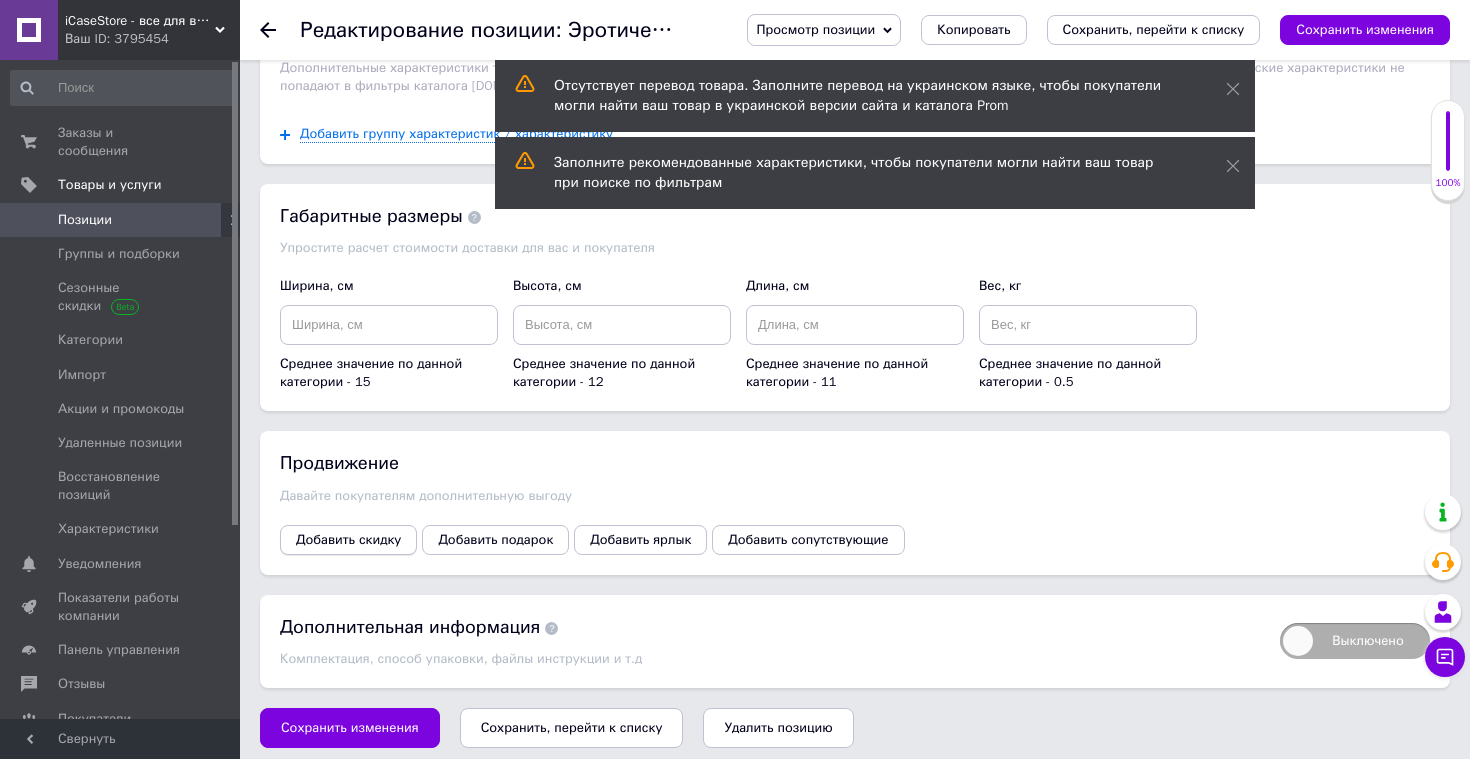 click on "Добавить скидку" at bounding box center (348, 540) 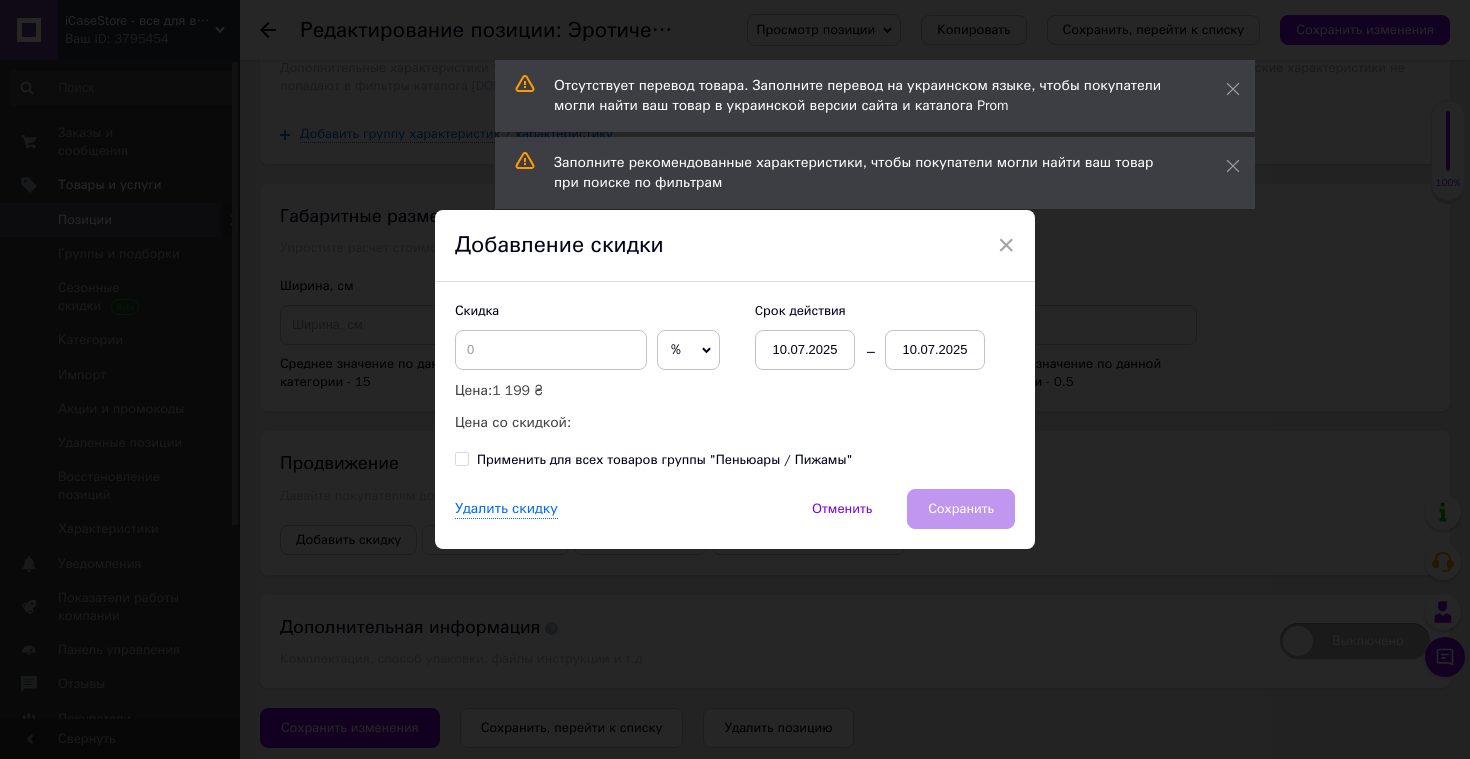 click on "%" at bounding box center [688, 350] 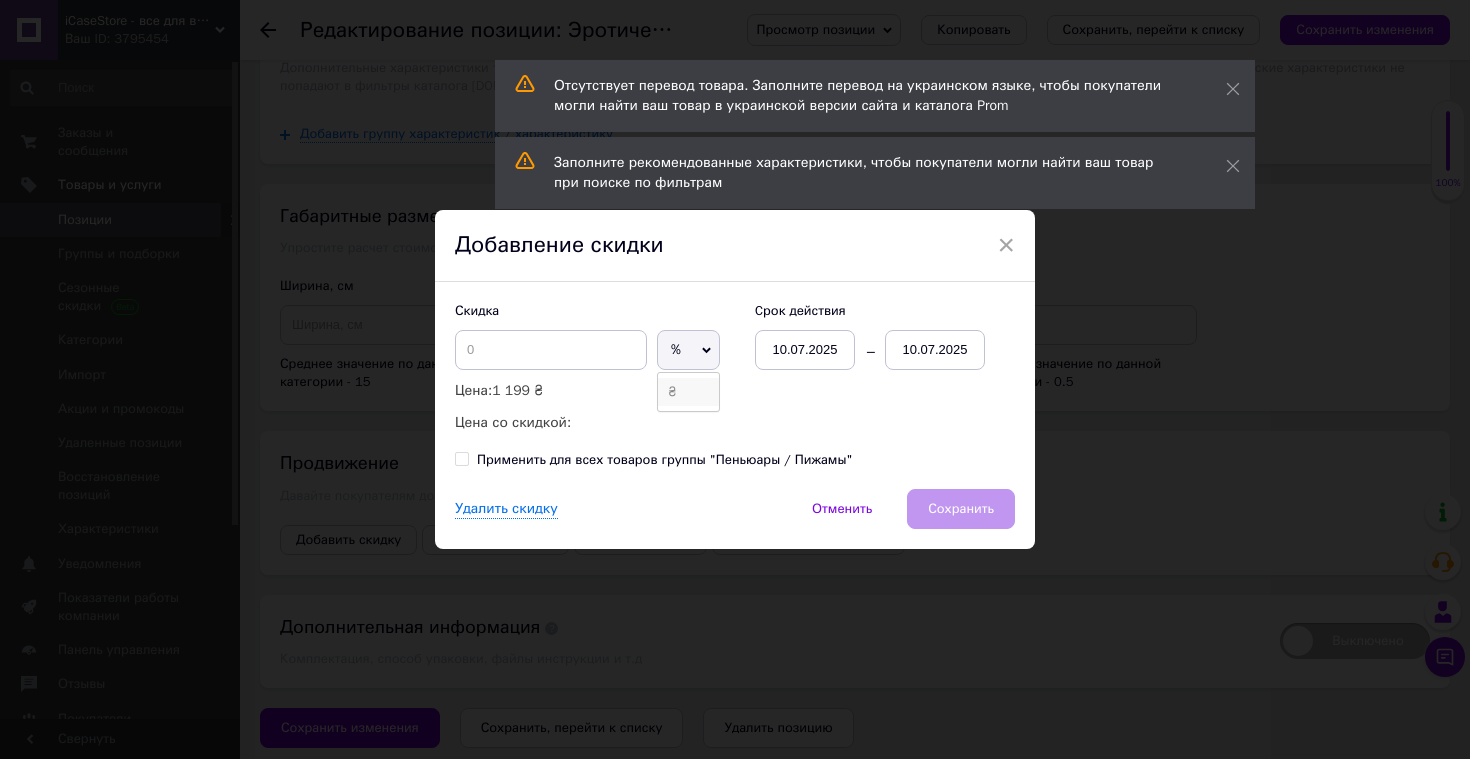 click on "₴" at bounding box center [688, 392] 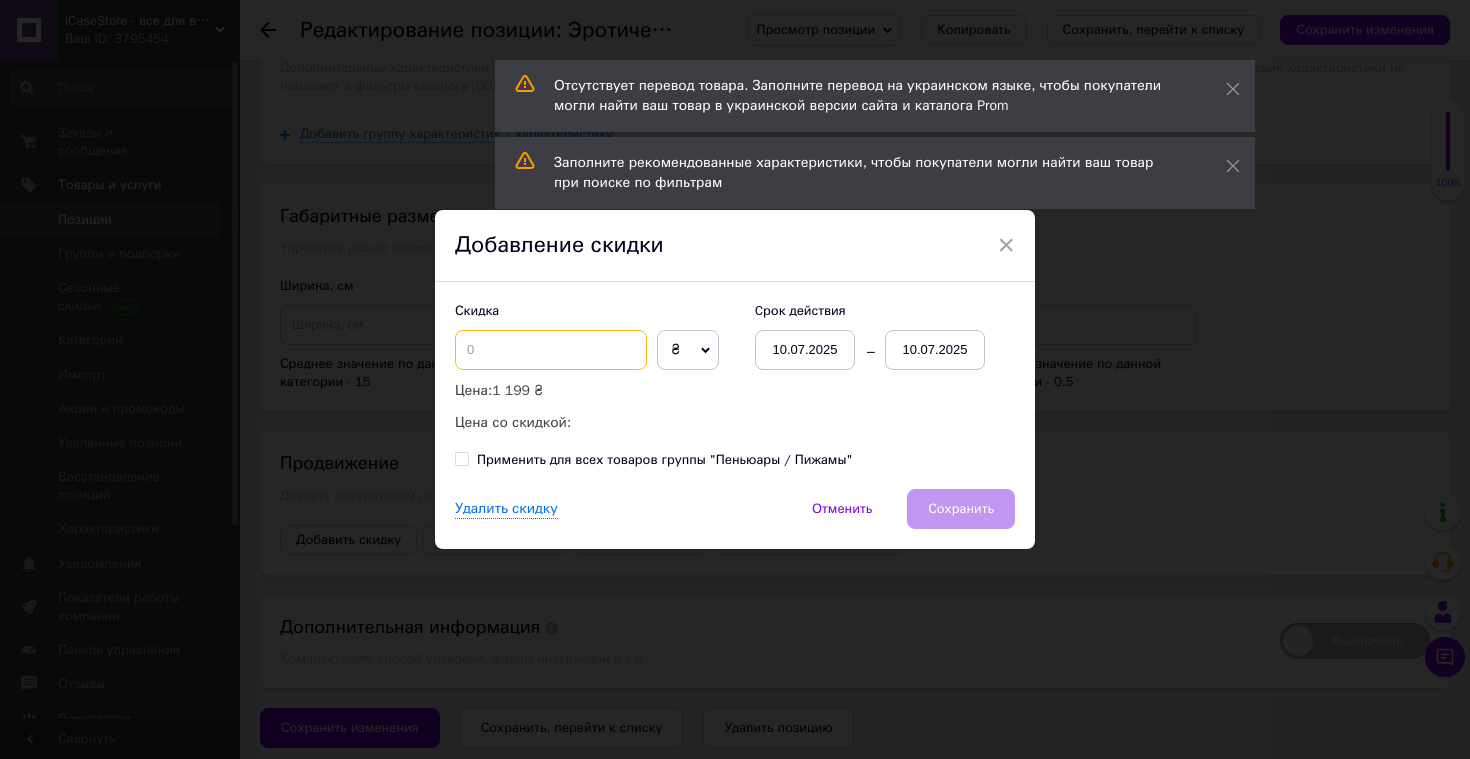 click at bounding box center [551, 350] 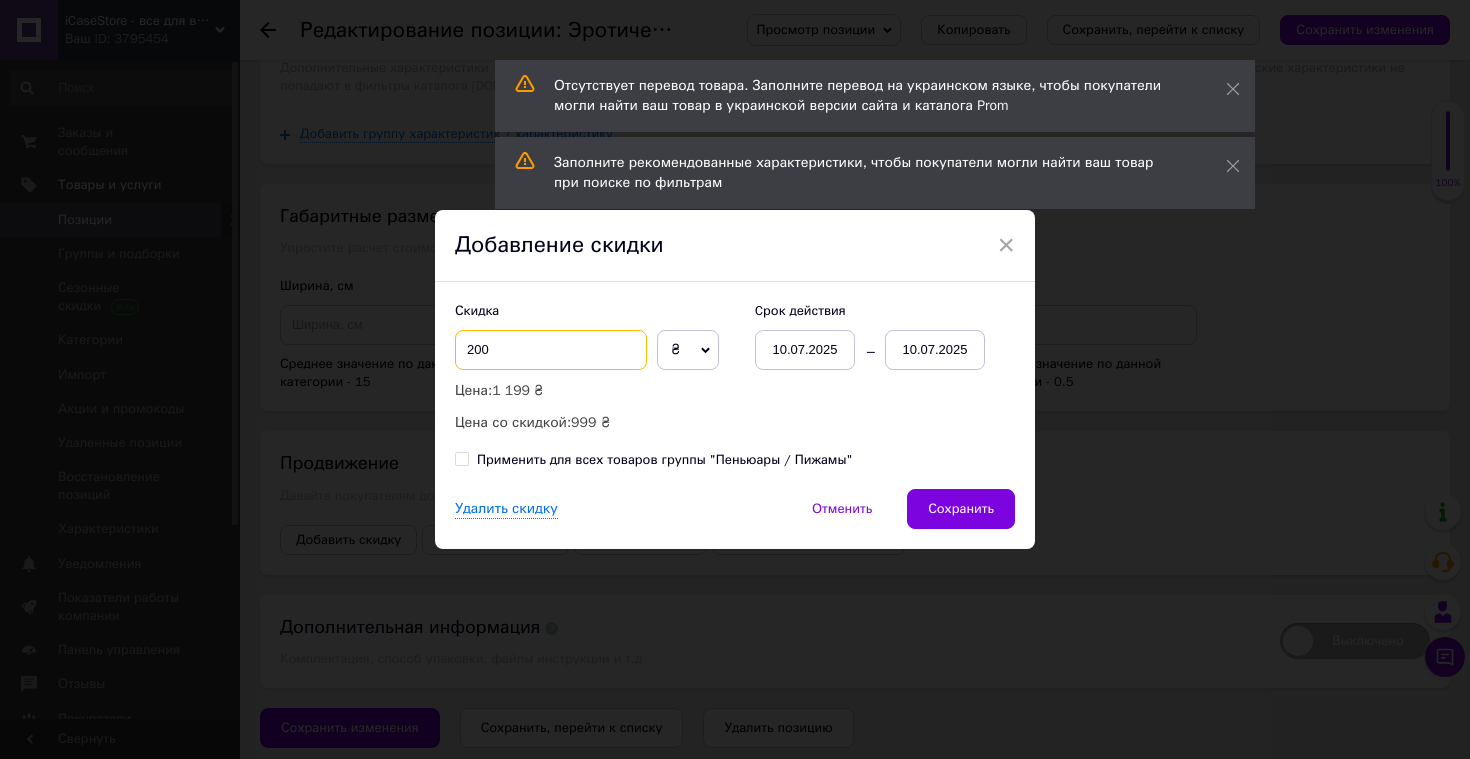type on "200" 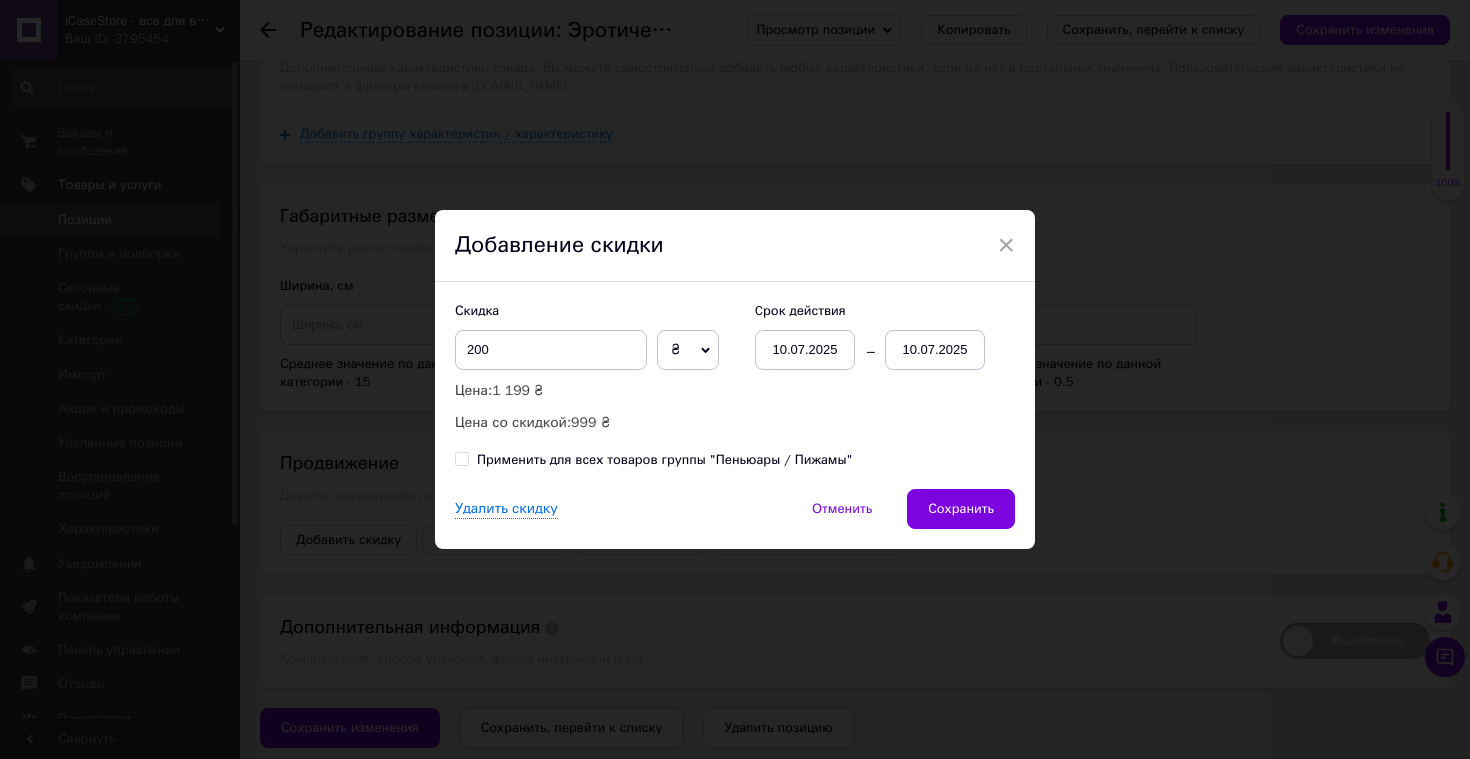 click on "10.07.2025" at bounding box center [935, 350] 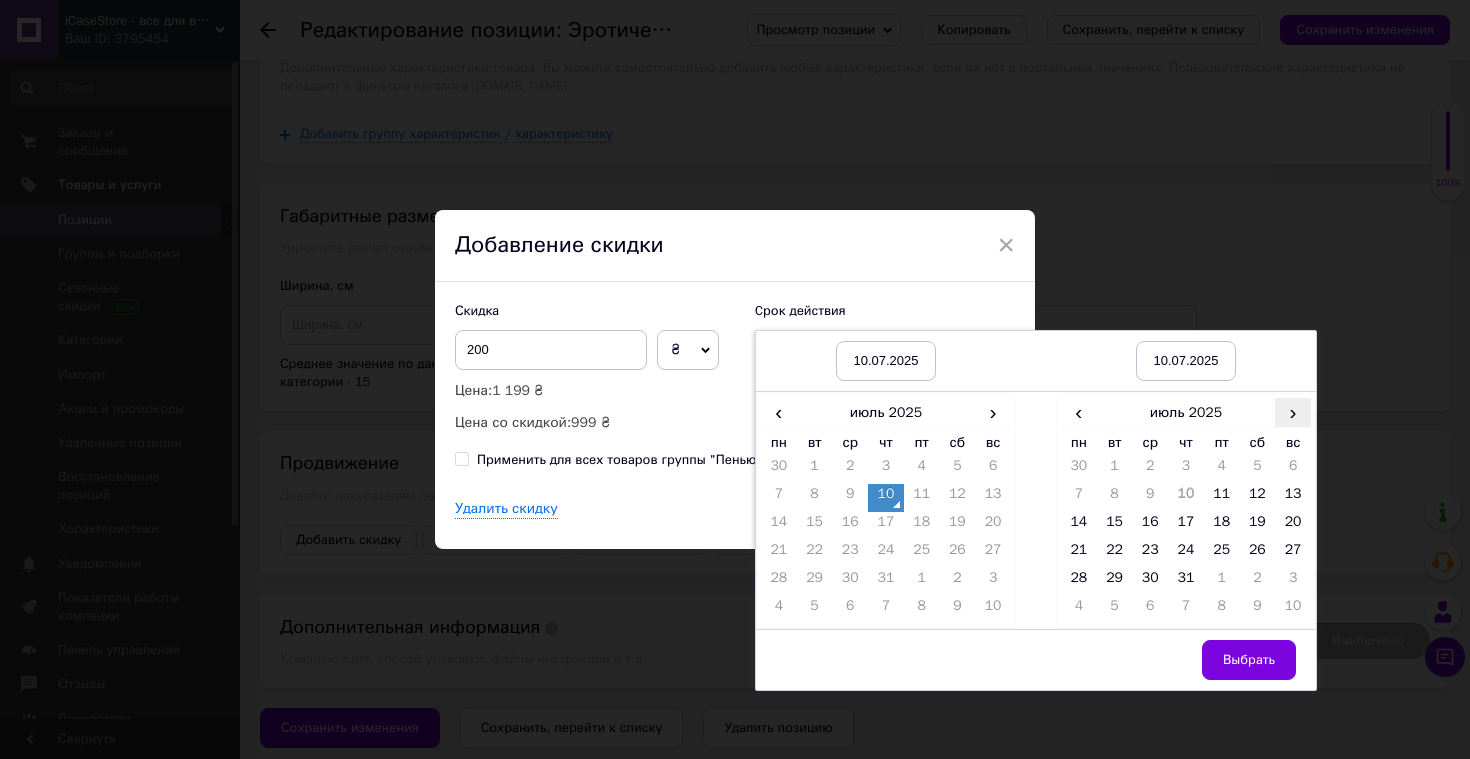 click on "›" at bounding box center [1293, 412] 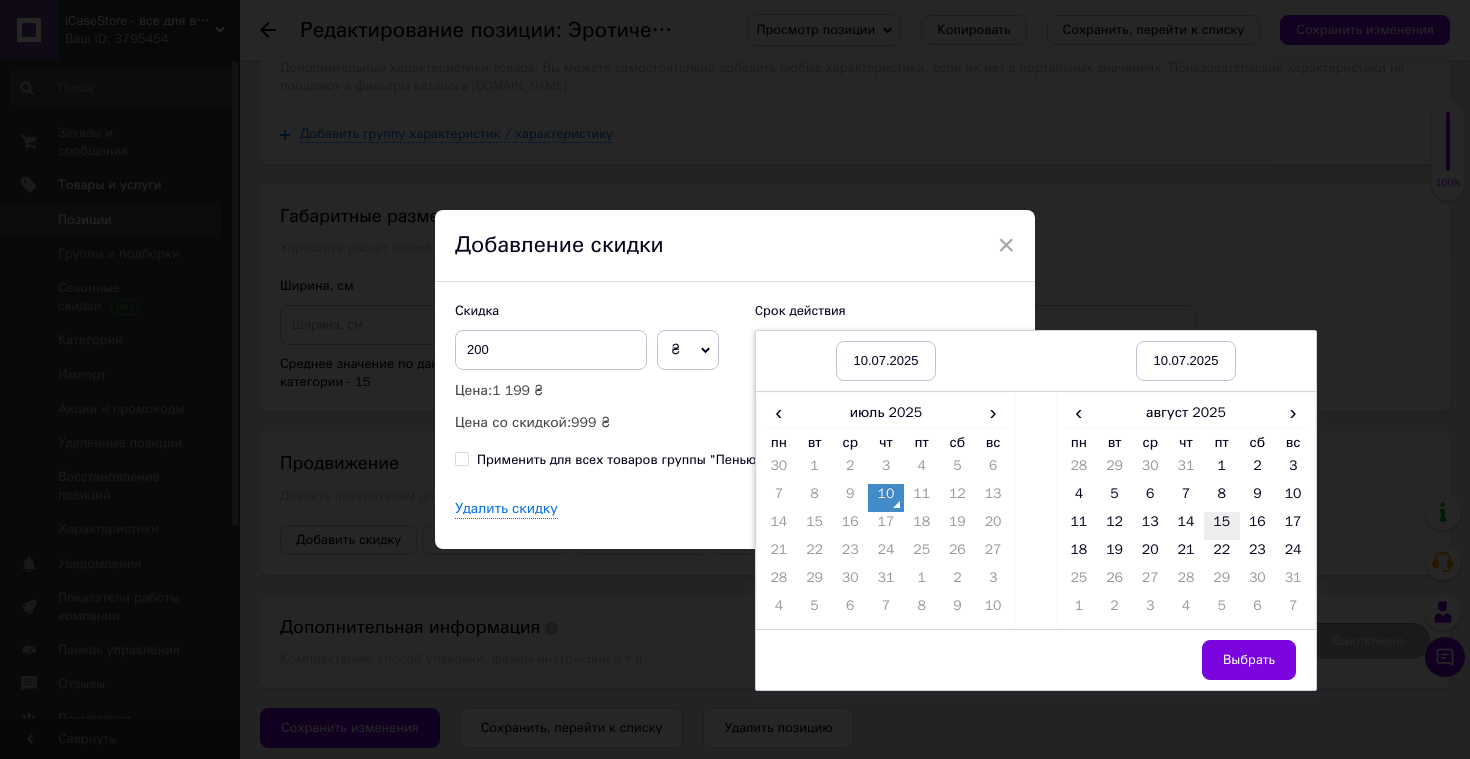 click on "15" at bounding box center [1222, 526] 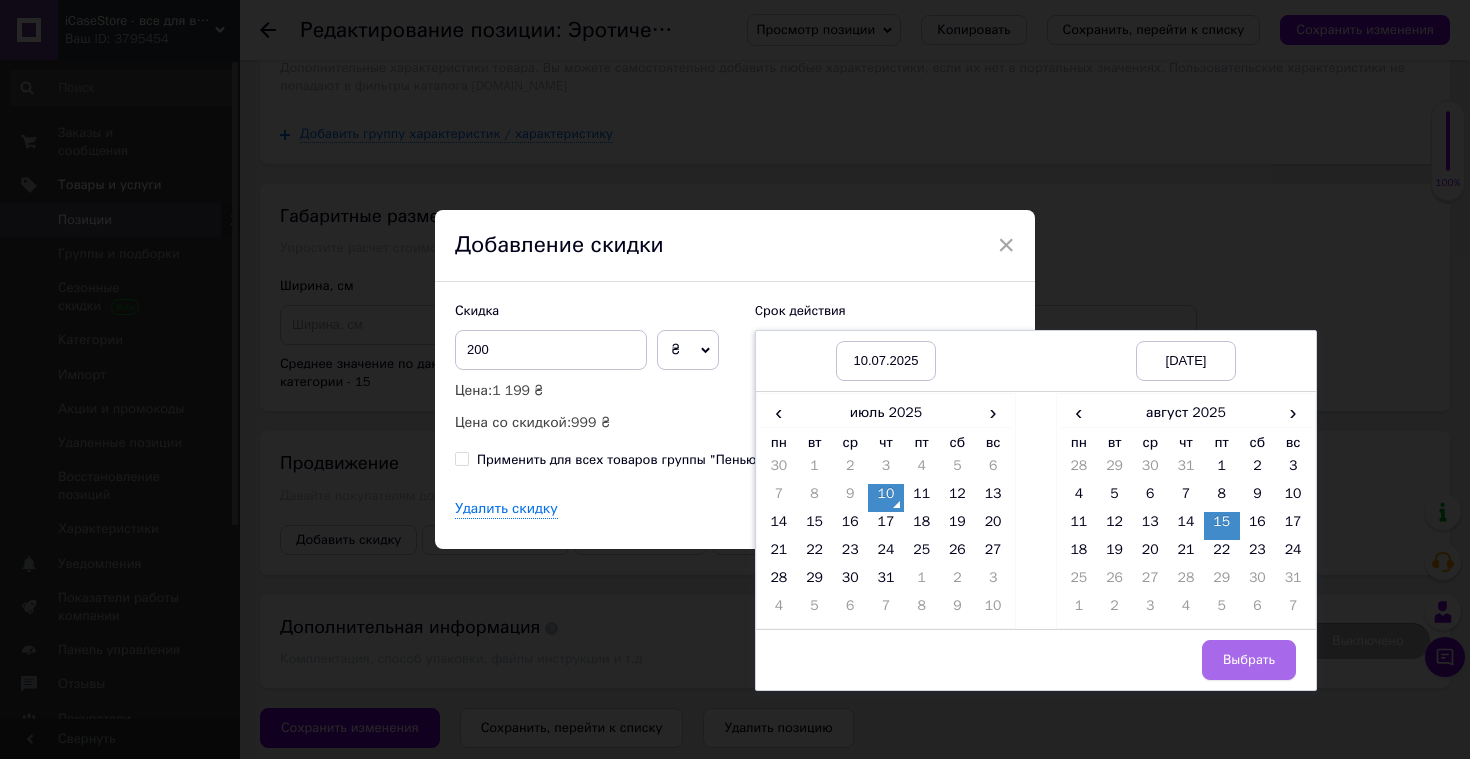 click on "Выбрать" at bounding box center (1249, 660) 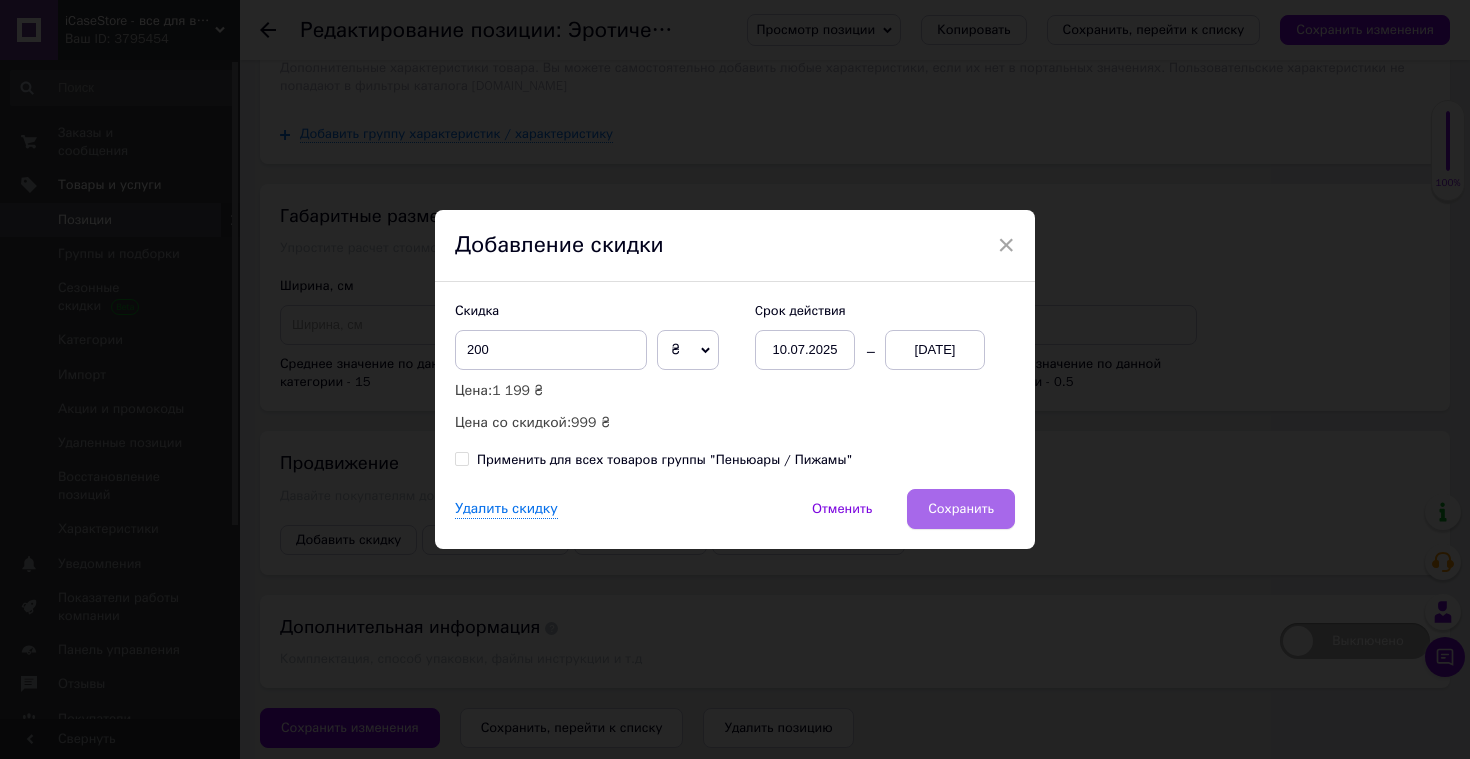 click on "Сохранить" at bounding box center (961, 509) 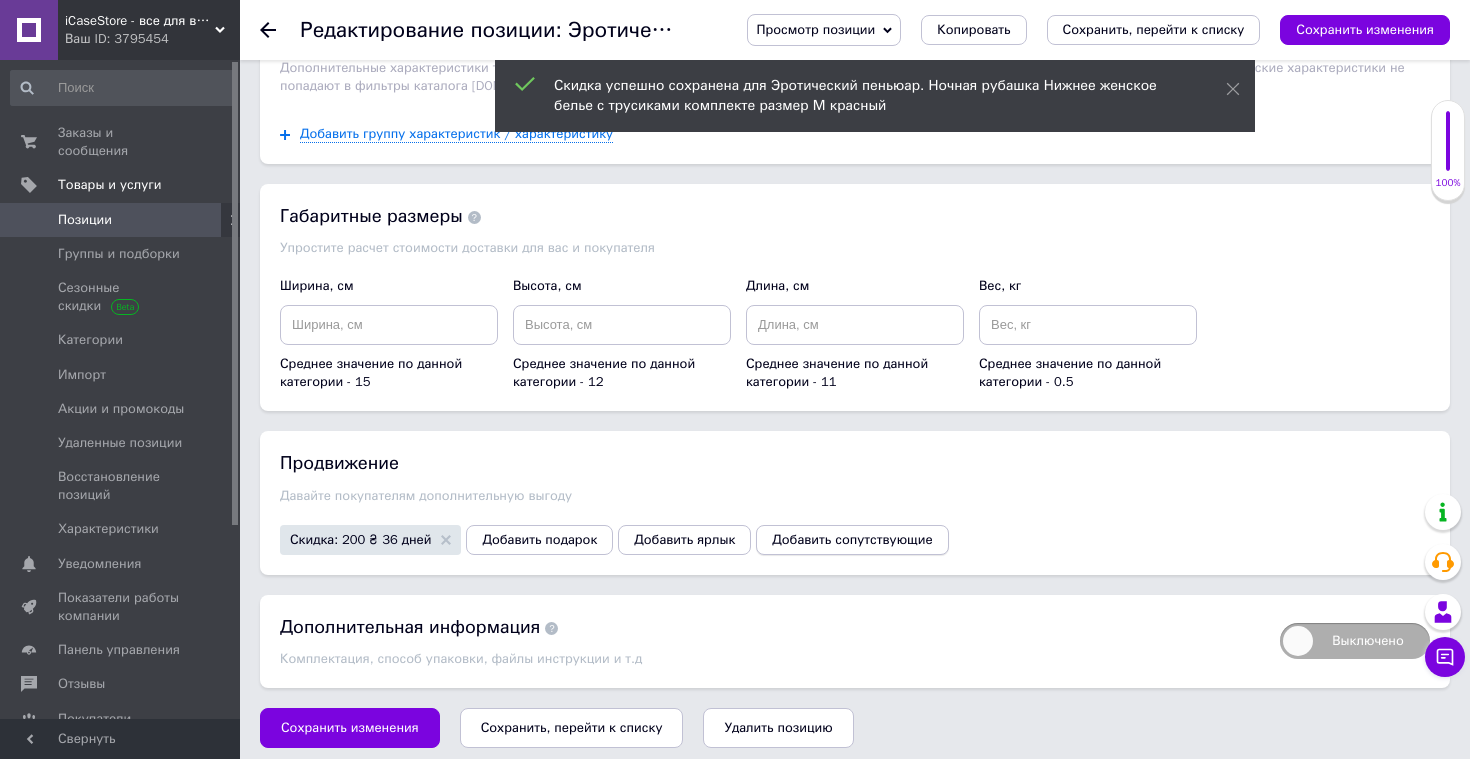 click on "Добавить сопутствующие" at bounding box center (852, 540) 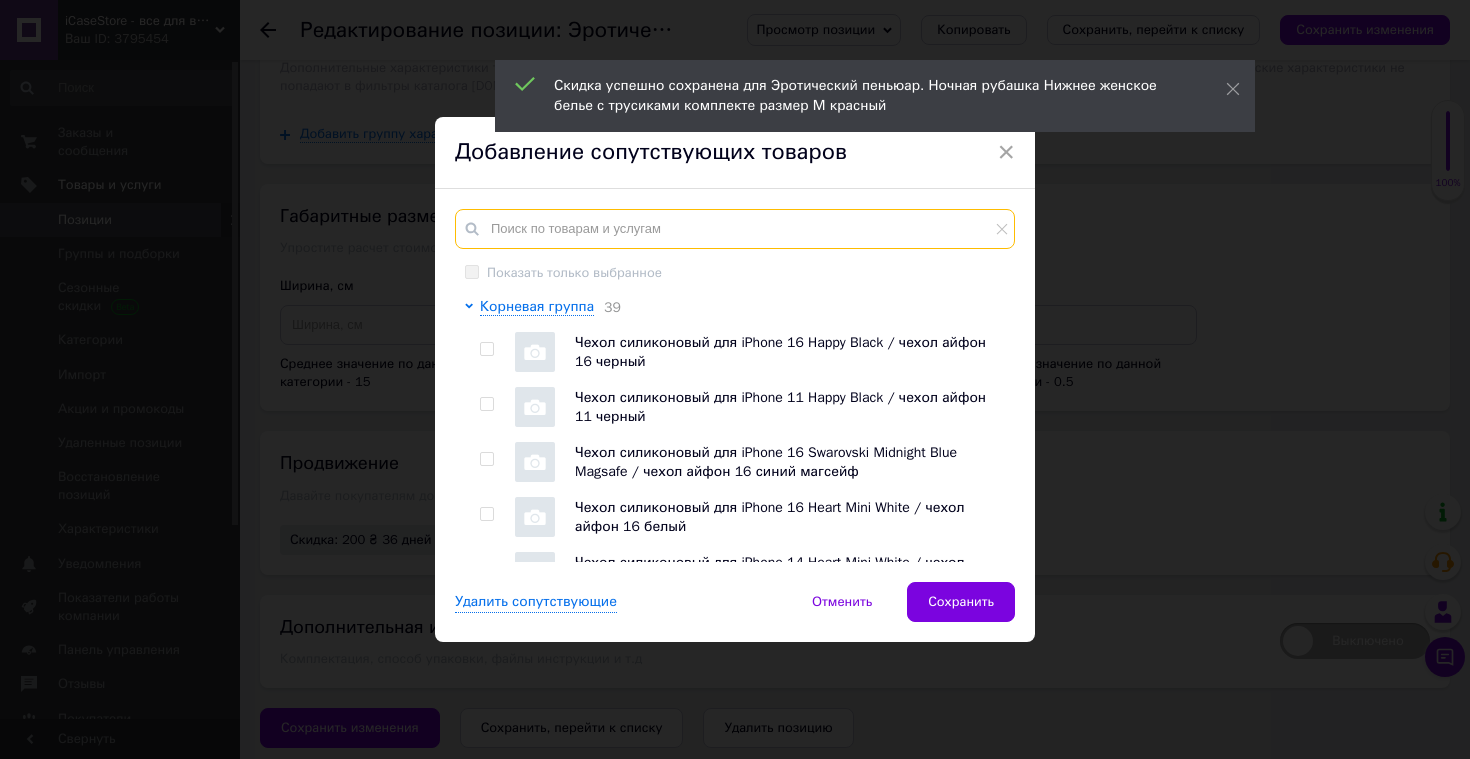 click at bounding box center (735, 229) 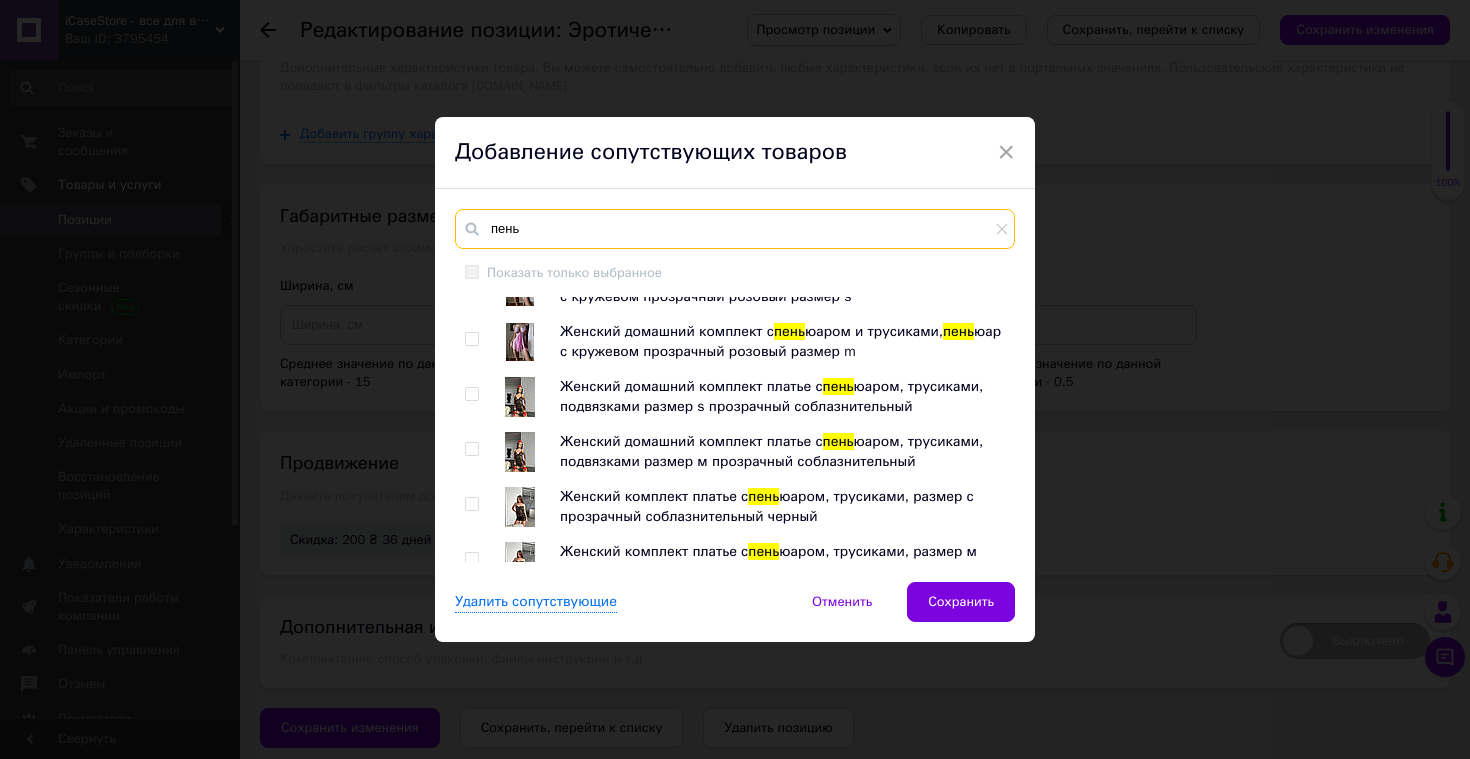 scroll, scrollTop: 93, scrollLeft: 0, axis: vertical 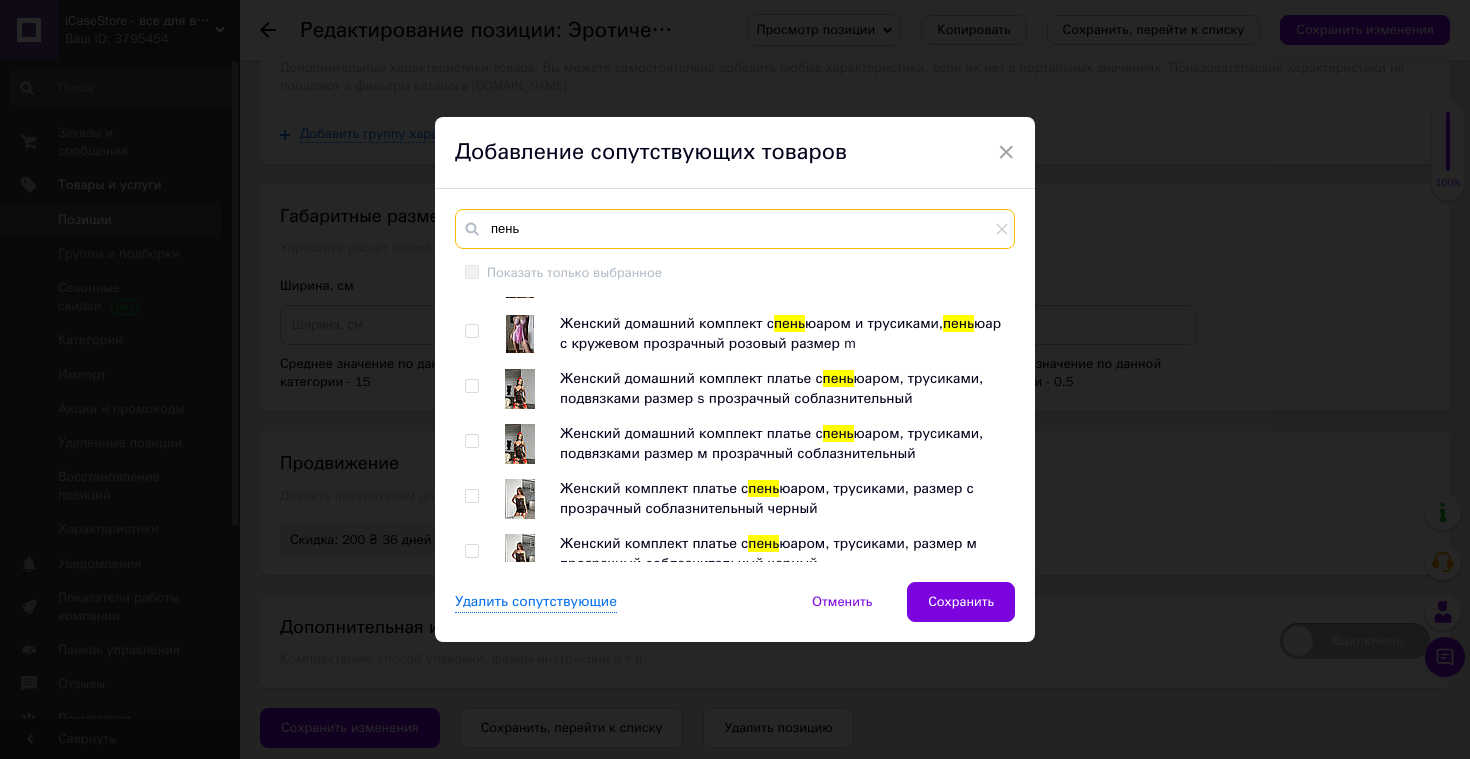 type on "пень" 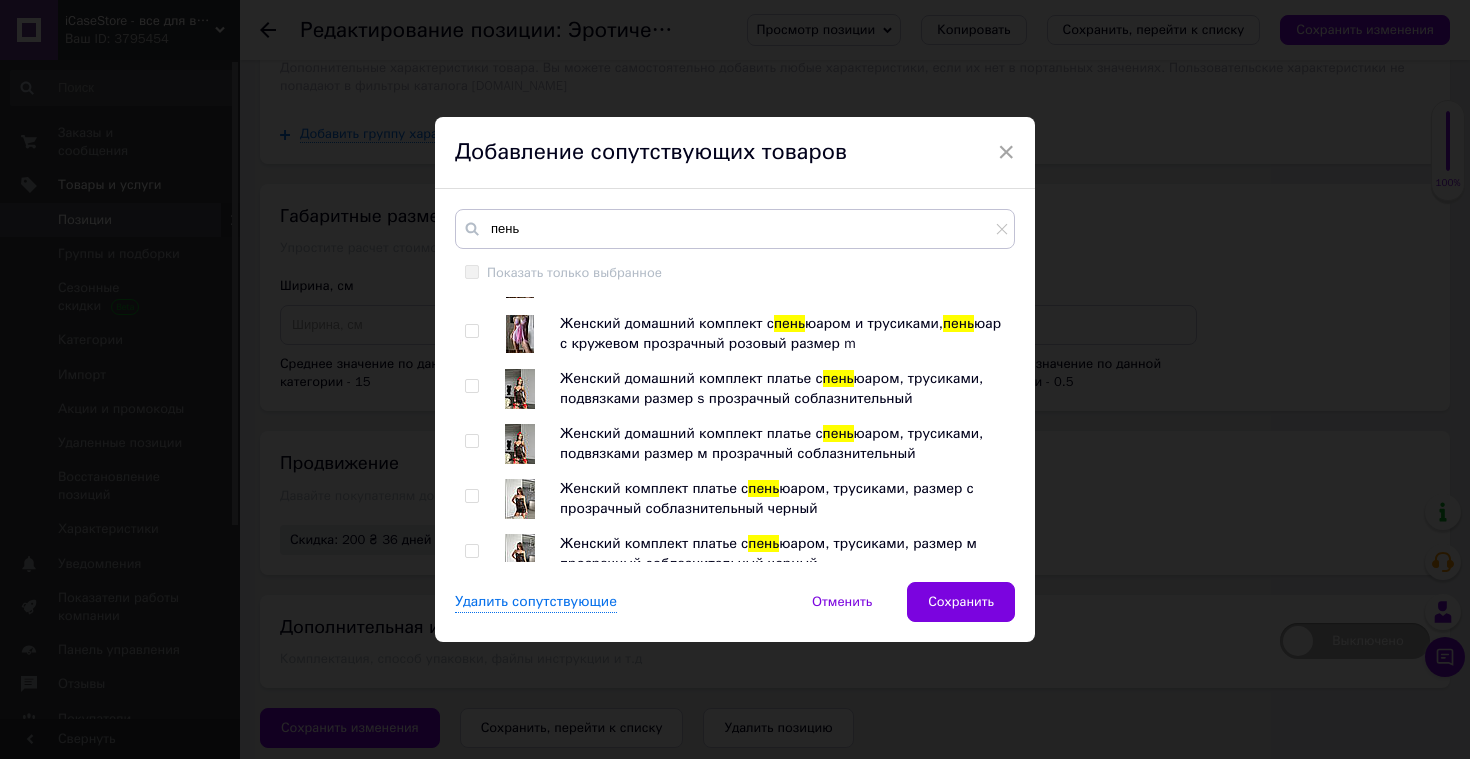 click at bounding box center [471, 441] 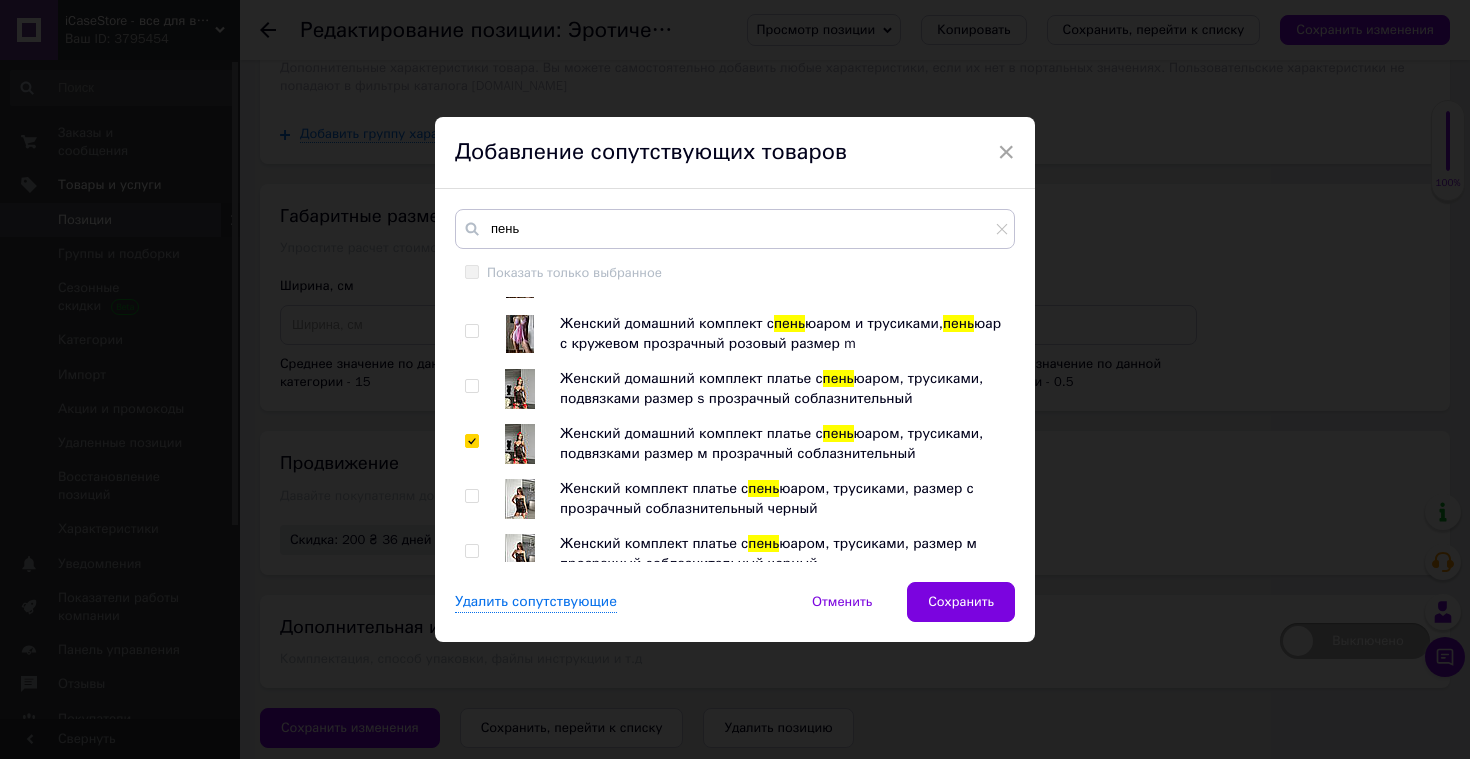 checkbox on "true" 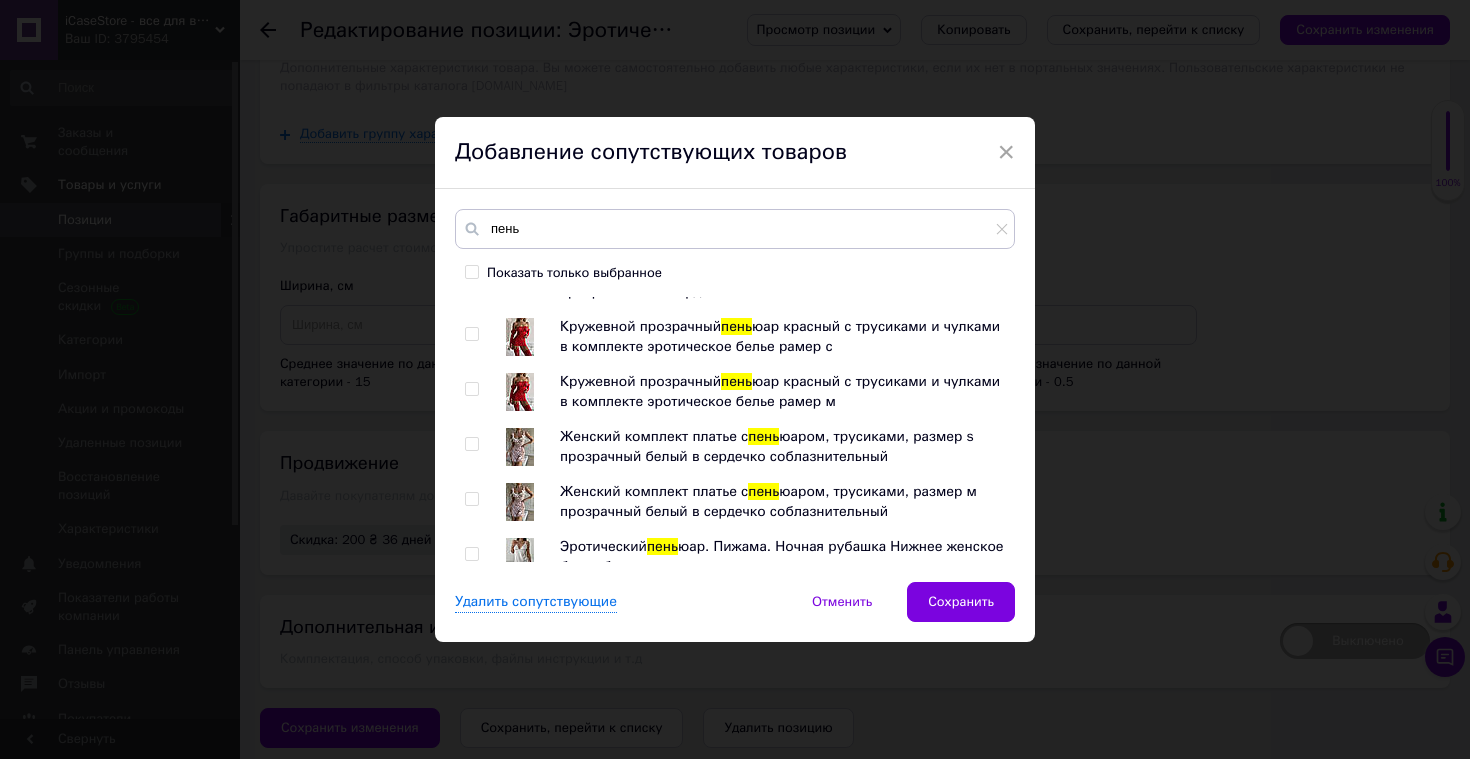 scroll, scrollTop: 1024, scrollLeft: 0, axis: vertical 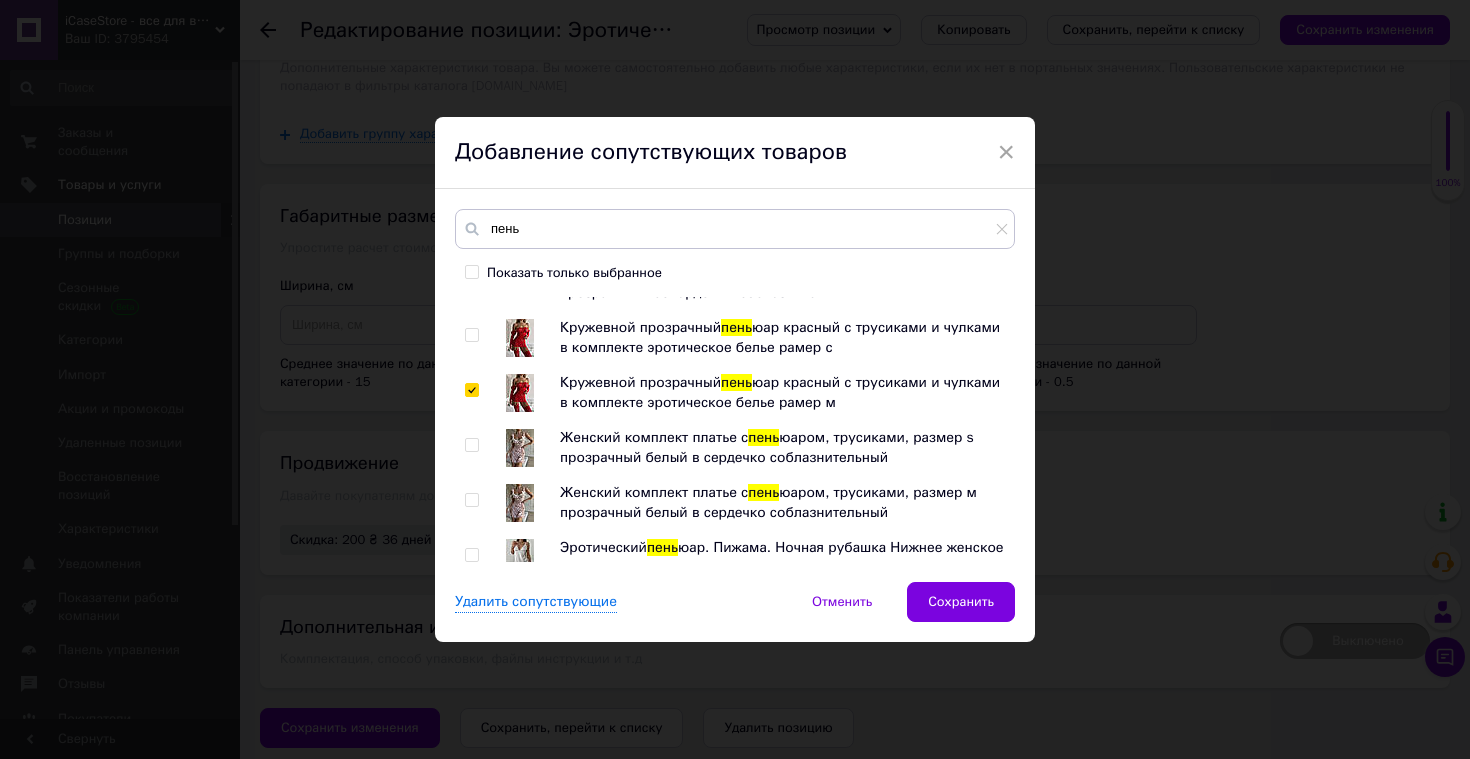 checkbox on "true" 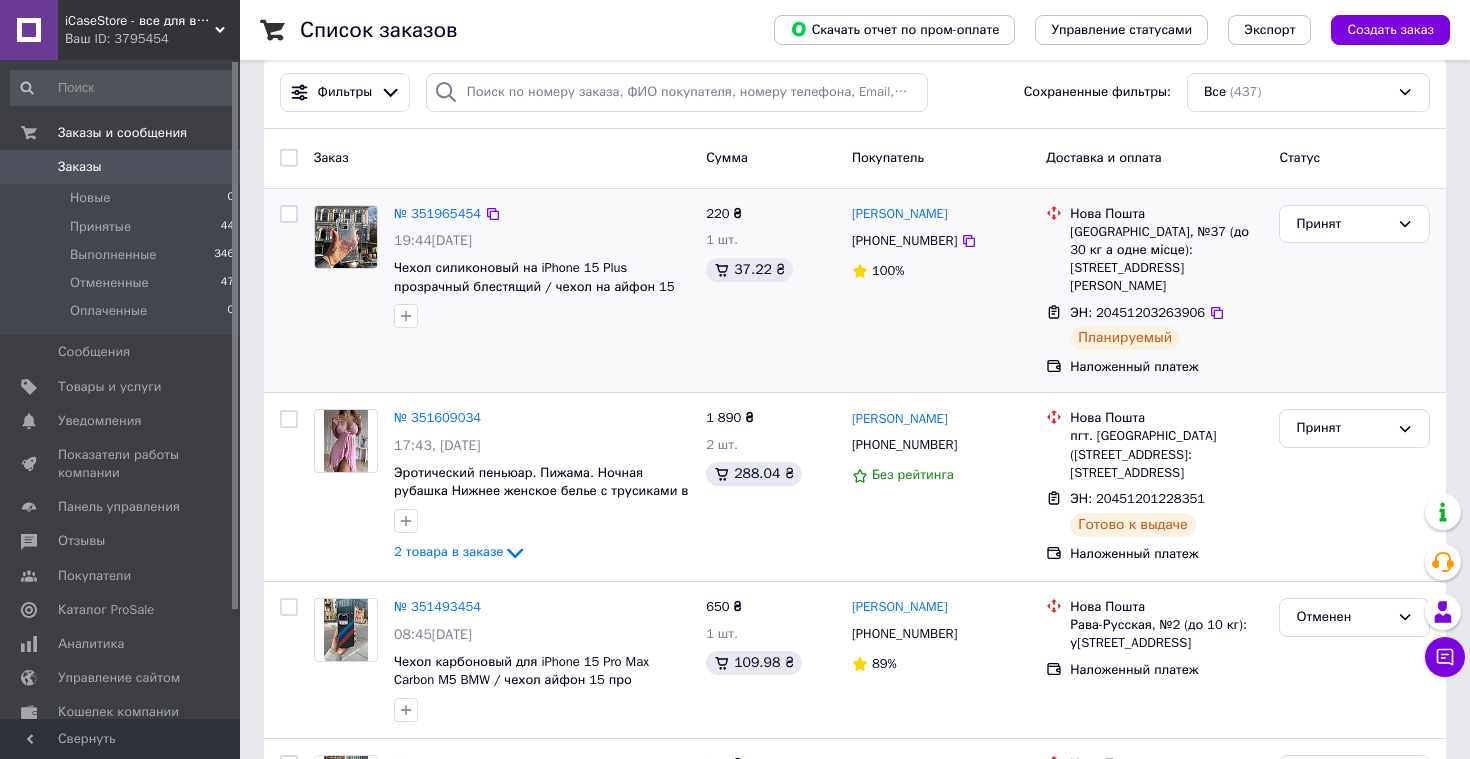 scroll, scrollTop: 0, scrollLeft: 0, axis: both 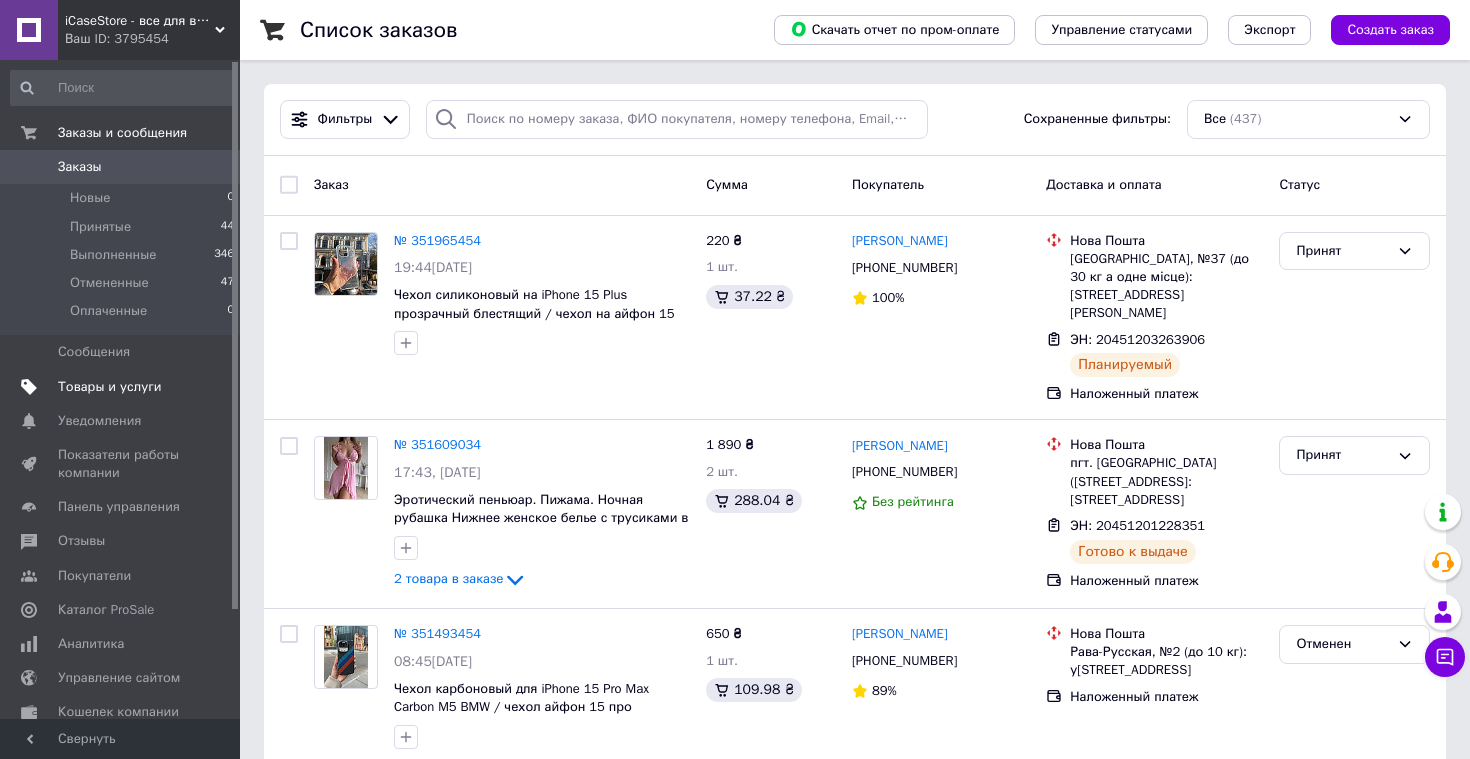 click on "Товары и услуги" at bounding box center [121, 387] 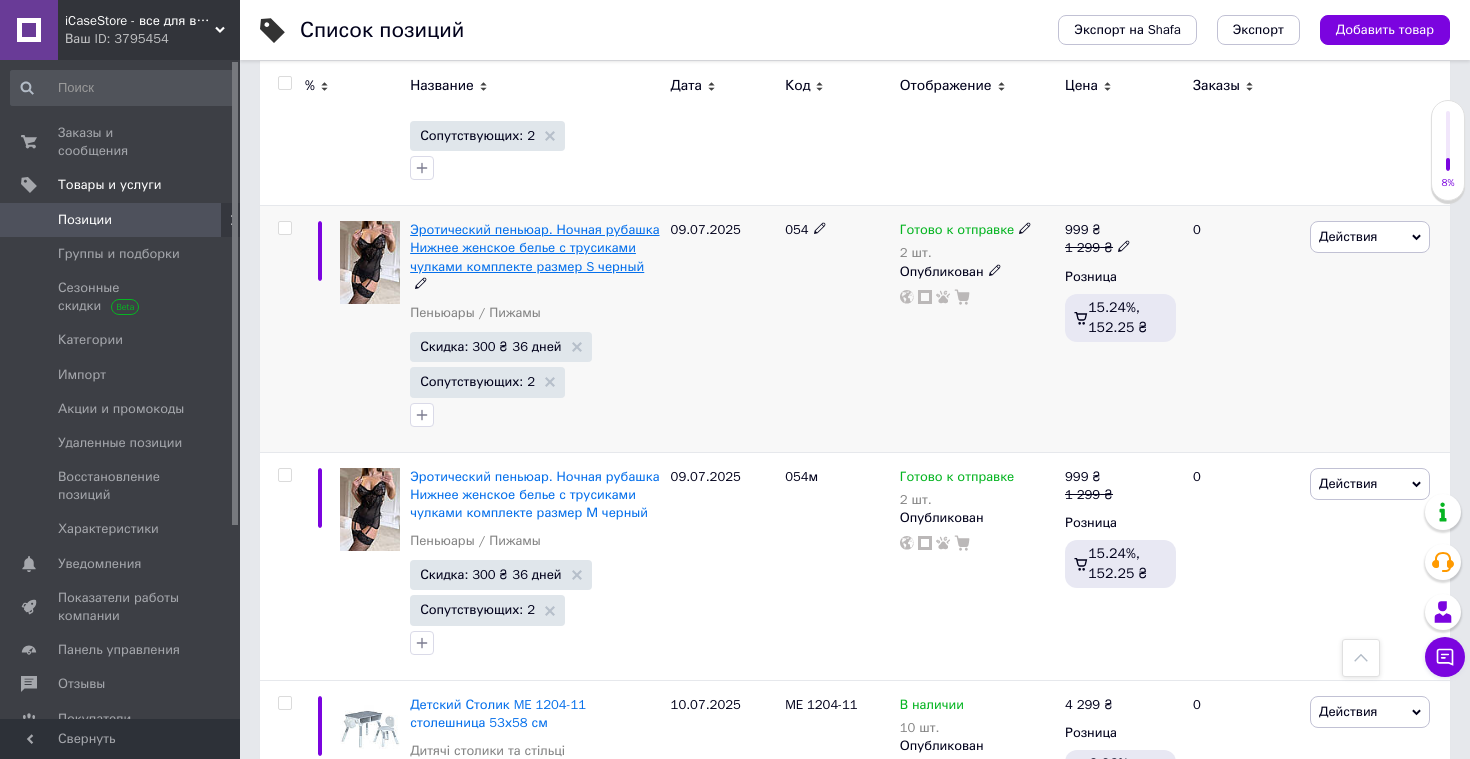scroll, scrollTop: 2239, scrollLeft: 0, axis: vertical 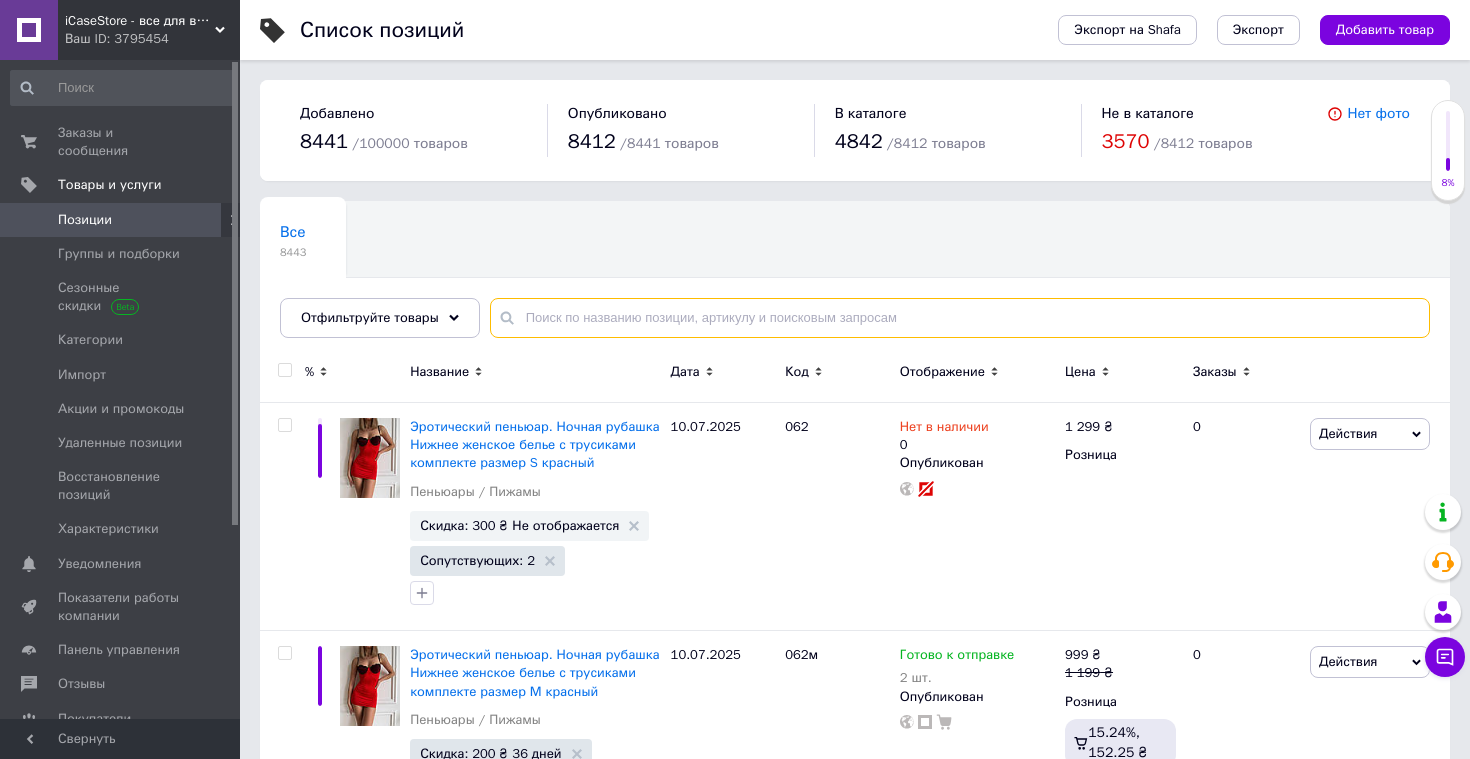 click at bounding box center (960, 318) 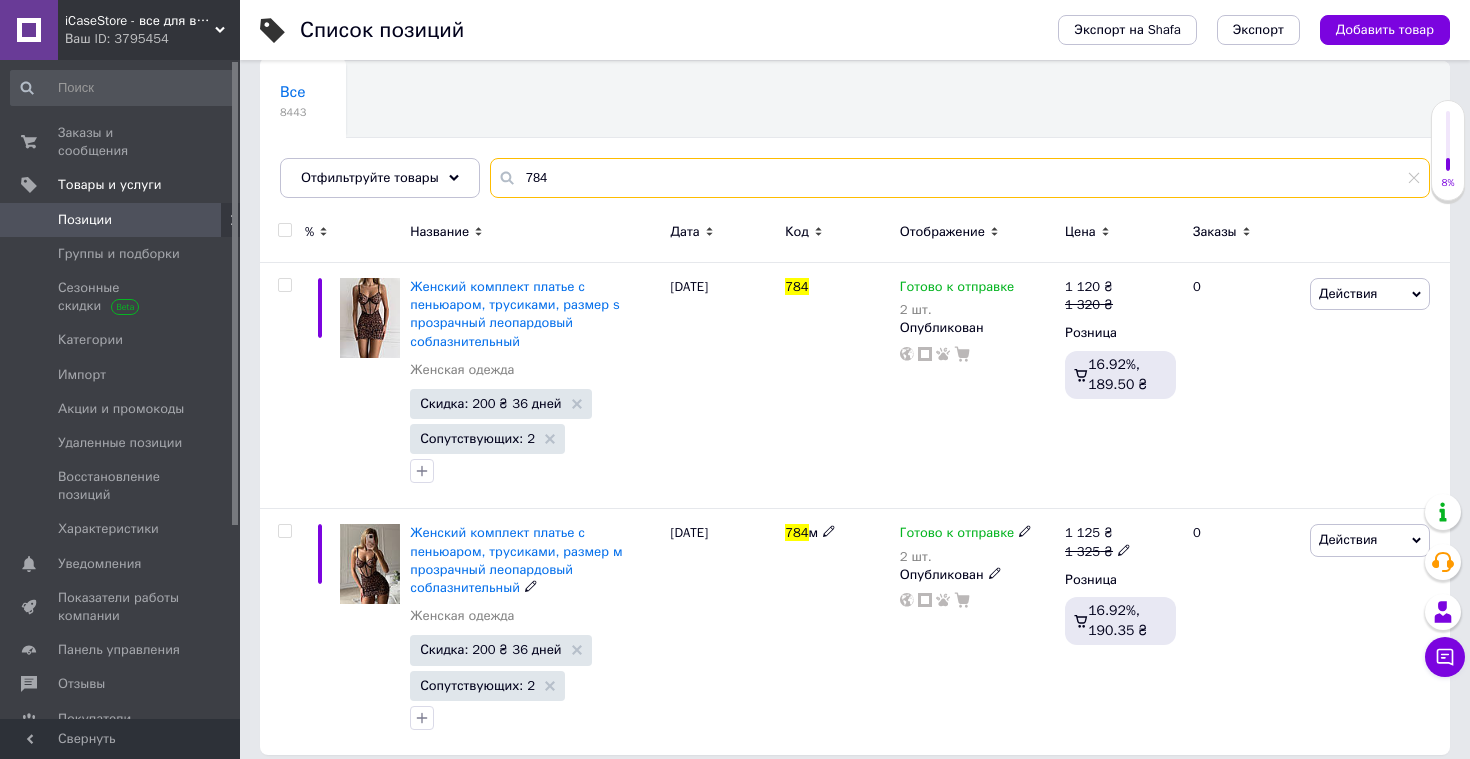 scroll, scrollTop: 156, scrollLeft: 0, axis: vertical 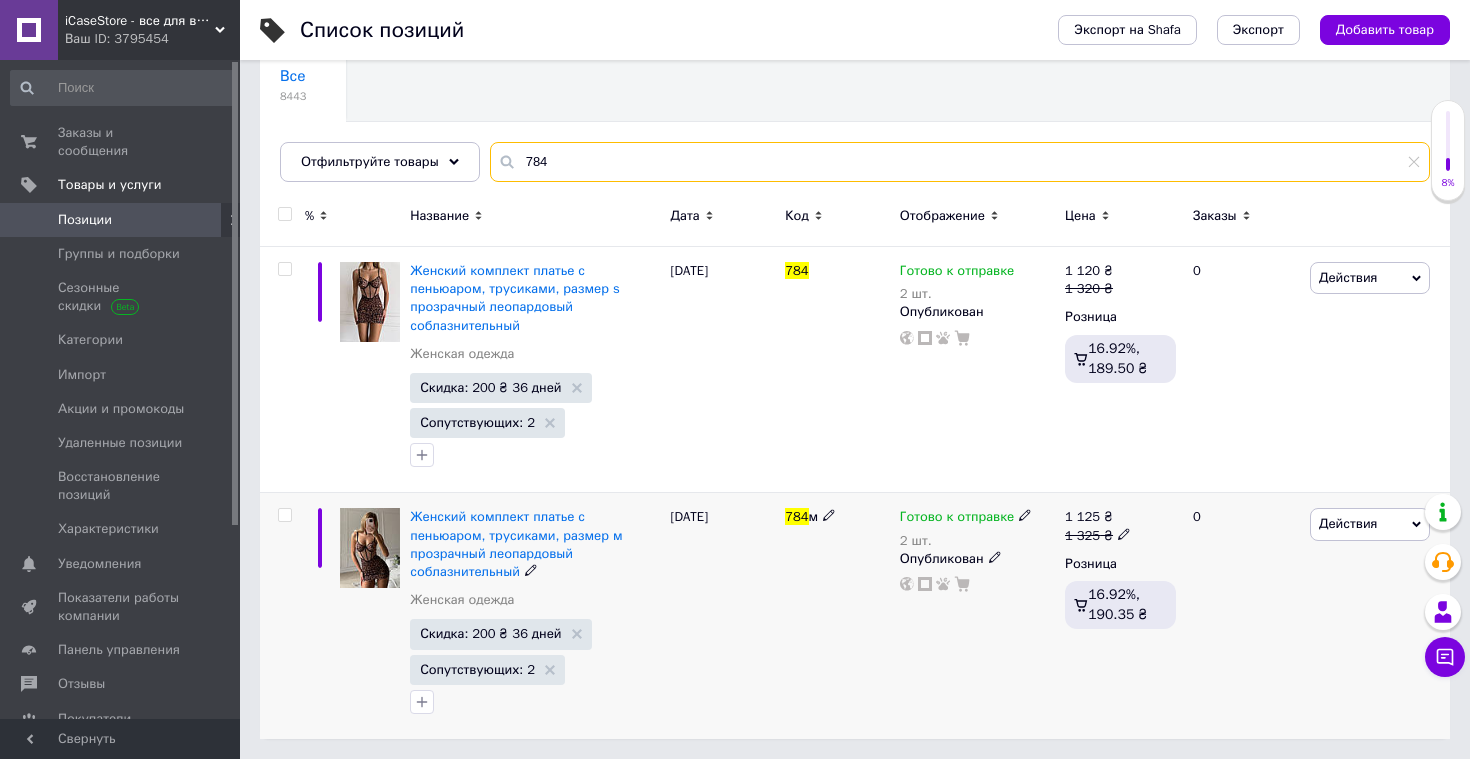 type on "784" 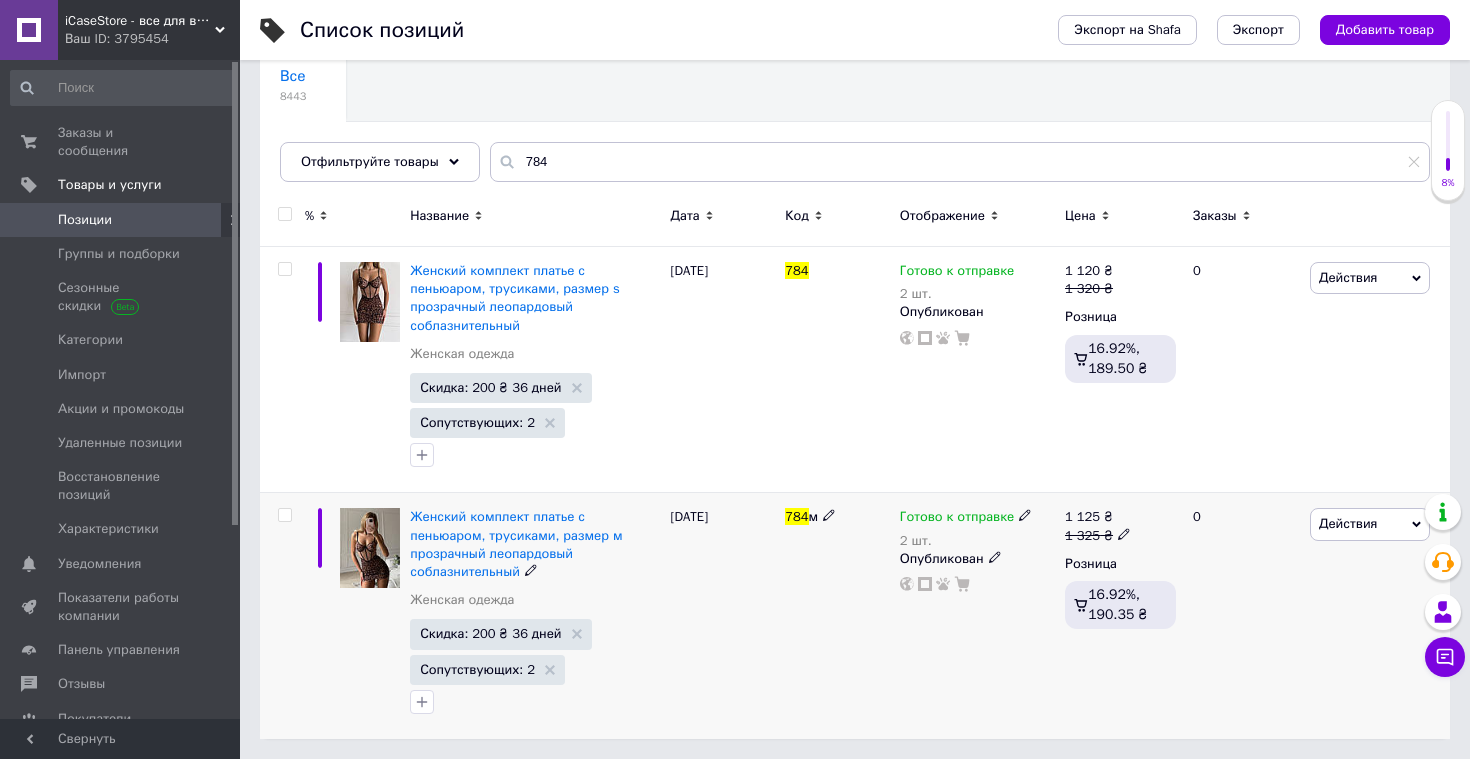 click 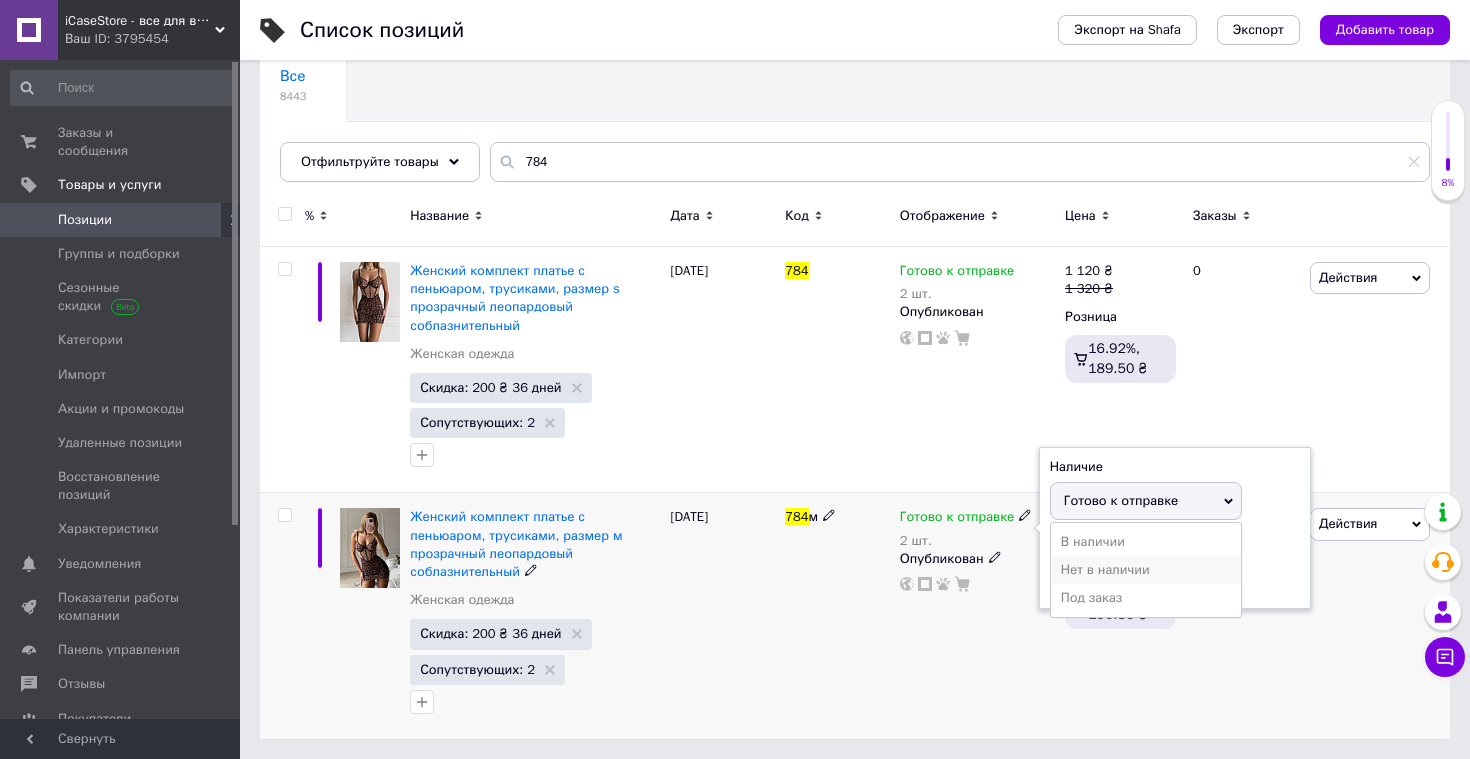 click on "Нет в наличии" at bounding box center [1146, 570] 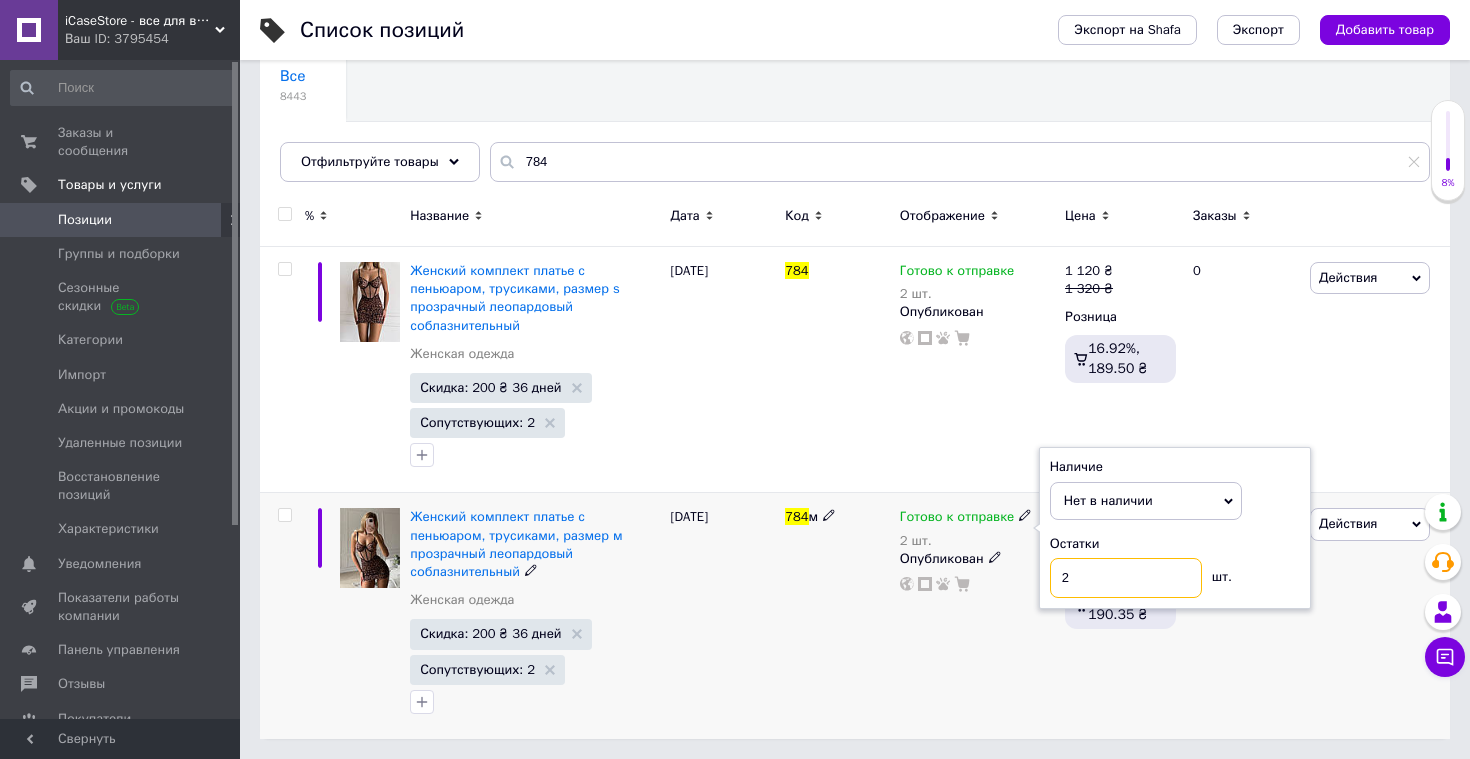 click on "2" at bounding box center [1126, 578] 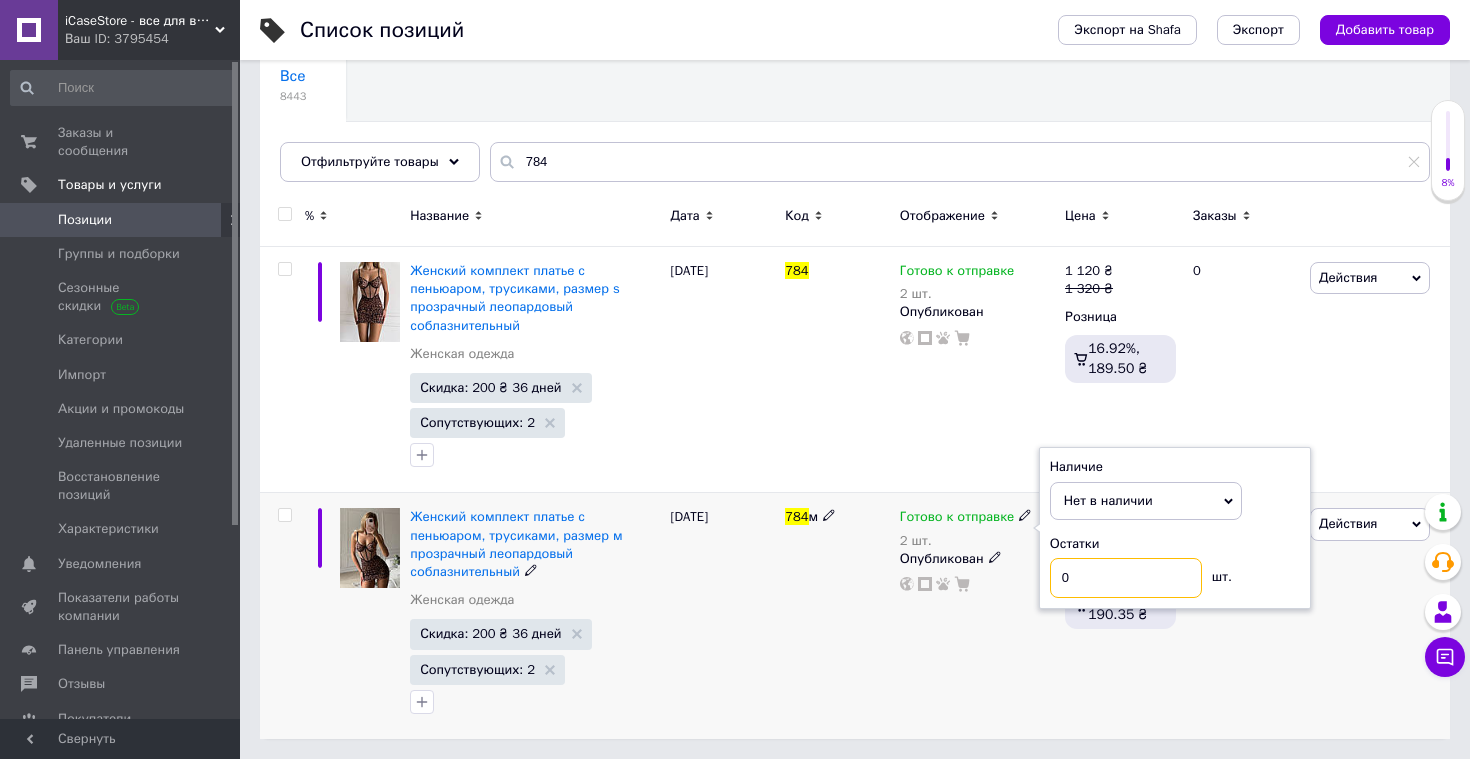 type on "0" 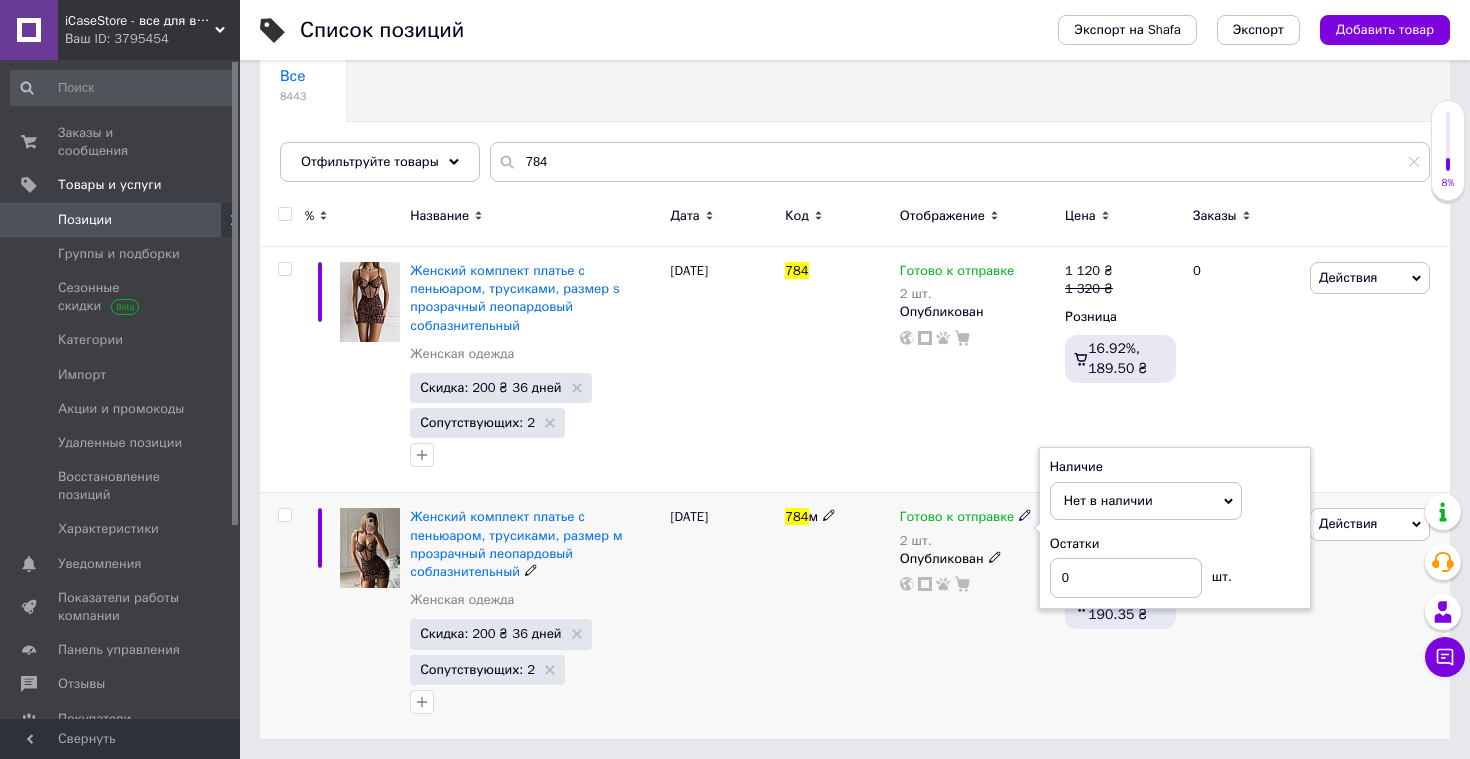 click on "Готово к отправке 2 шт. Наличие Нет в наличии В наличии Под заказ Готово к отправке Остатки 0 шт. Опубликован" at bounding box center [977, 616] 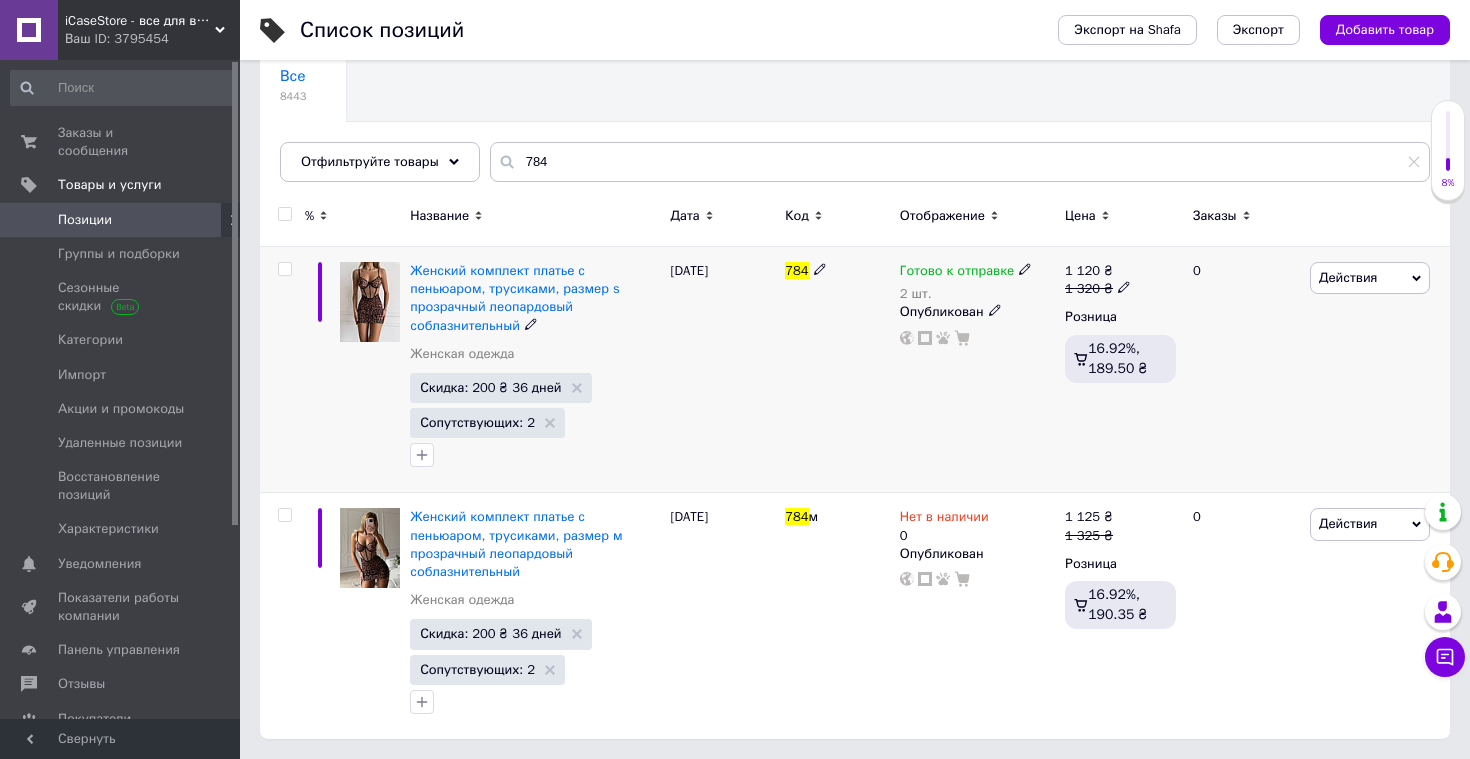click 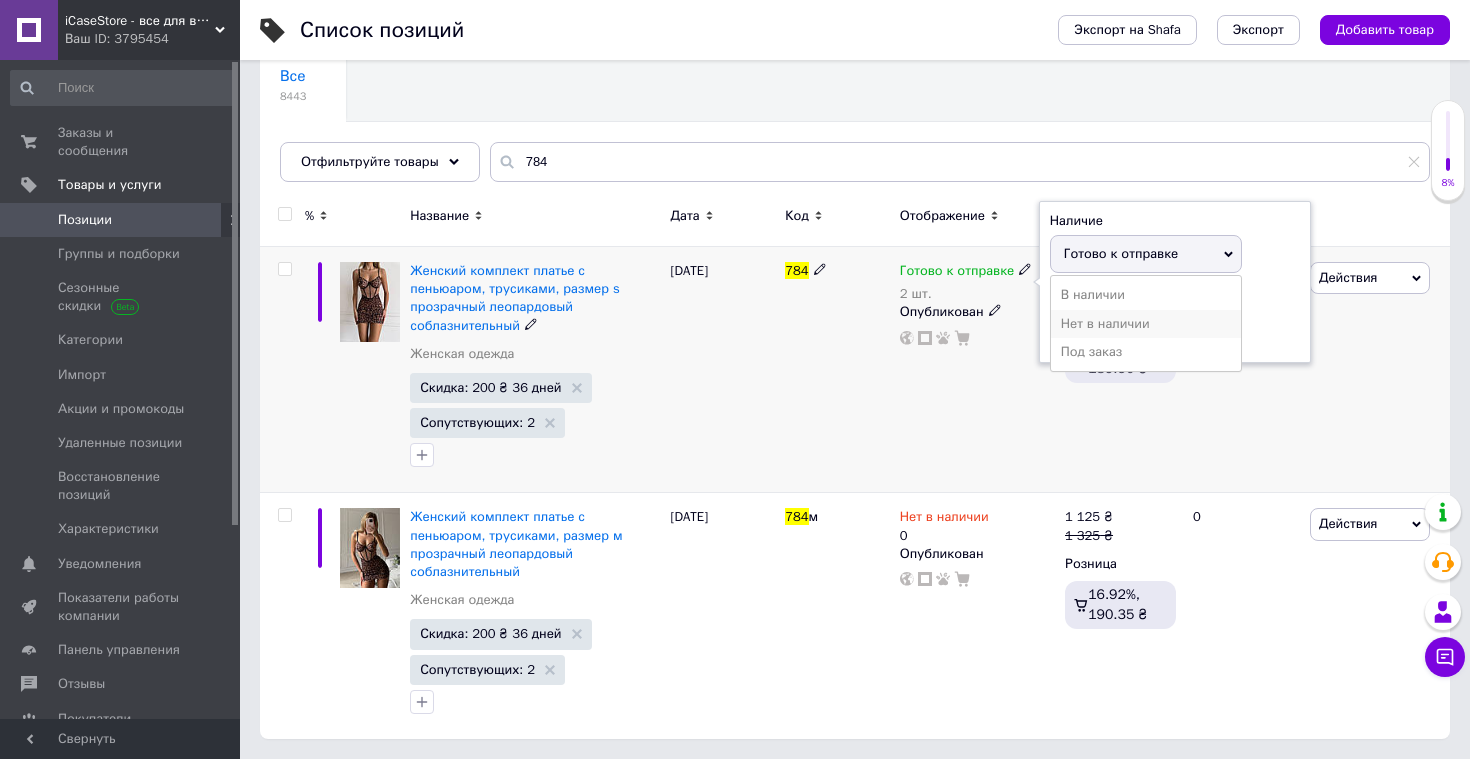 click on "Нет в наличии" at bounding box center [1146, 324] 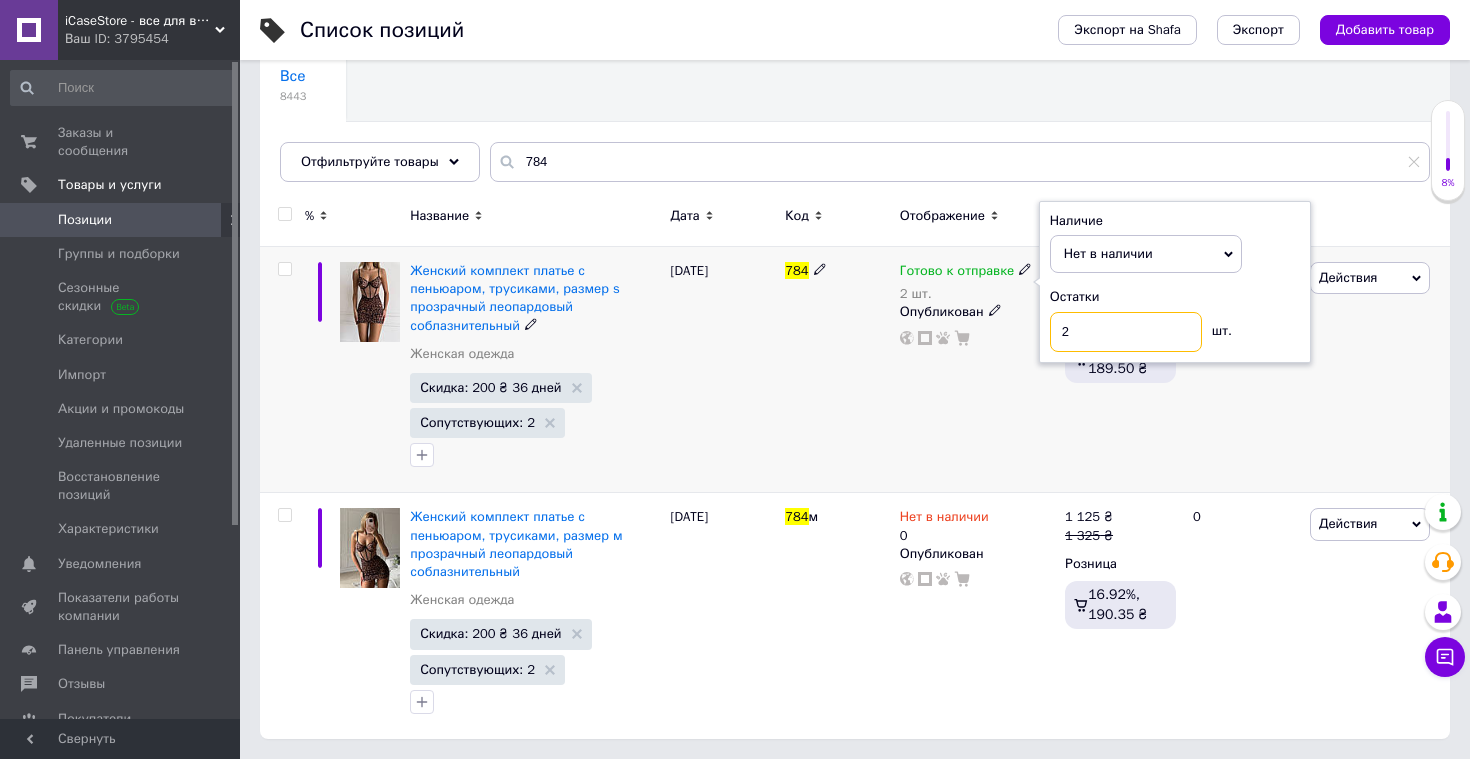 click on "2" at bounding box center (1126, 332) 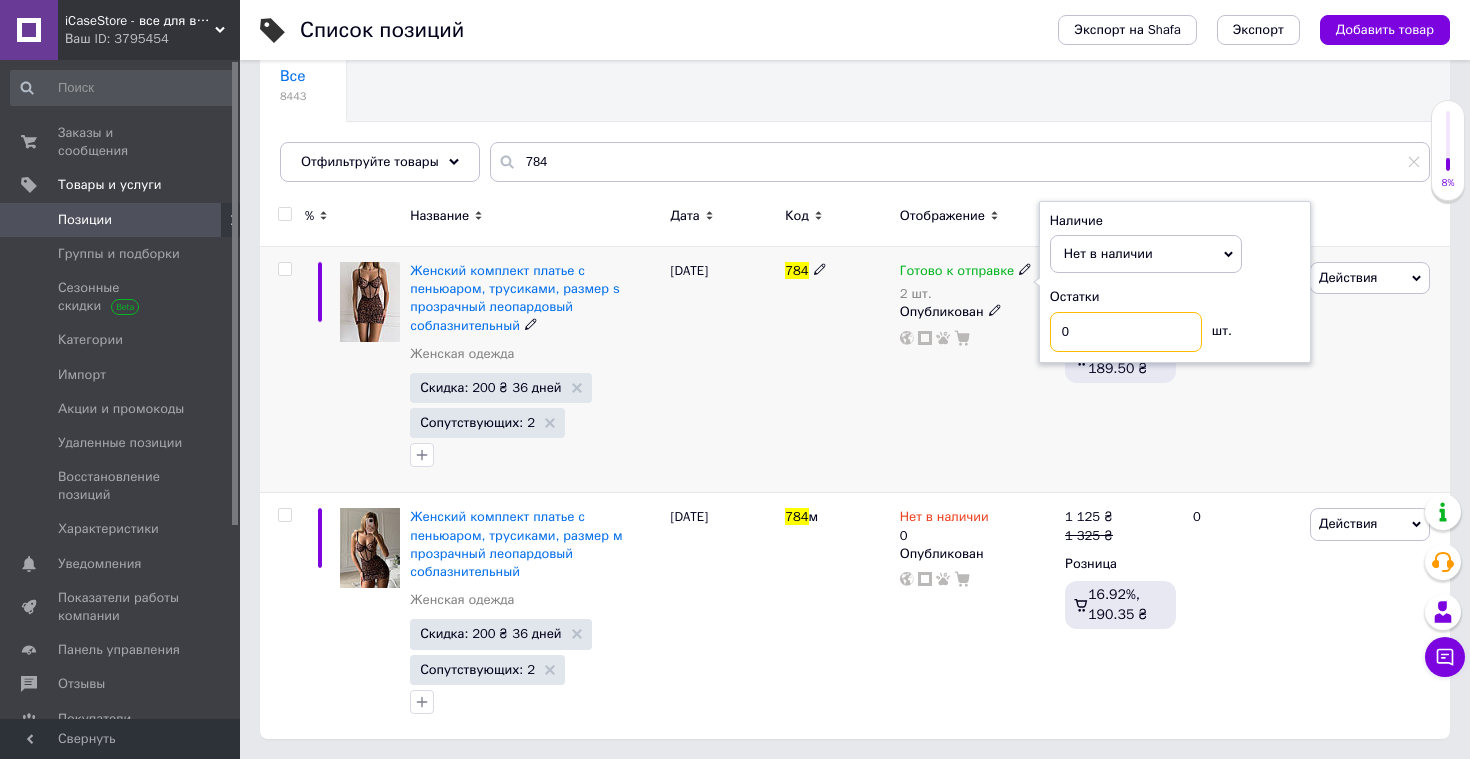 type on "0" 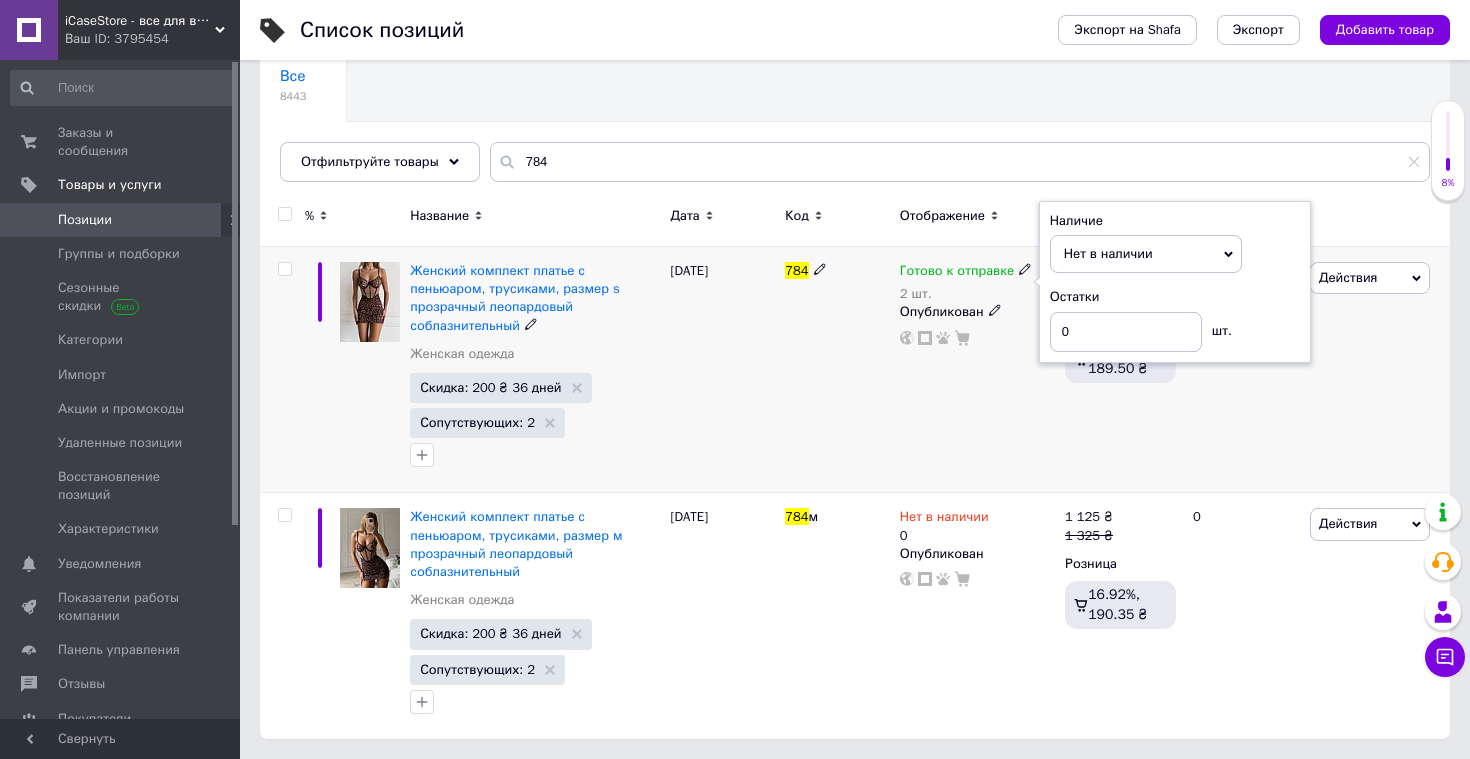 click on "Готово к отправке 2 шт. Наличие Нет в наличии В наличии Под заказ Готово к отправке Остатки 0 шт. Опубликован" at bounding box center [977, 370] 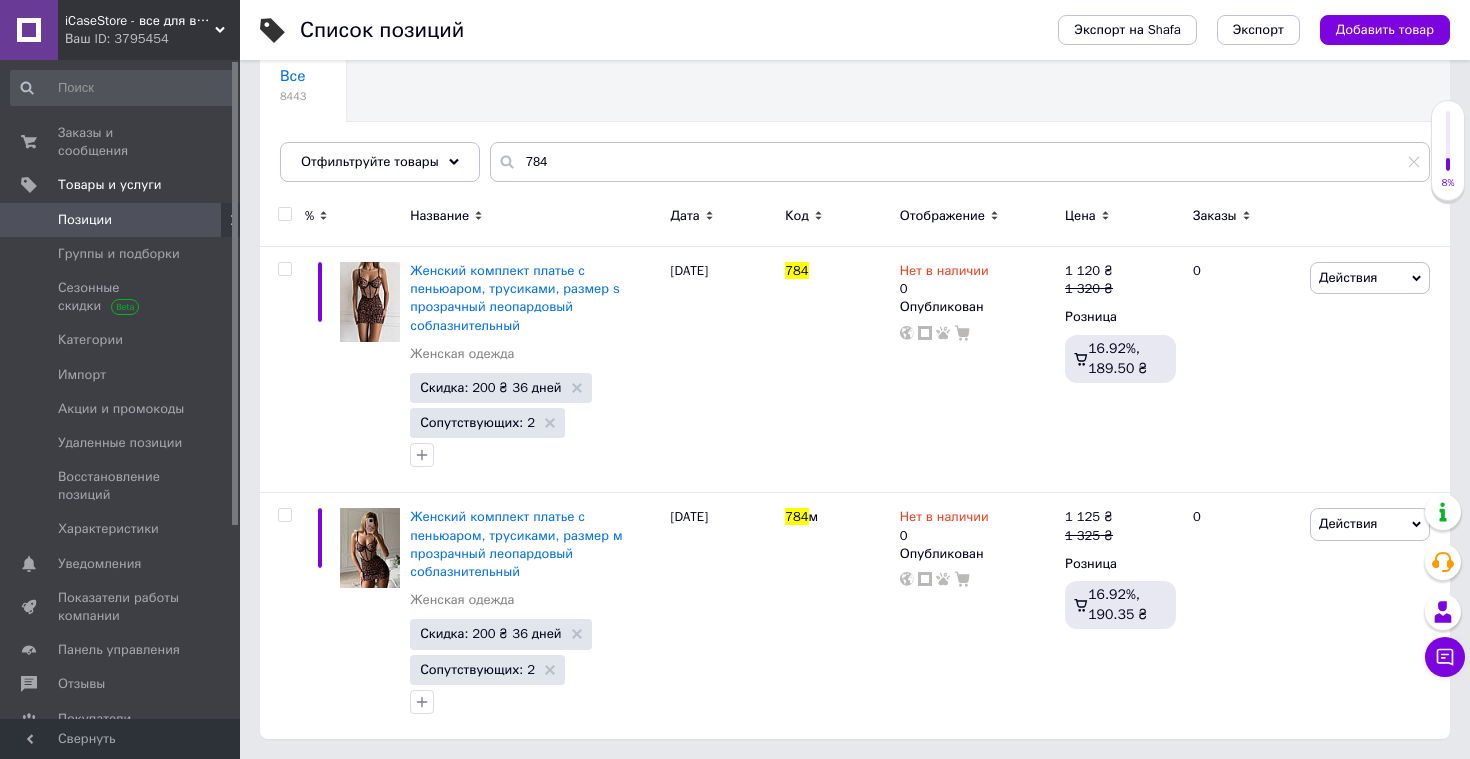 click on "Позиции" at bounding box center [121, 220] 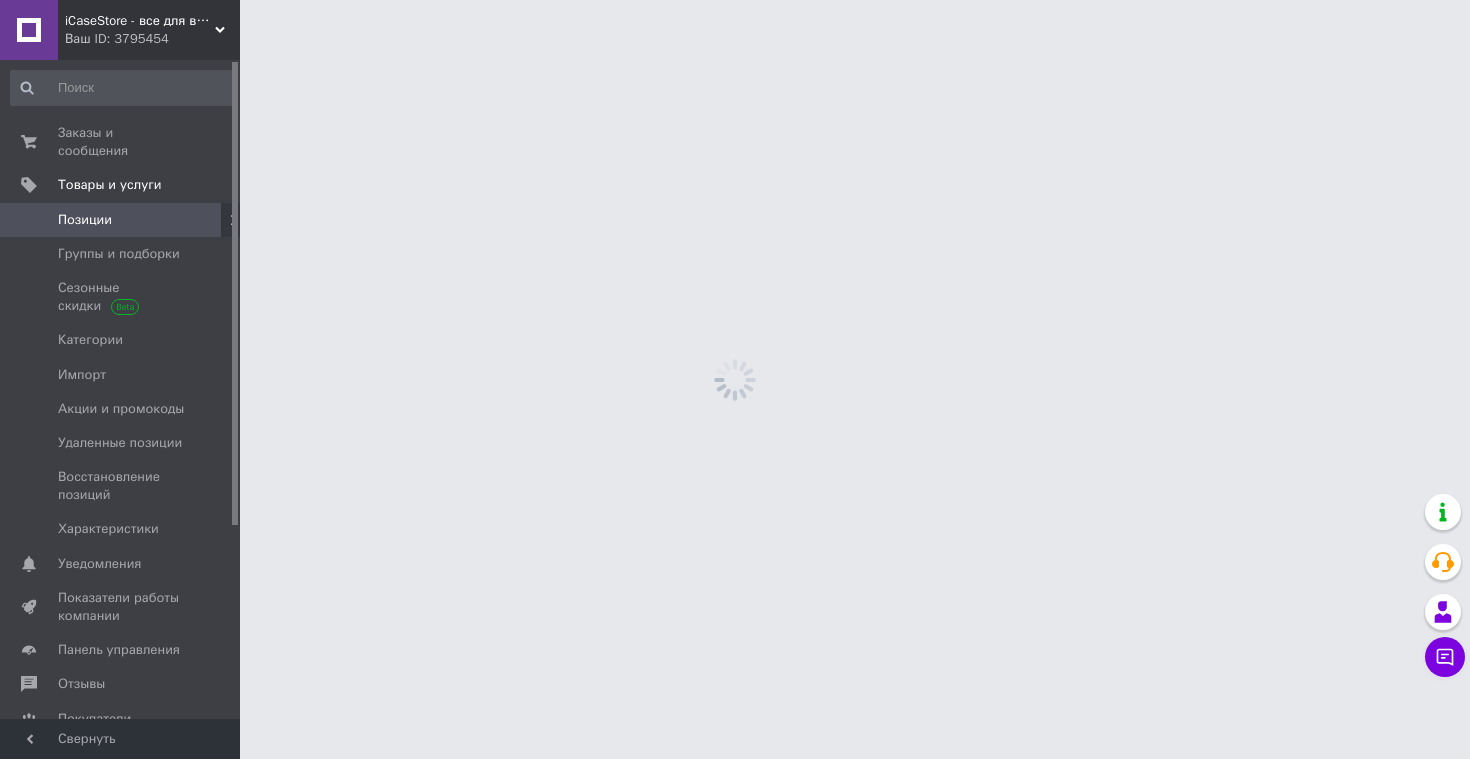 scroll, scrollTop: 0, scrollLeft: 0, axis: both 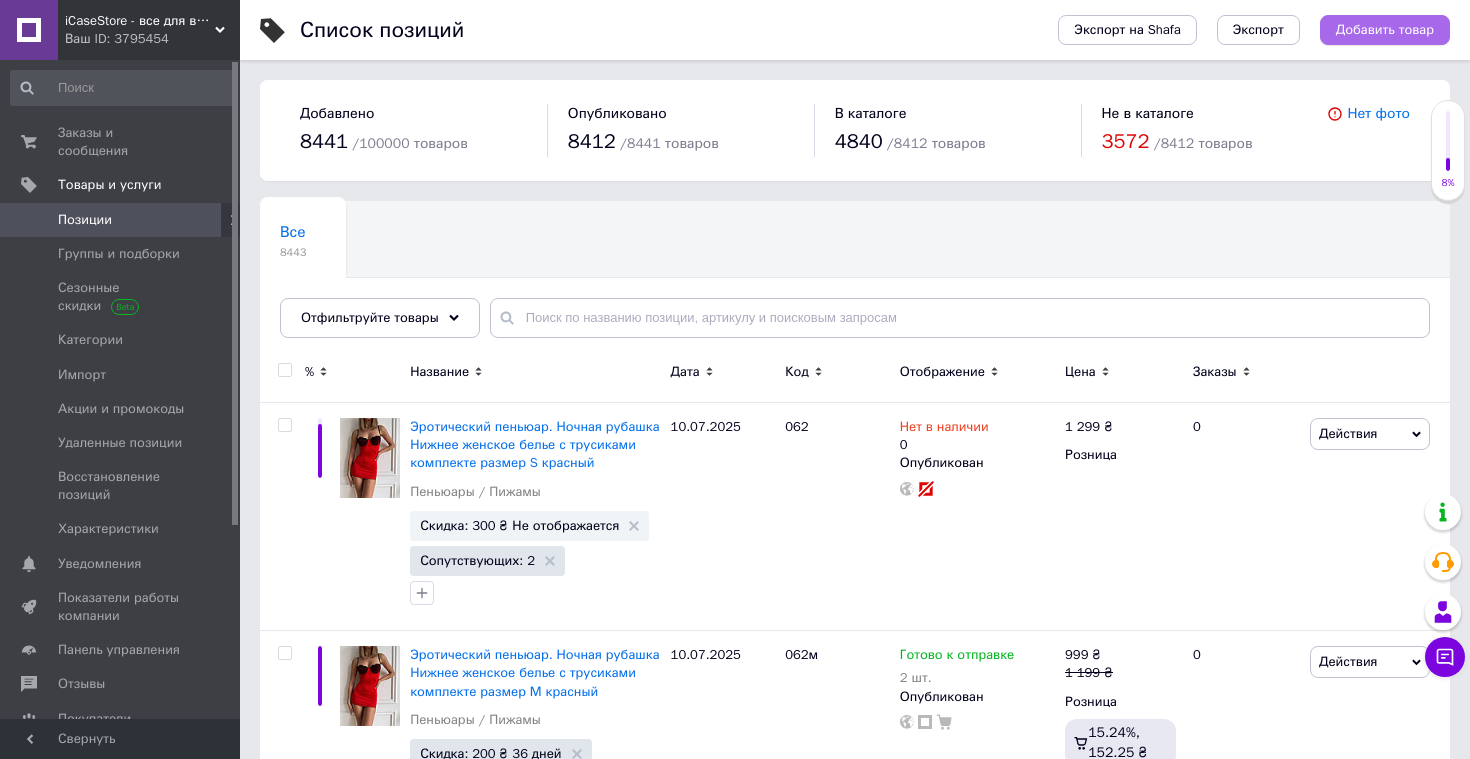 click on "Добавить товар" at bounding box center [1385, 30] 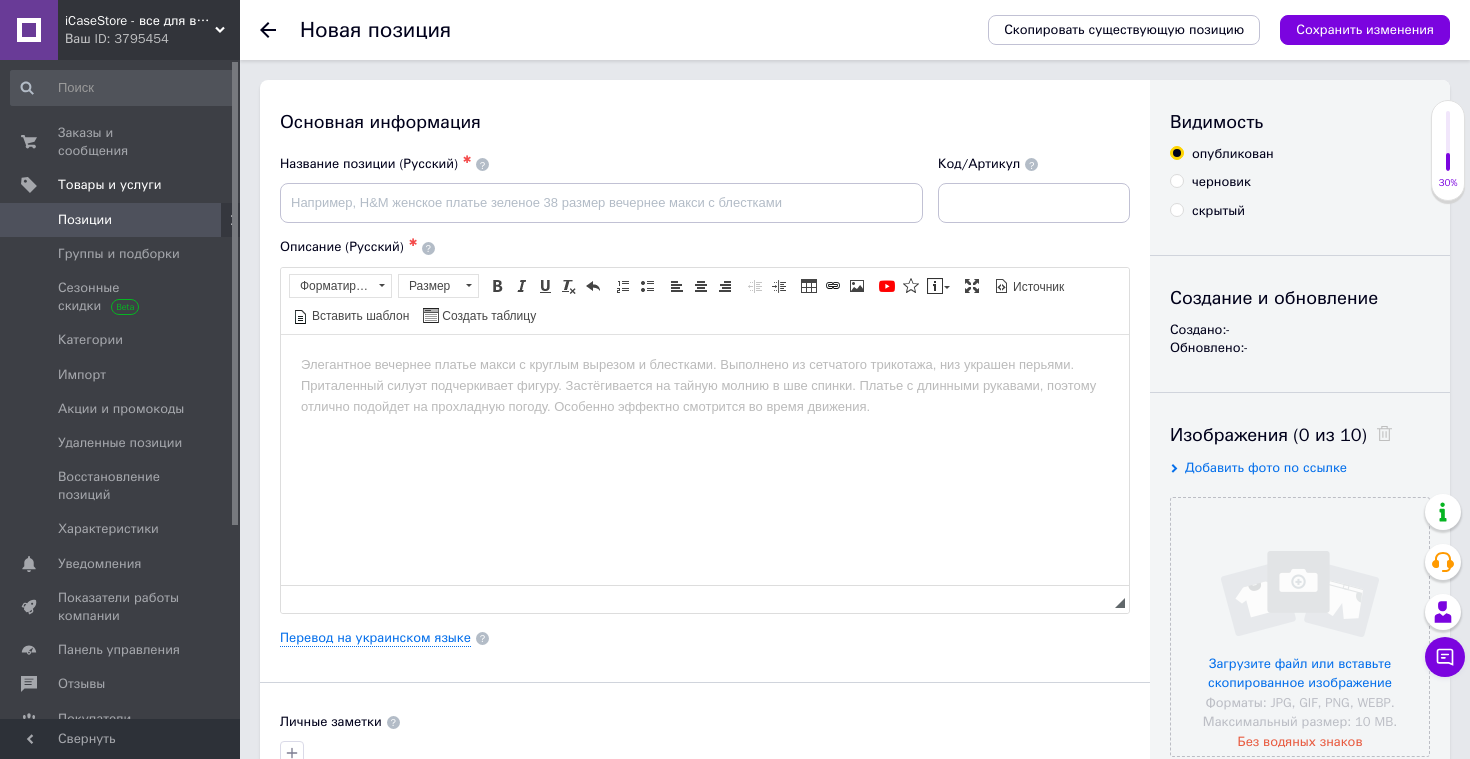 scroll, scrollTop: 0, scrollLeft: 0, axis: both 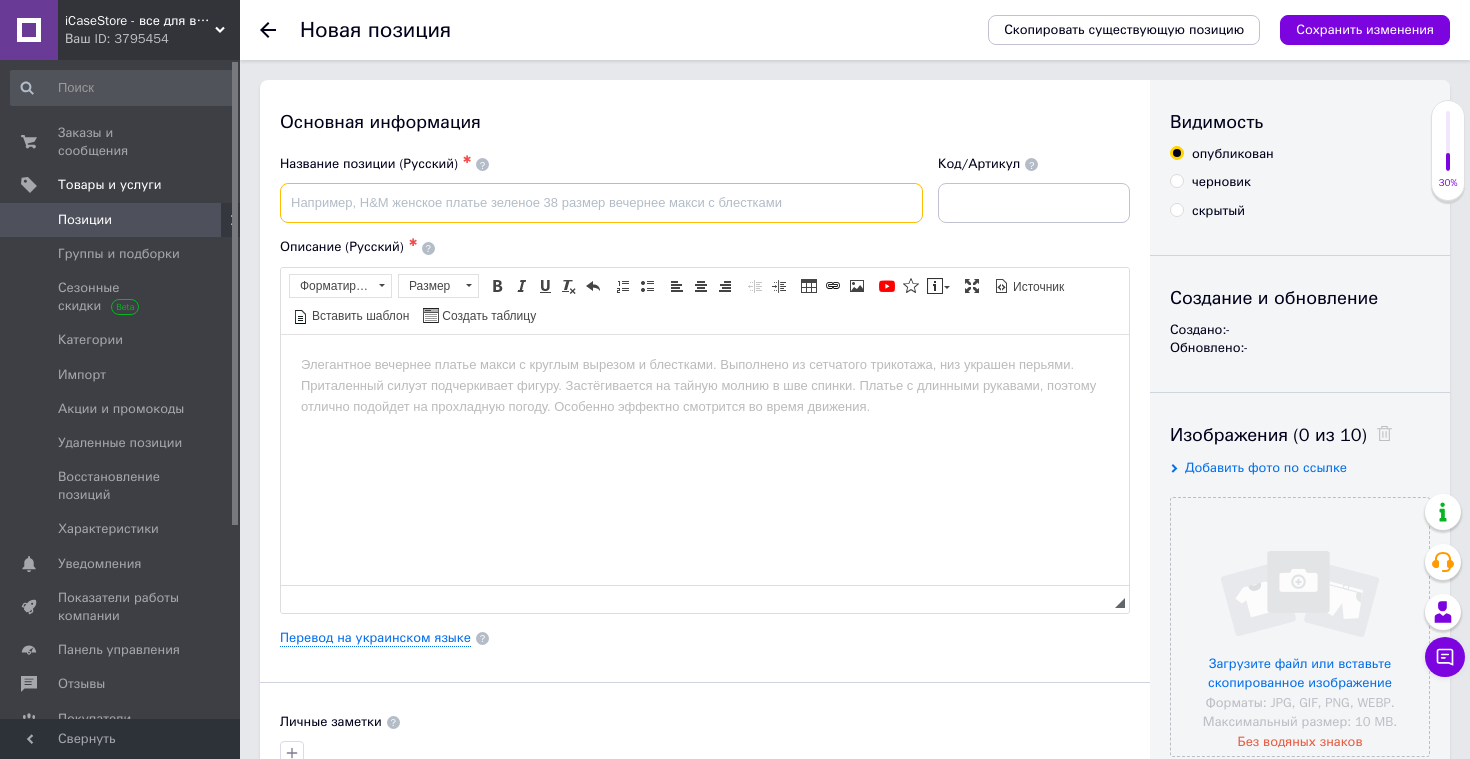 click at bounding box center (601, 203) 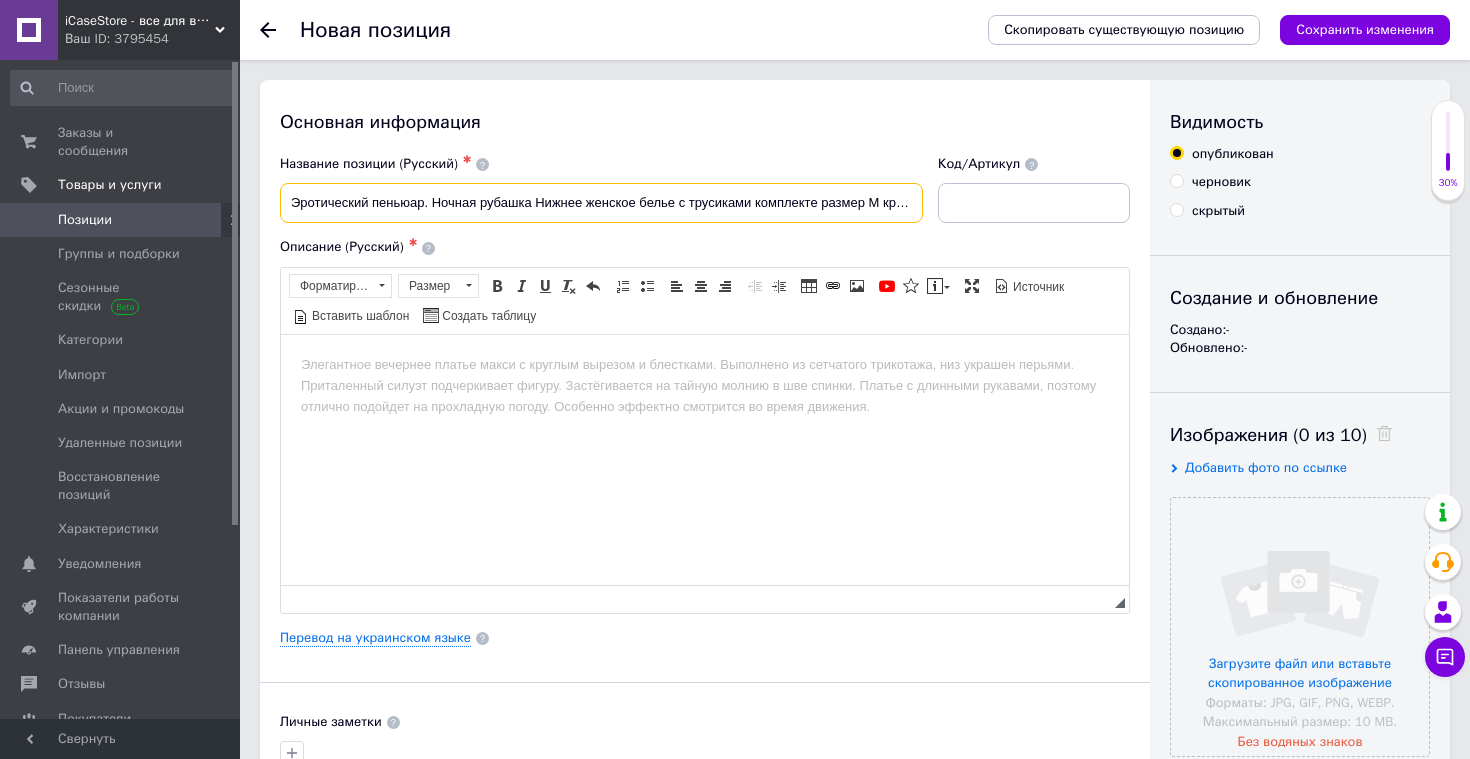 click on "Эротический пеньюар. Ночная рубашка Нижнее женское белье с трусиками комплекте размер М красный" at bounding box center (601, 203) 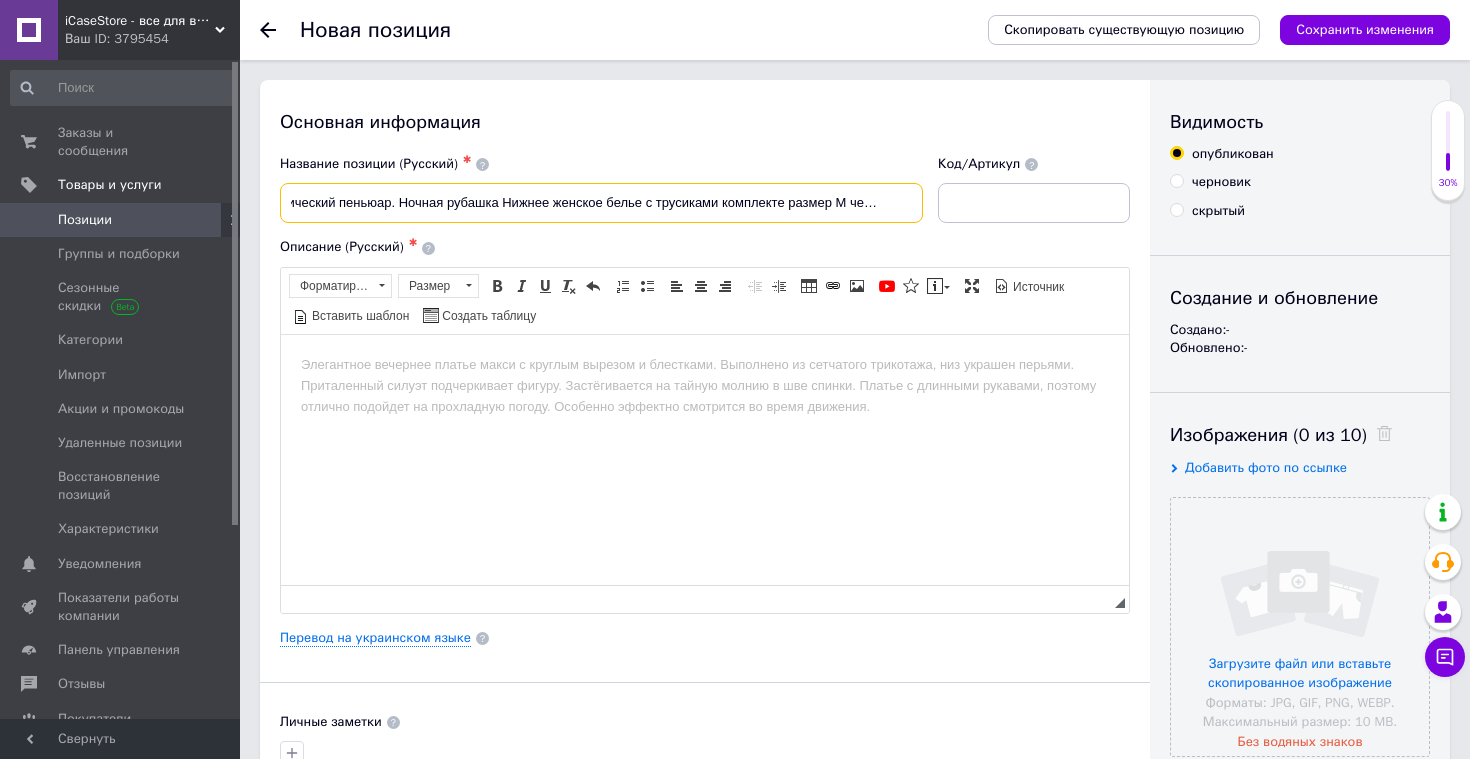 scroll, scrollTop: 0, scrollLeft: 42, axis: horizontal 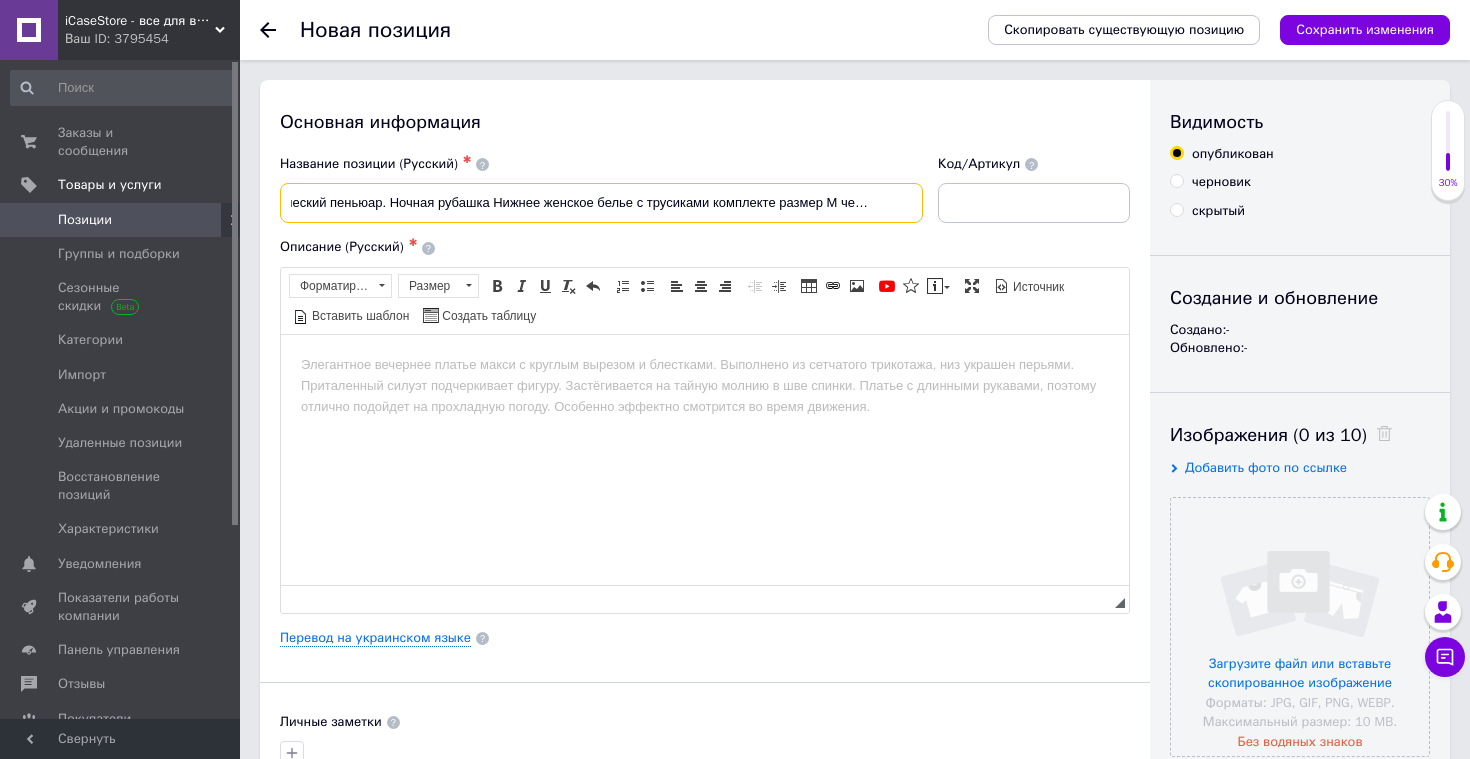 type on "Эротический пеньюар. Ночная рубашка Нижнее женское белье с трусиками комплекте размер М черный с бантом" 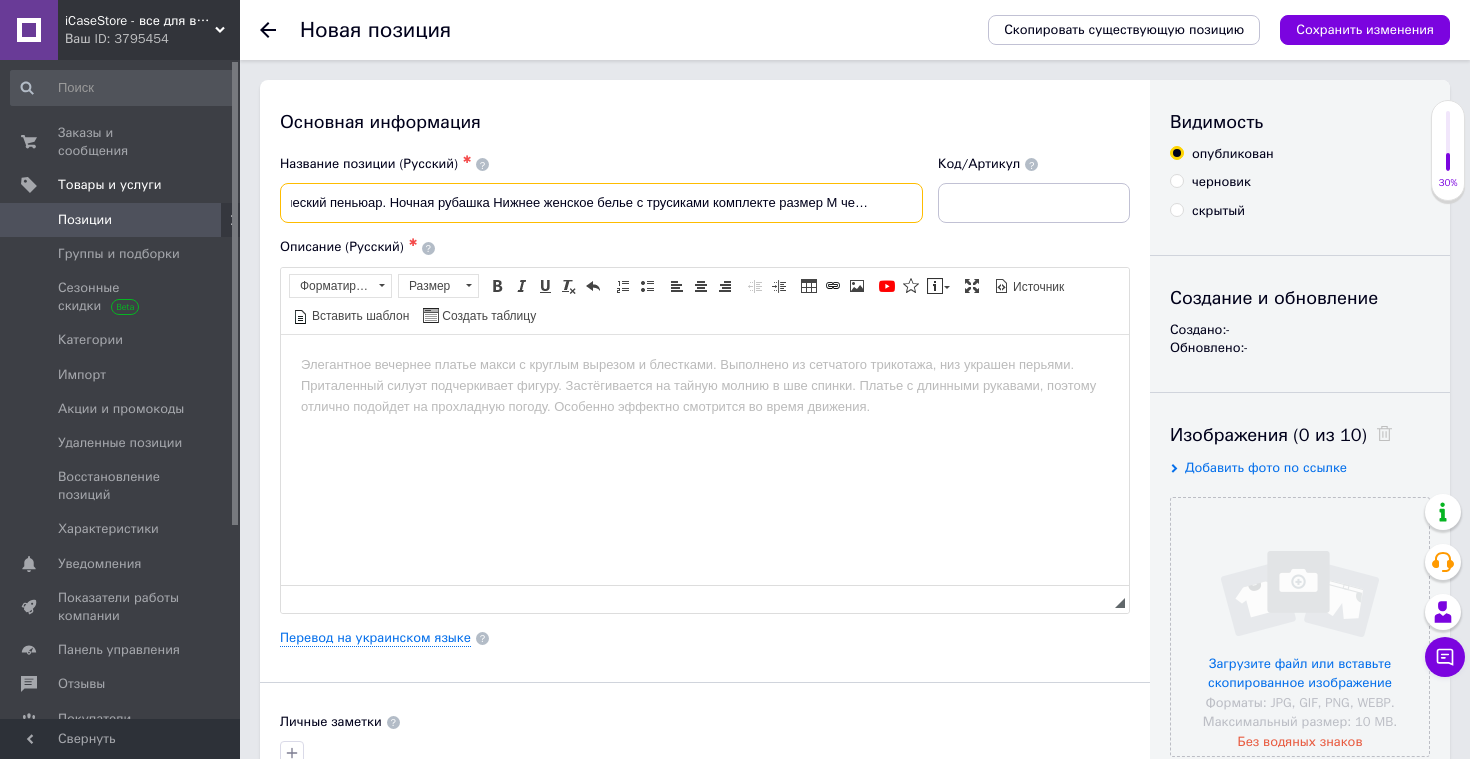 scroll, scrollTop: 0, scrollLeft: 0, axis: both 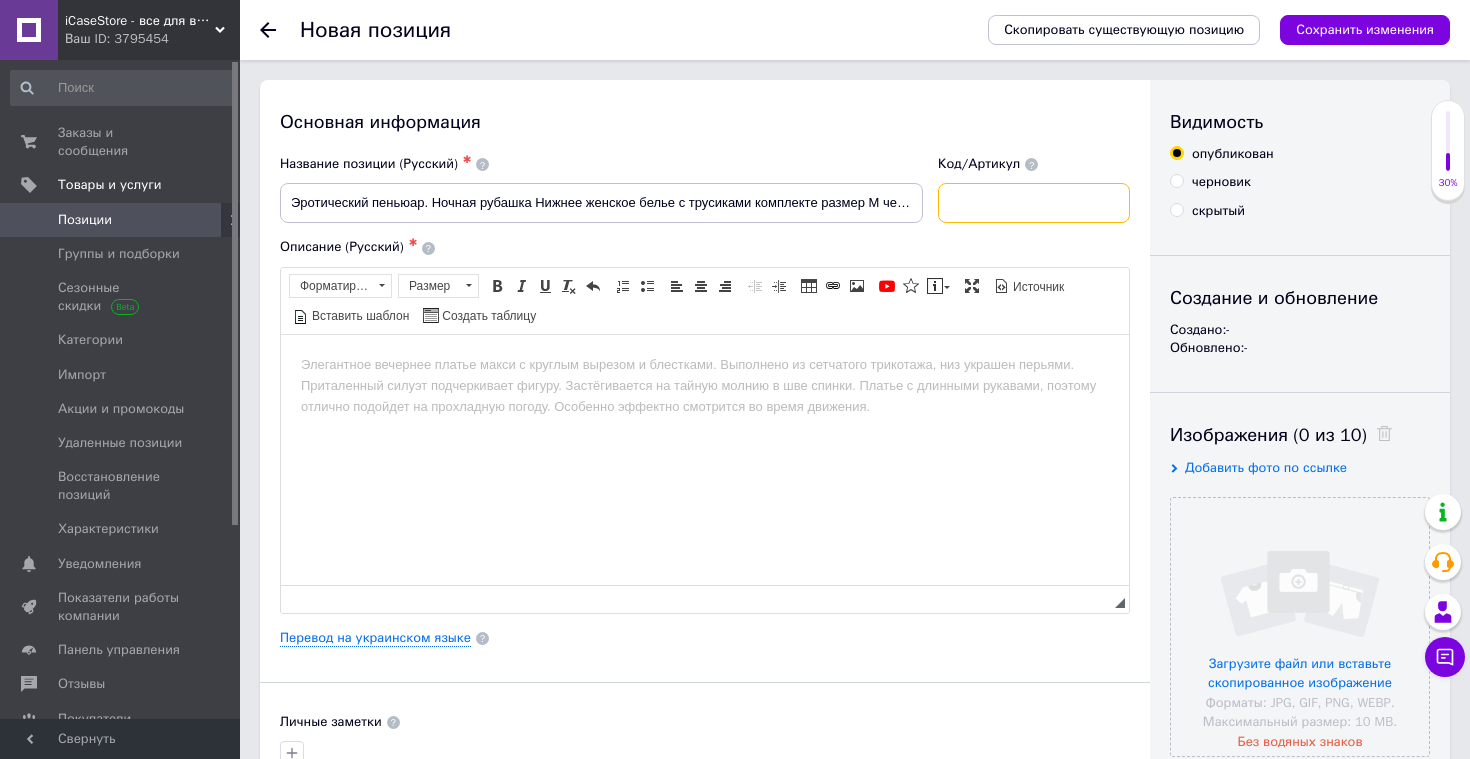 click at bounding box center [1034, 203] 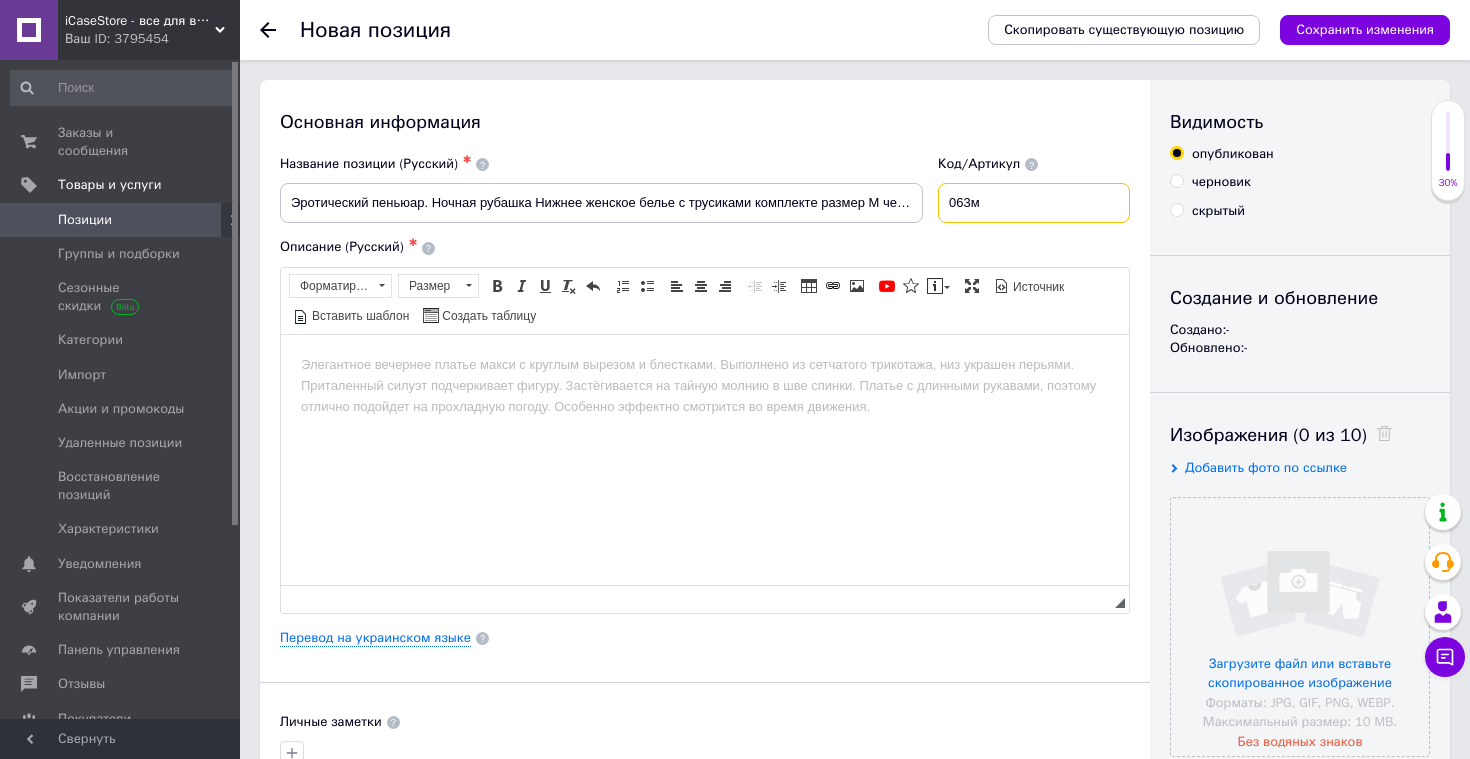 type on "063м" 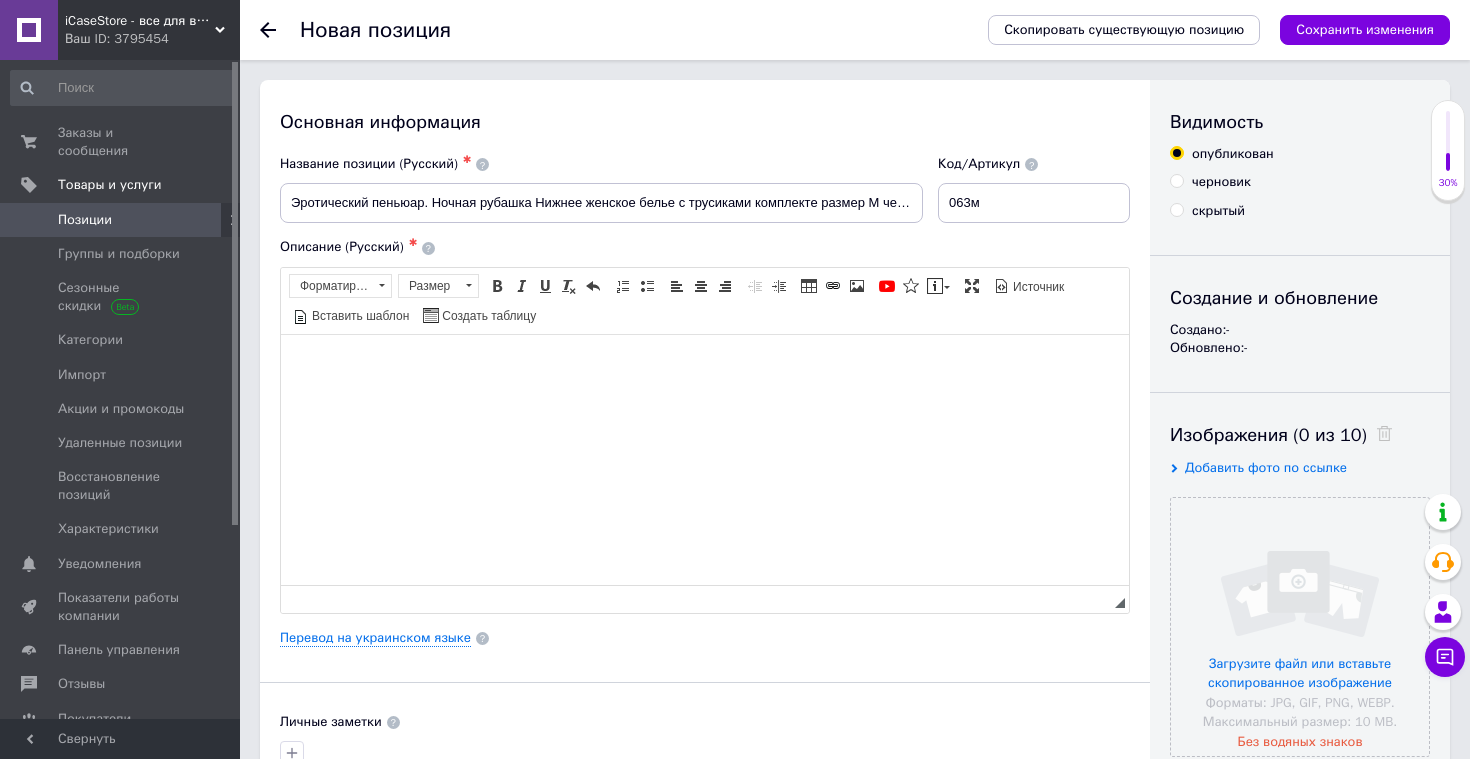 click at bounding box center (705, 364) 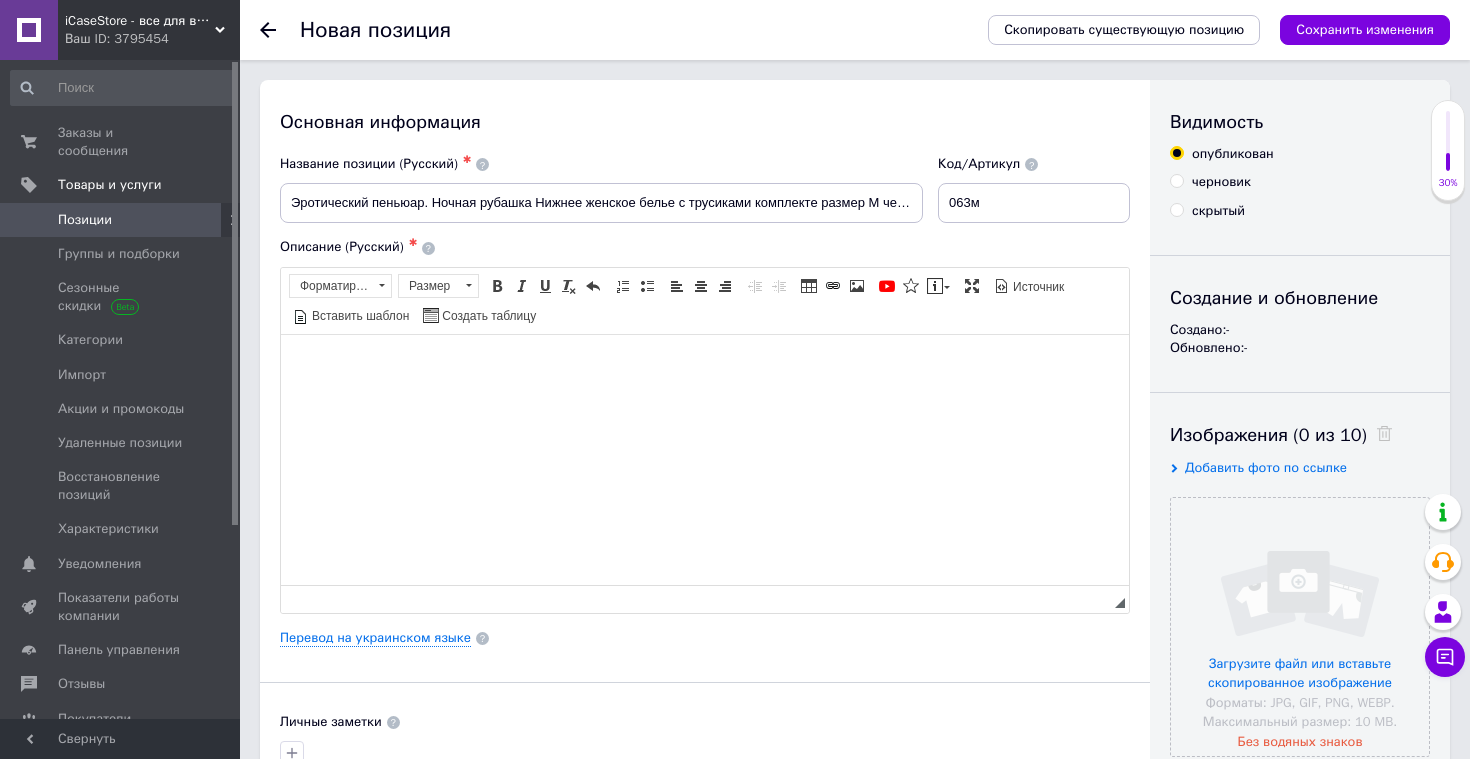 click at bounding box center (705, 364) 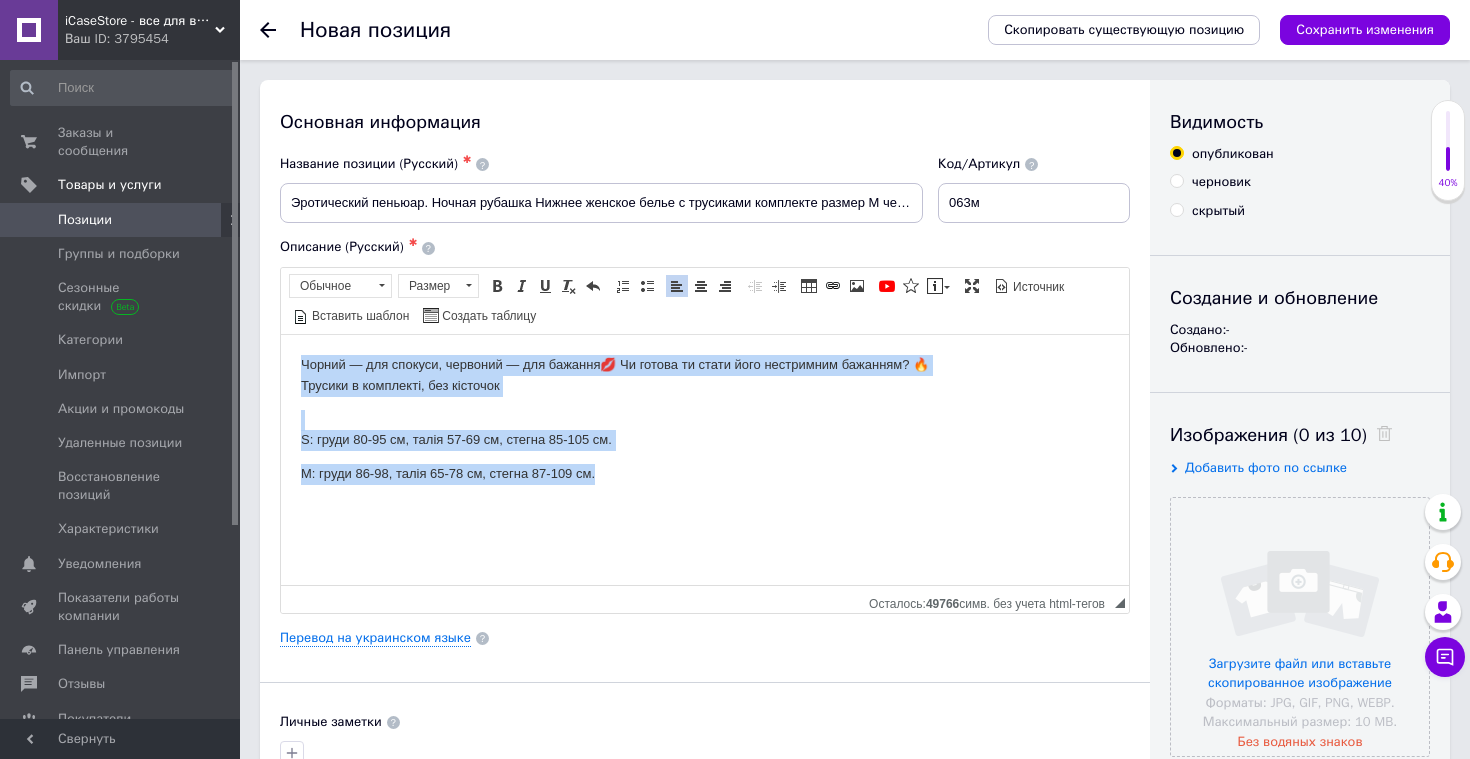 drag, startPoint x: 287, startPoint y: 365, endPoint x: 737, endPoint y: 579, distance: 498.2931 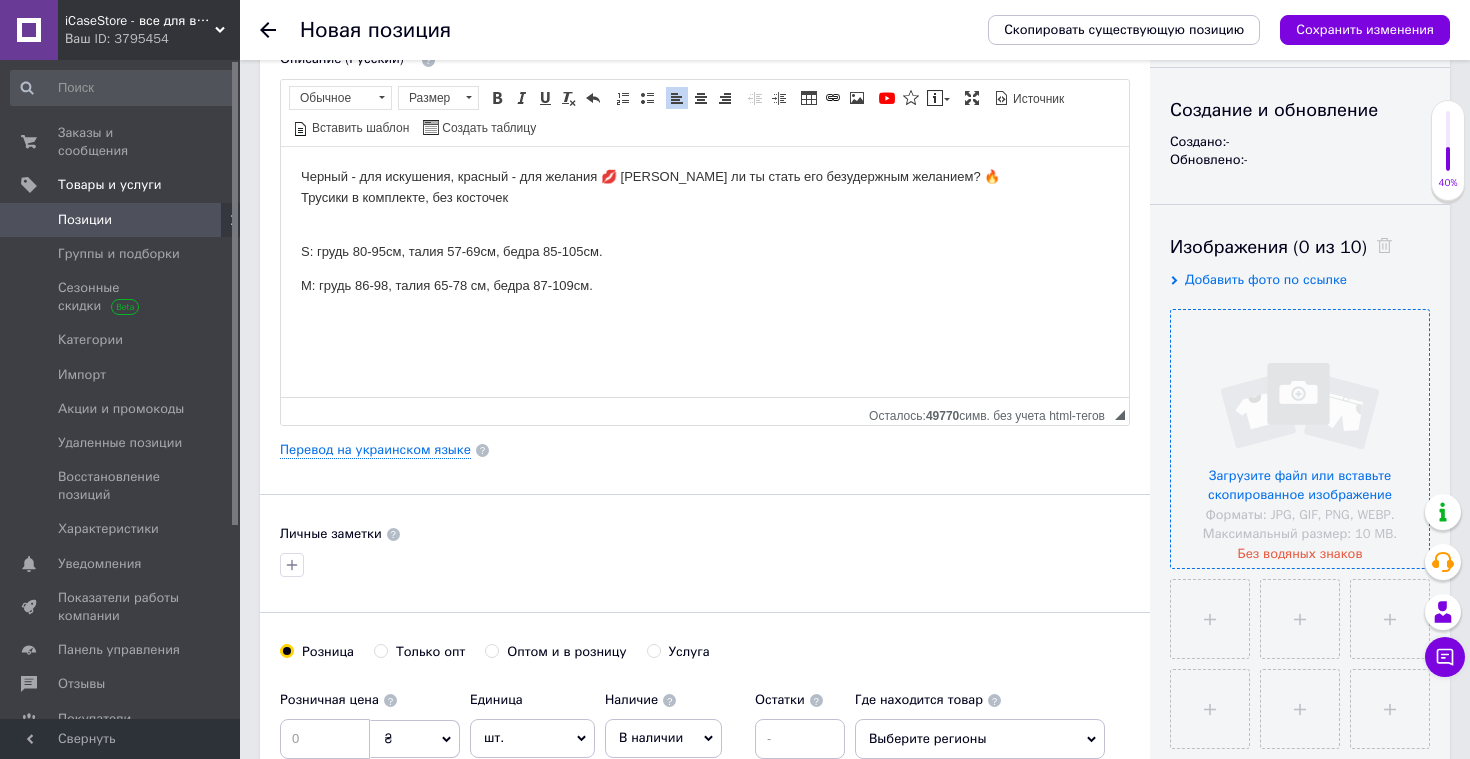 scroll, scrollTop: 199, scrollLeft: 0, axis: vertical 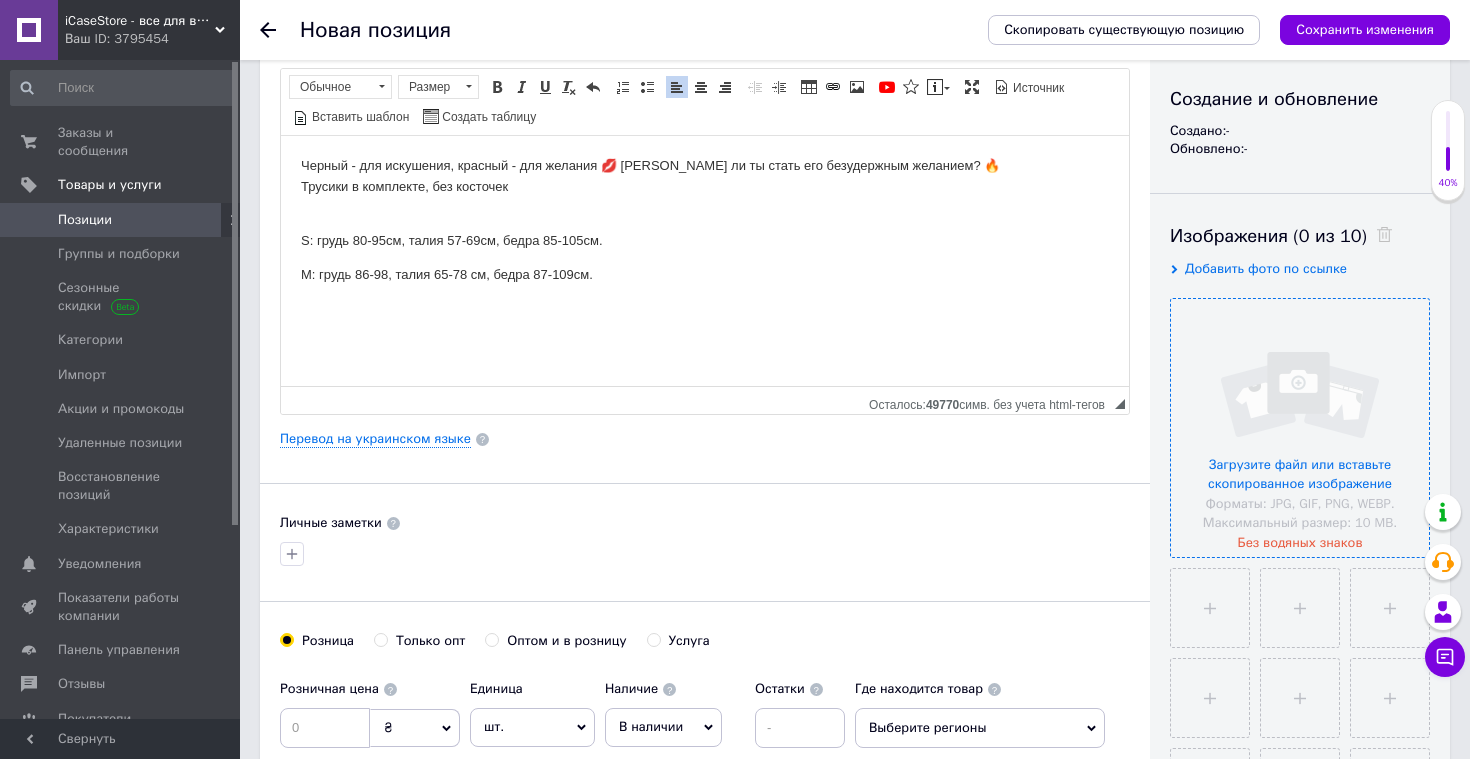 click at bounding box center [1300, 428] 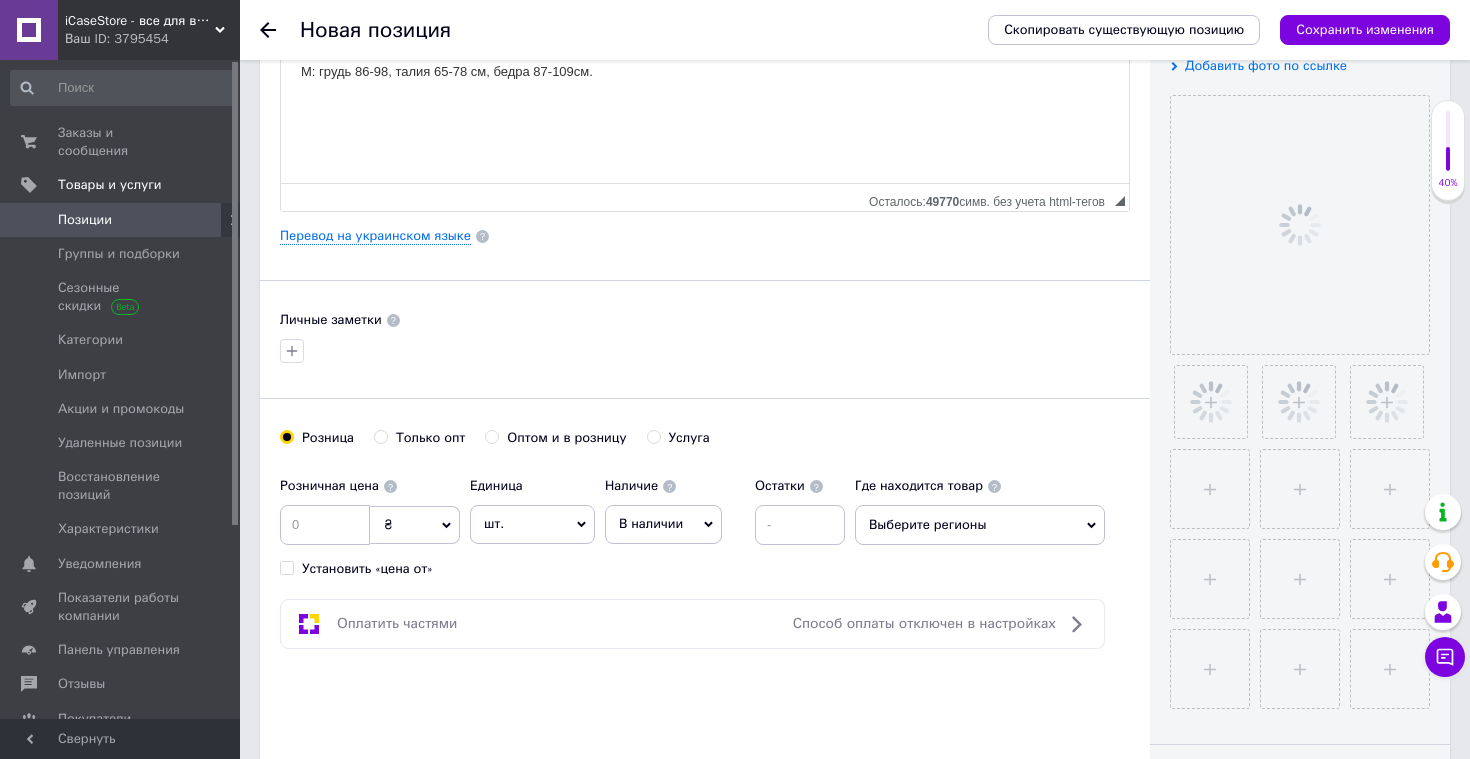 scroll, scrollTop: 417, scrollLeft: 0, axis: vertical 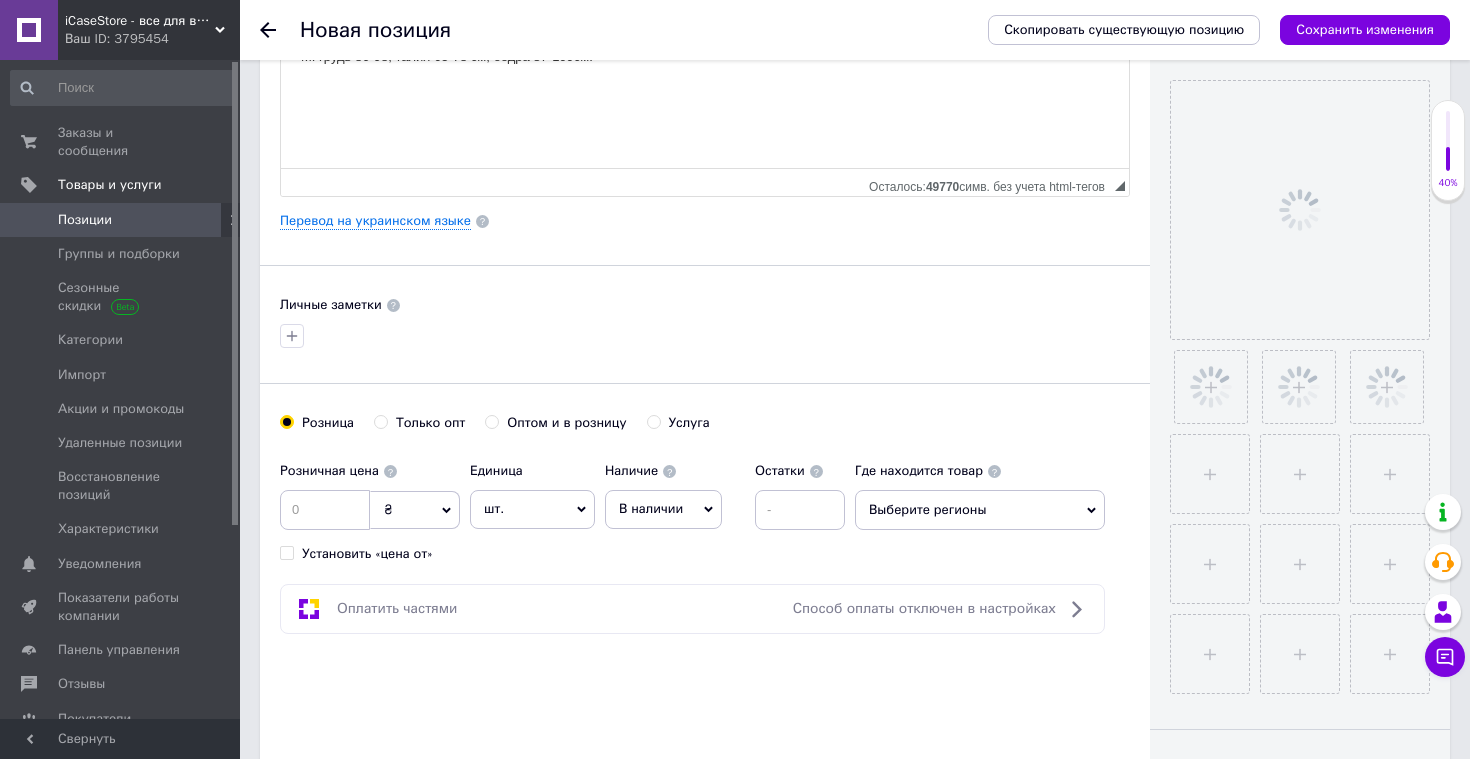 click on "В наличии" at bounding box center [651, 508] 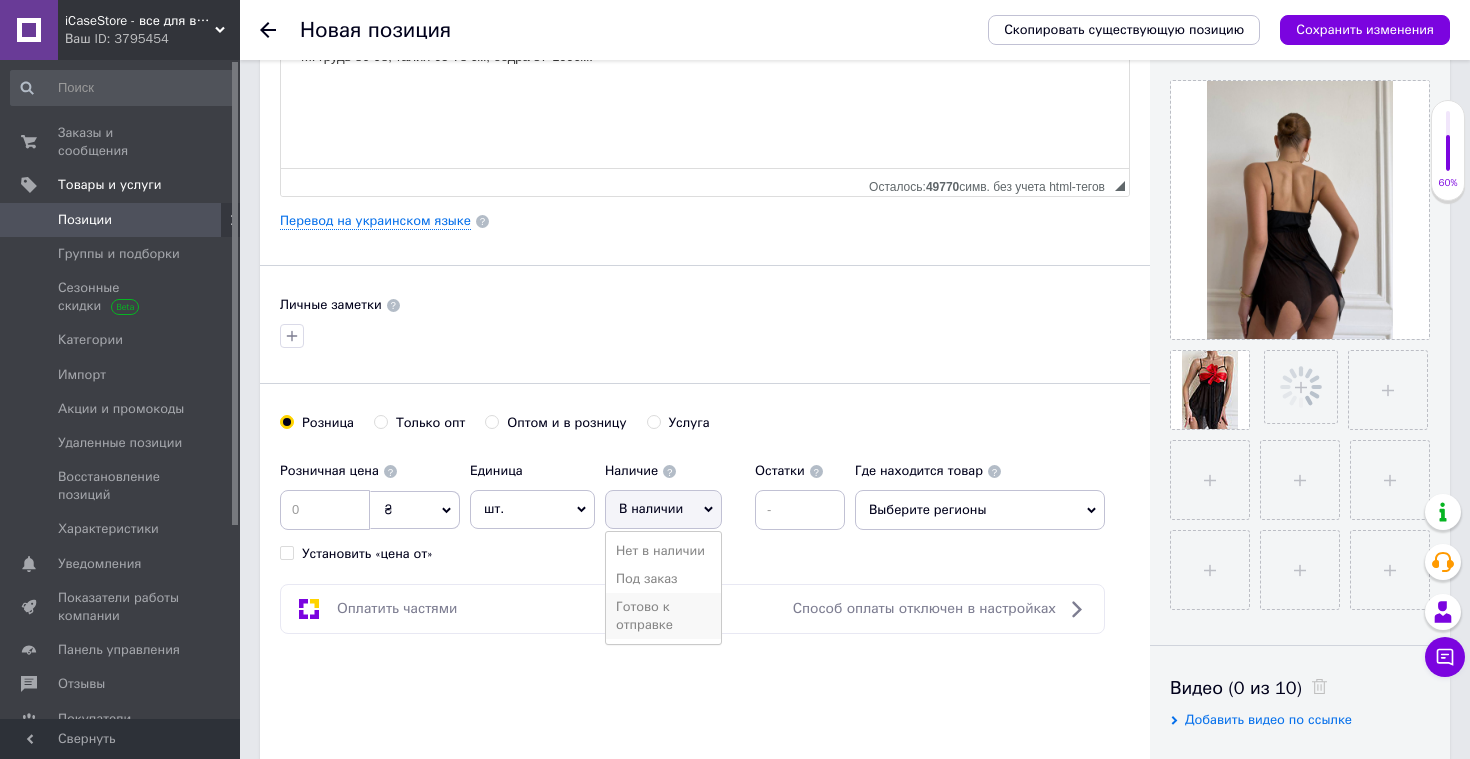 click on "Готово к отправке" at bounding box center [663, 616] 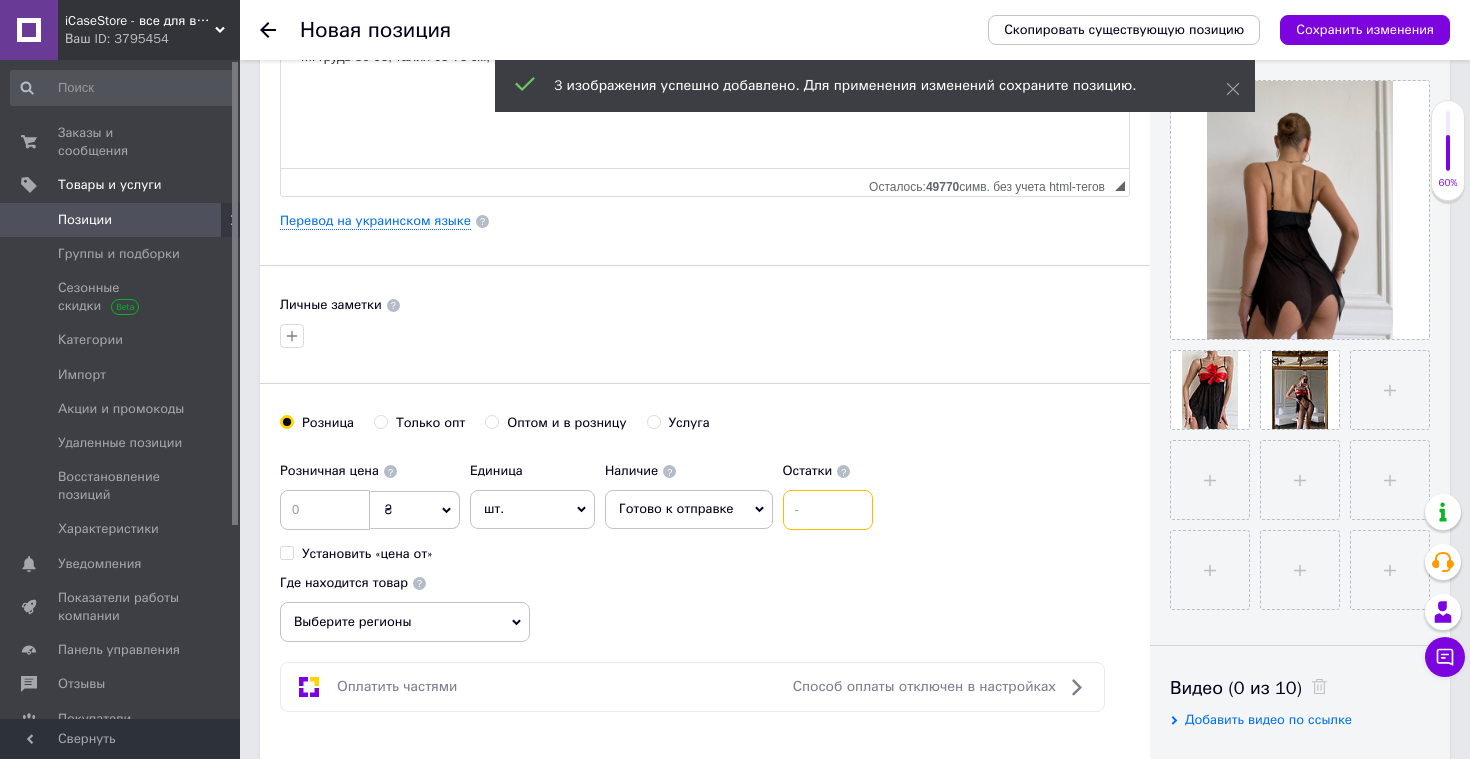 click at bounding box center [828, 510] 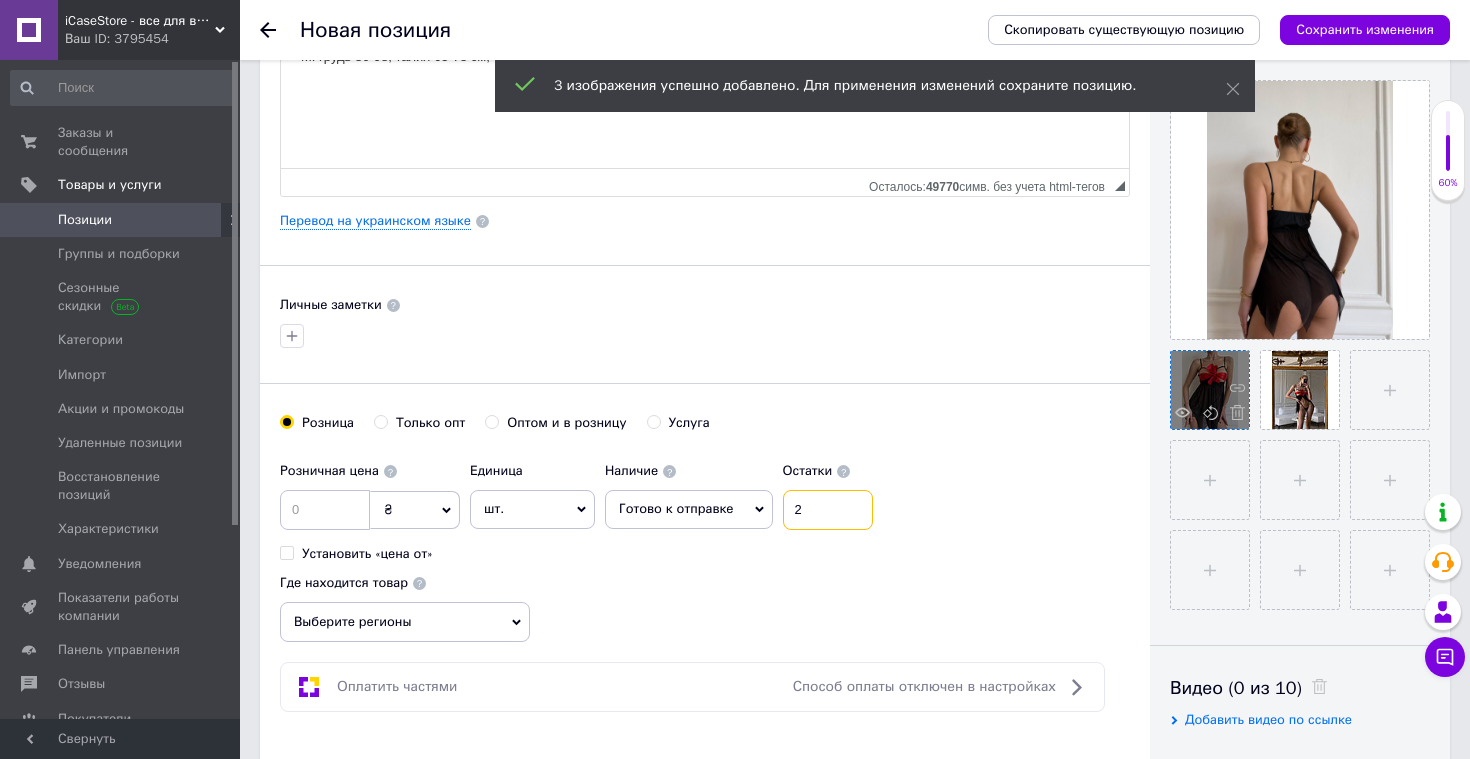 type on "2" 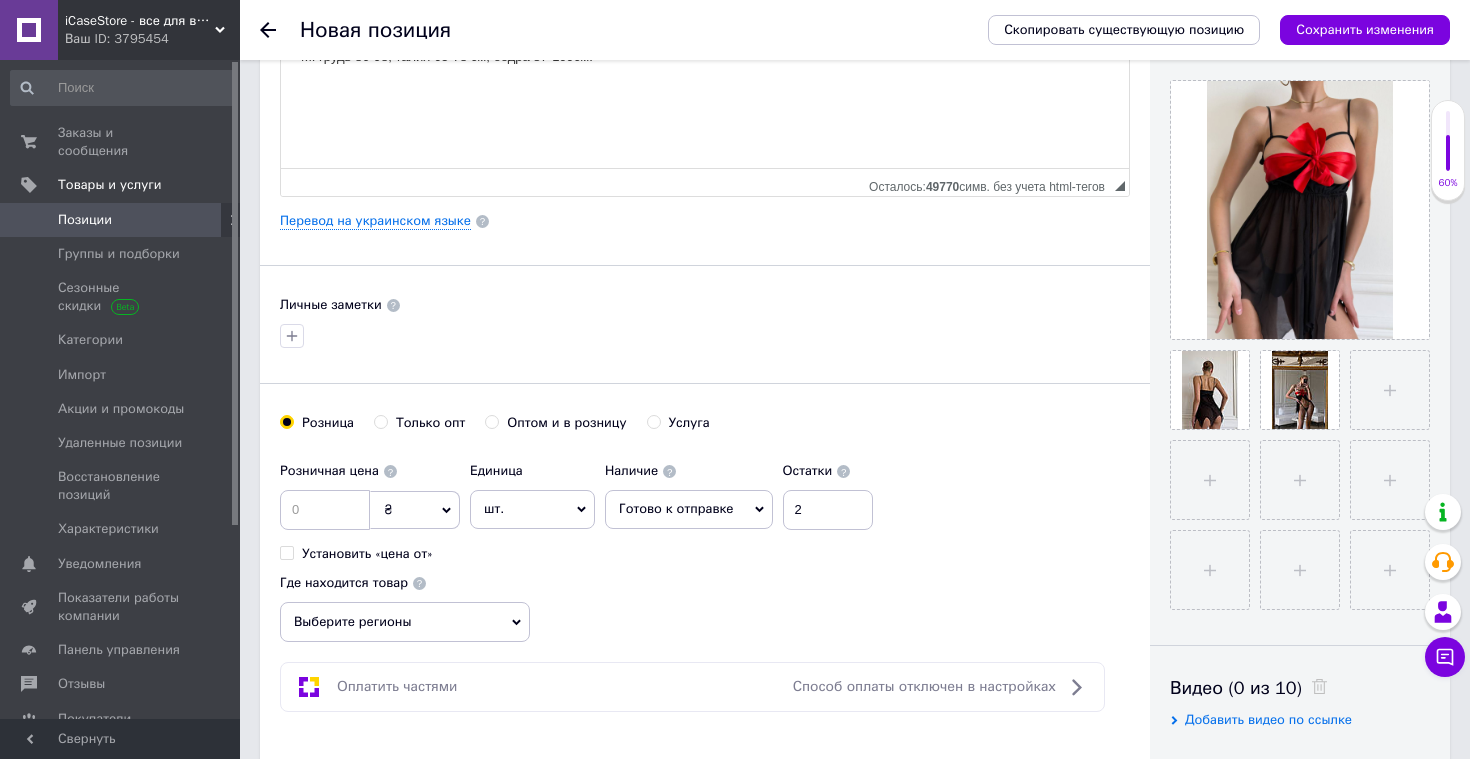 scroll, scrollTop: 548, scrollLeft: 0, axis: vertical 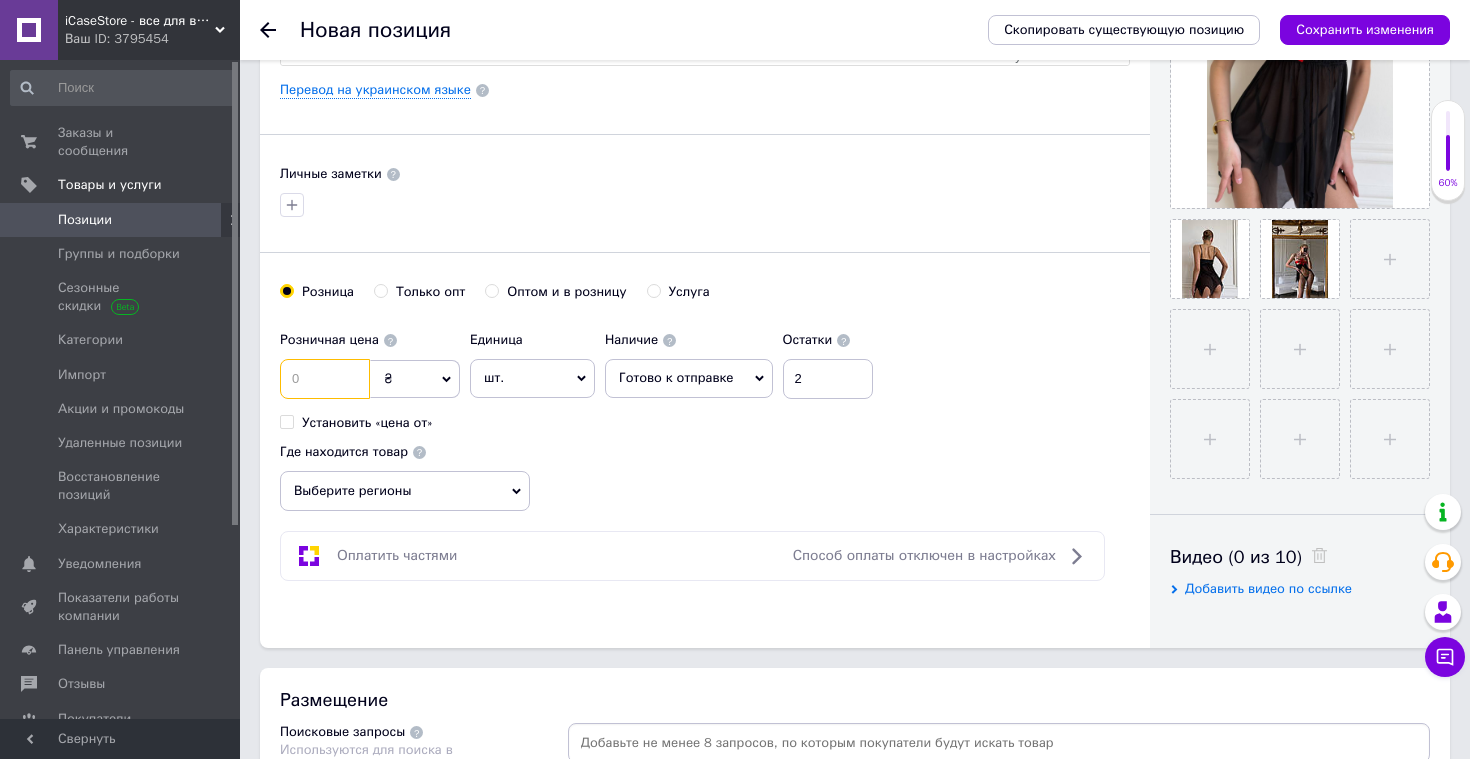 click at bounding box center (325, 379) 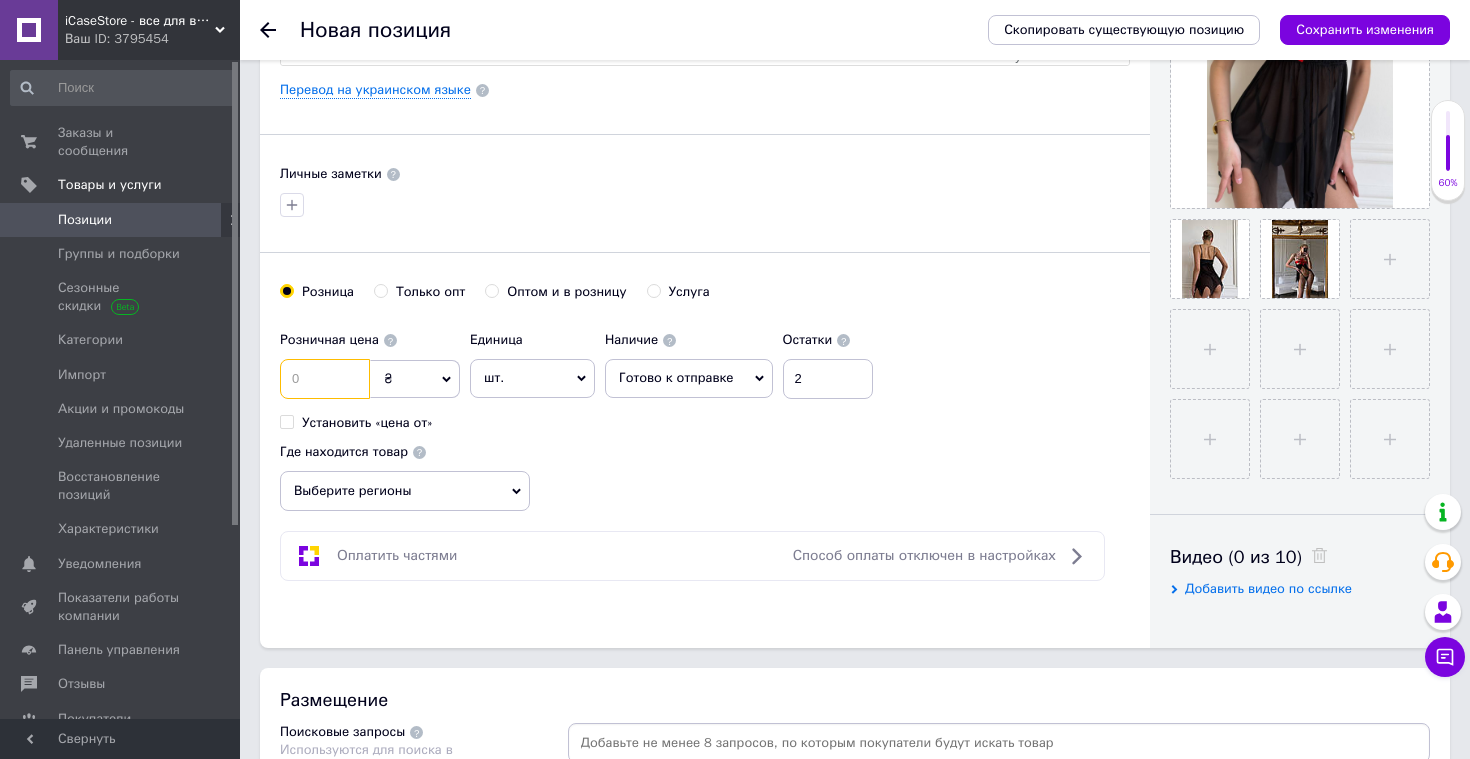 click at bounding box center (325, 379) 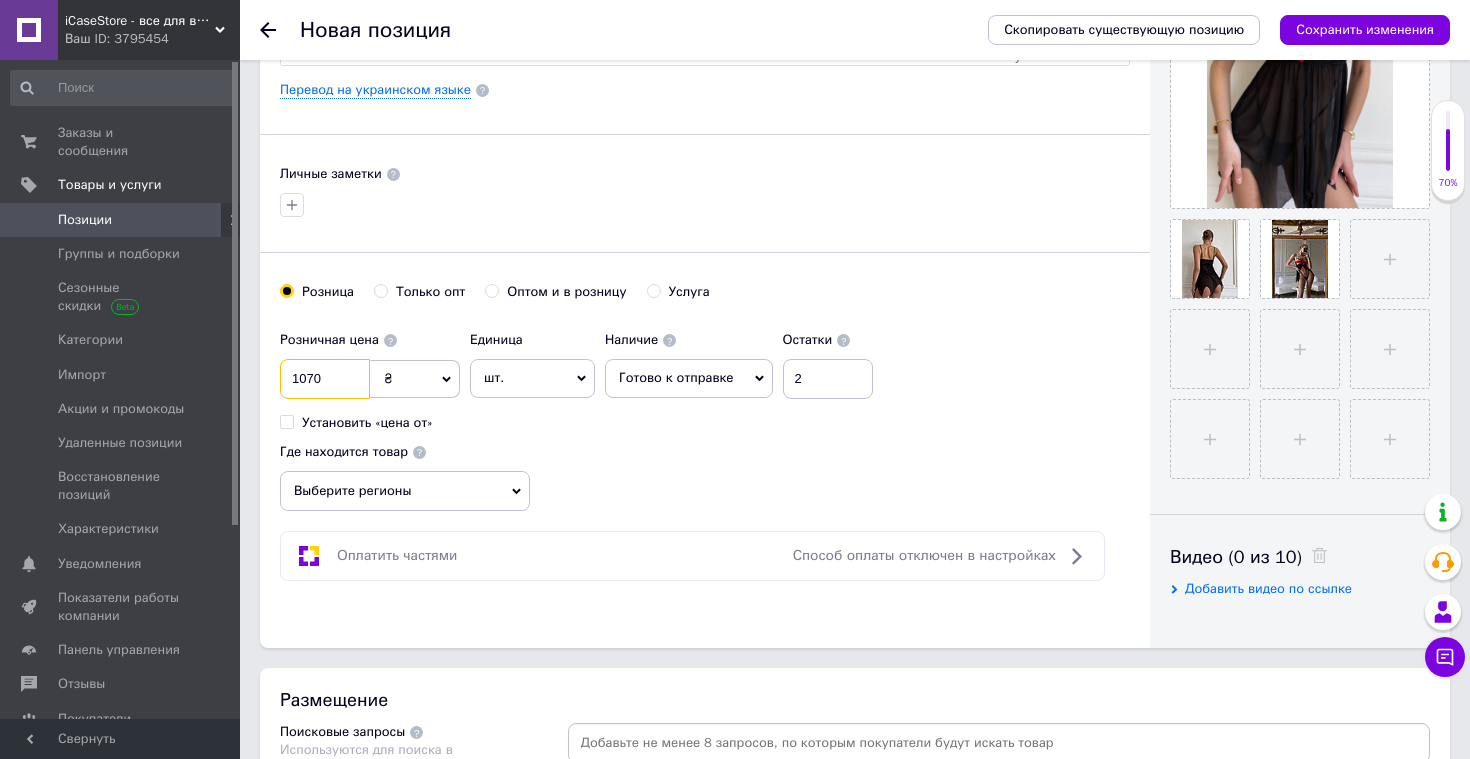 type on "1070" 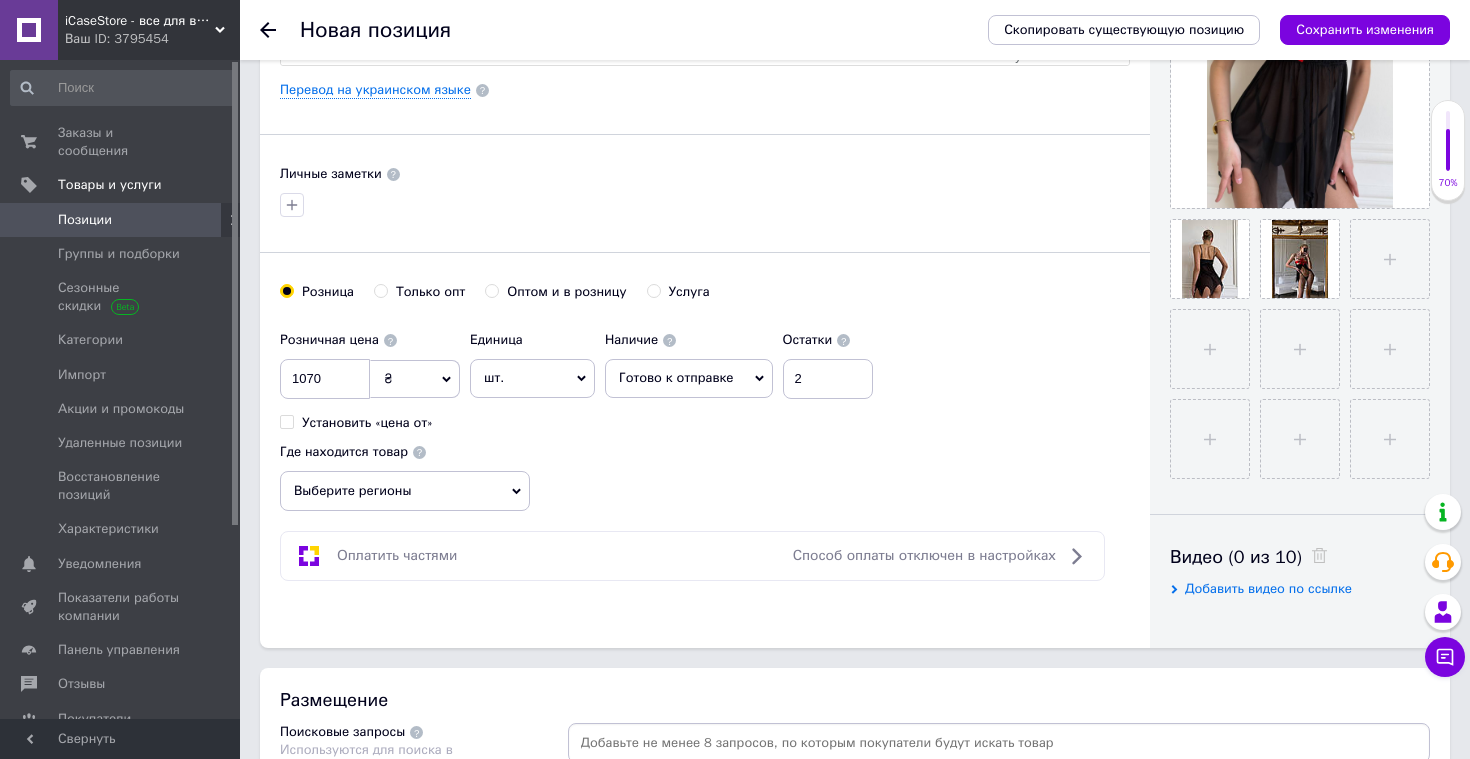click on "Выберите регионы" at bounding box center [405, 491] 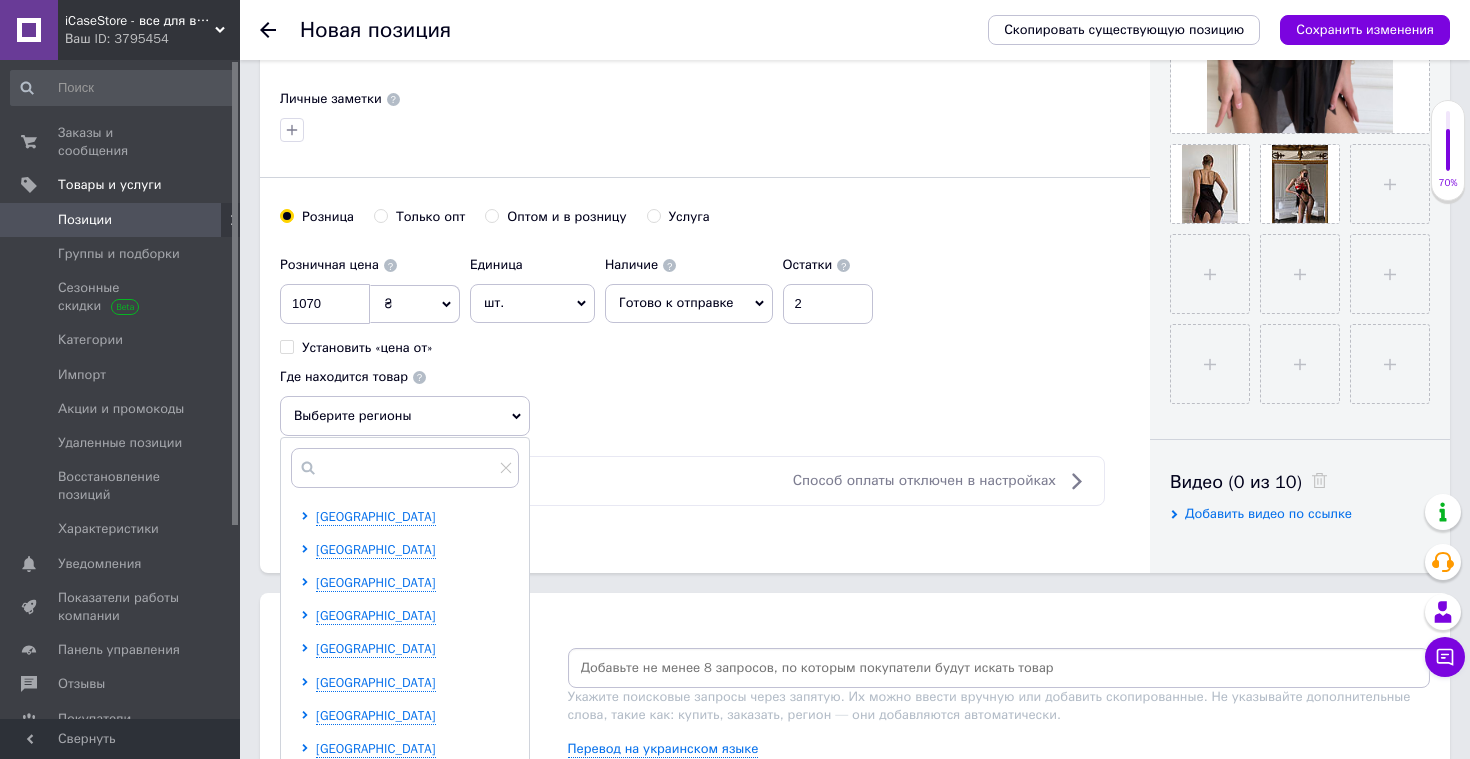 scroll, scrollTop: 640, scrollLeft: 0, axis: vertical 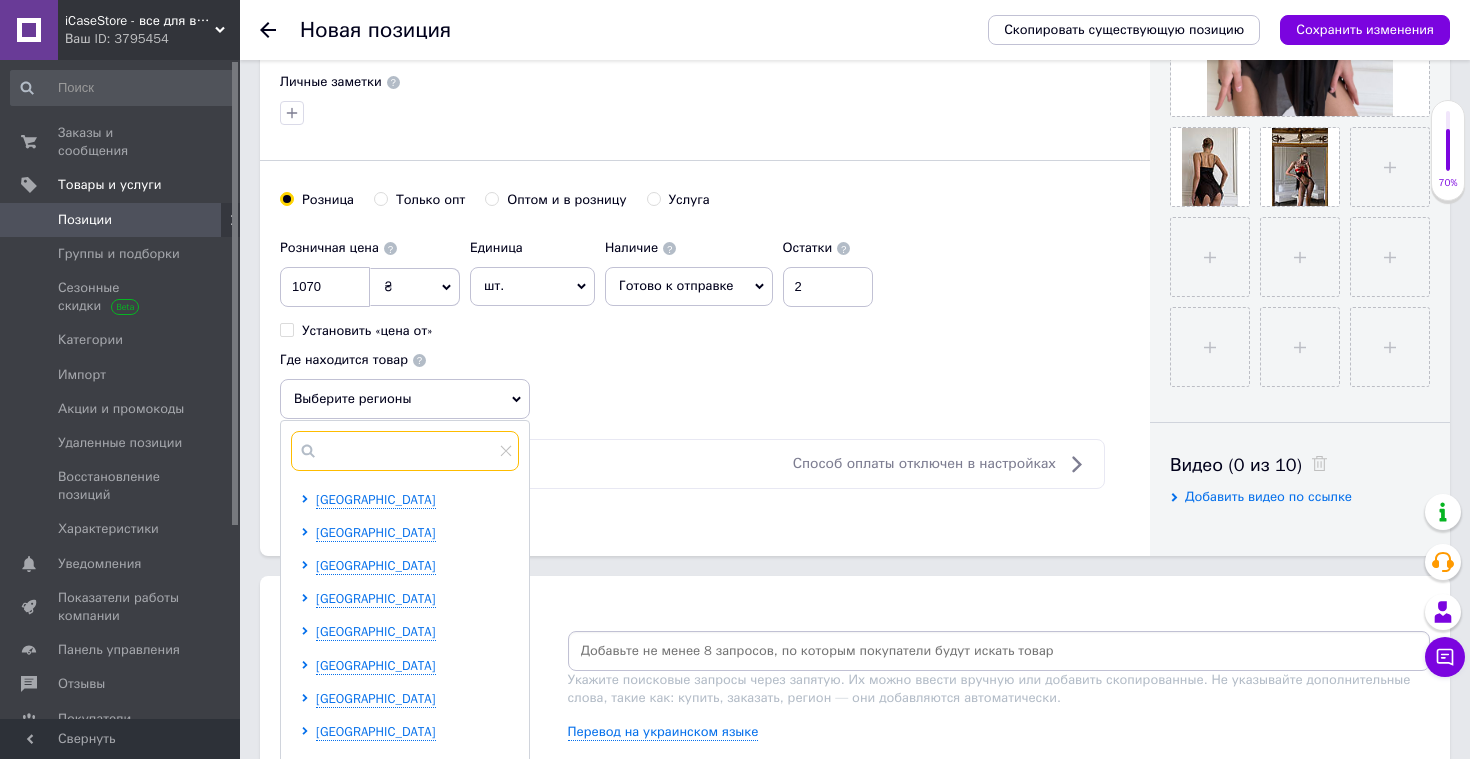 click at bounding box center (405, 451) 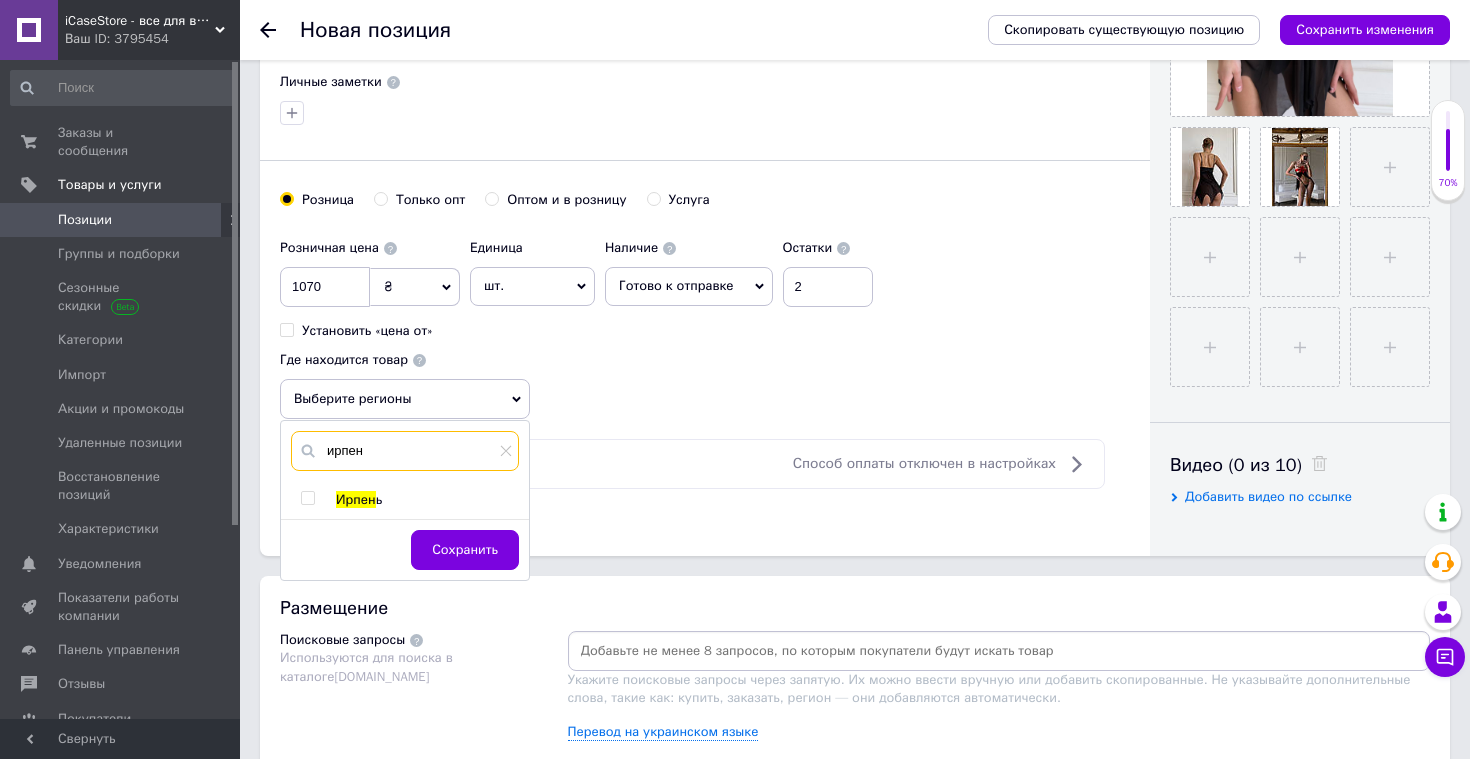 type on "ирпен" 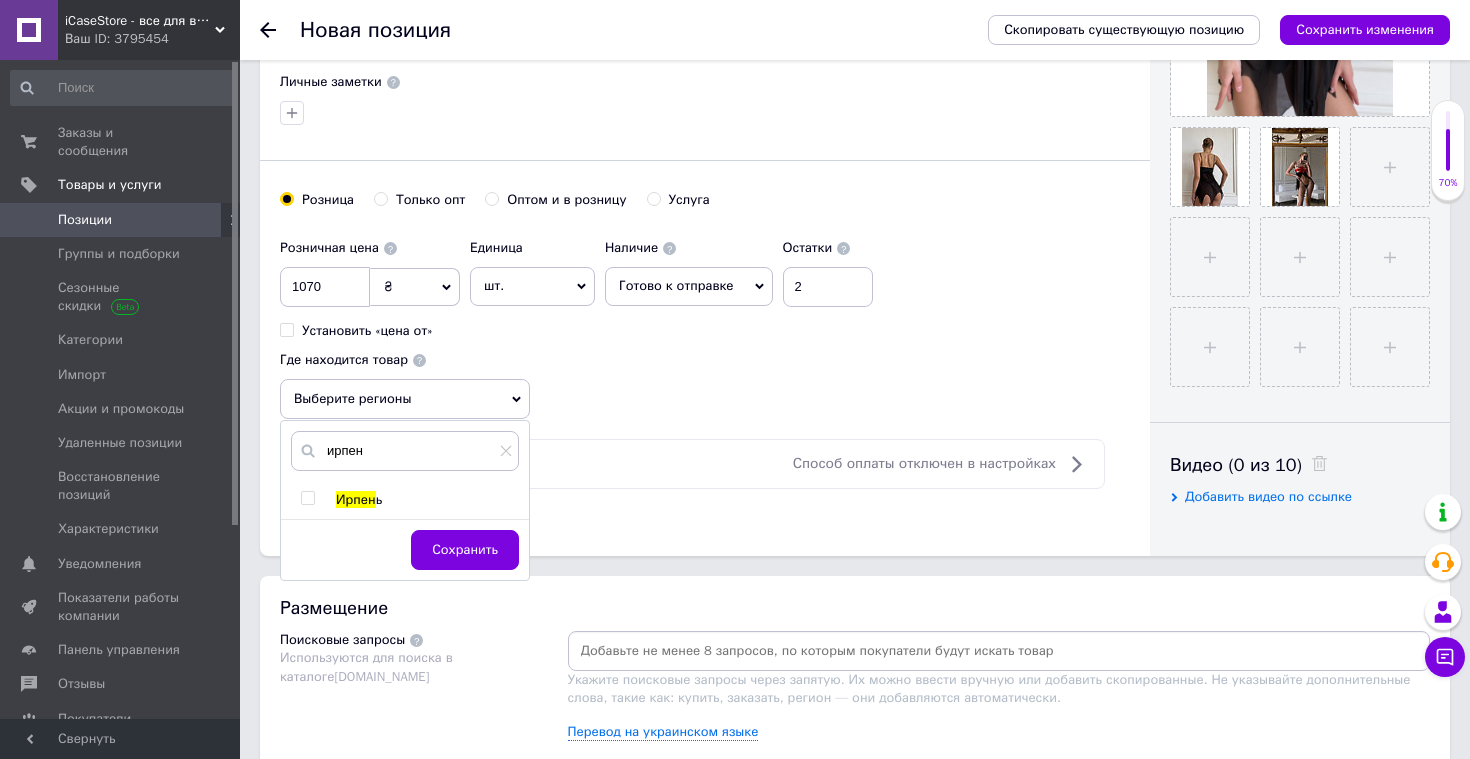 click at bounding box center (307, 498) 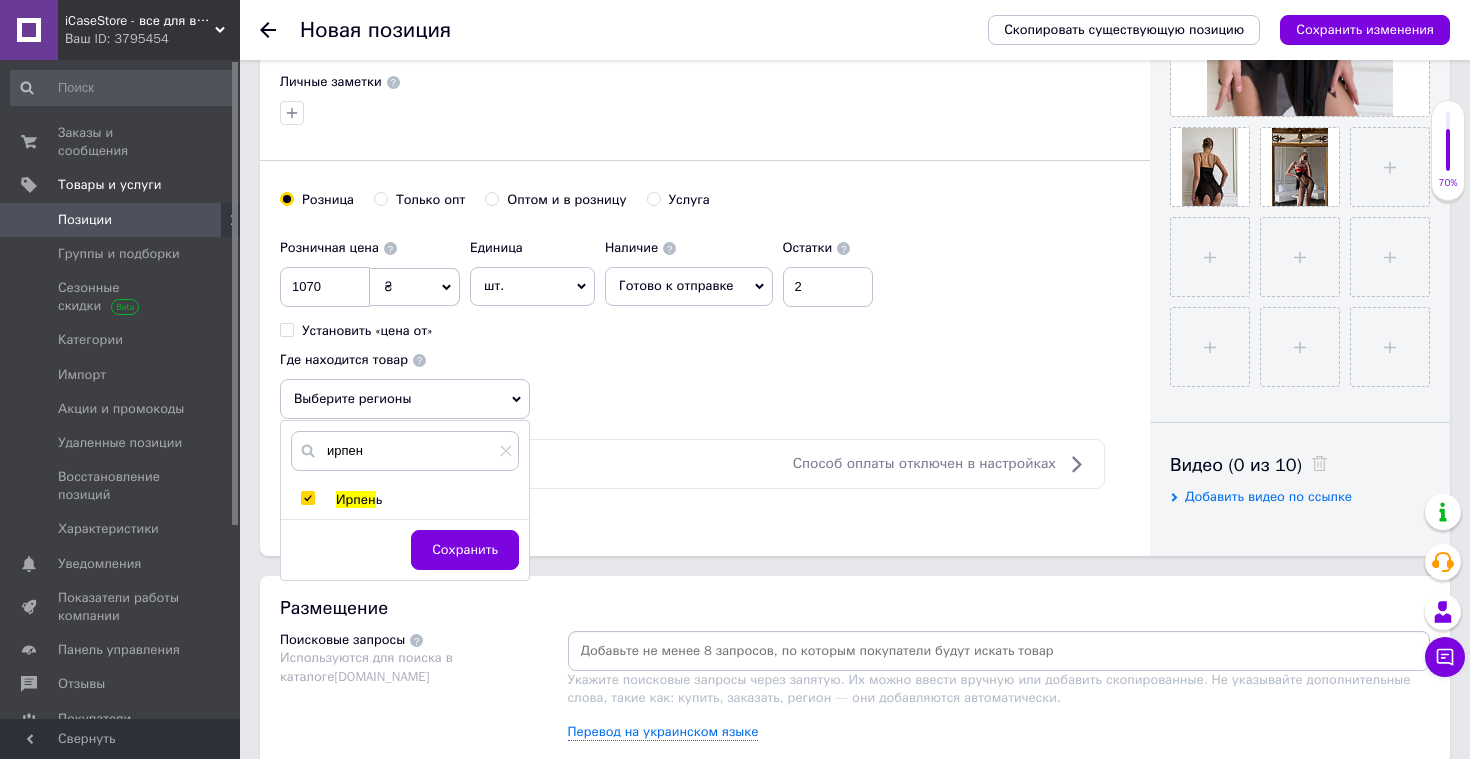 checkbox on "true" 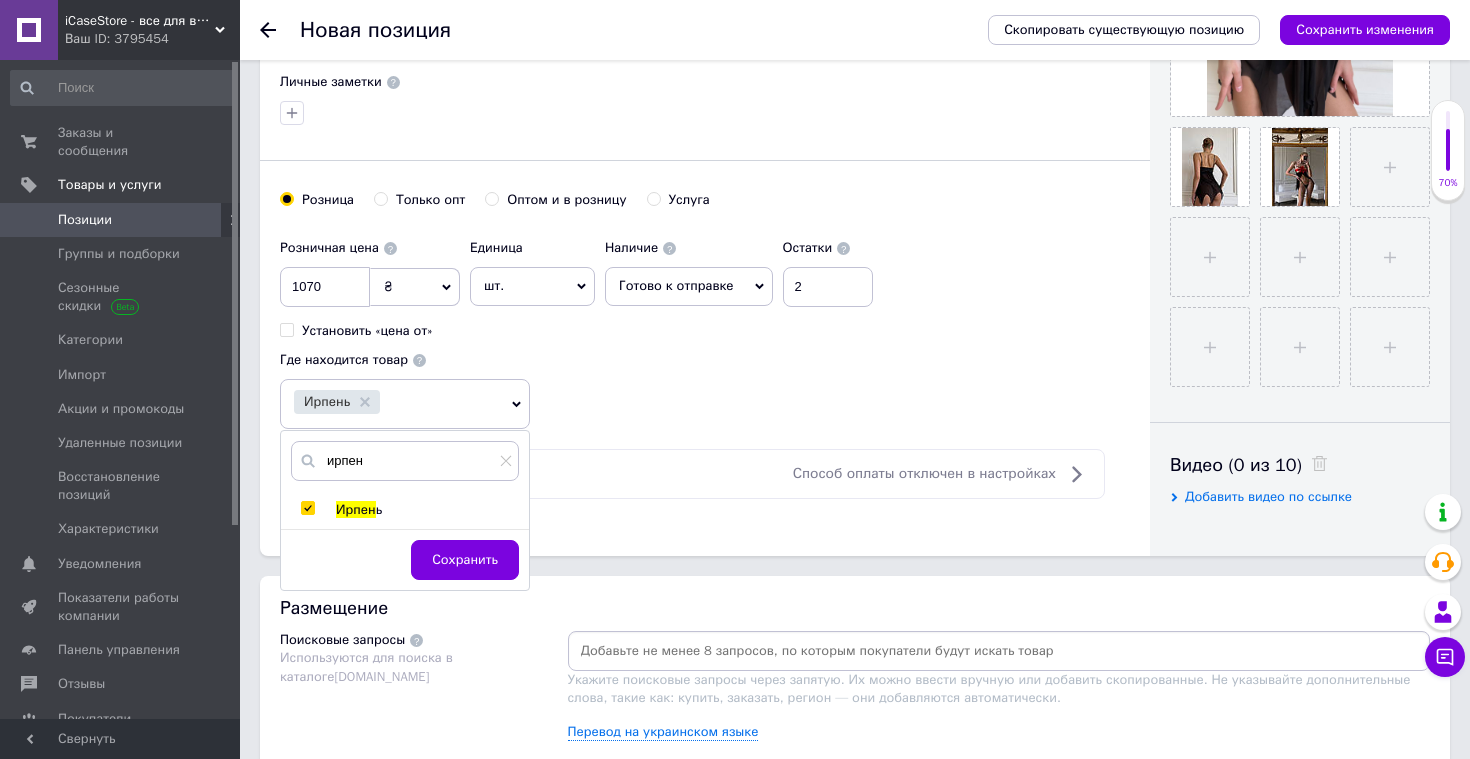 click on "Сохранить" at bounding box center [465, 560] 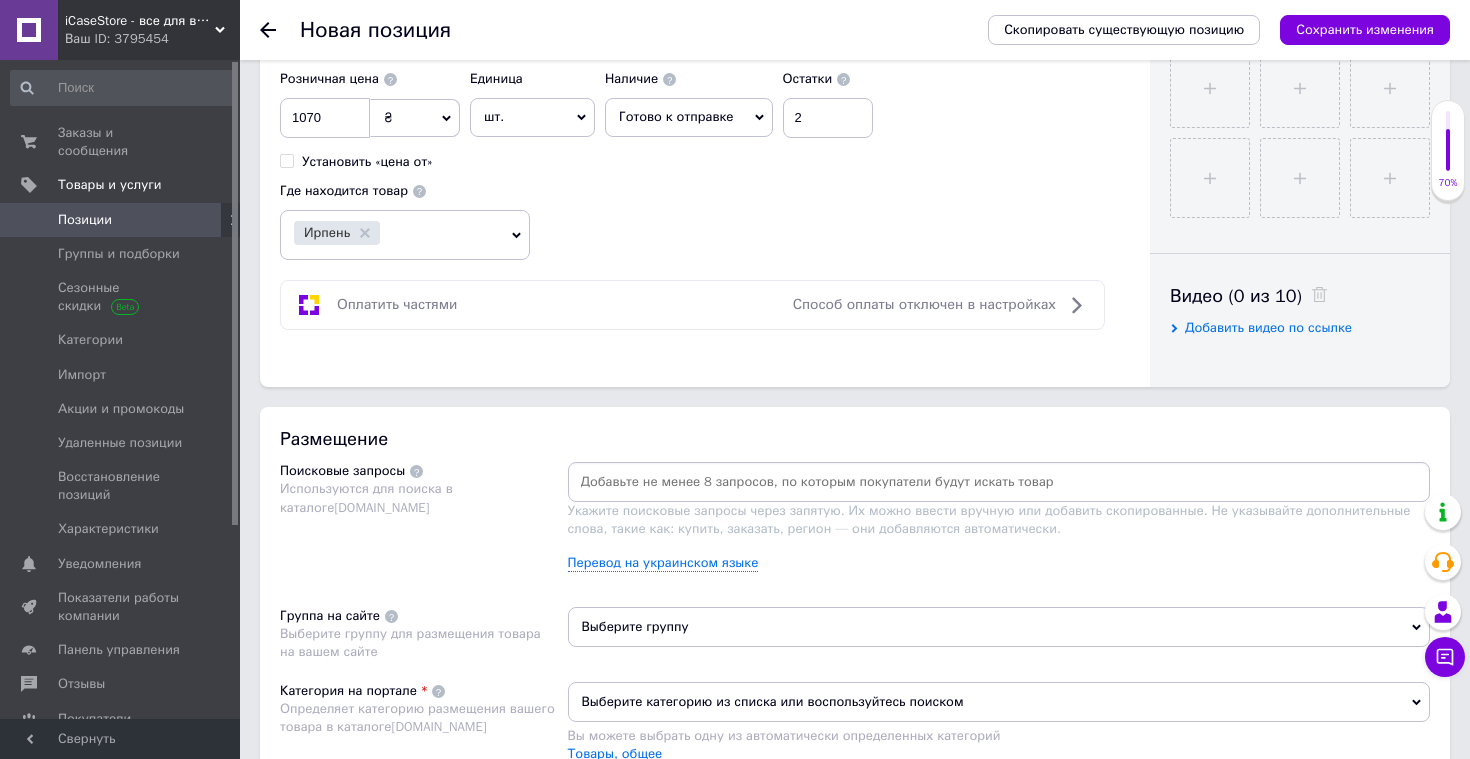 scroll, scrollTop: 934, scrollLeft: 0, axis: vertical 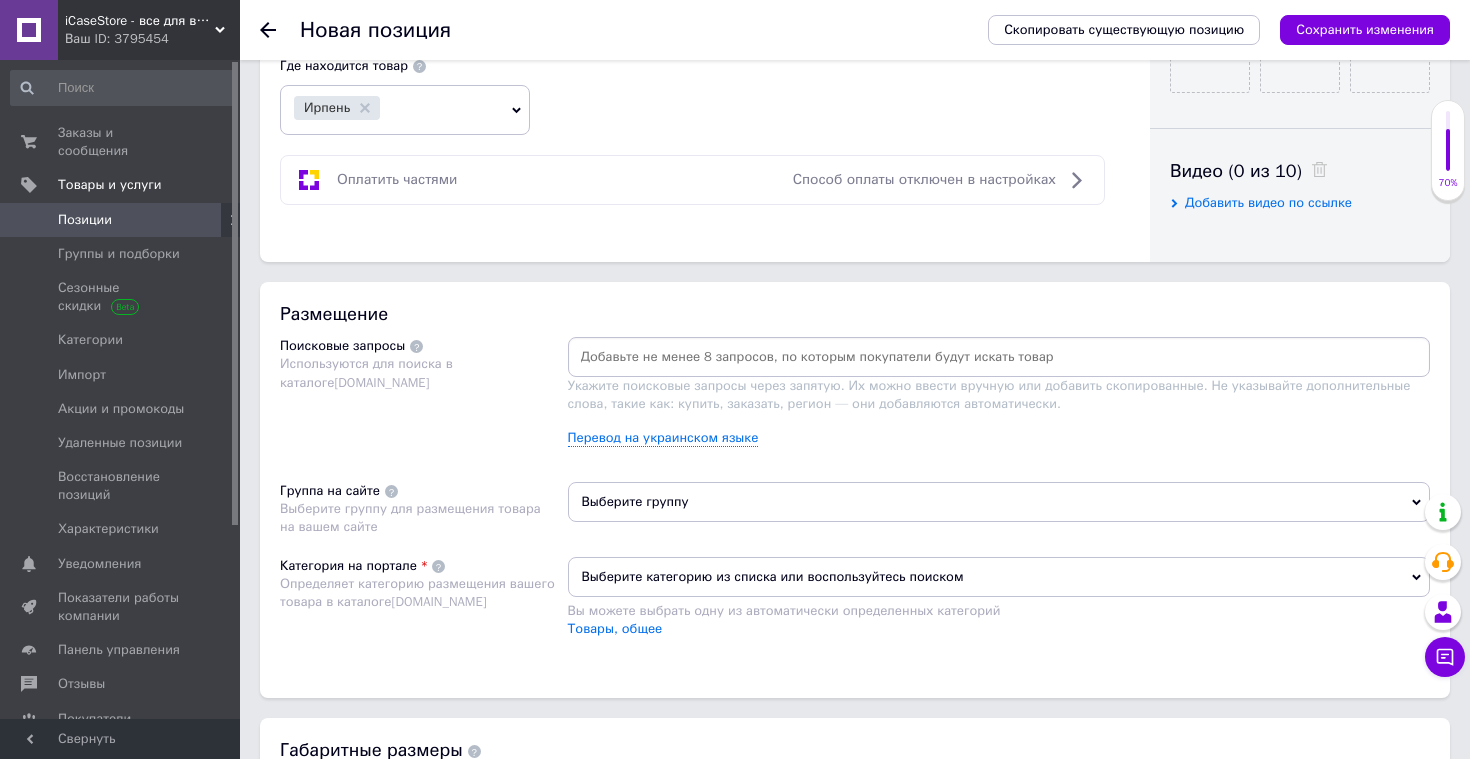click at bounding box center (999, 357) 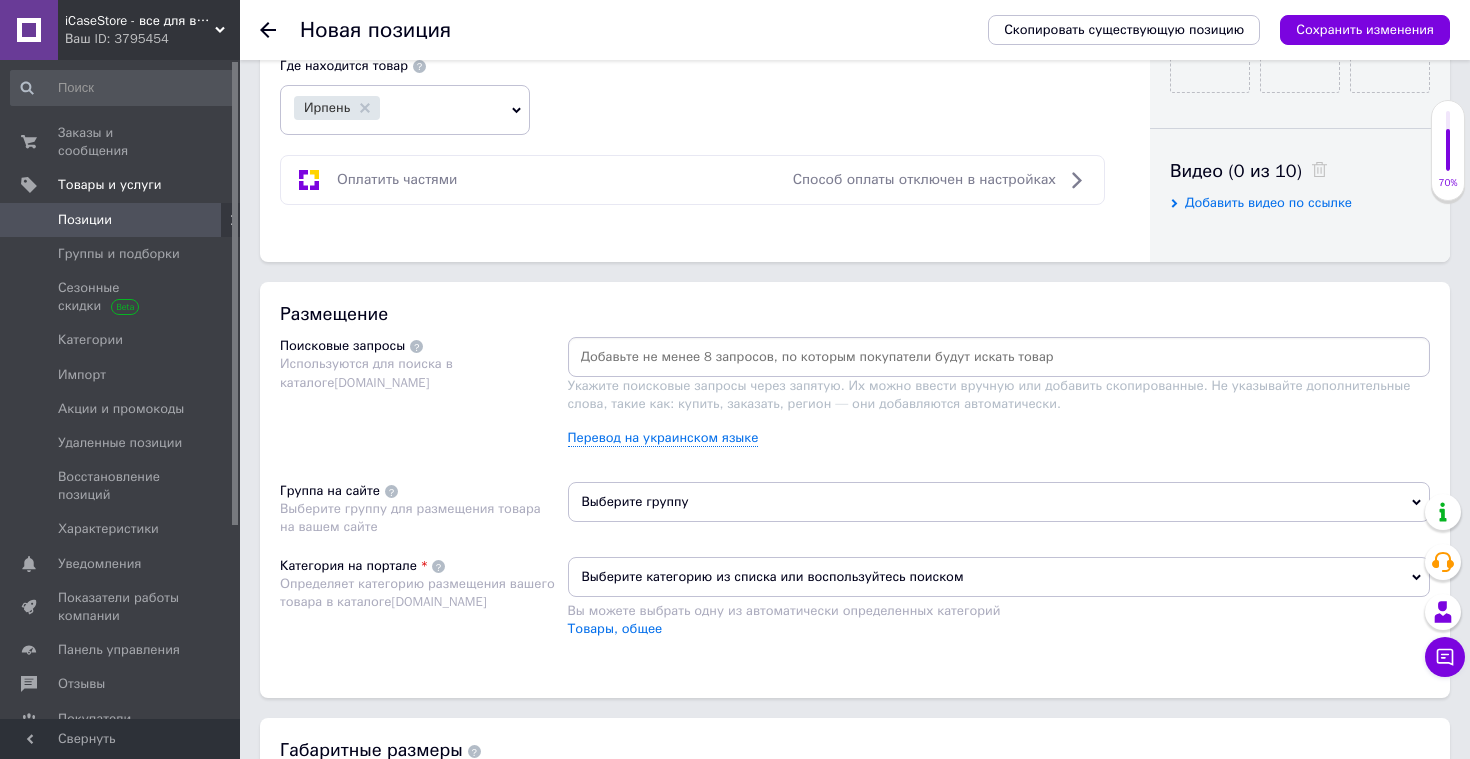 click at bounding box center [999, 357] 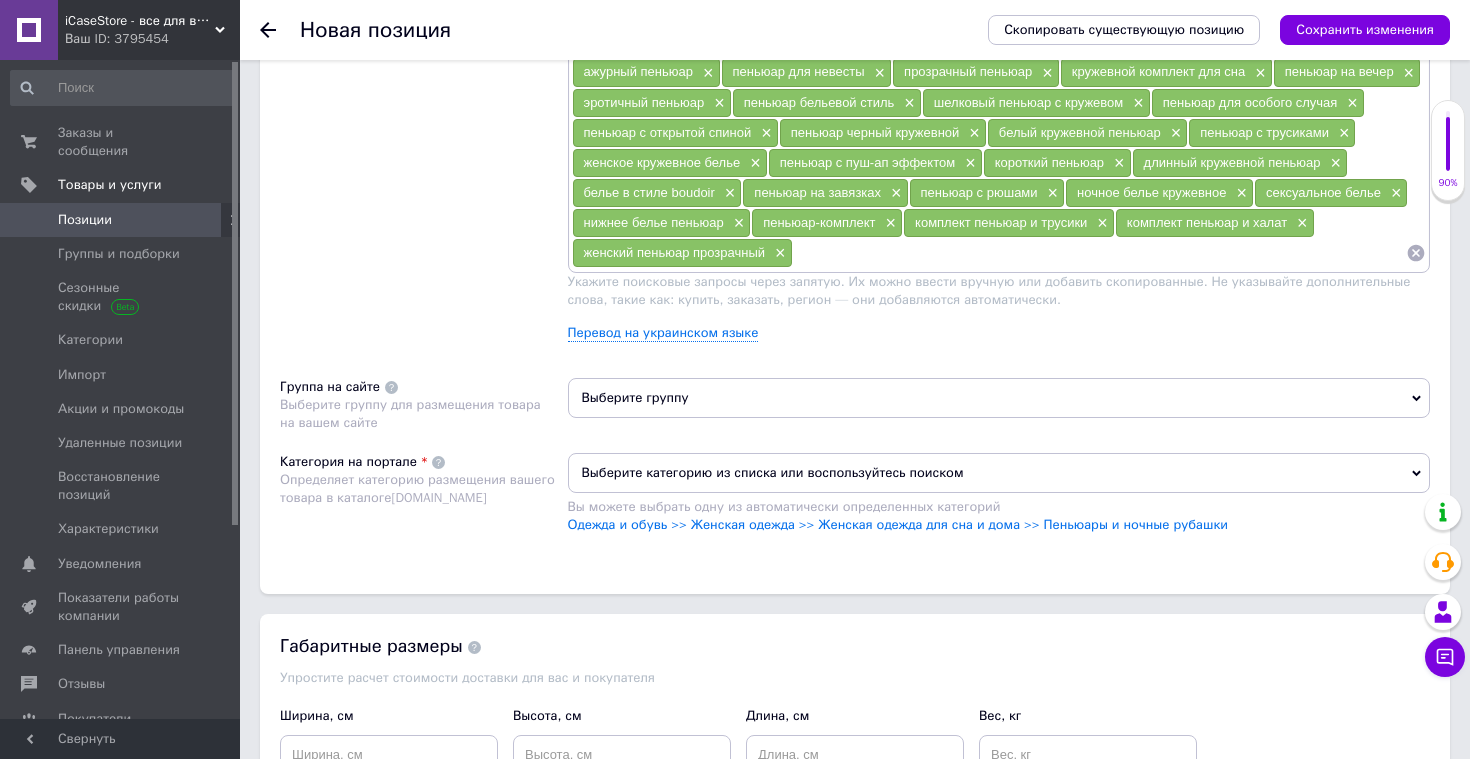 click on "Выберите группу" at bounding box center (999, 398) 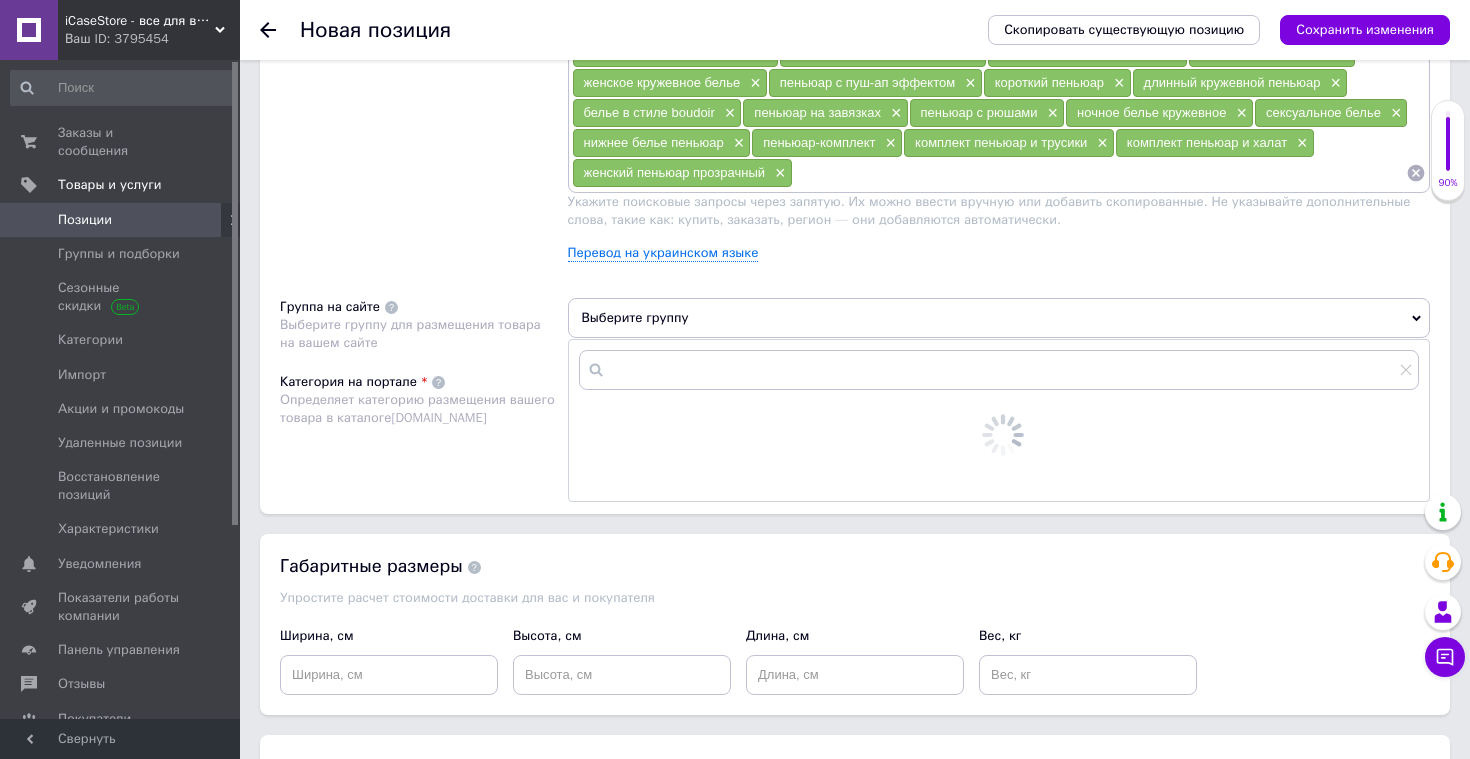 scroll, scrollTop: 1508, scrollLeft: 0, axis: vertical 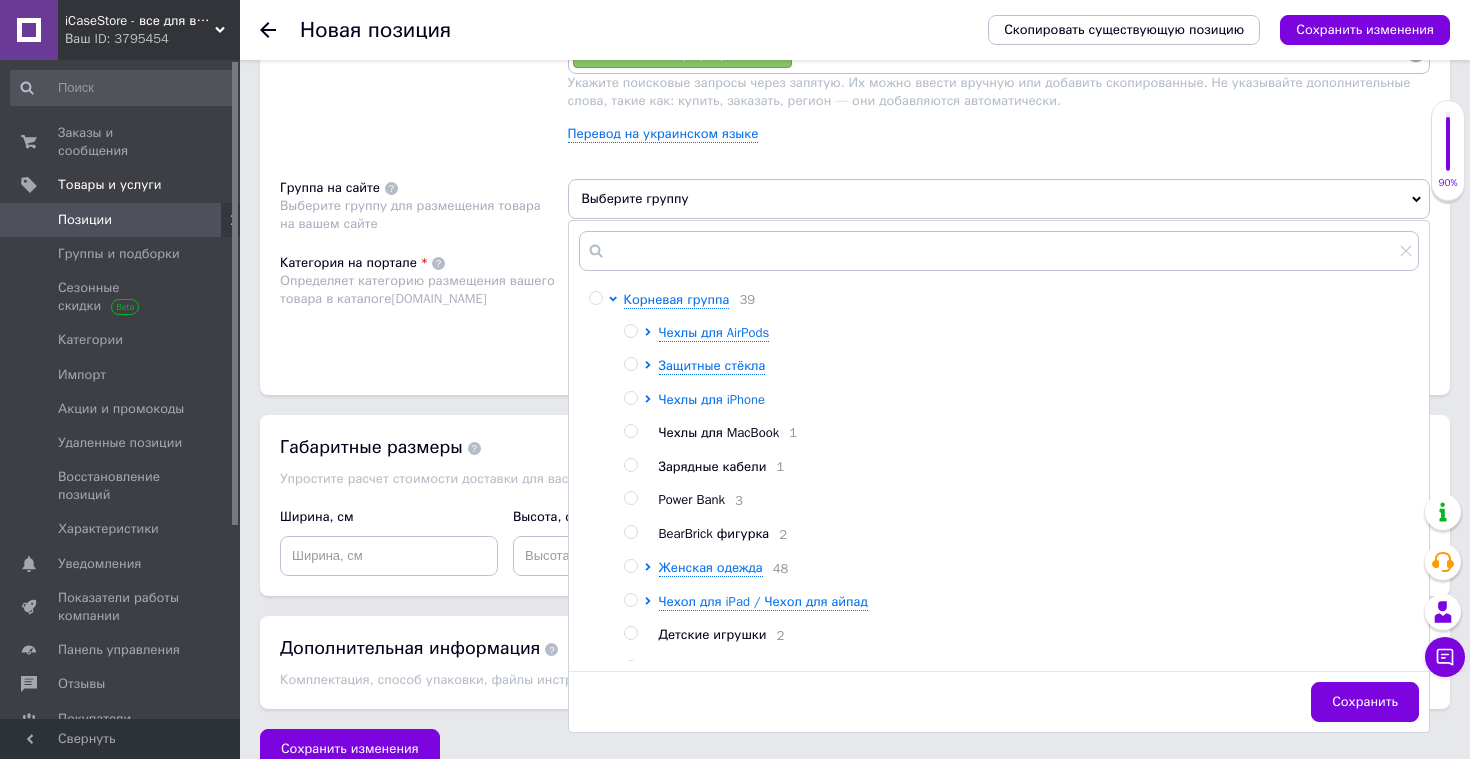 click 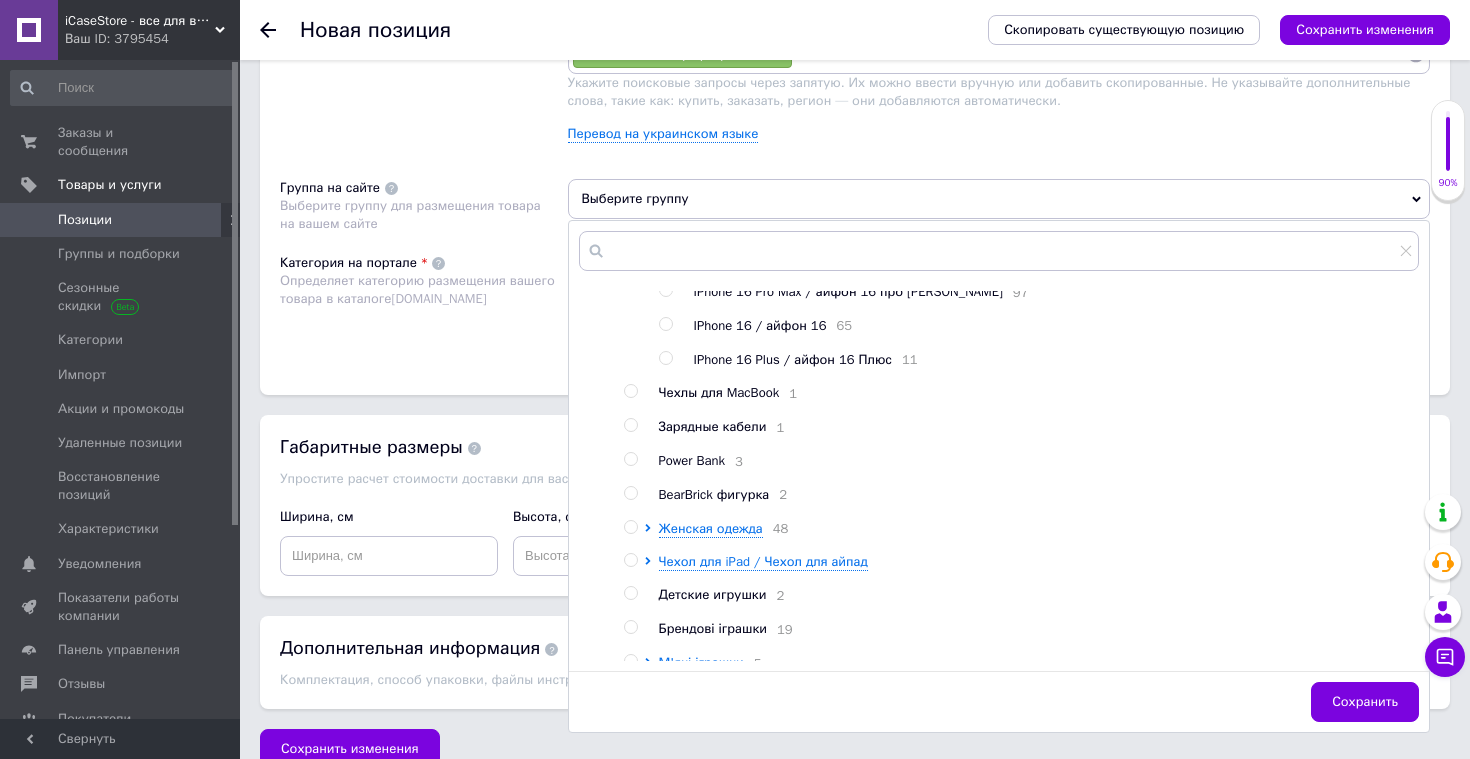 scroll, scrollTop: 903, scrollLeft: 0, axis: vertical 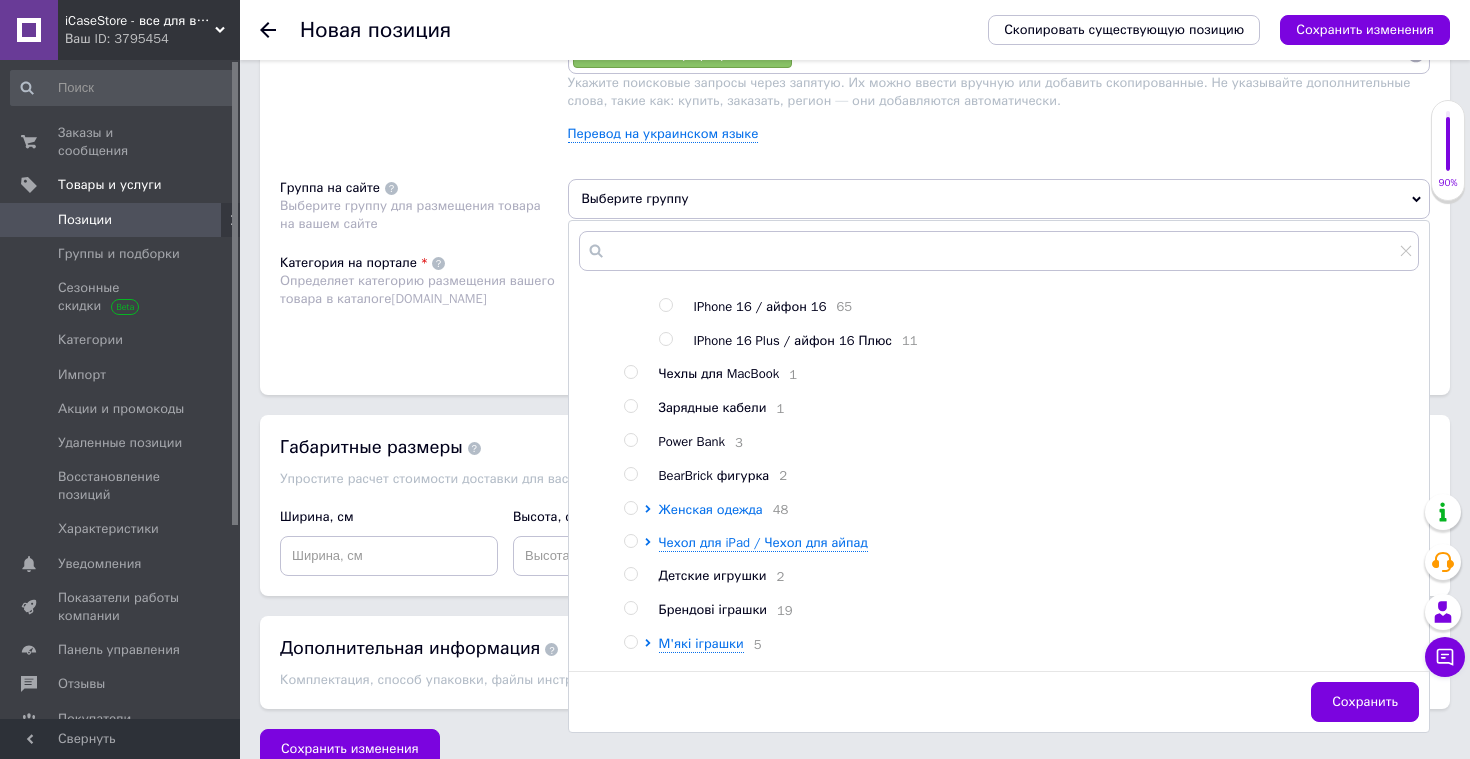 click 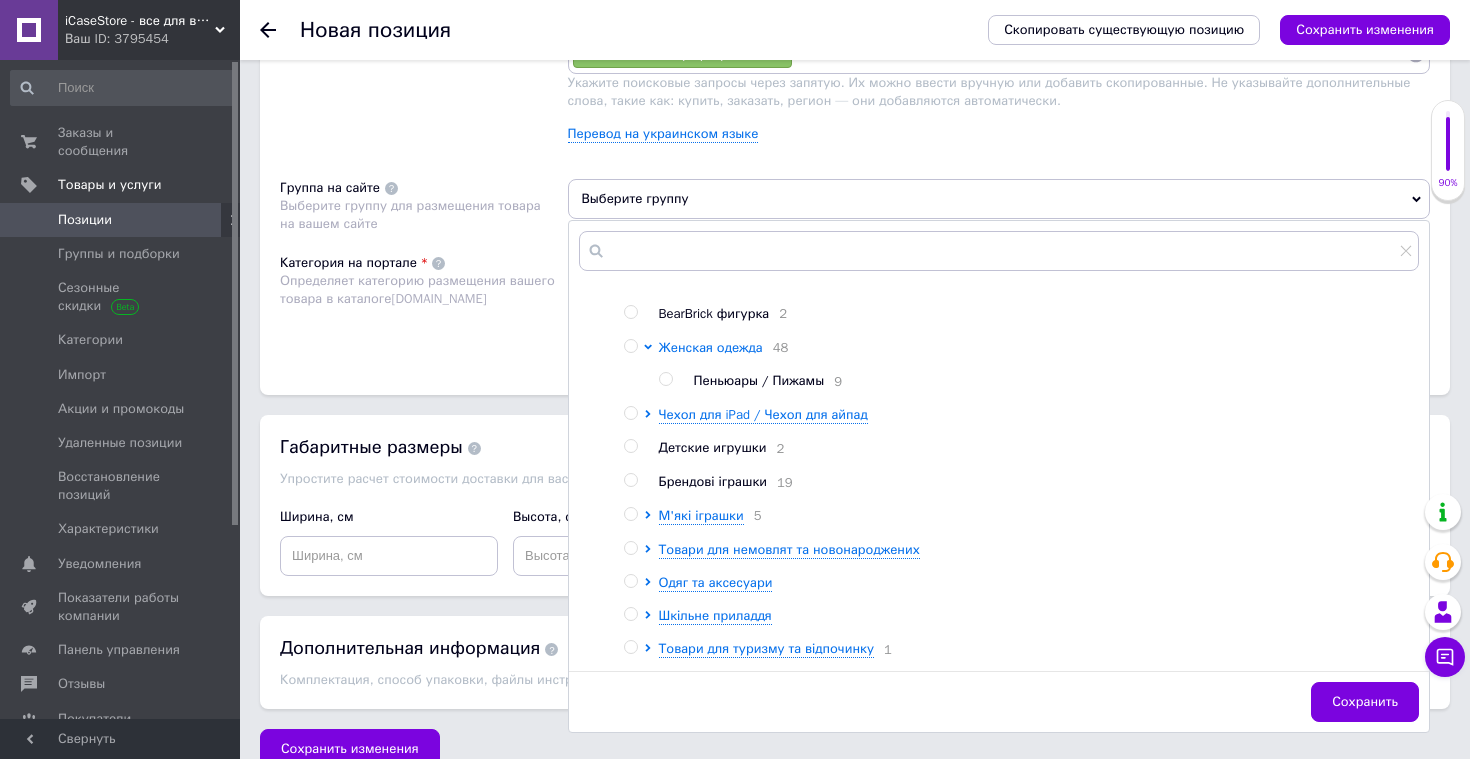 scroll, scrollTop: 1095, scrollLeft: 0, axis: vertical 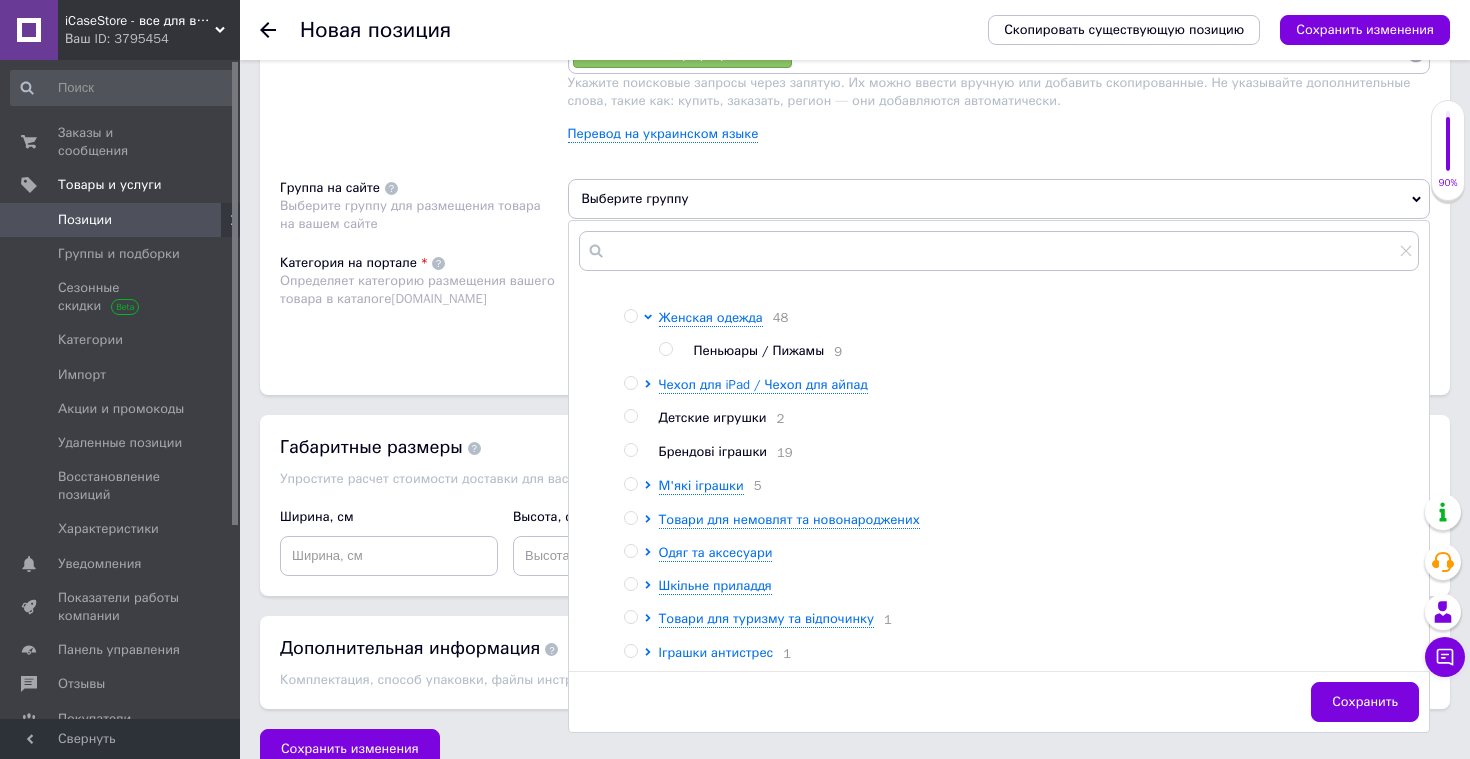 click at bounding box center (665, 349) 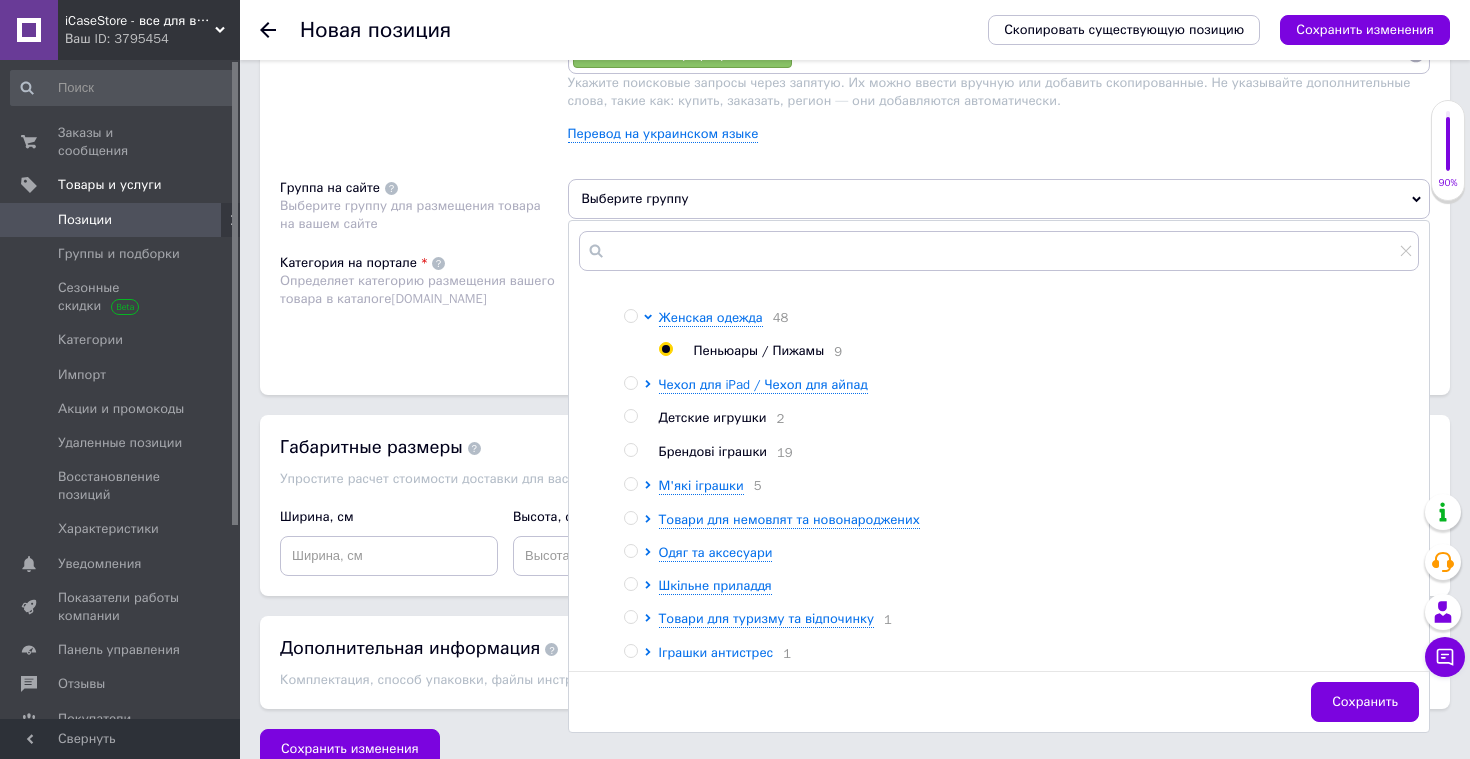 radio on "true" 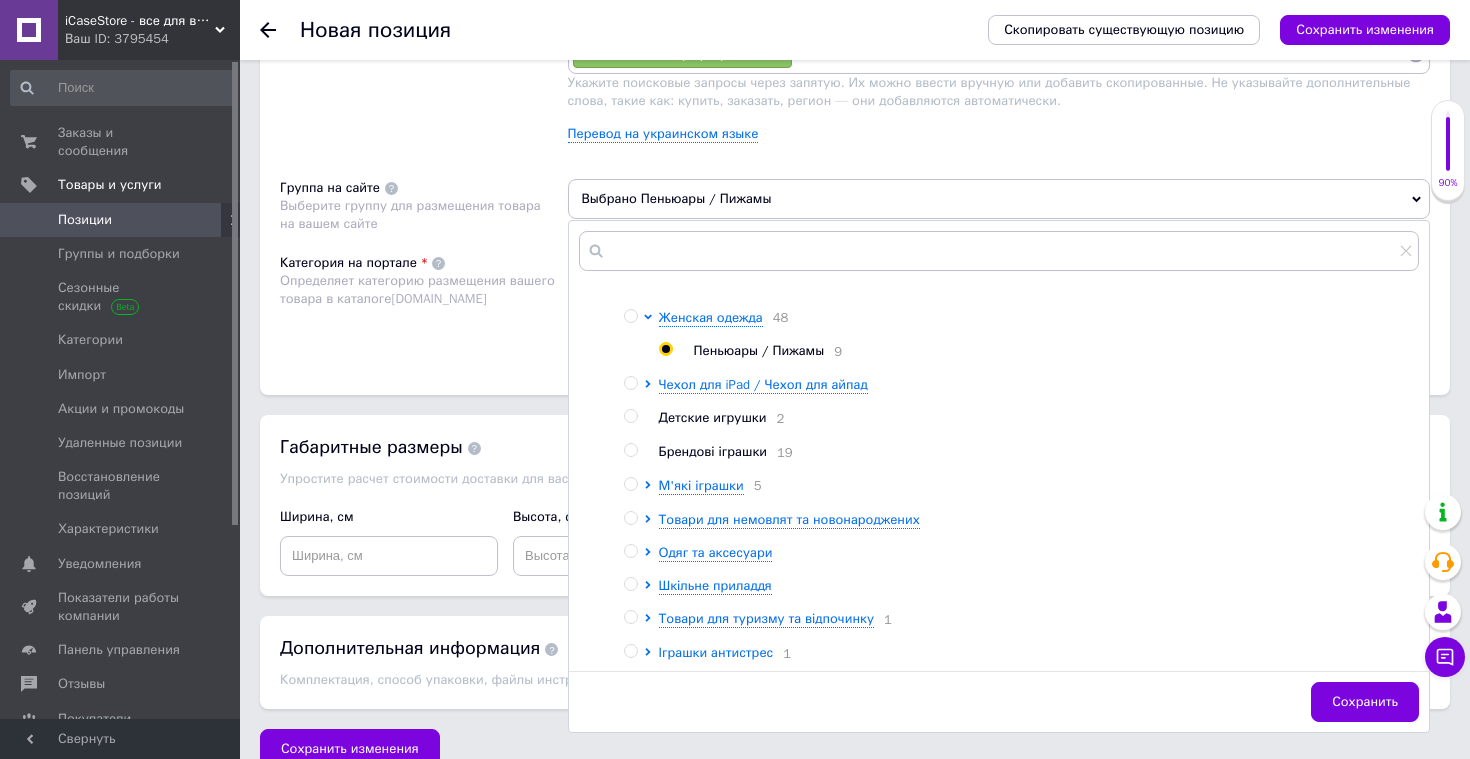 click on "Категория на портале Определяет категорию размещения вашего товара в каталоге  Prom.ua" at bounding box center [424, 304] 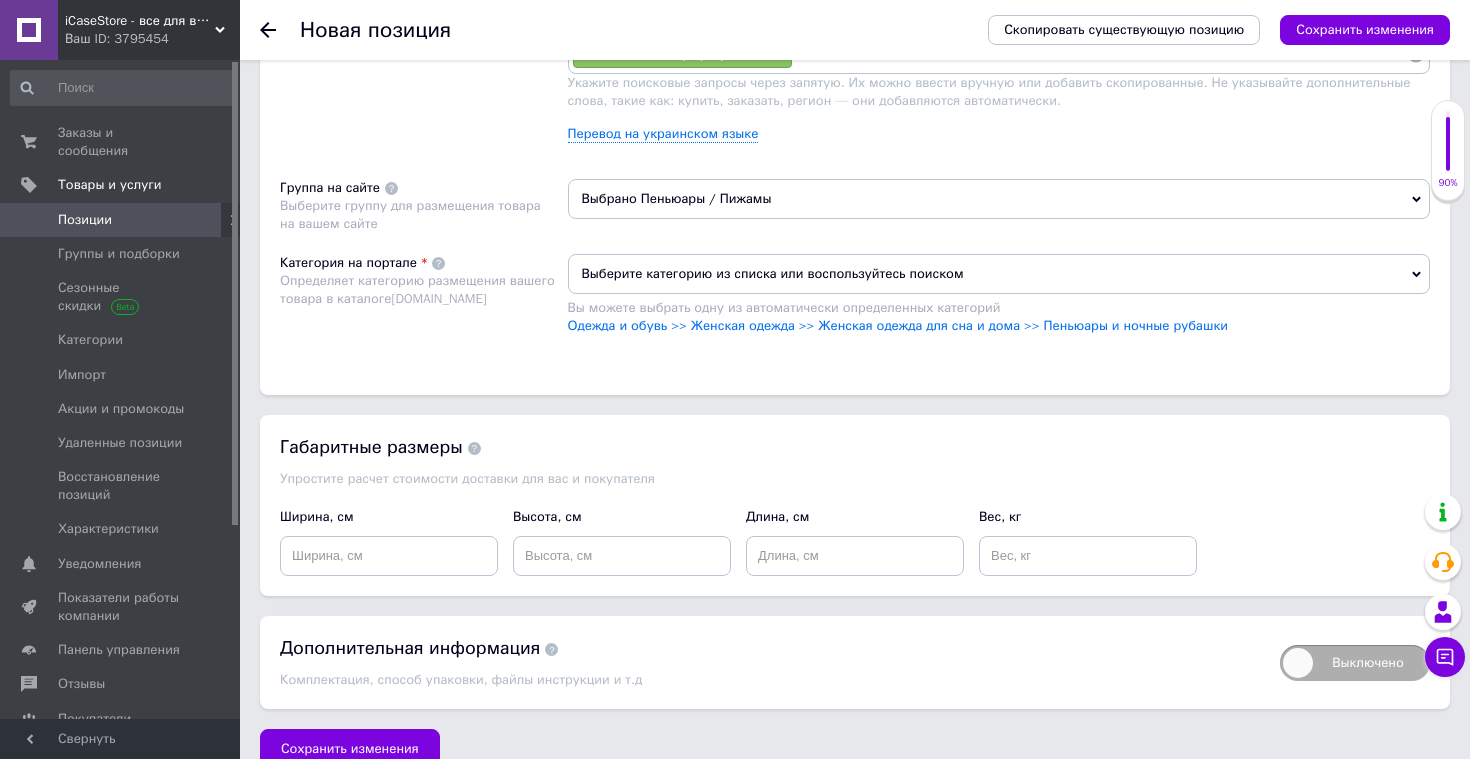 scroll, scrollTop: 1533, scrollLeft: 0, axis: vertical 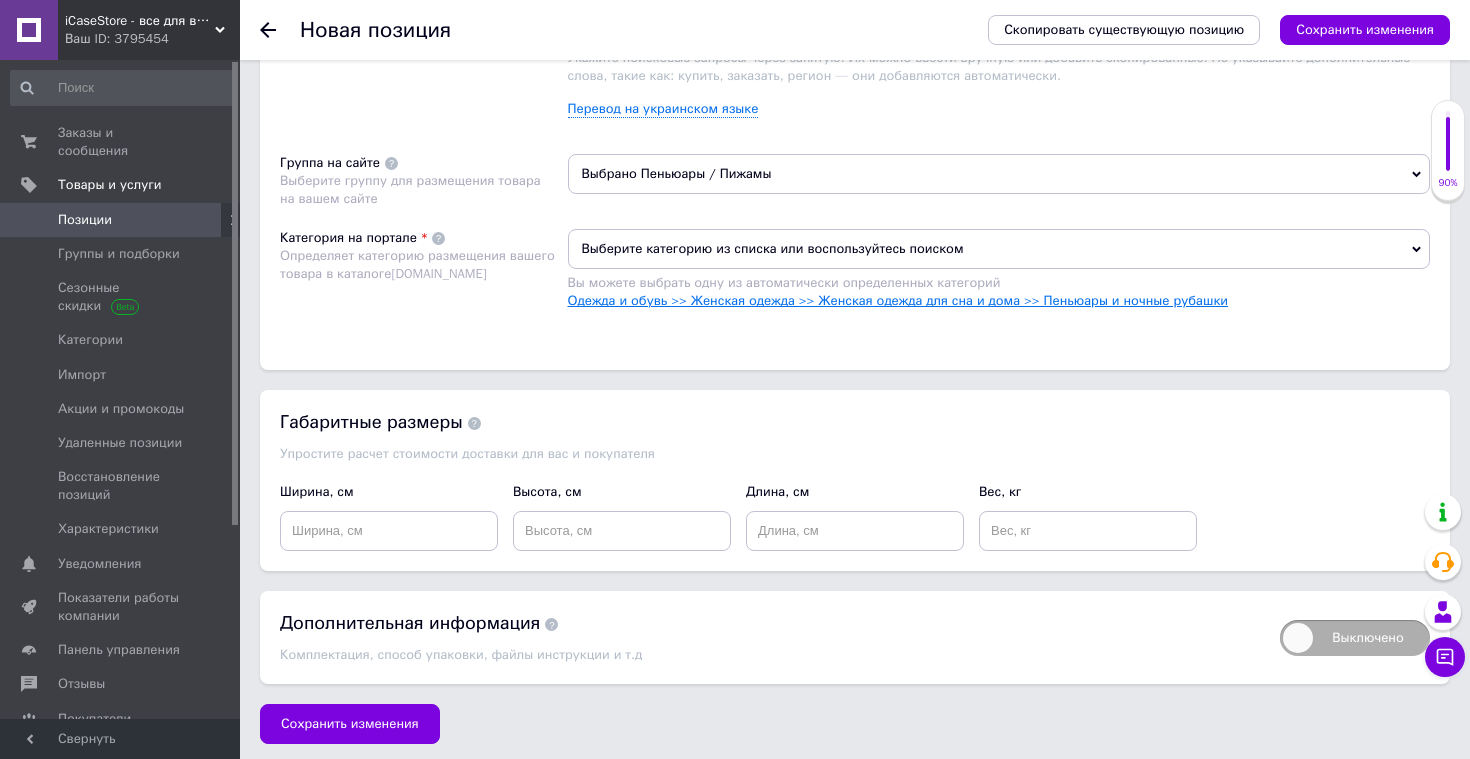 click on "Одежда и обувь >> Женская одежда >> Женская одежда для сна и дома >> Пеньюары и ночные рубашки" at bounding box center [898, 300] 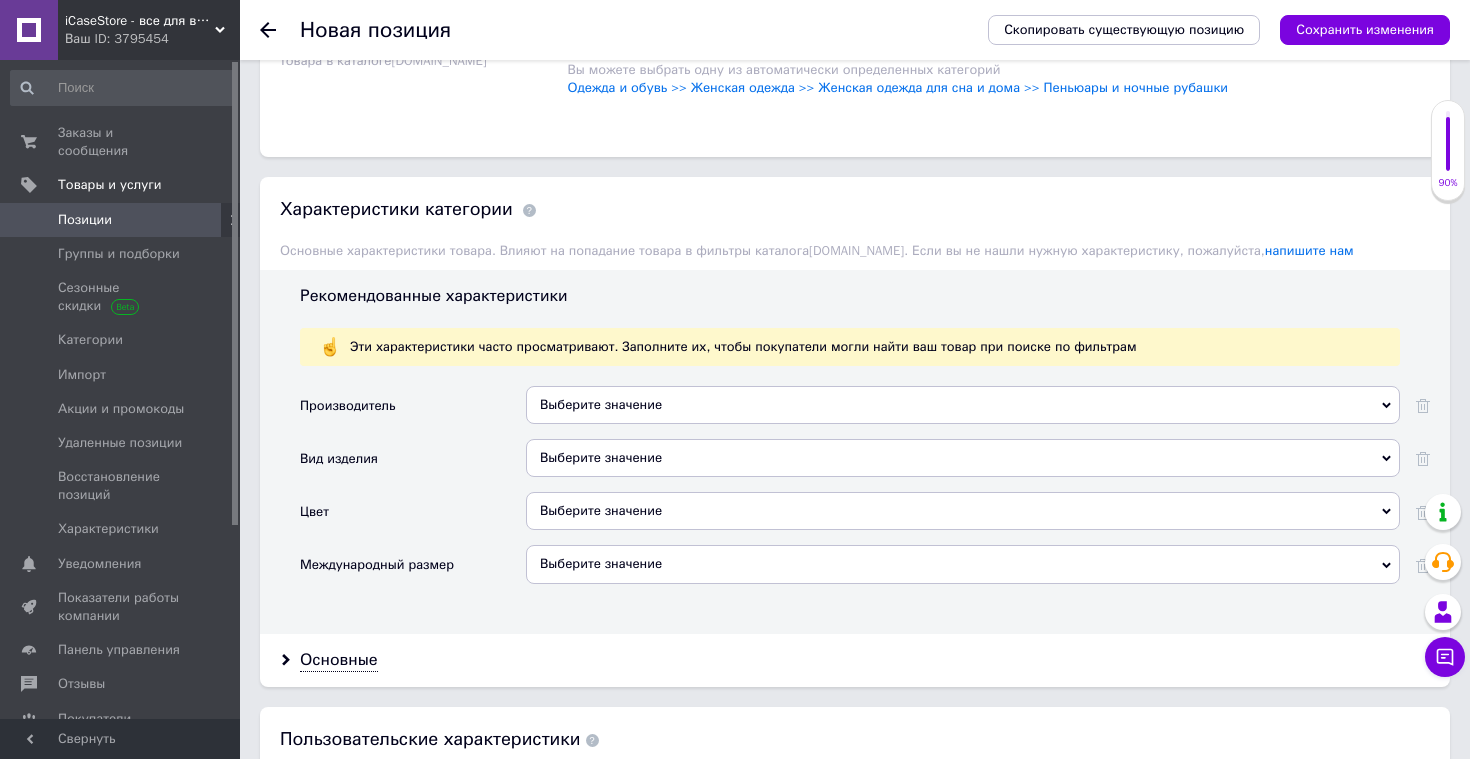 scroll, scrollTop: 1808, scrollLeft: 0, axis: vertical 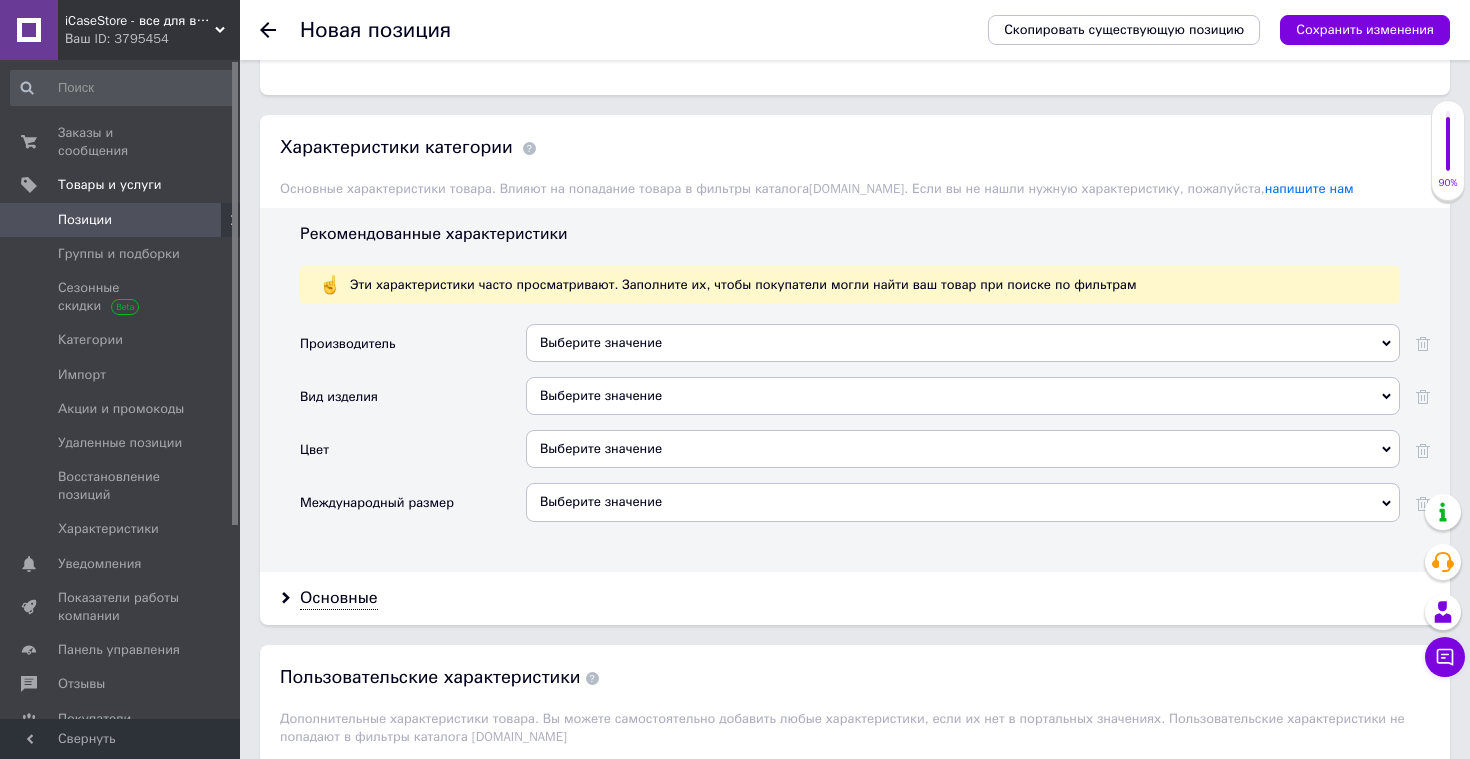 click on "Выберите значение" at bounding box center [963, 350] 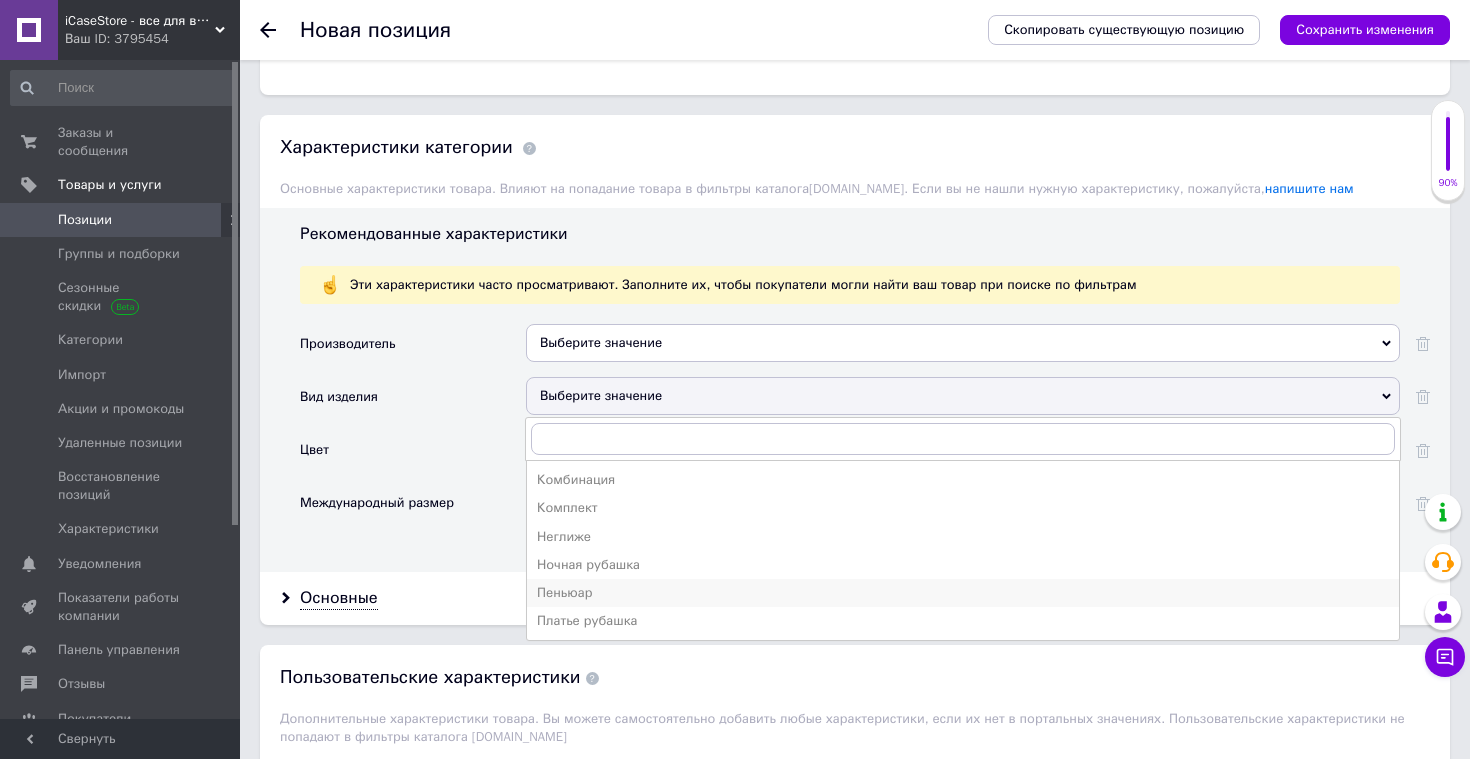 click on "Пеньюар" at bounding box center [963, 593] 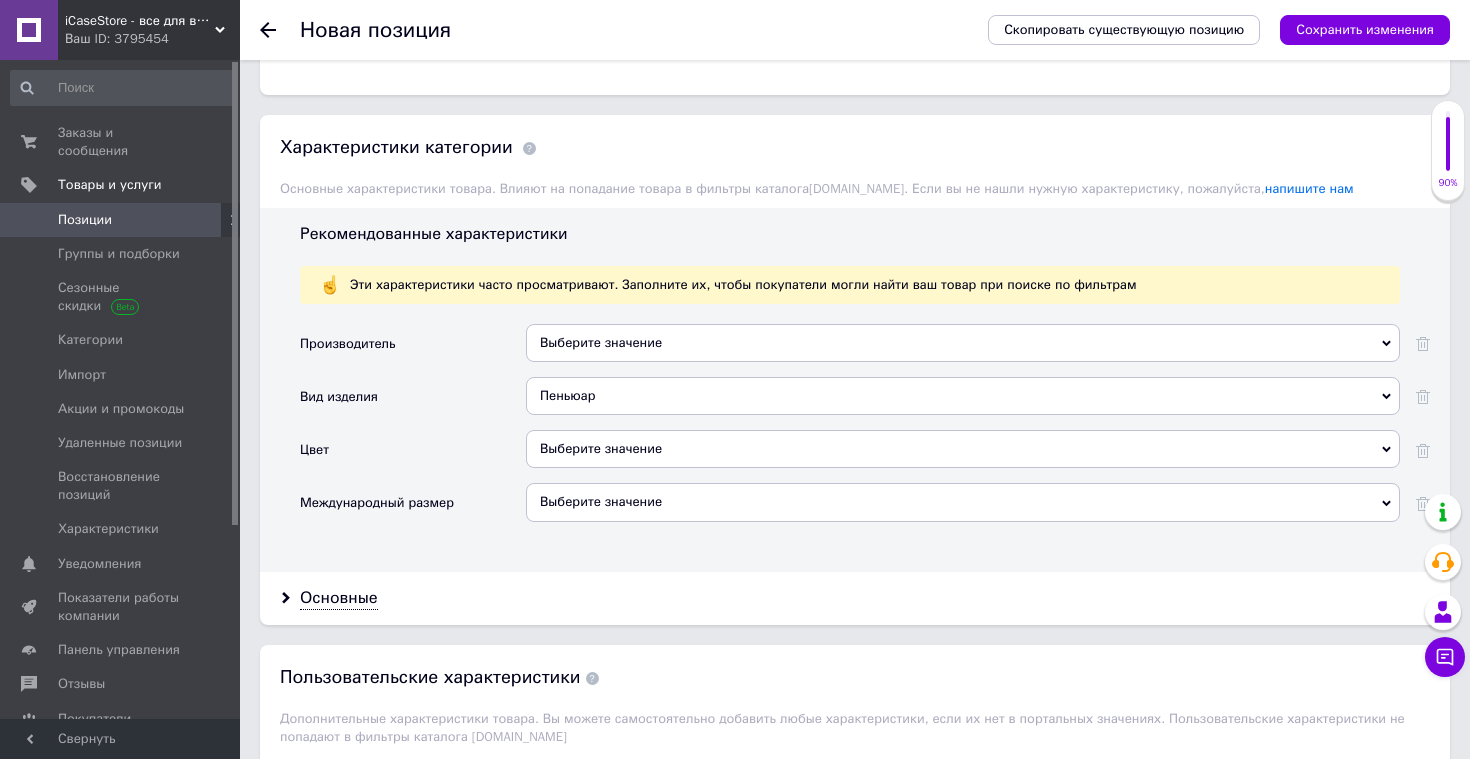 click on "Выберите значение" at bounding box center [963, 449] 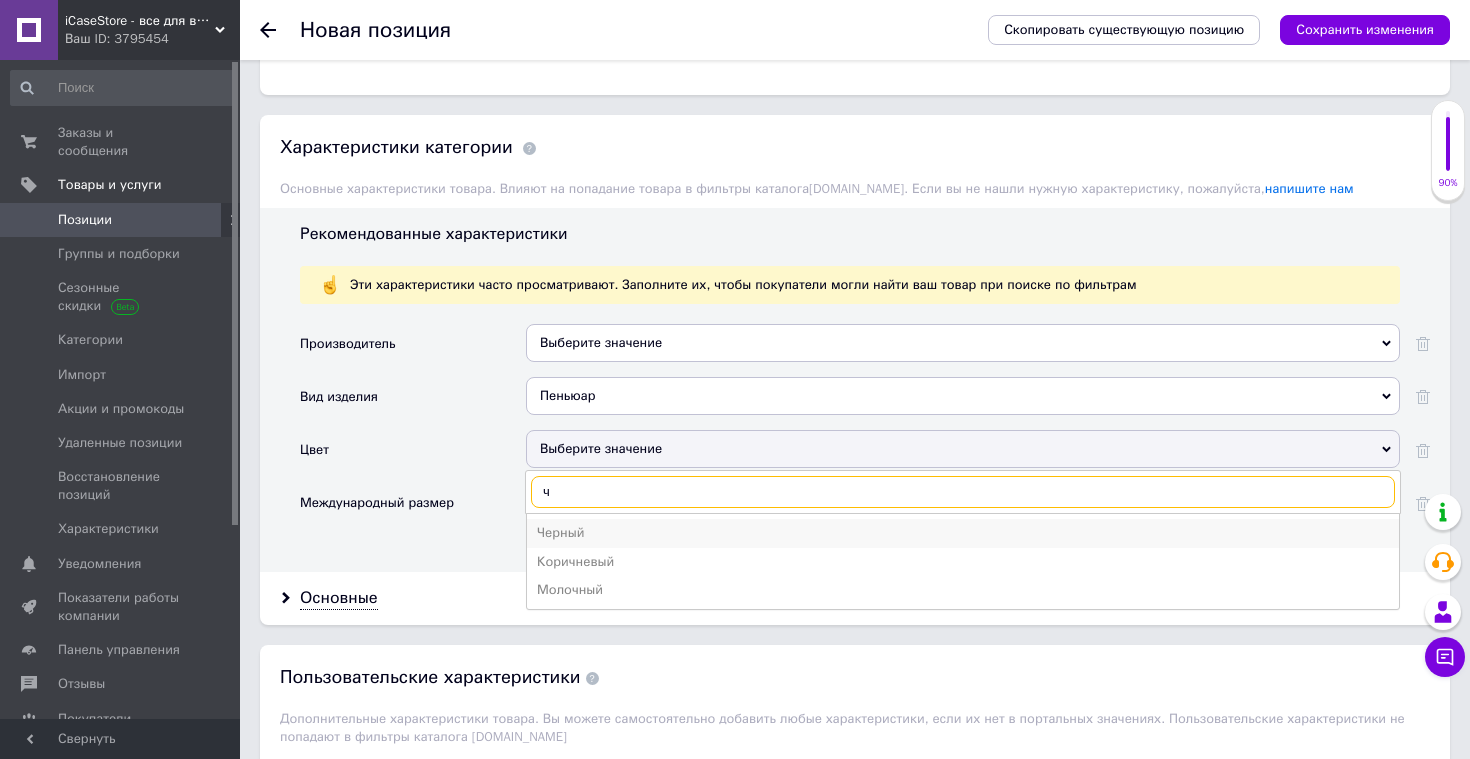 type on "ч" 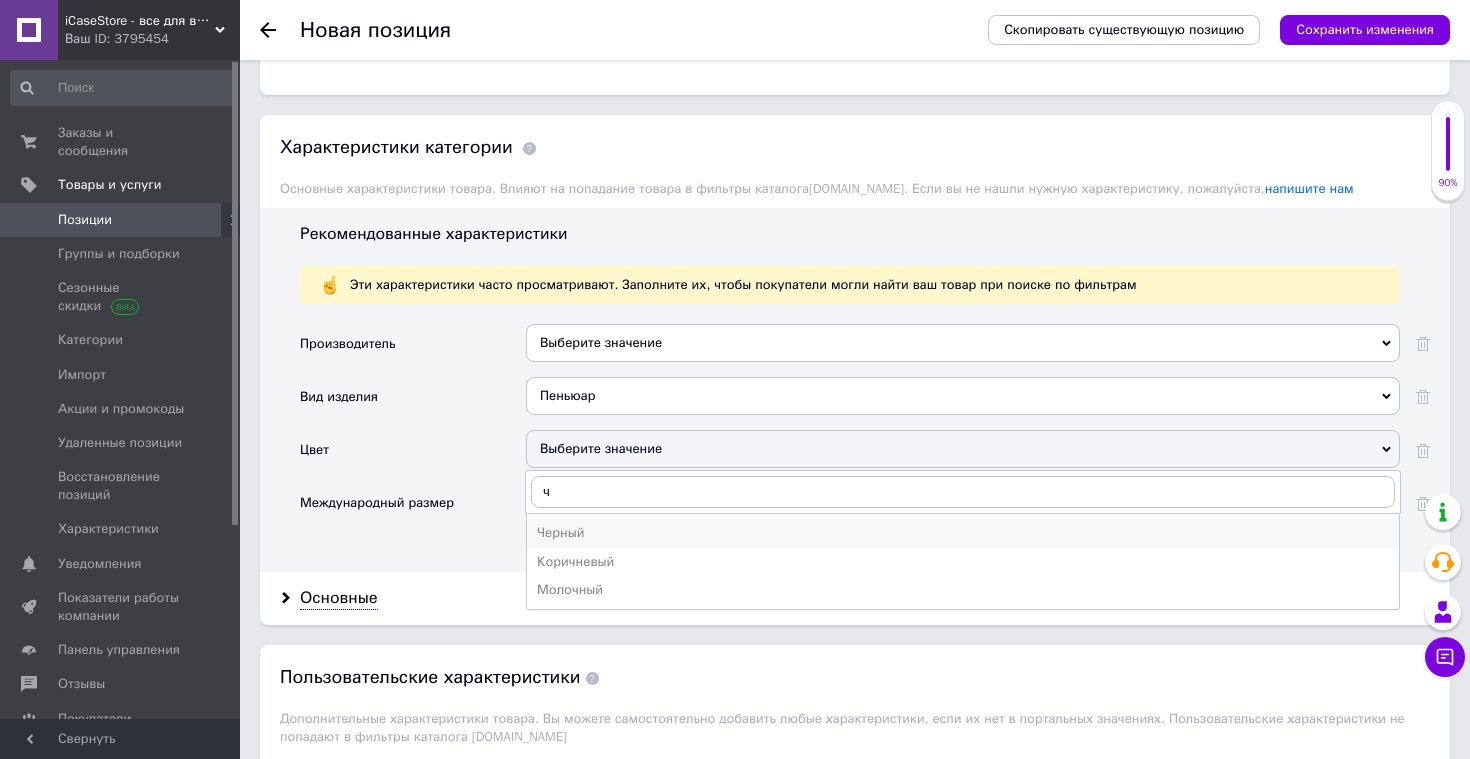 click on "Черный" at bounding box center (963, 533) 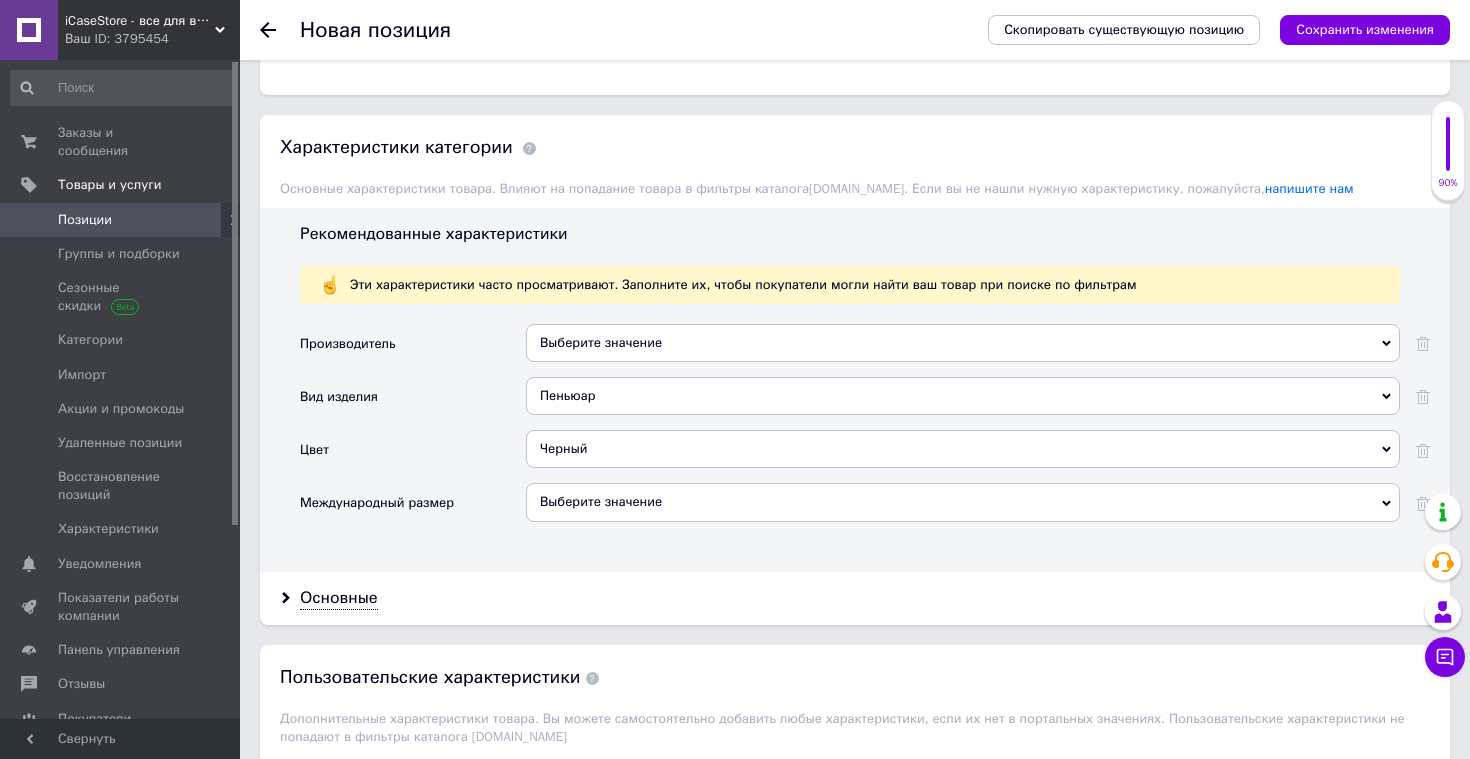 click on "Выберите значение" at bounding box center [963, 502] 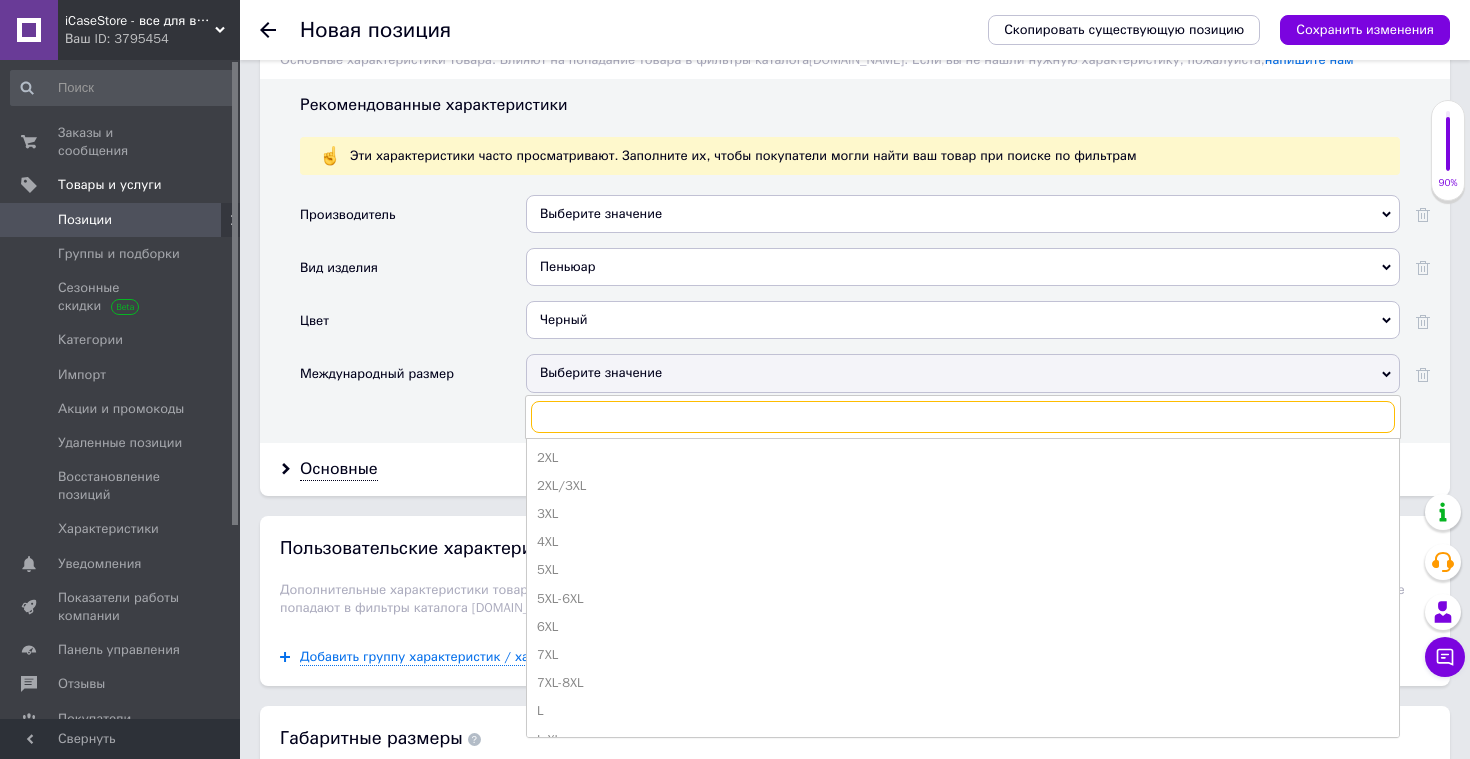 scroll, scrollTop: 1946, scrollLeft: 0, axis: vertical 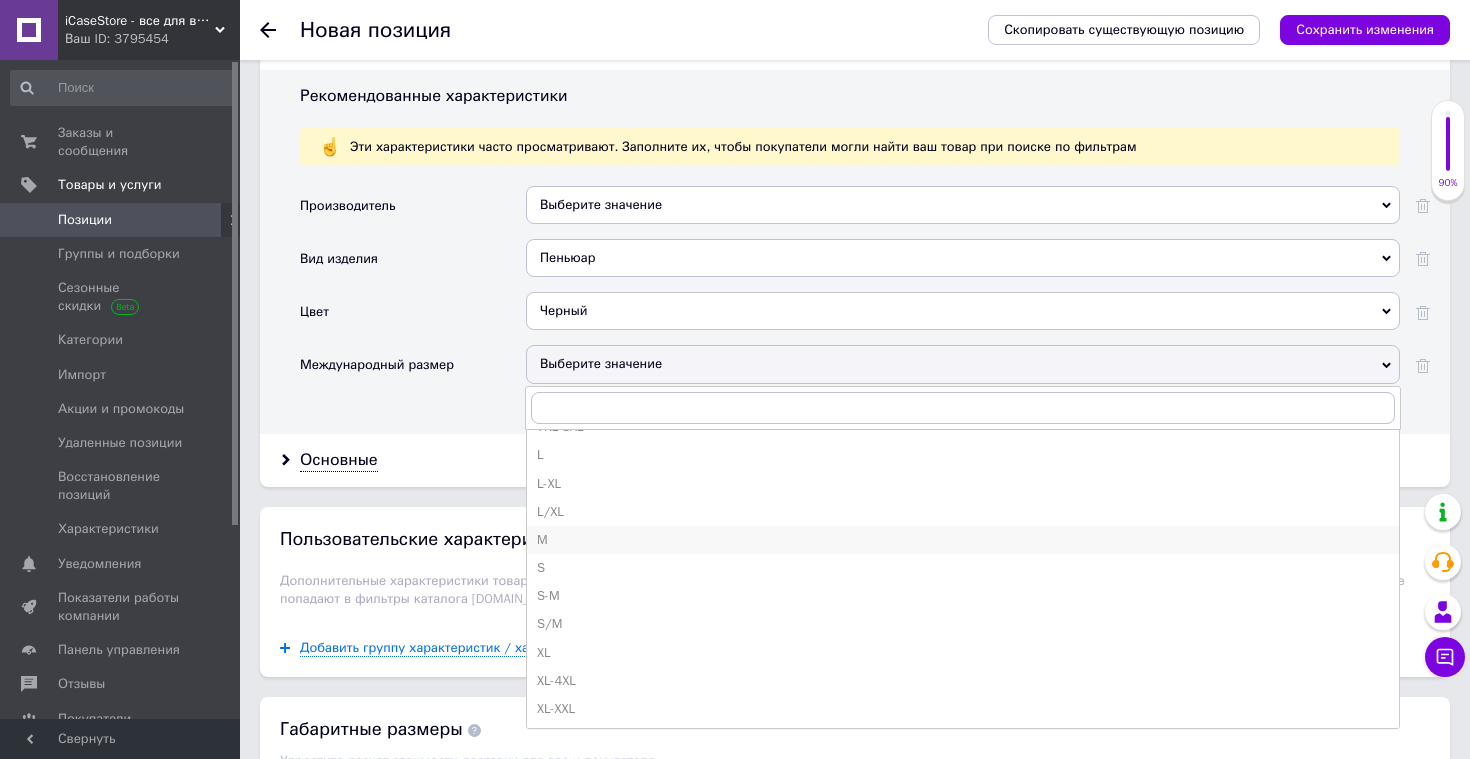 click on "M" at bounding box center [963, 540] 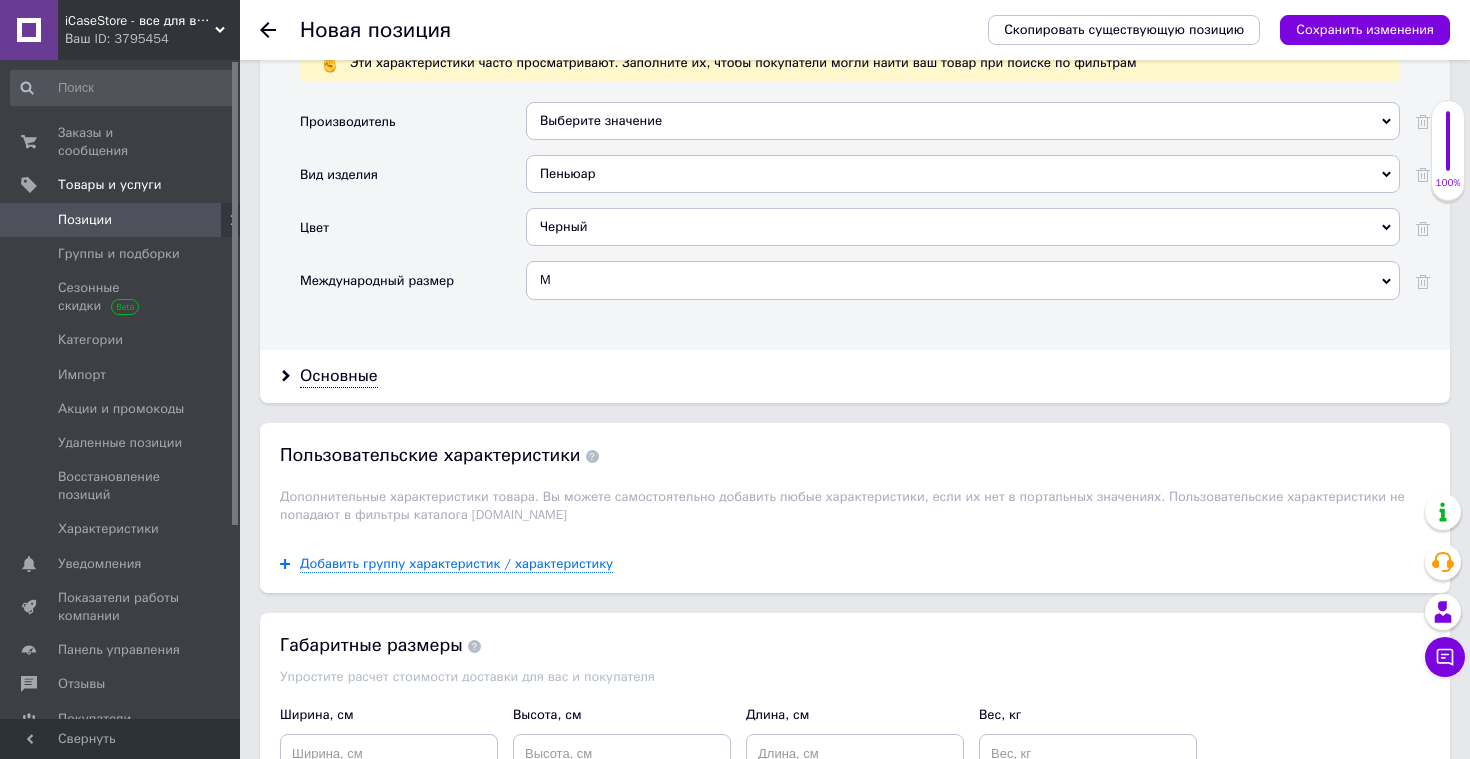 scroll, scrollTop: 2149, scrollLeft: 0, axis: vertical 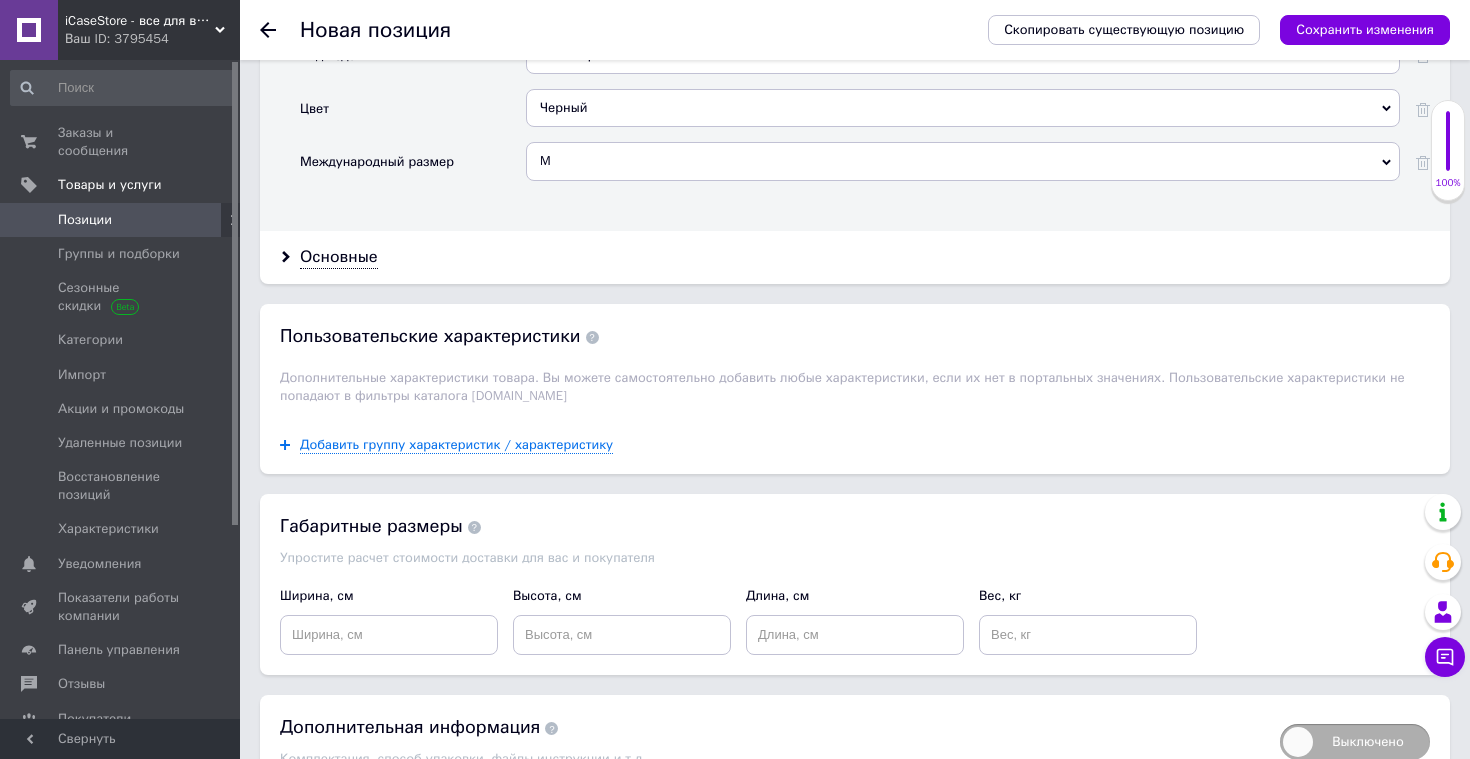 click on "Основные" at bounding box center (855, 257) 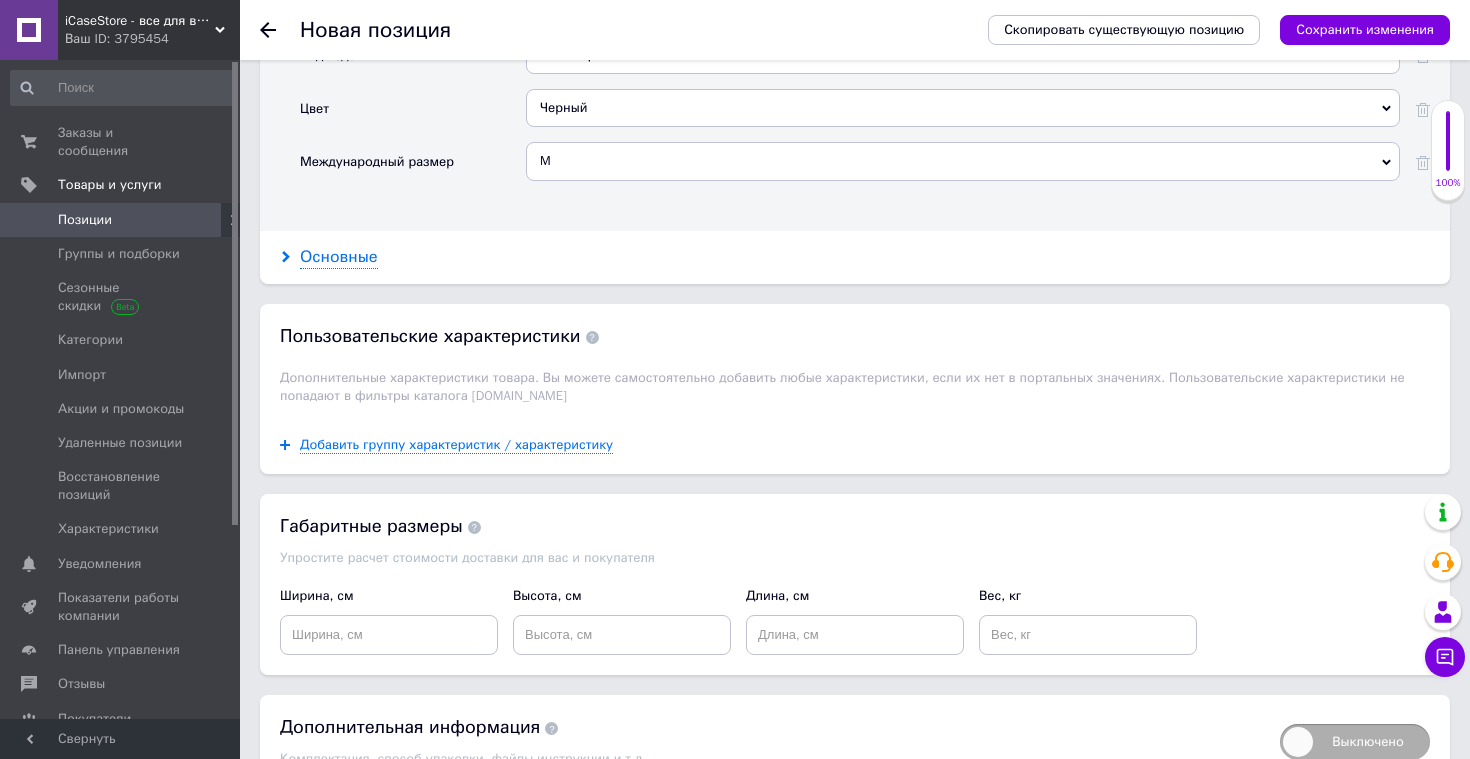 click on "Основные" at bounding box center (339, 257) 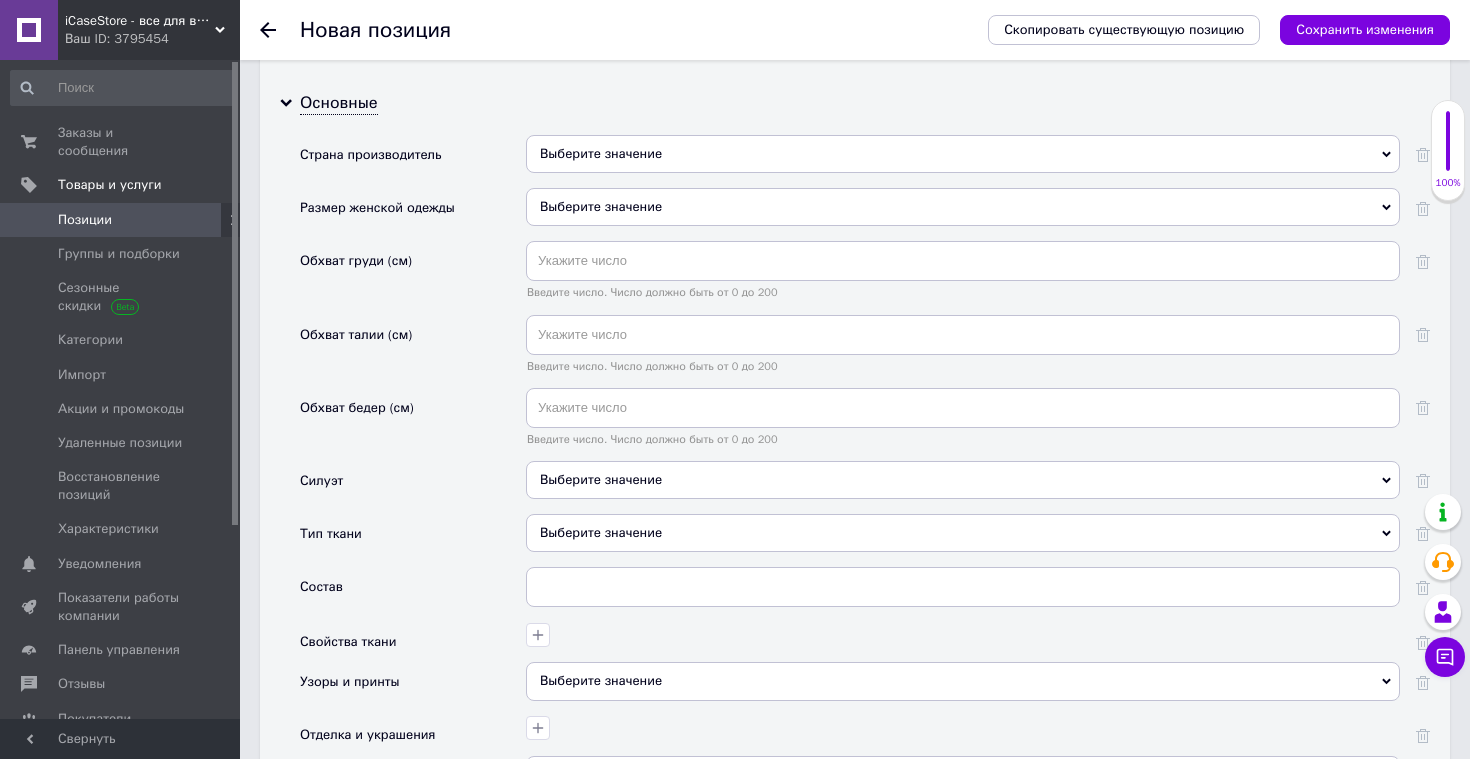 scroll, scrollTop: 2301, scrollLeft: 0, axis: vertical 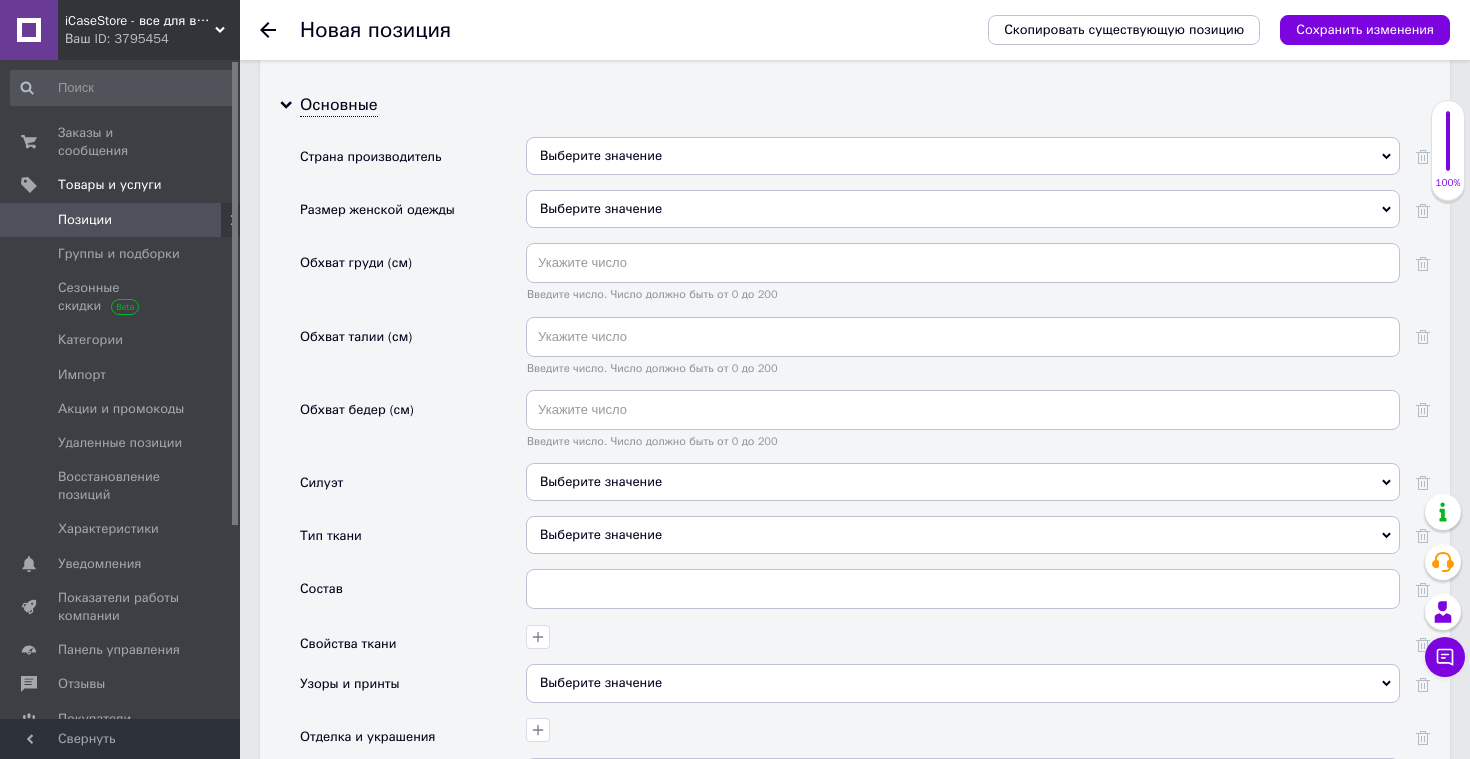 click on "Выберите значение" at bounding box center [963, 209] 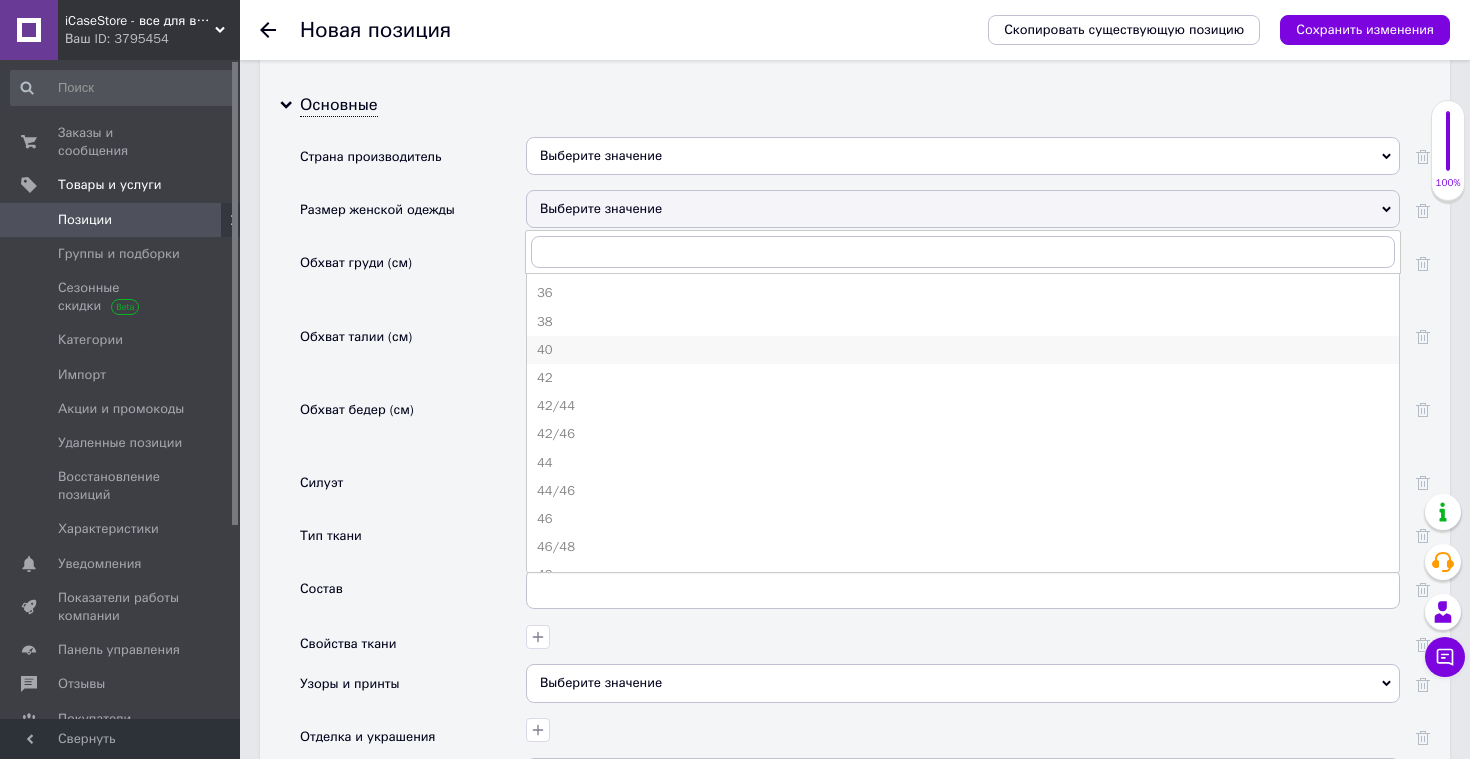 click on "40" at bounding box center (963, 350) 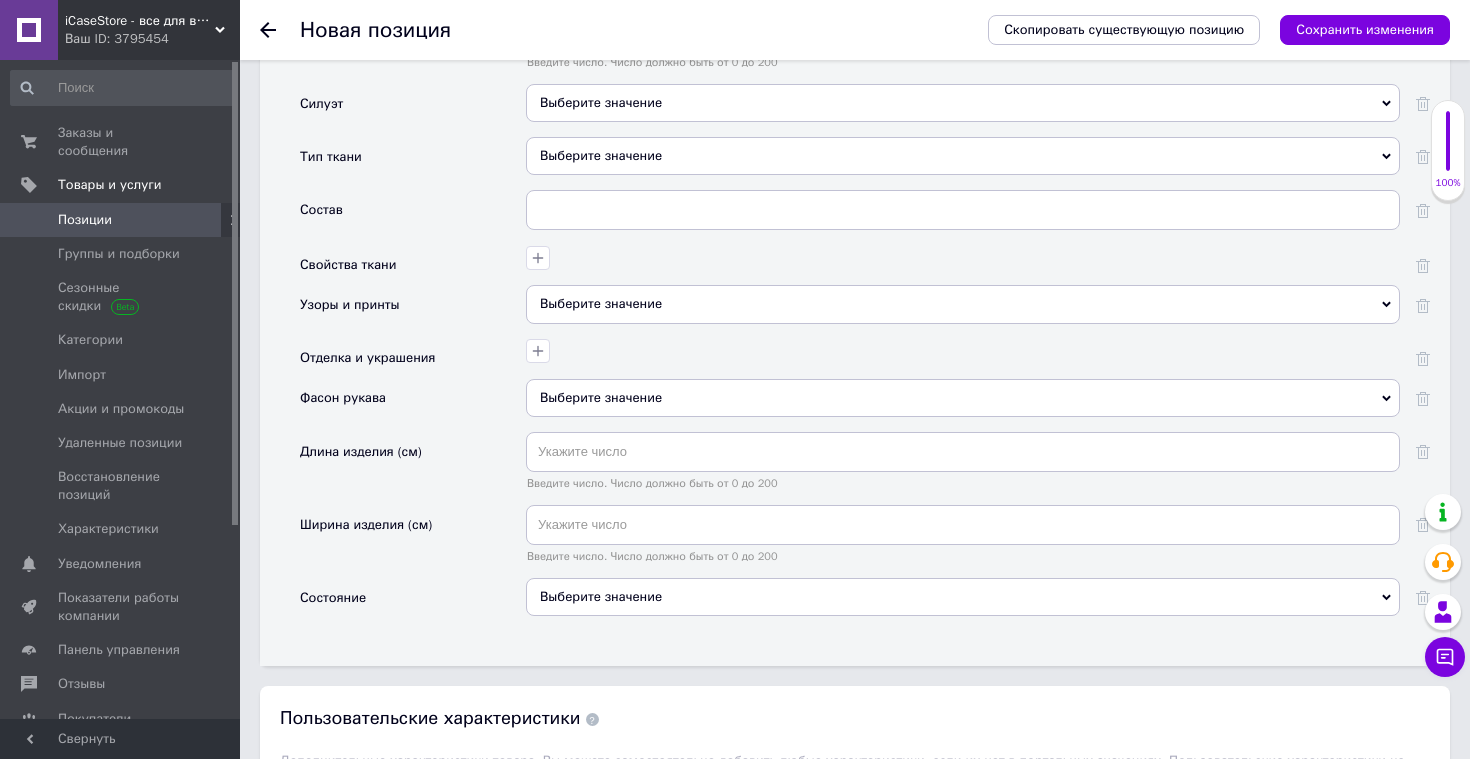scroll, scrollTop: 2841, scrollLeft: 0, axis: vertical 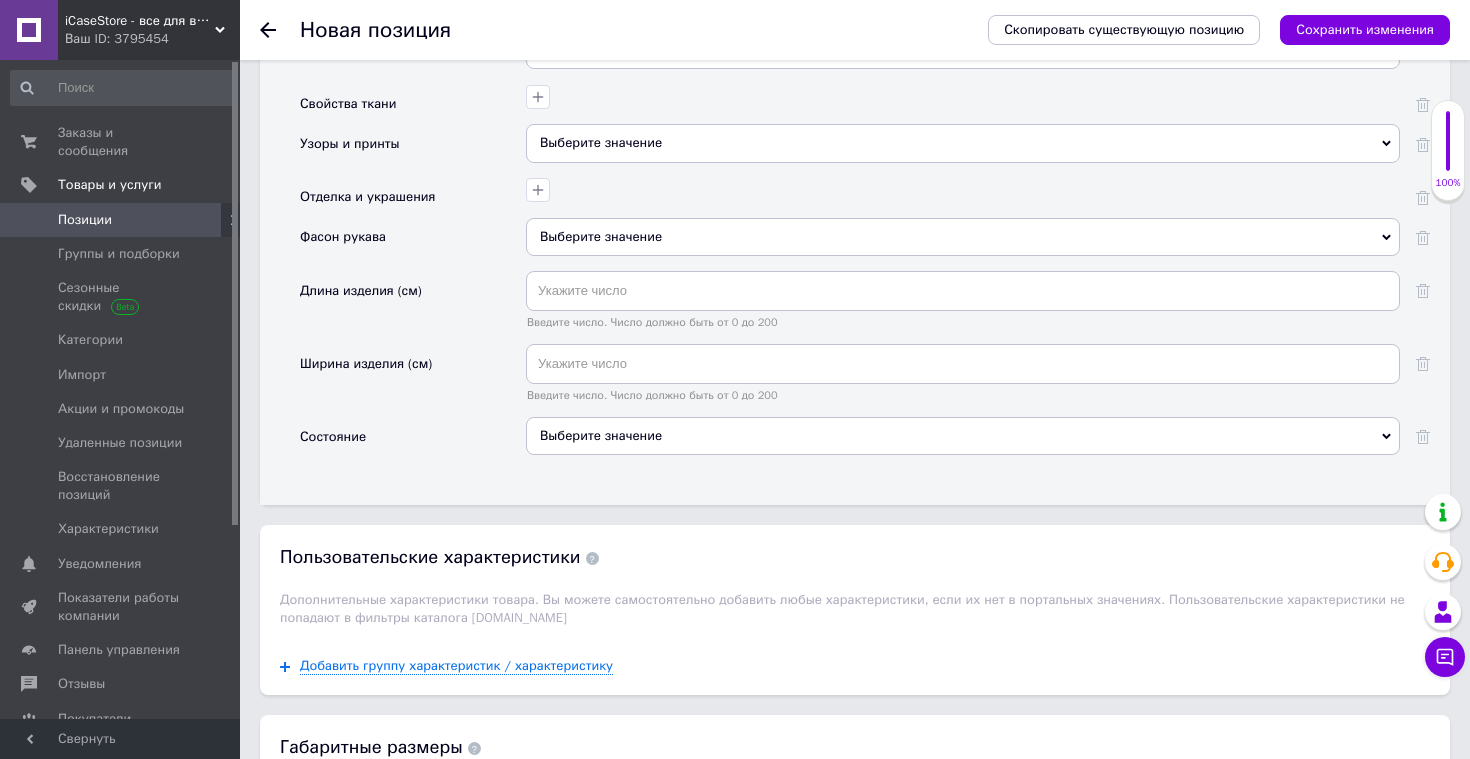 click on "Выберите значение" at bounding box center [963, 436] 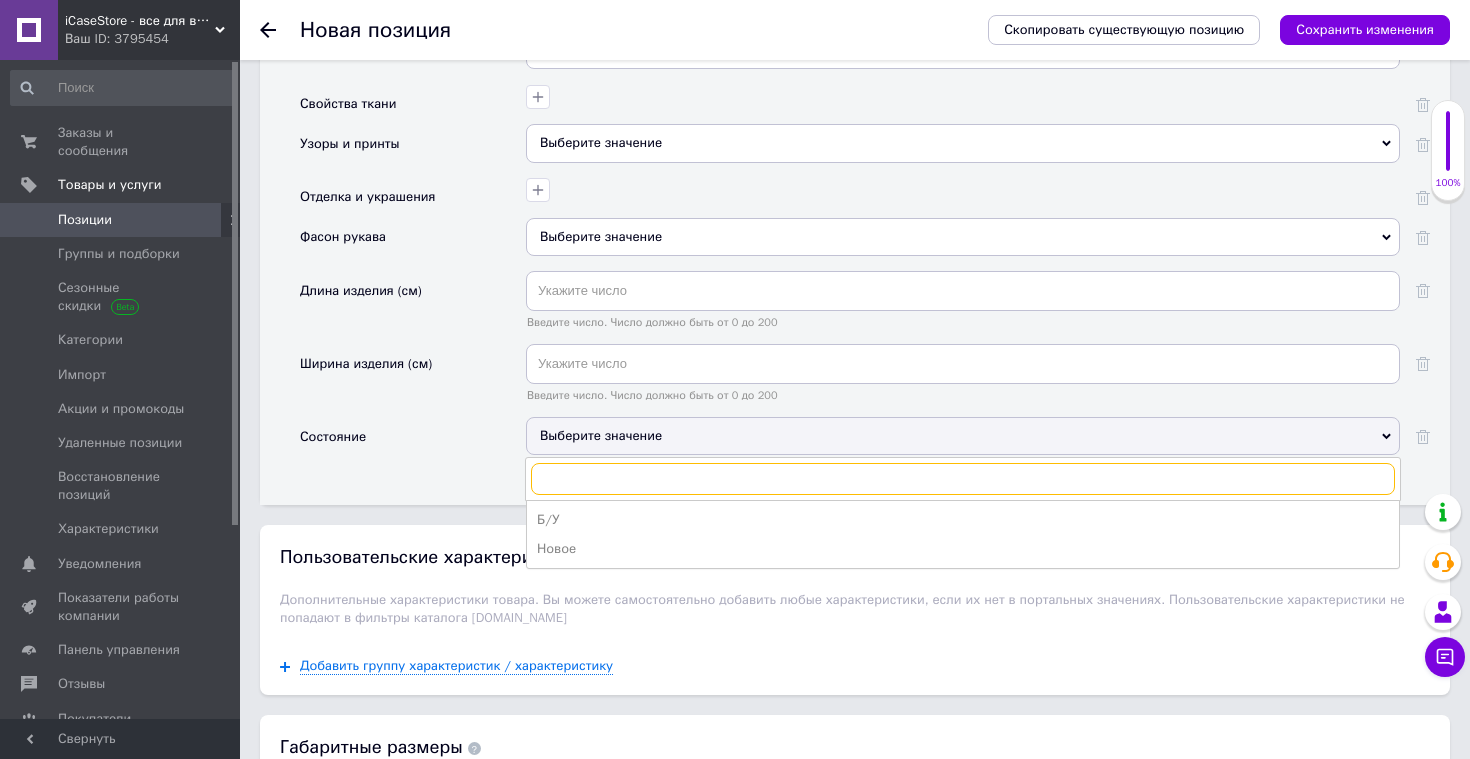 scroll, scrollTop: 2913, scrollLeft: 0, axis: vertical 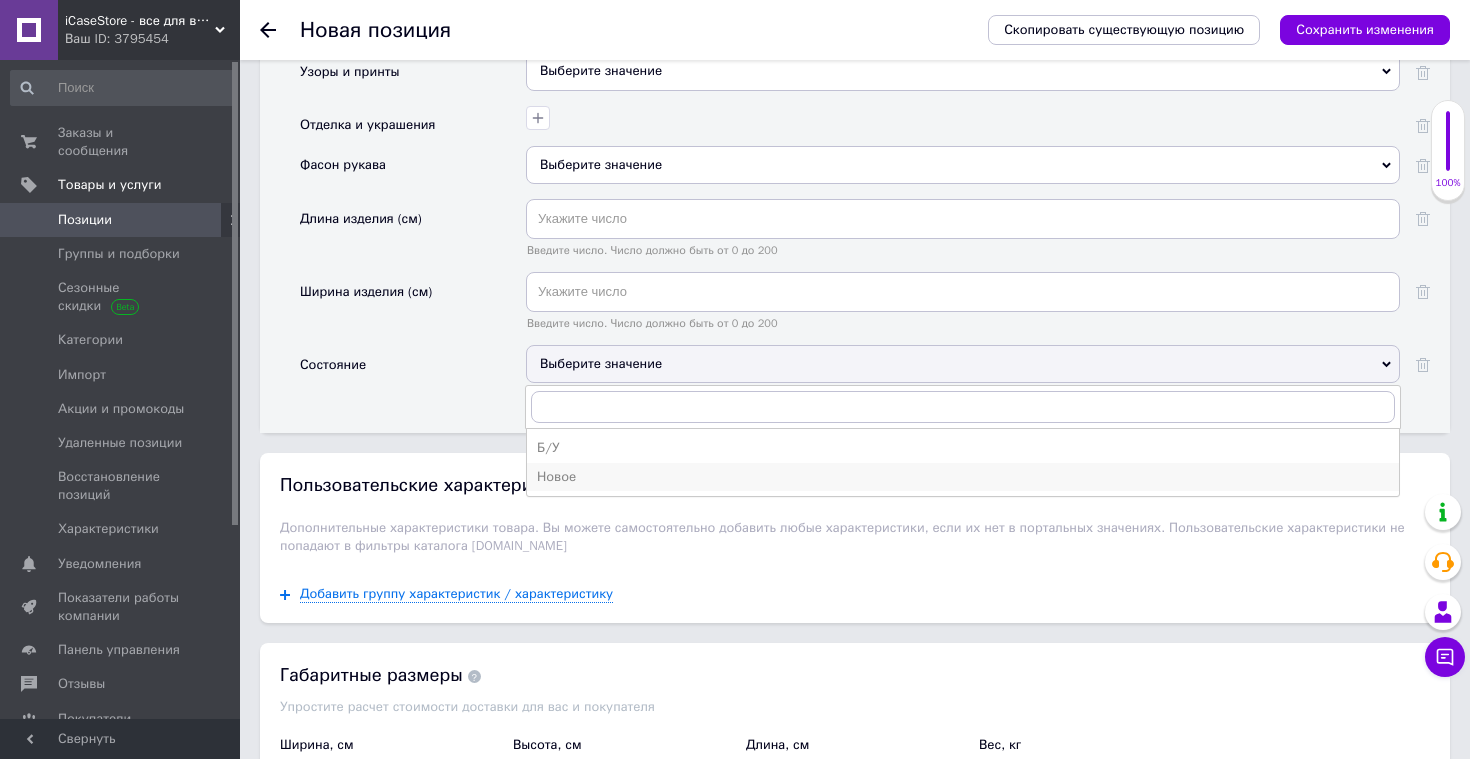click on "Новое" at bounding box center (963, 477) 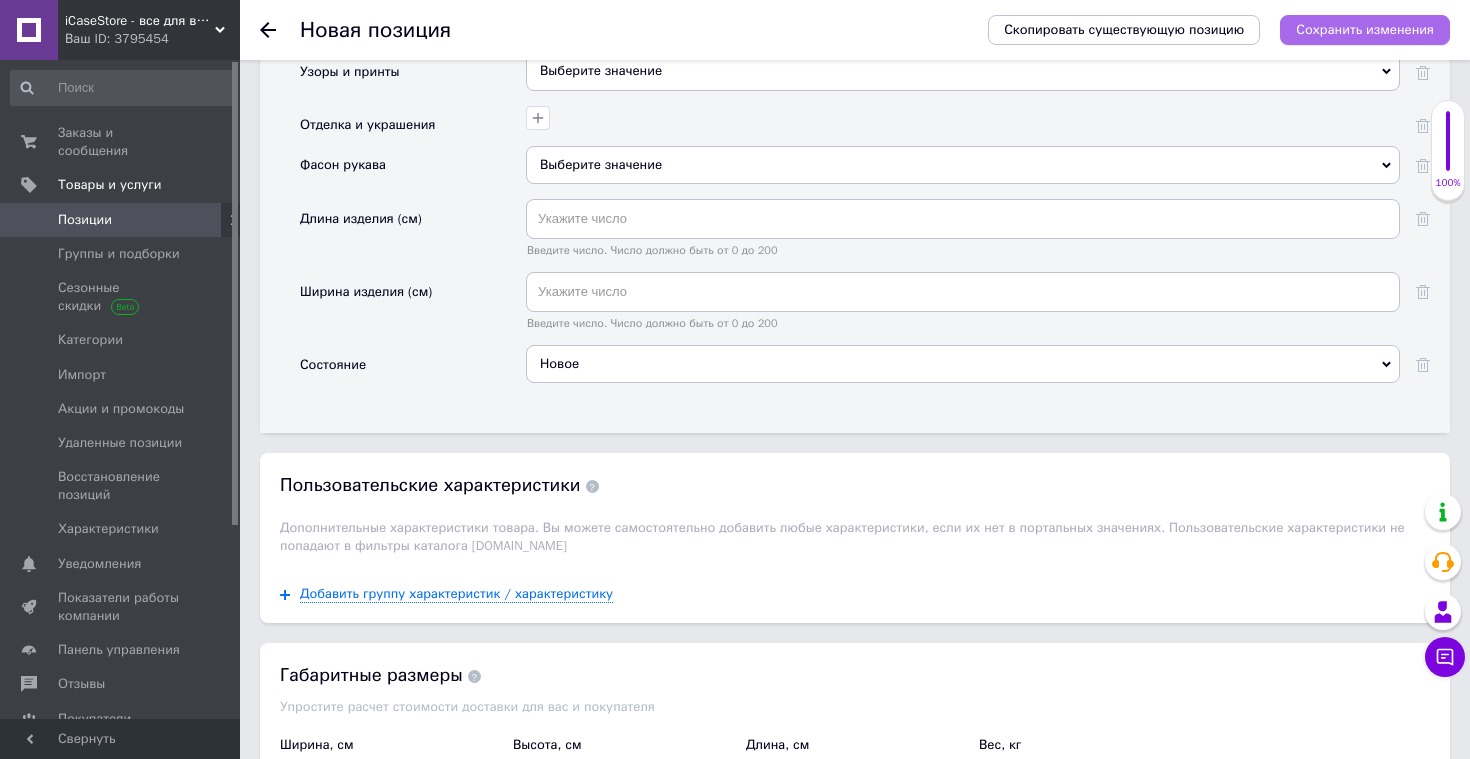 click on "Сохранить изменения" at bounding box center (1365, 29) 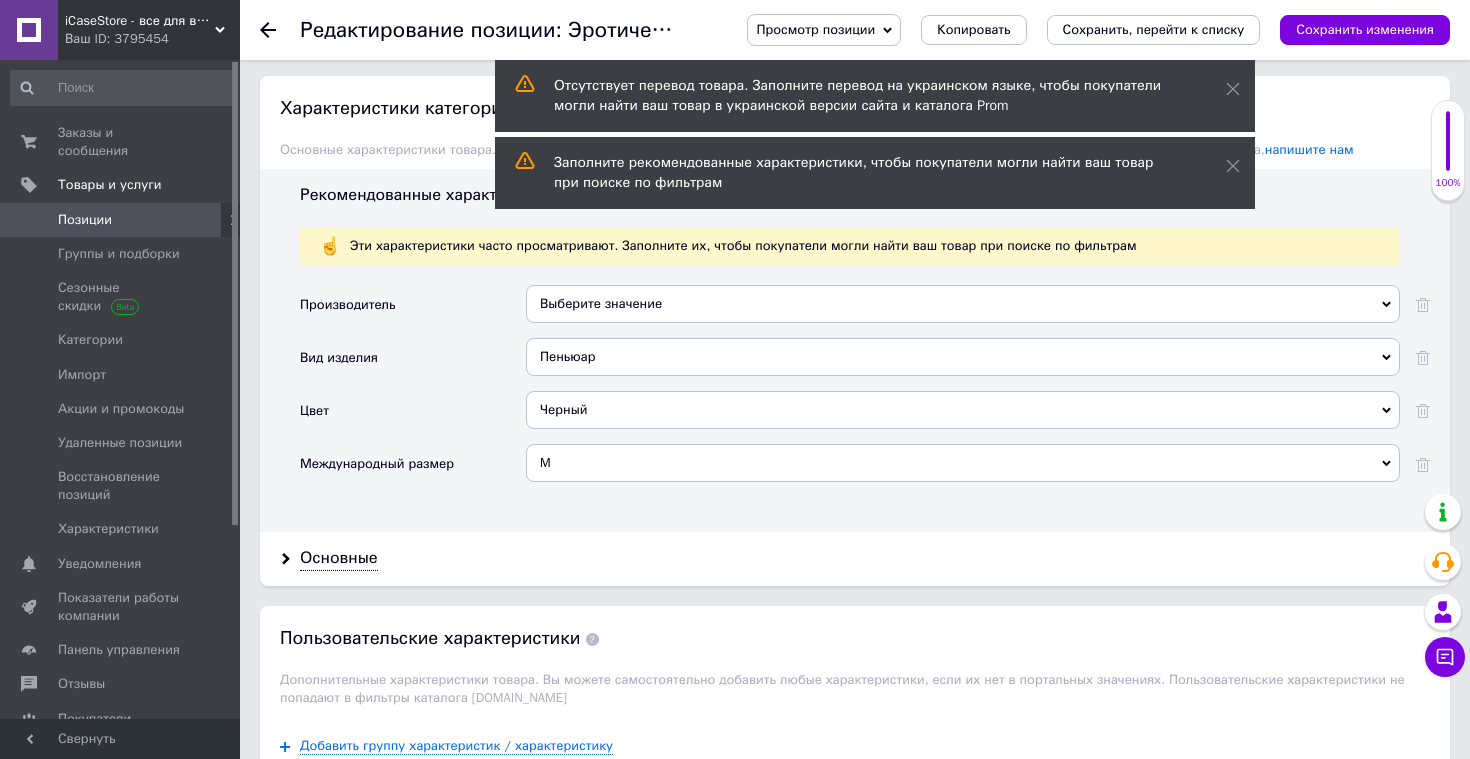 scroll, scrollTop: 2436, scrollLeft: 0, axis: vertical 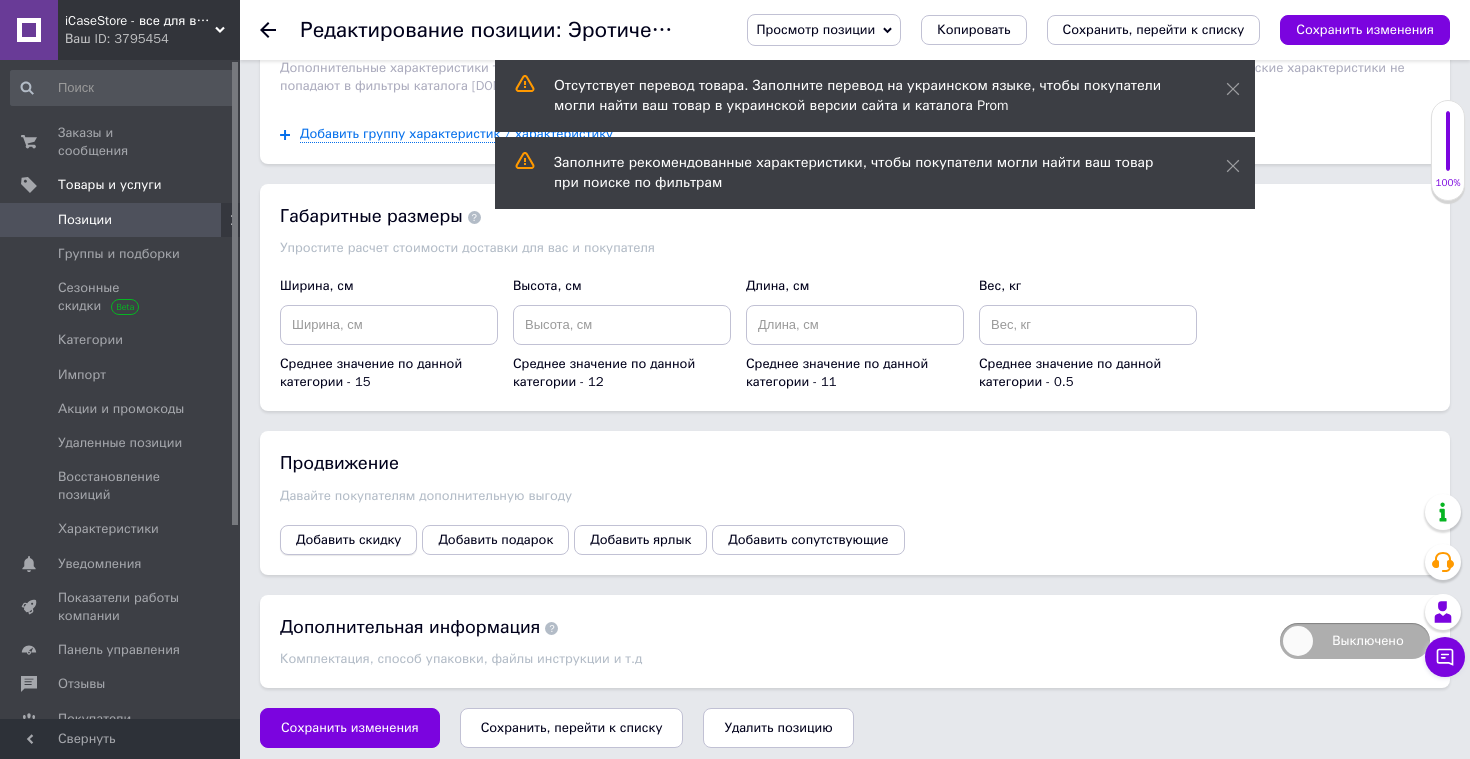 click on "Добавить скидку" at bounding box center (348, 540) 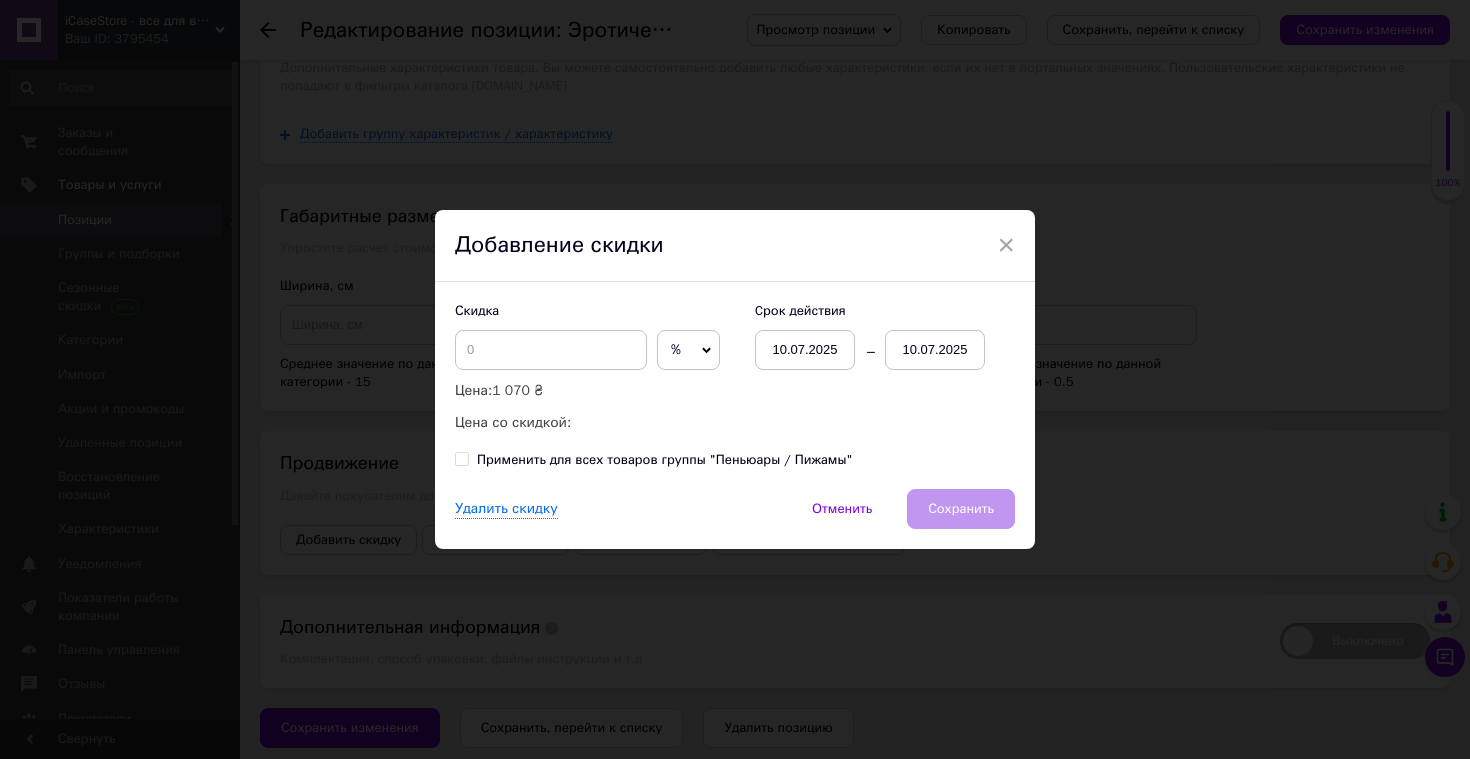 click on "%" at bounding box center [688, 350] 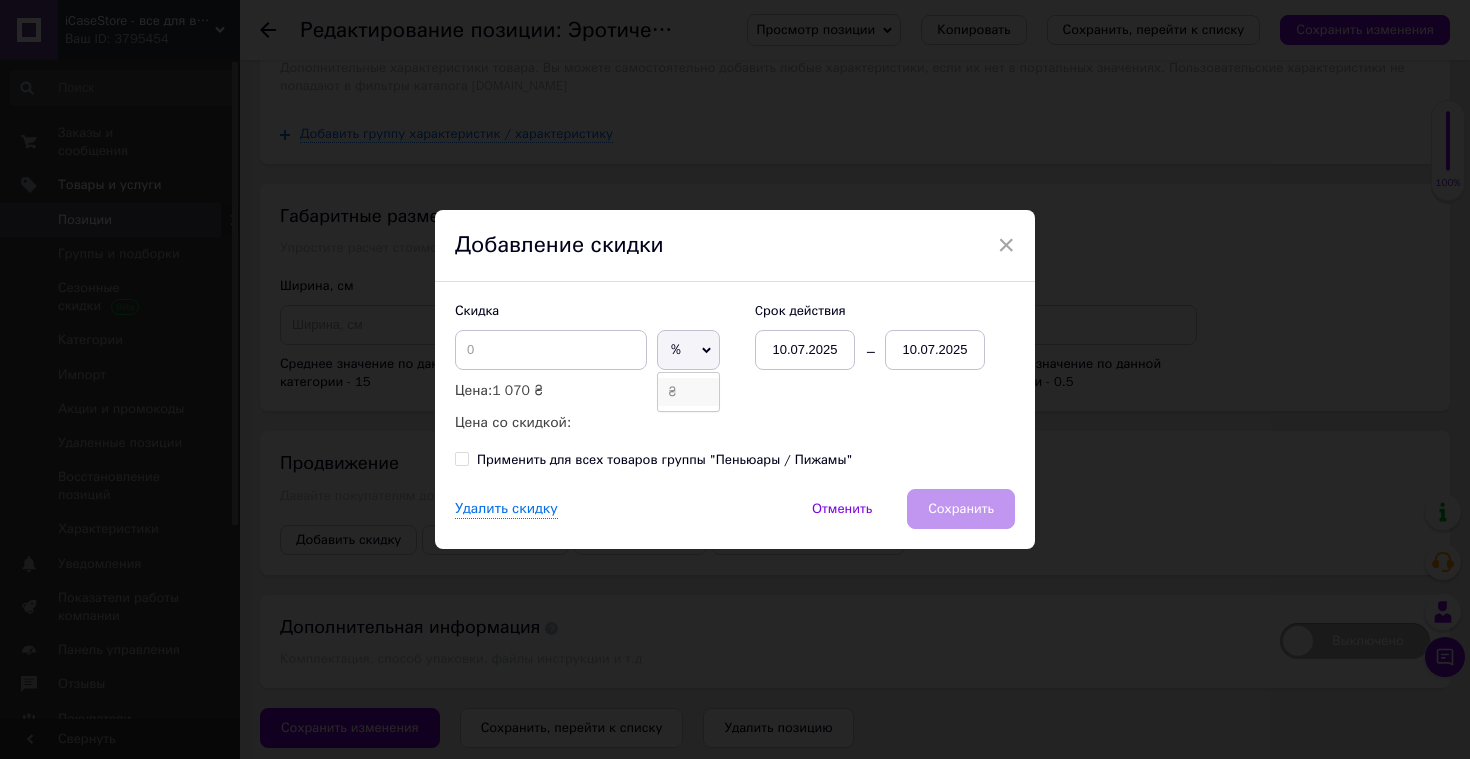 click on "₴" at bounding box center [688, 392] 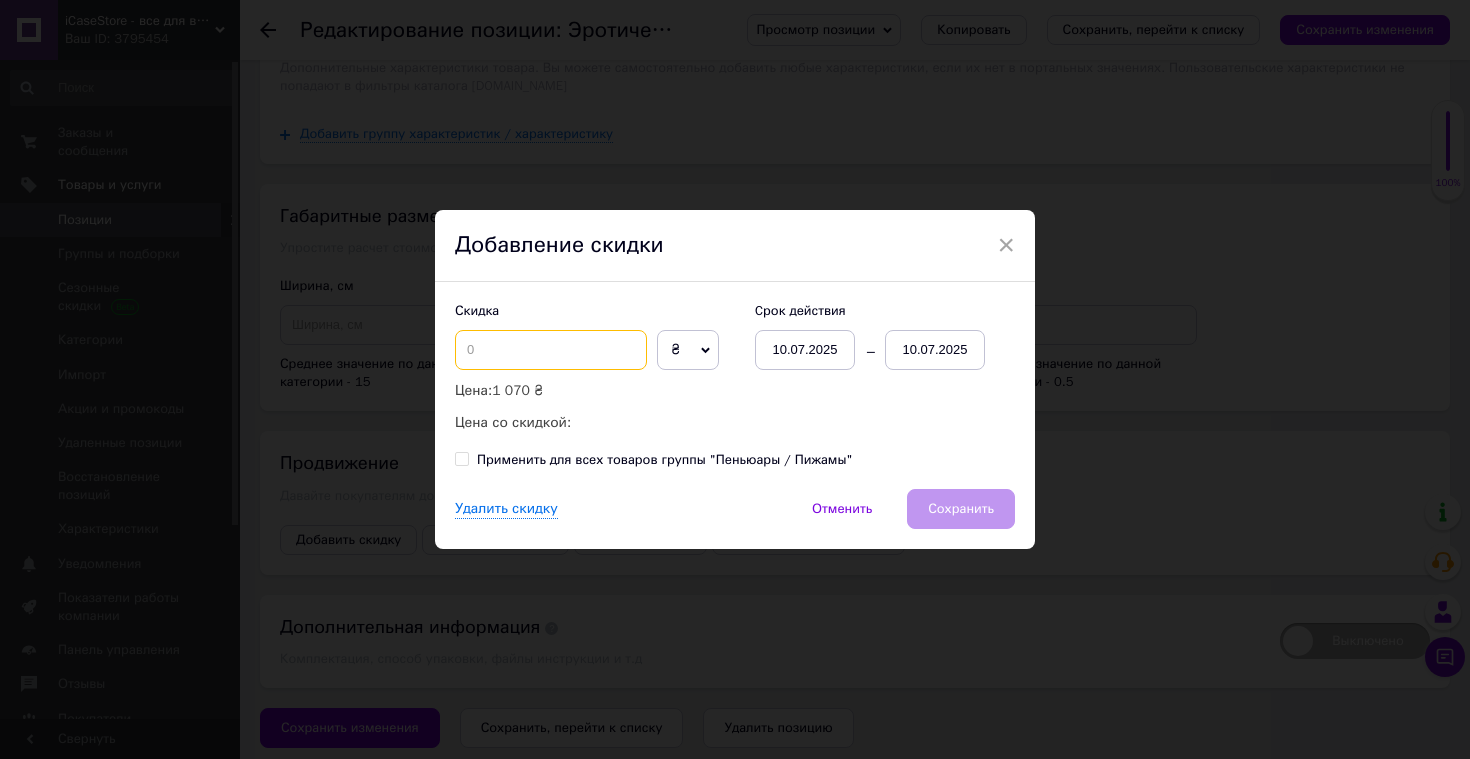 click at bounding box center [551, 350] 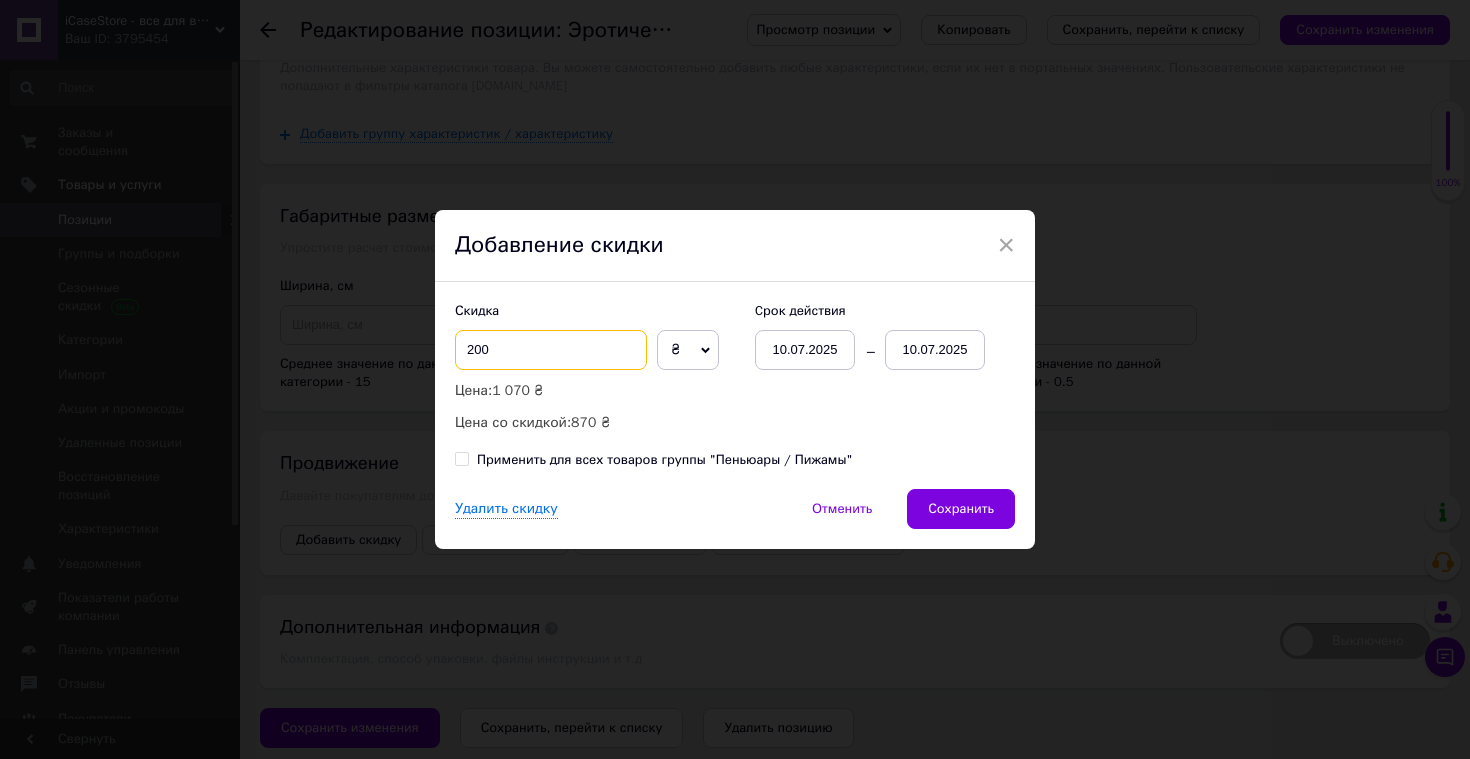 type on "200" 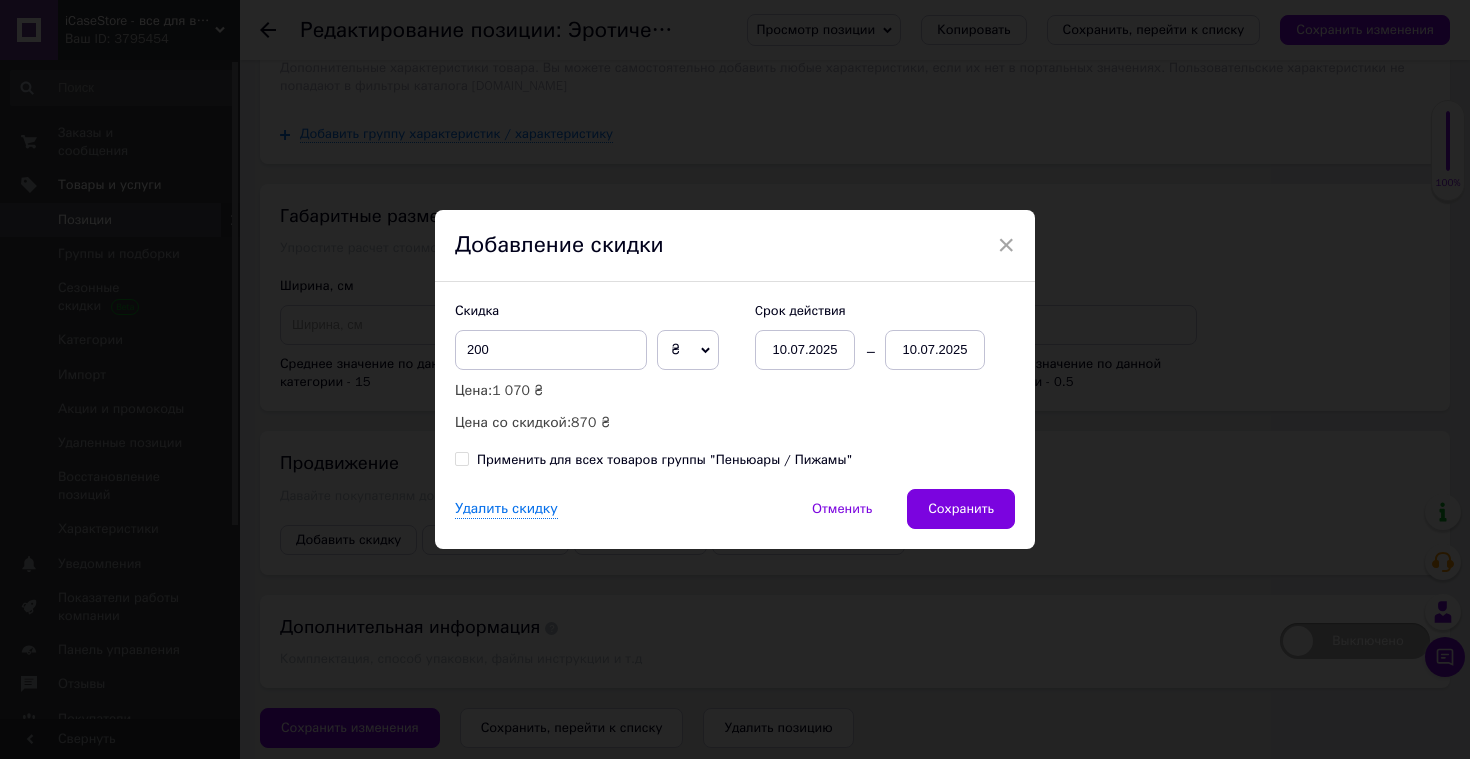 click on "10.07.2025" at bounding box center (935, 350) 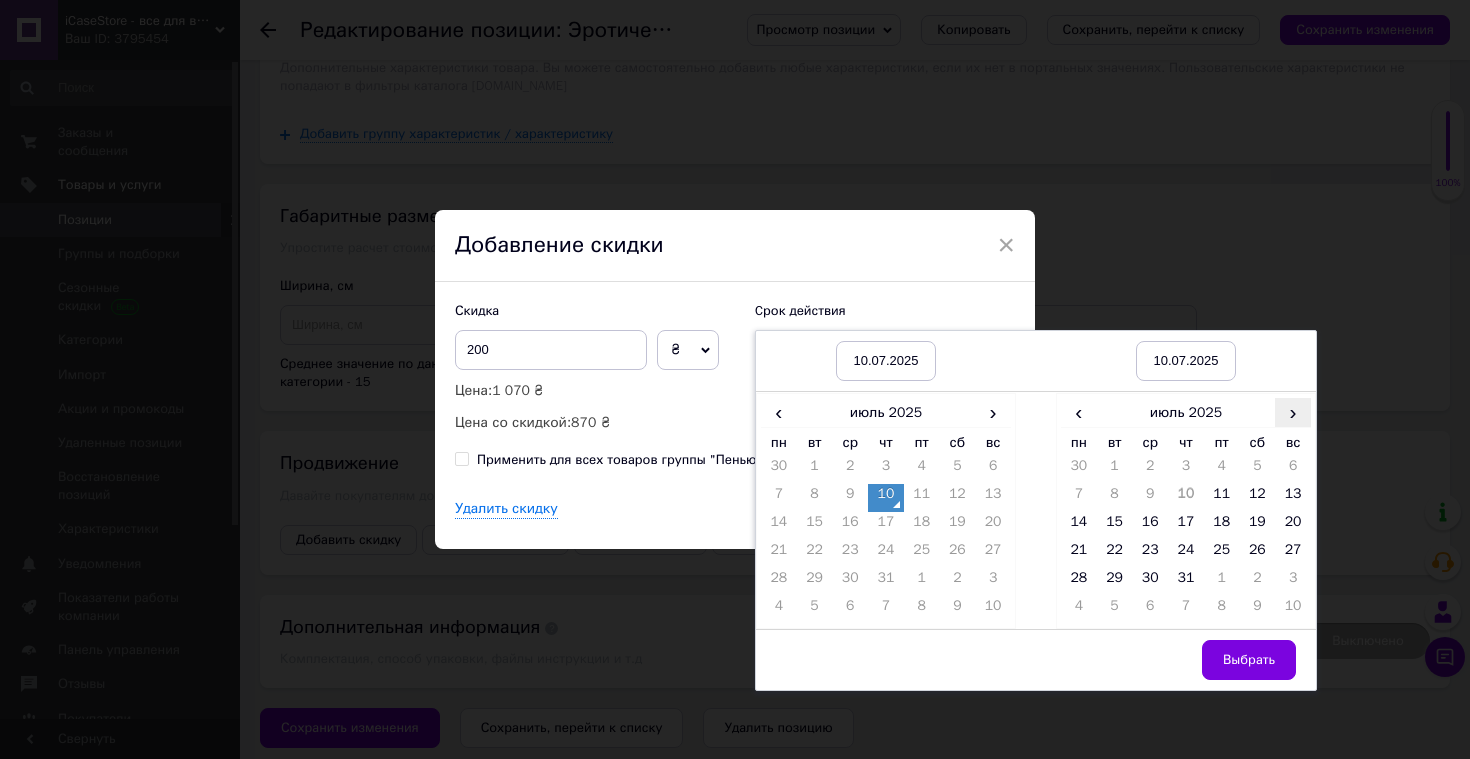 click on "›" at bounding box center [1293, 412] 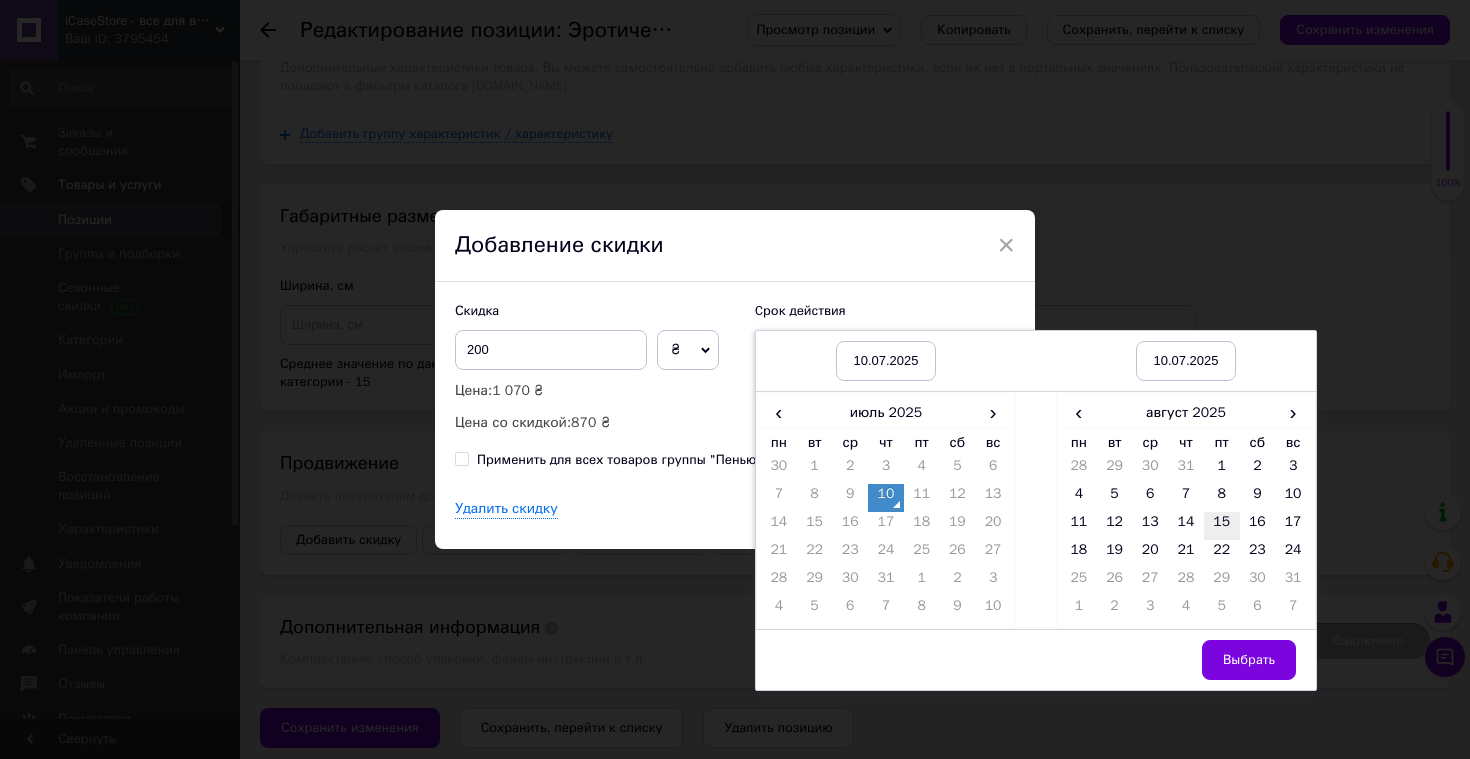 click on "15" at bounding box center (1222, 526) 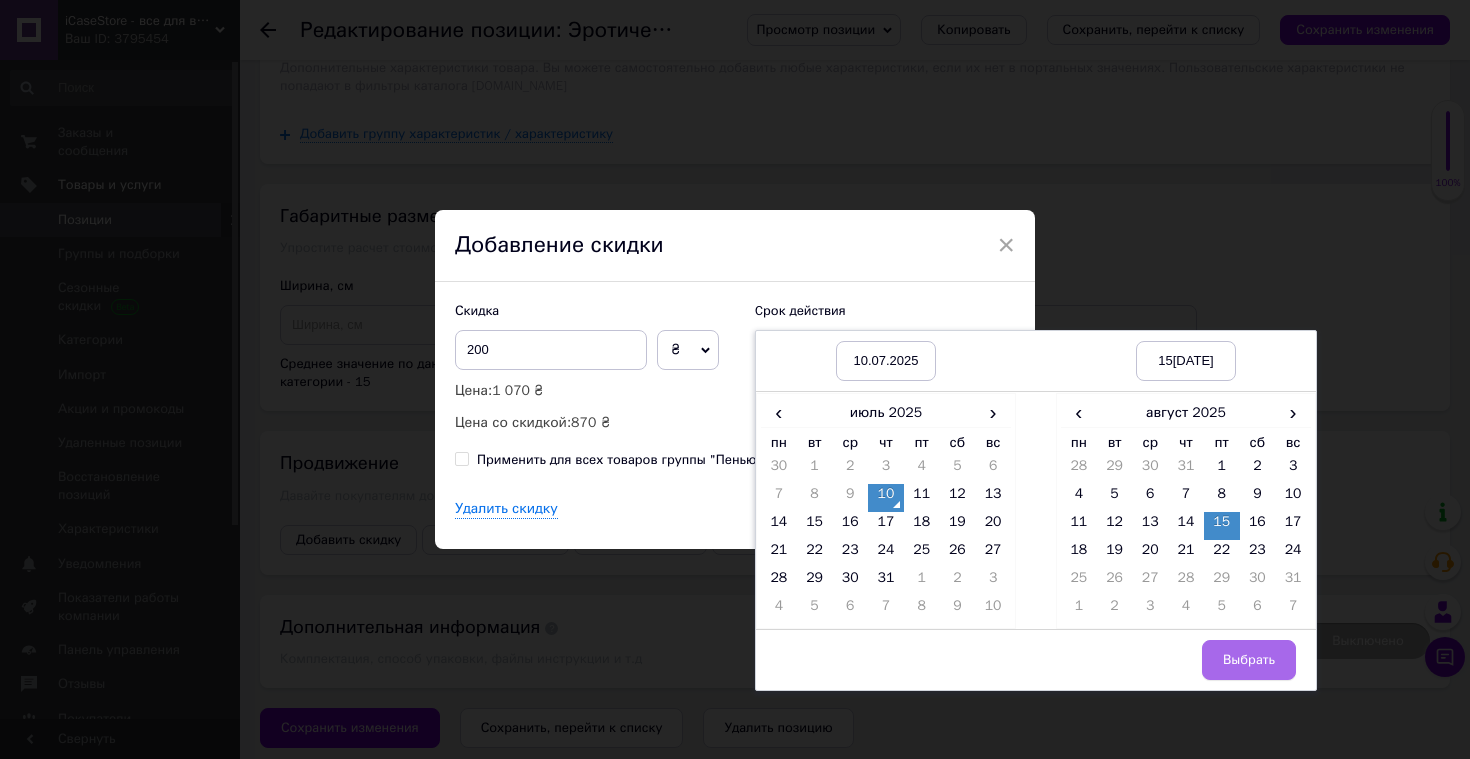 click on "Выбрать" at bounding box center (1249, 660) 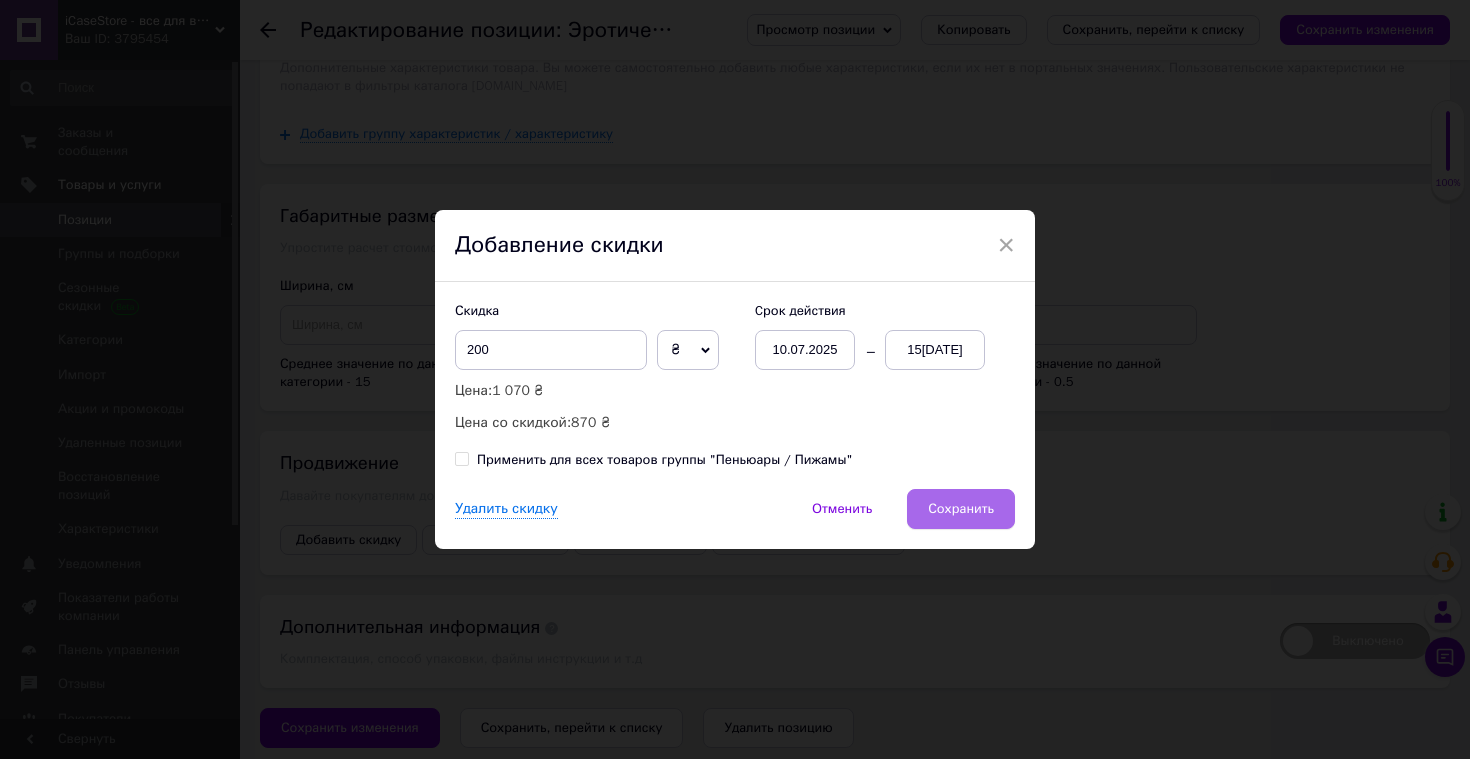 click on "Сохранить" at bounding box center [961, 509] 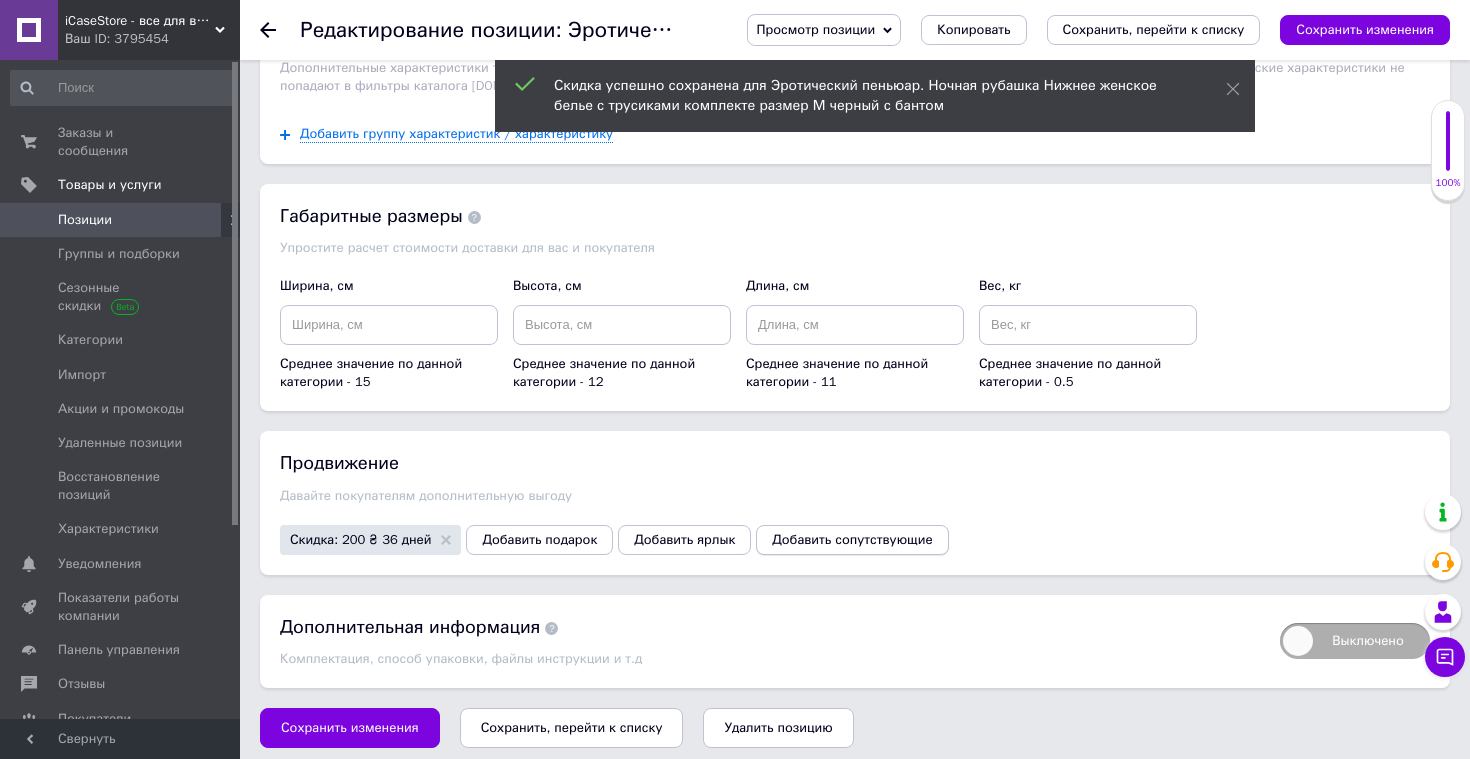 click on "Добавить сопутствующие" at bounding box center (852, 540) 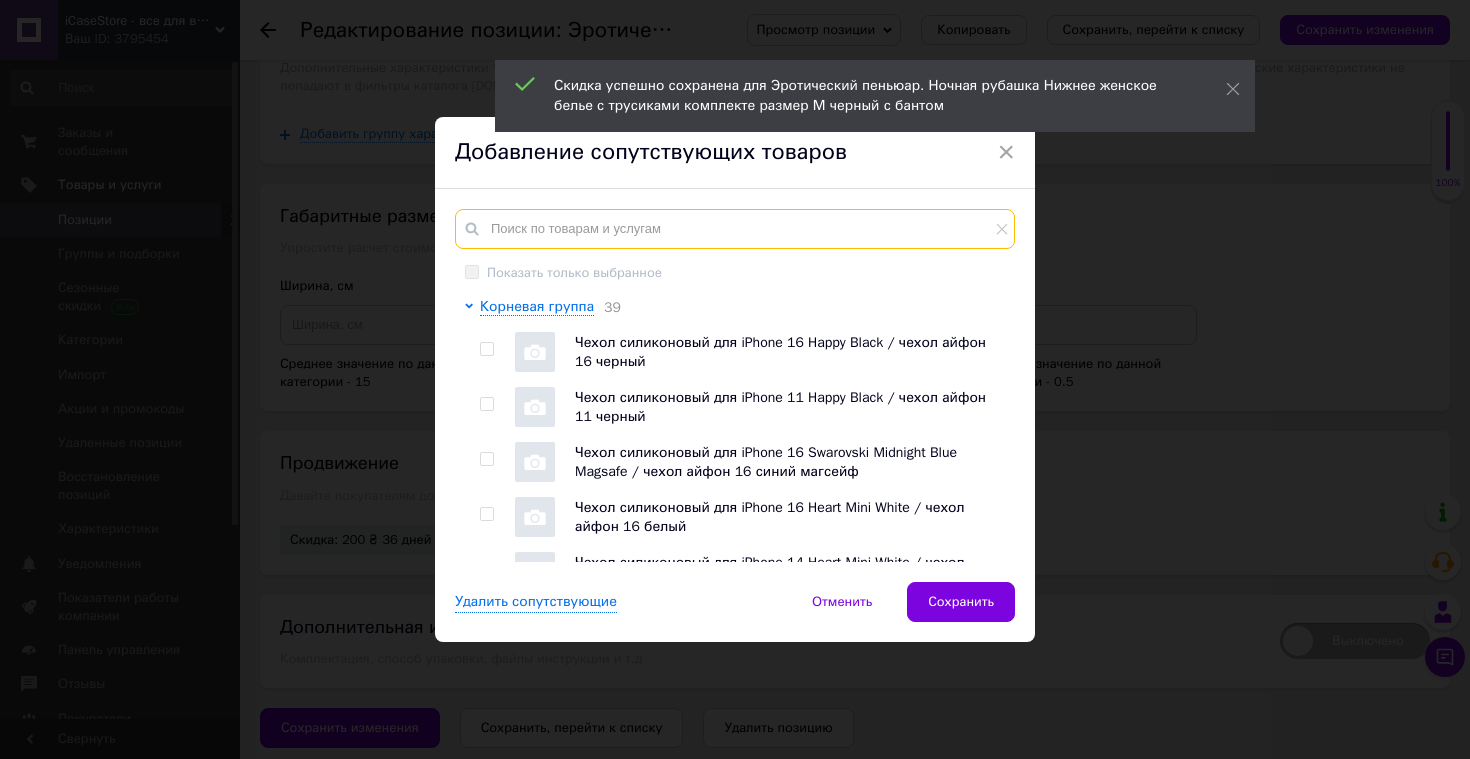 click at bounding box center [735, 229] 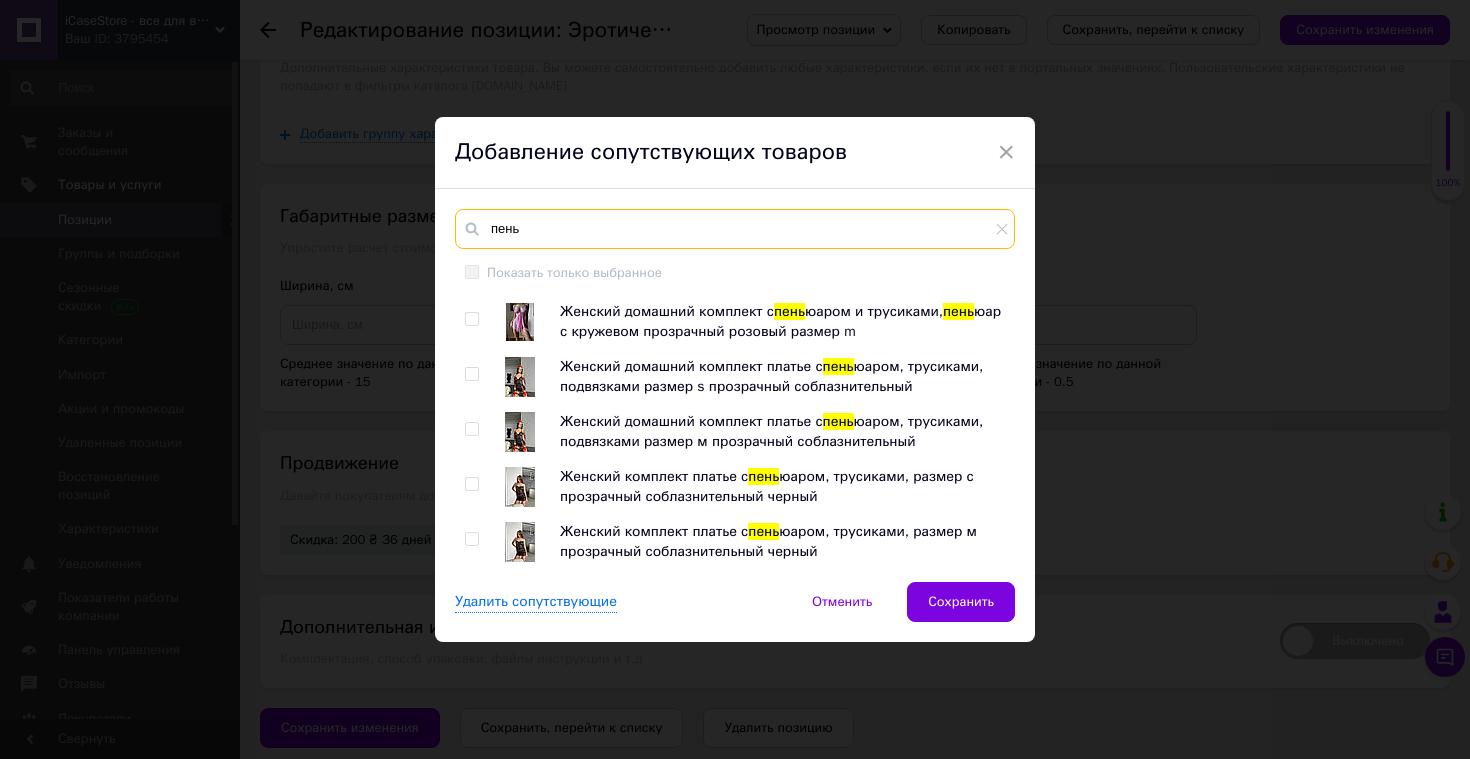 scroll, scrollTop: 109, scrollLeft: 0, axis: vertical 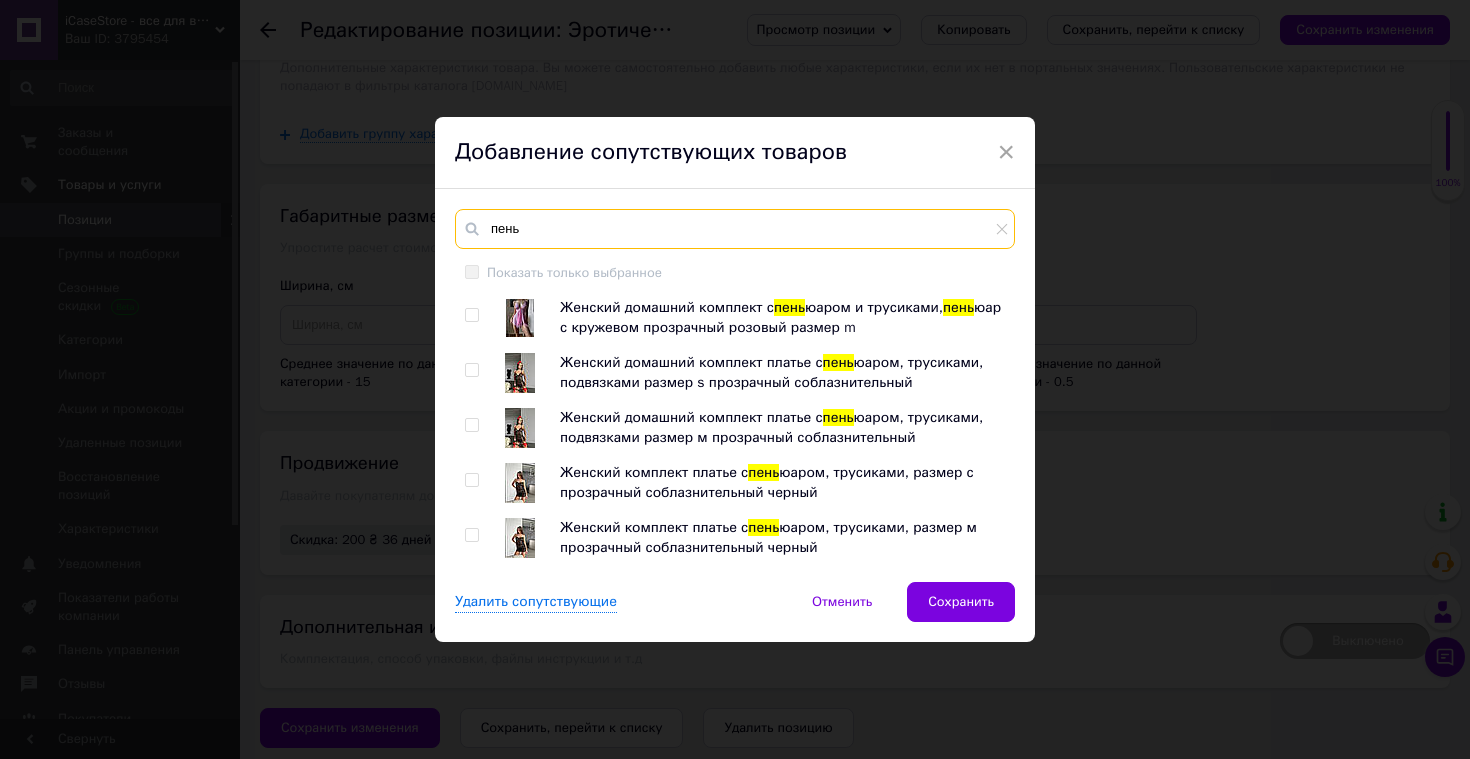 type on "пень" 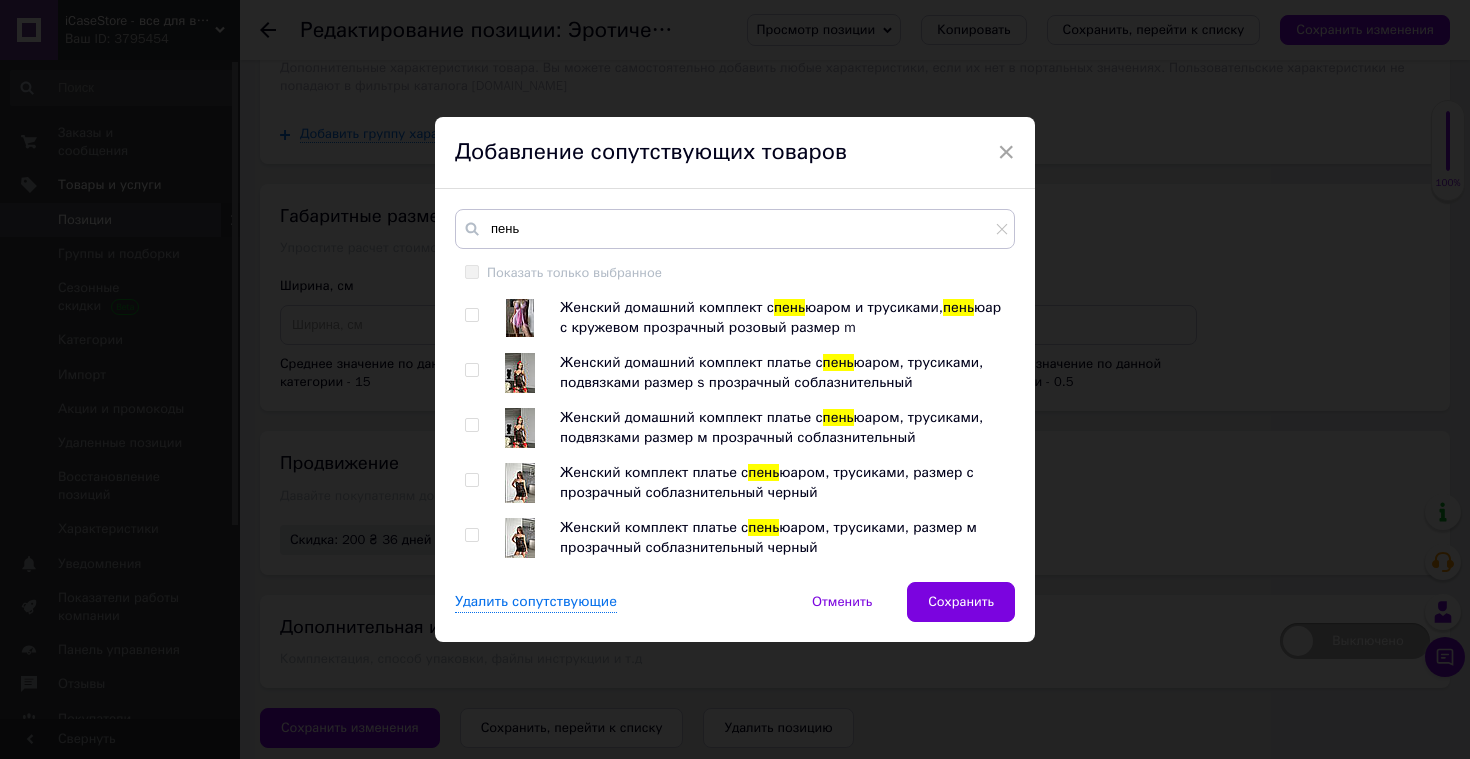 click at bounding box center [471, 425] 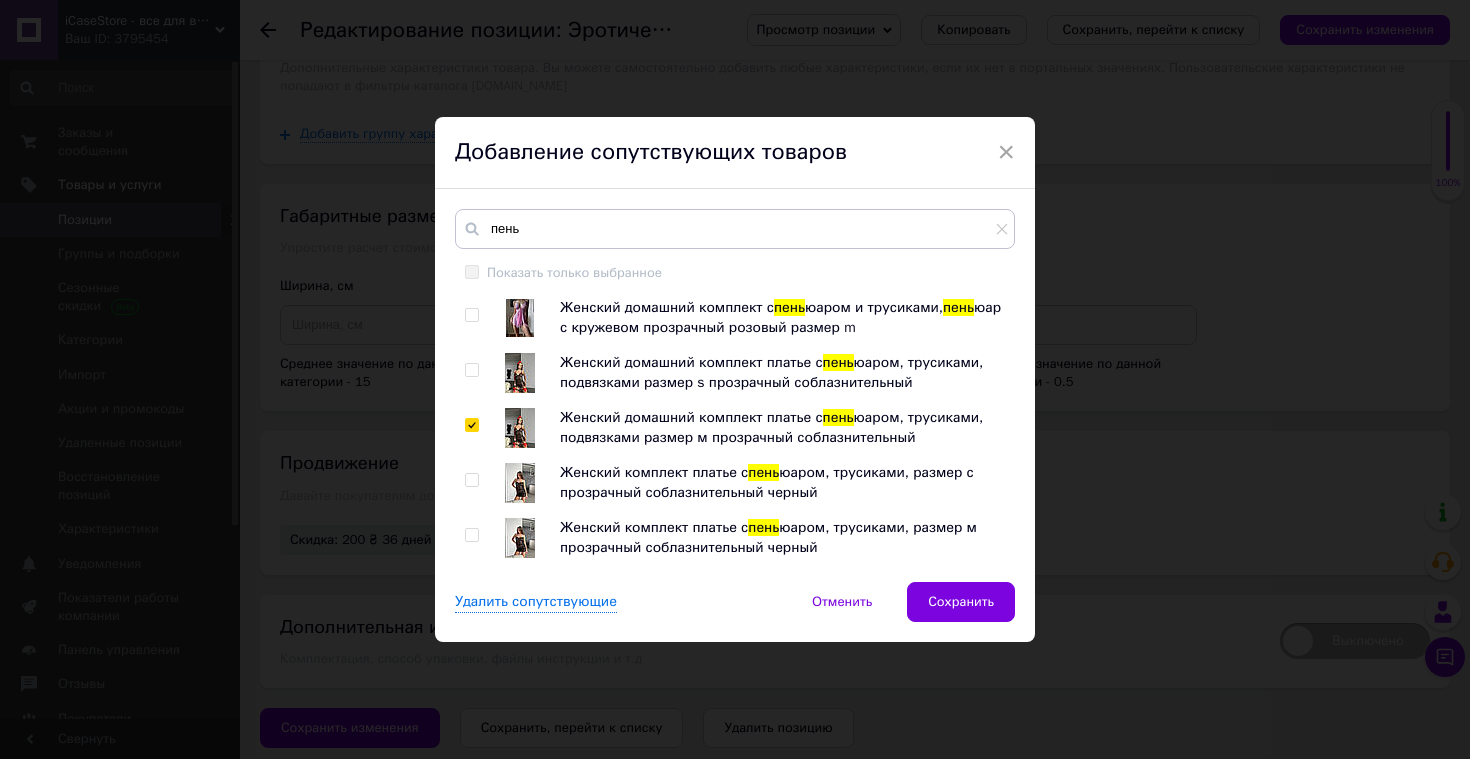 checkbox on "true" 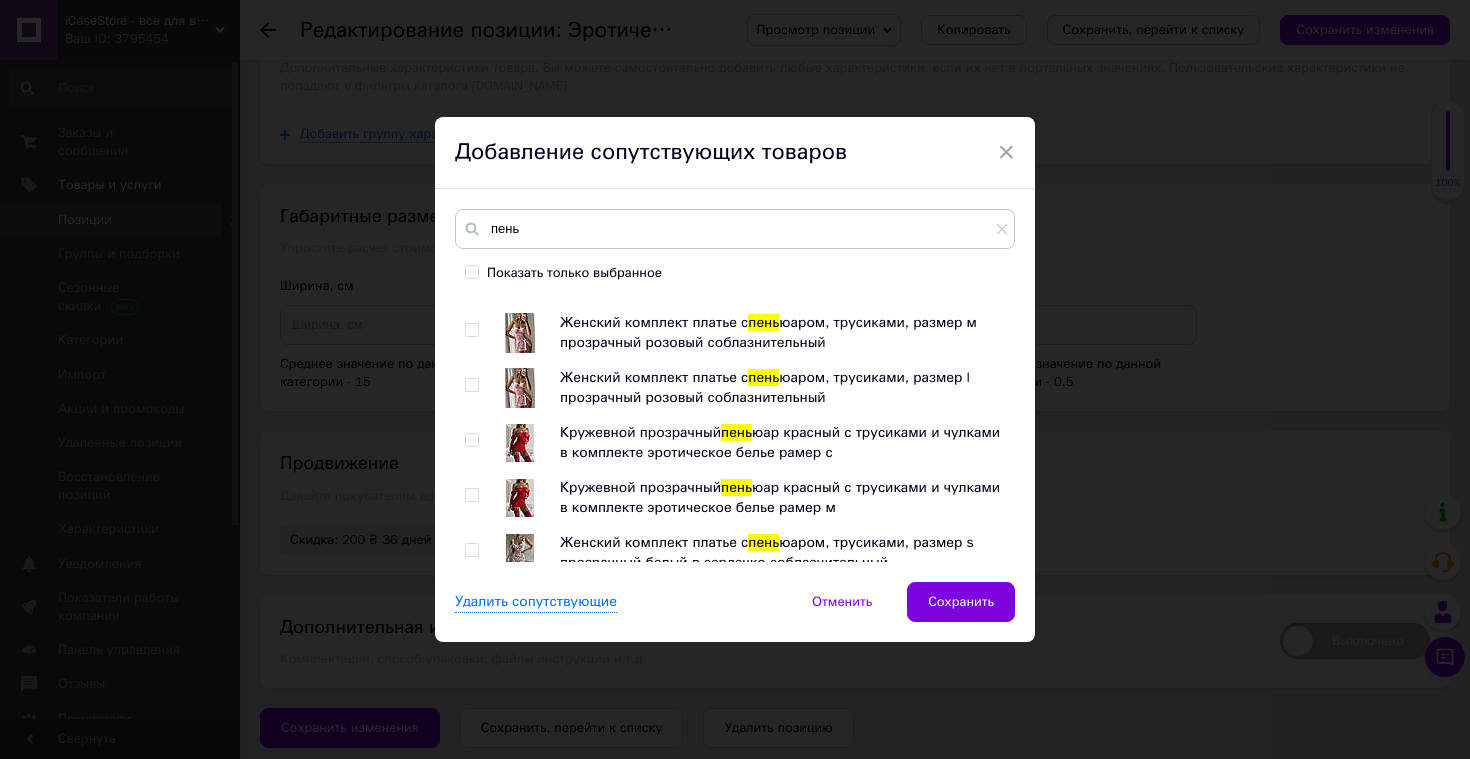 scroll, scrollTop: 812, scrollLeft: 0, axis: vertical 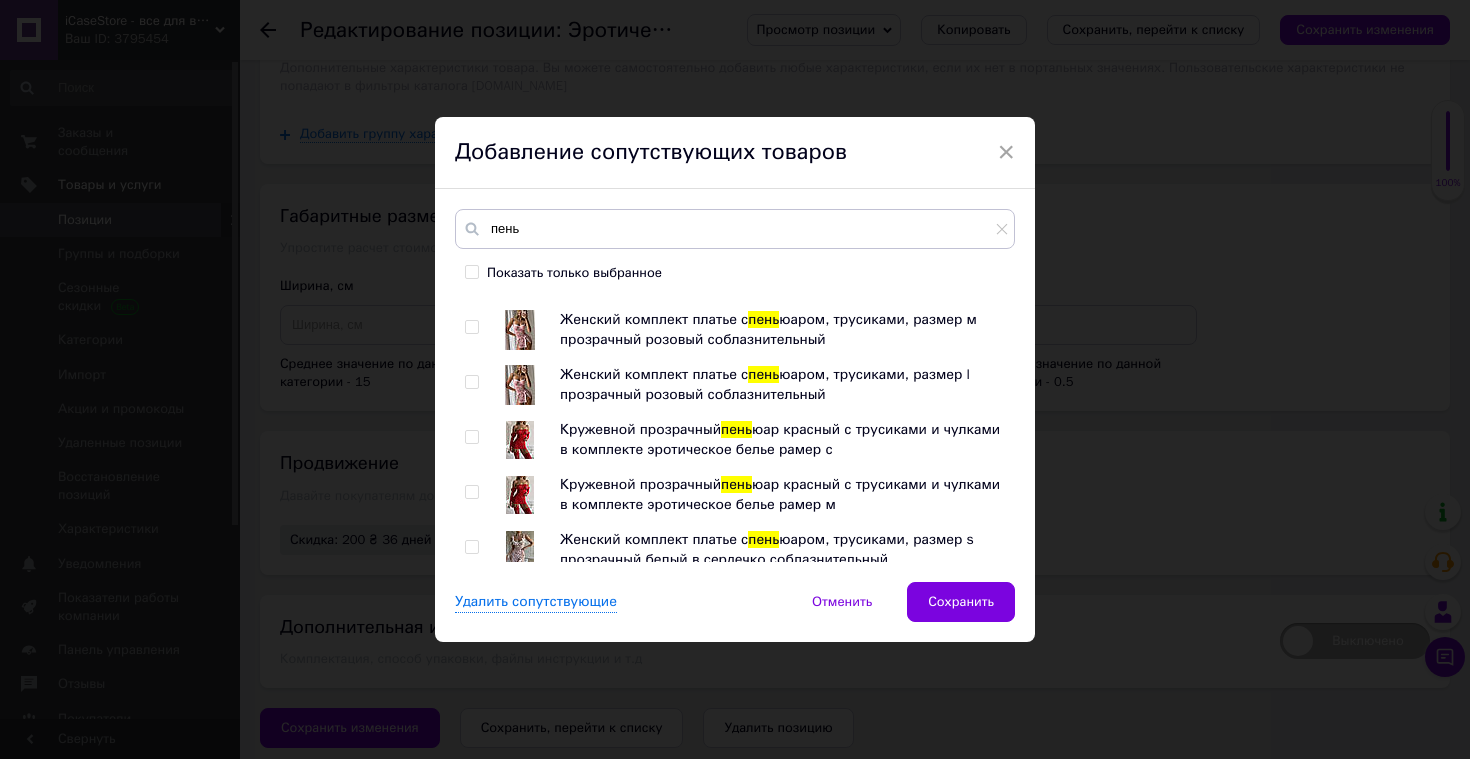 click at bounding box center [471, 492] 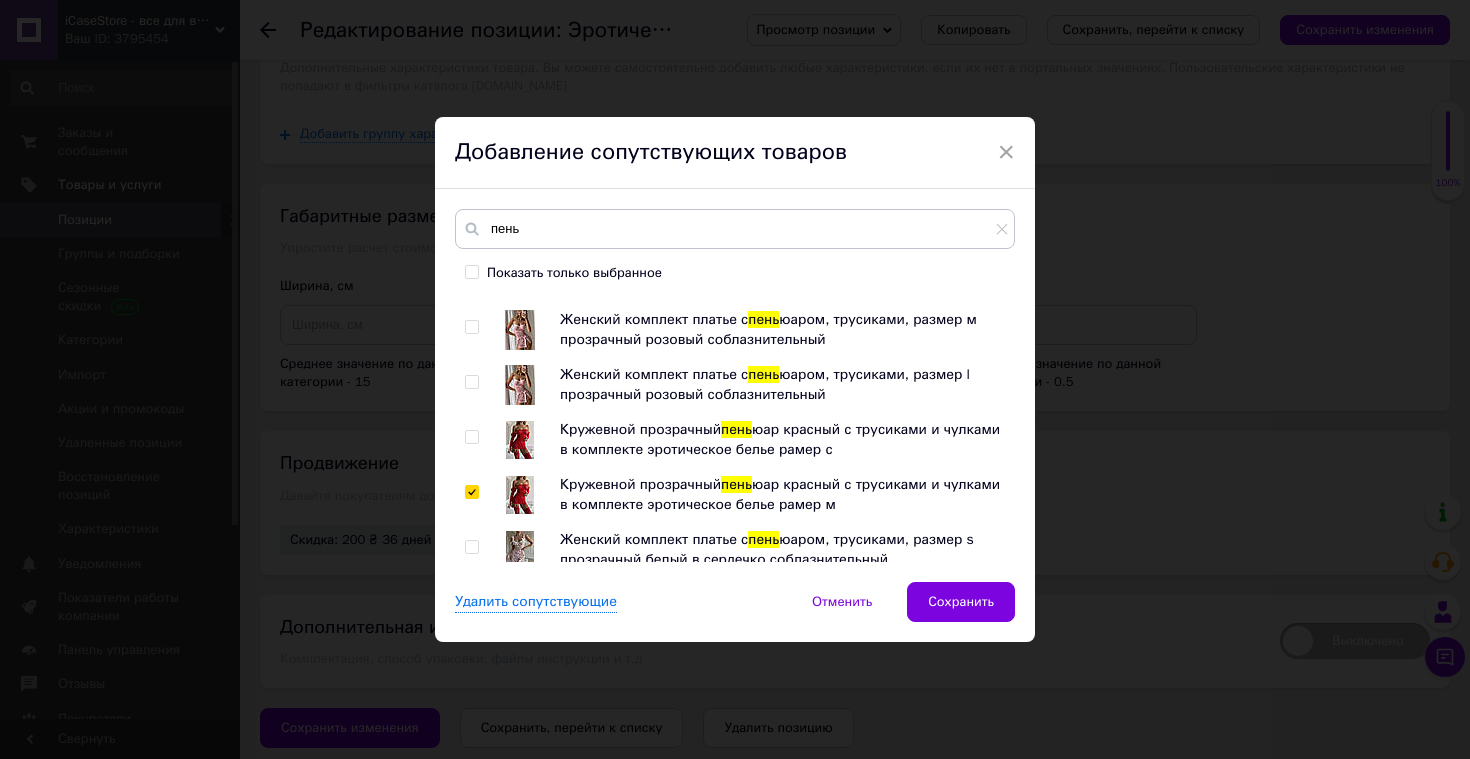 checkbox on "true" 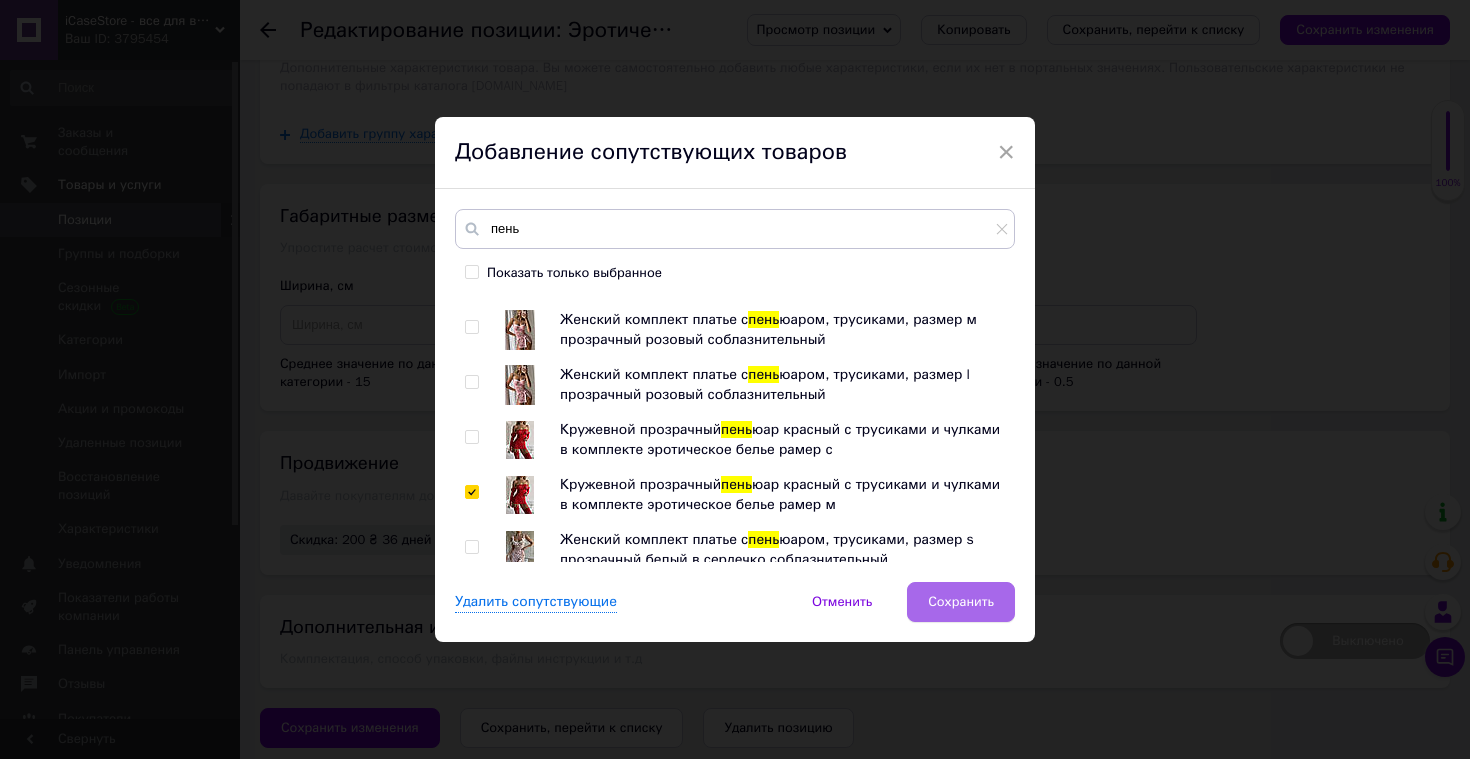 click on "Сохранить" at bounding box center [961, 602] 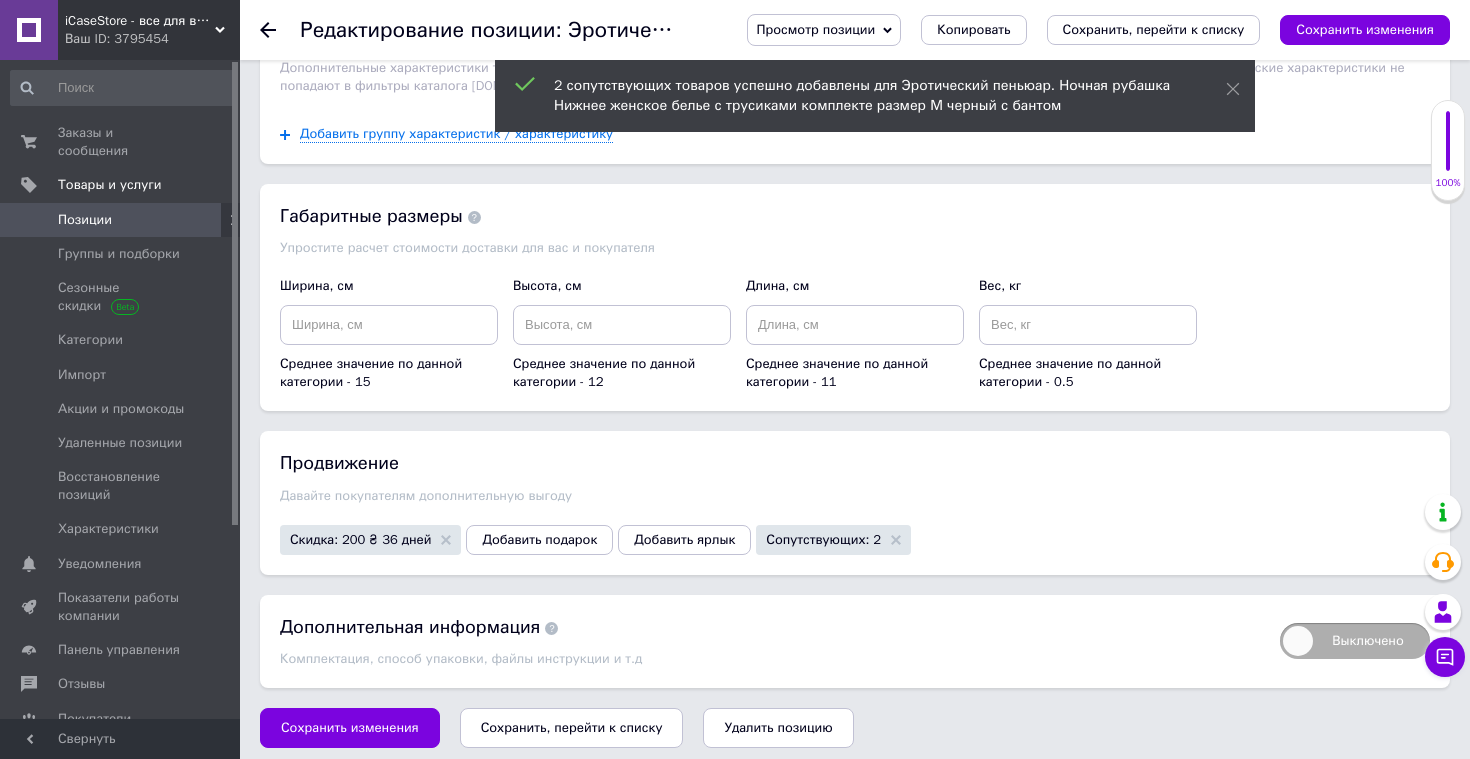 click on "Просмотр позиции Сохранить и посмотреть на сайте Сохранить и посмотреть на портале Копировать Сохранить, перейти к списку Сохранить изменения" at bounding box center [1078, 30] 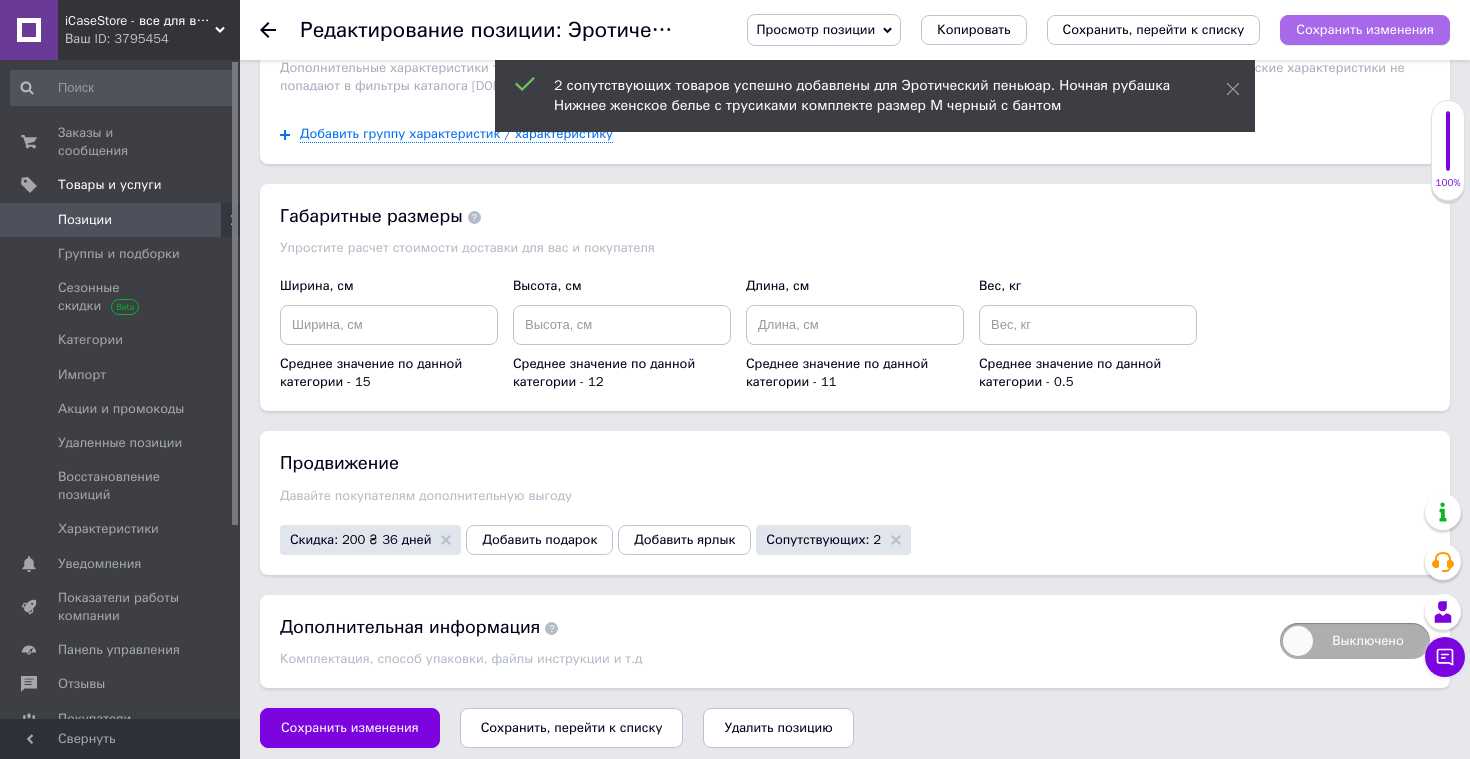click on "Сохранить изменения" at bounding box center (1365, 30) 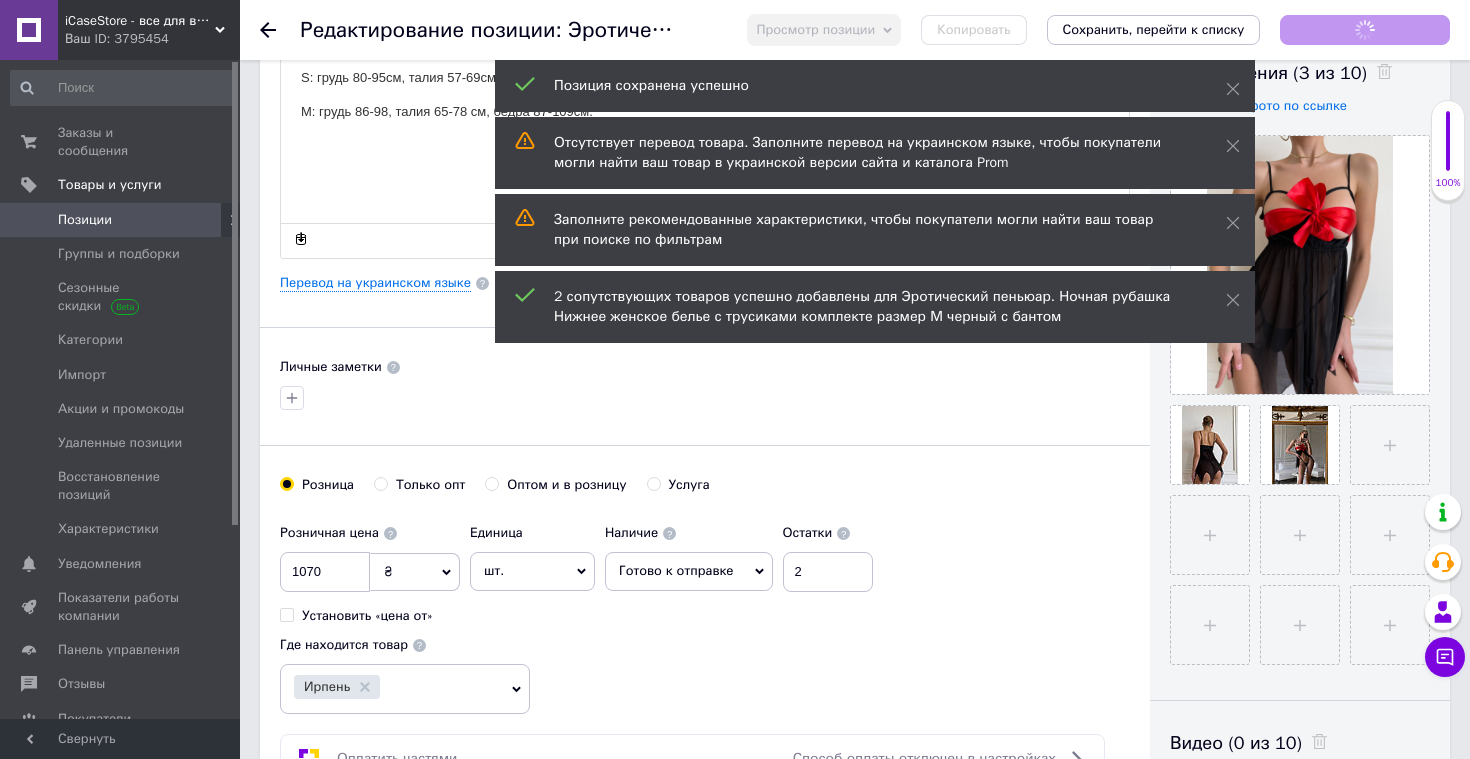 scroll, scrollTop: 0, scrollLeft: 0, axis: both 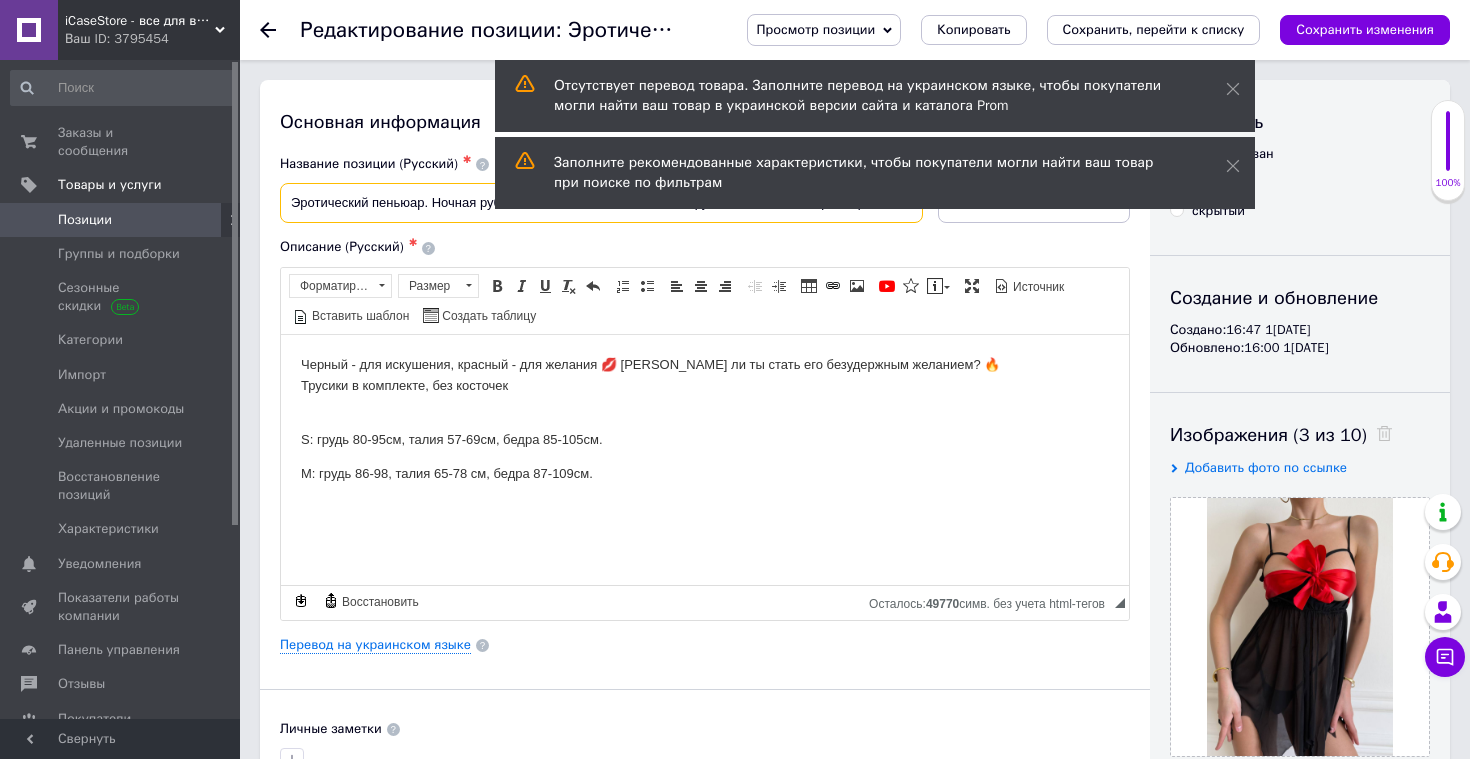 click on "Эротический пеньюар. Ночная рубашка Нижнее женское белье с трусиками комплекте размер М черный с бантом" at bounding box center [601, 203] 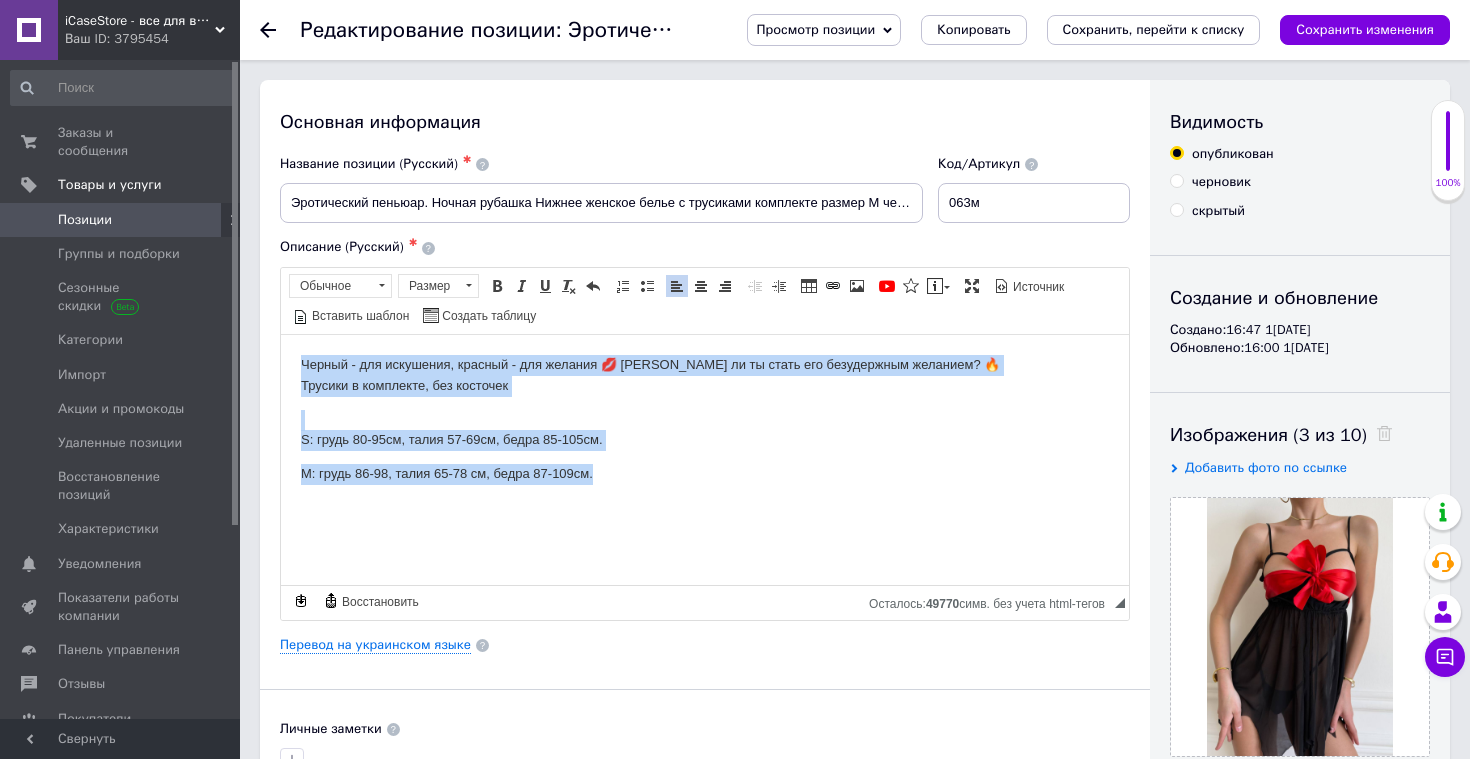 drag, startPoint x: 299, startPoint y: 357, endPoint x: 627, endPoint y: 473, distance: 347.90802 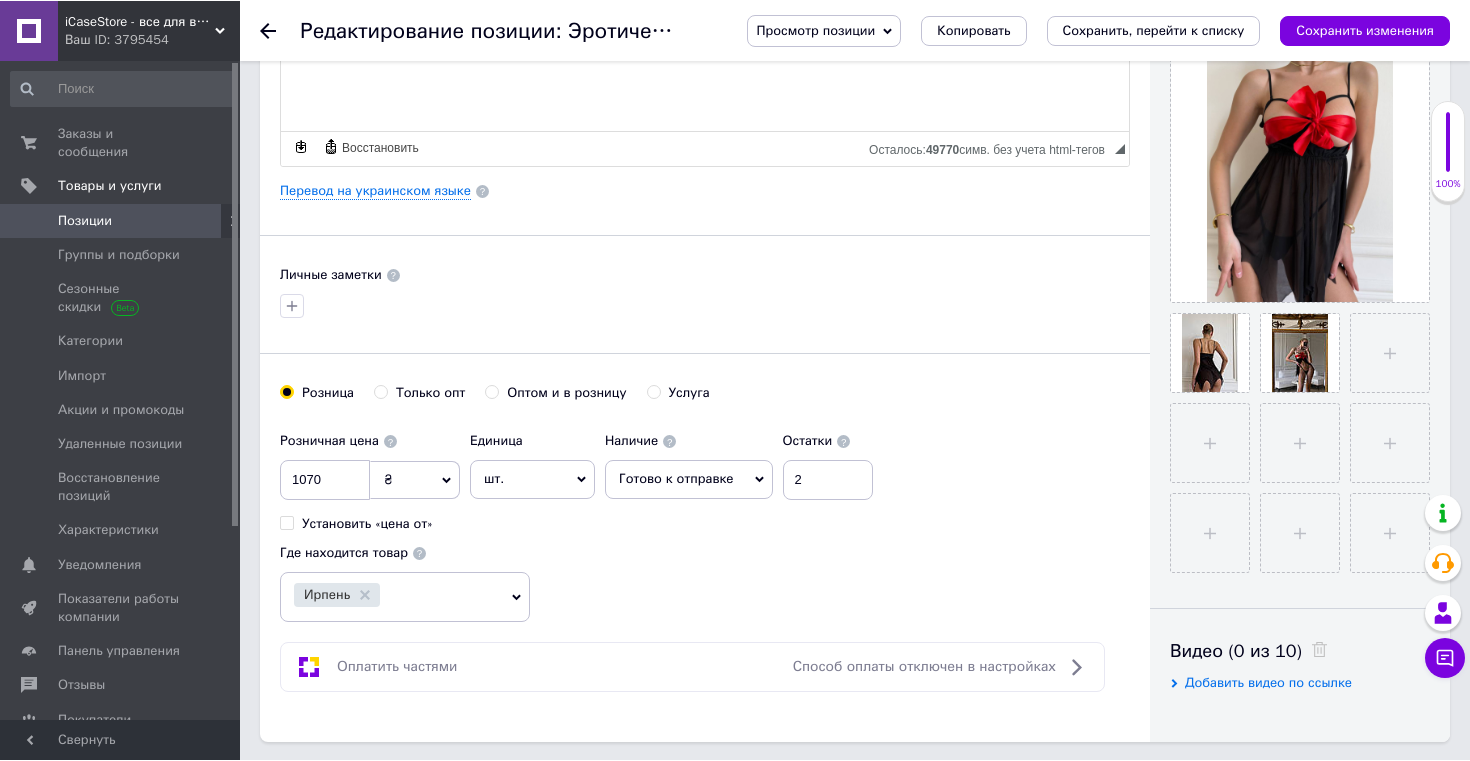 scroll, scrollTop: 462, scrollLeft: 0, axis: vertical 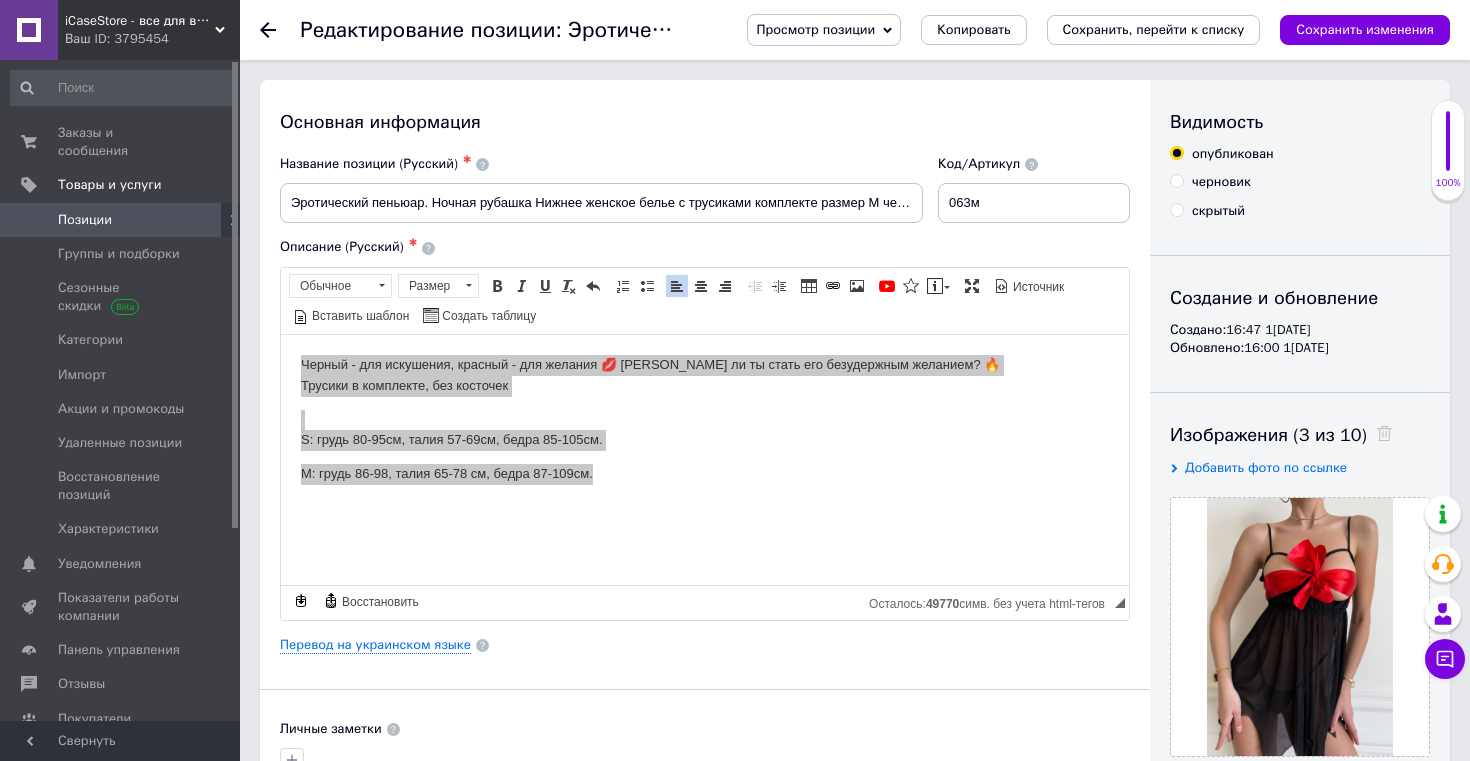 click 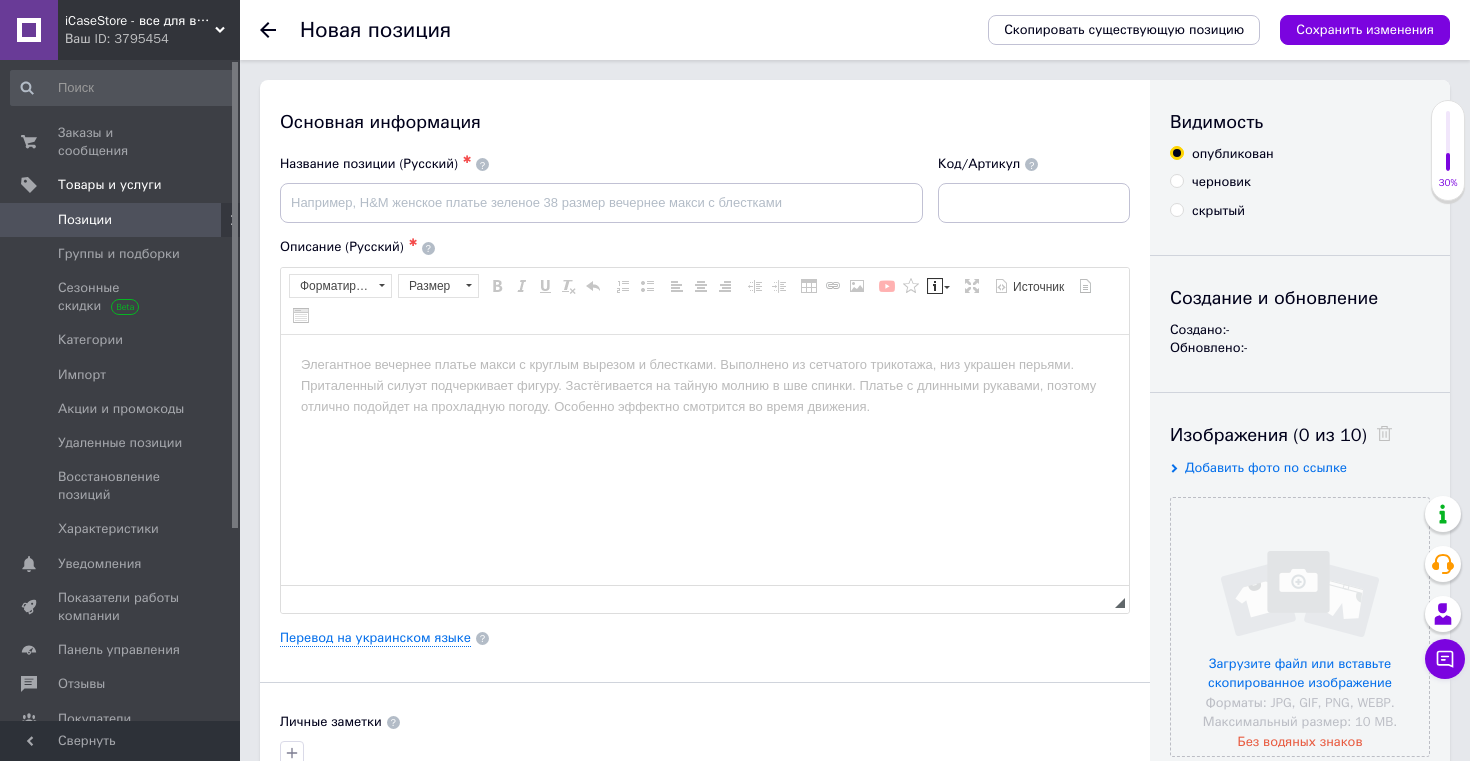 scroll, scrollTop: 0, scrollLeft: 0, axis: both 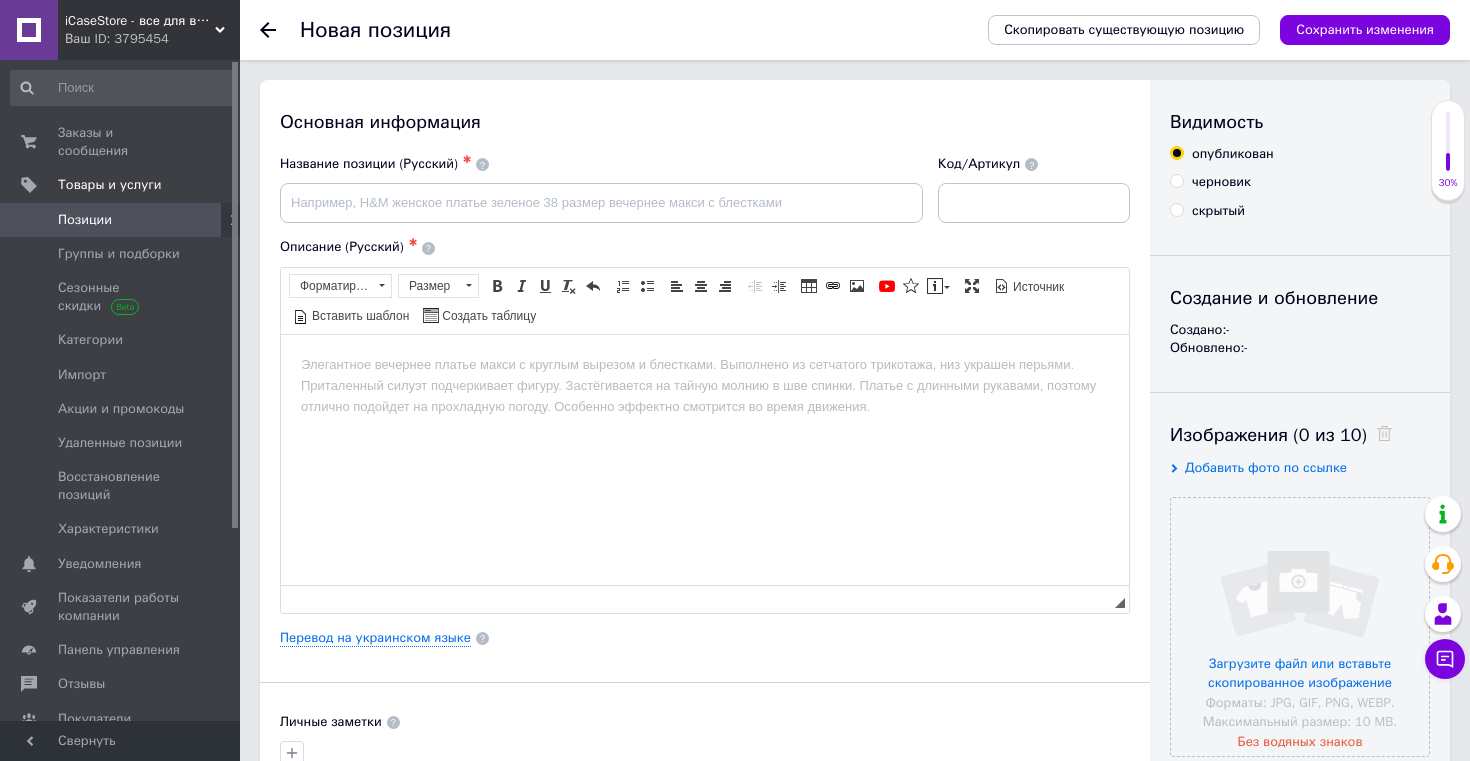 click 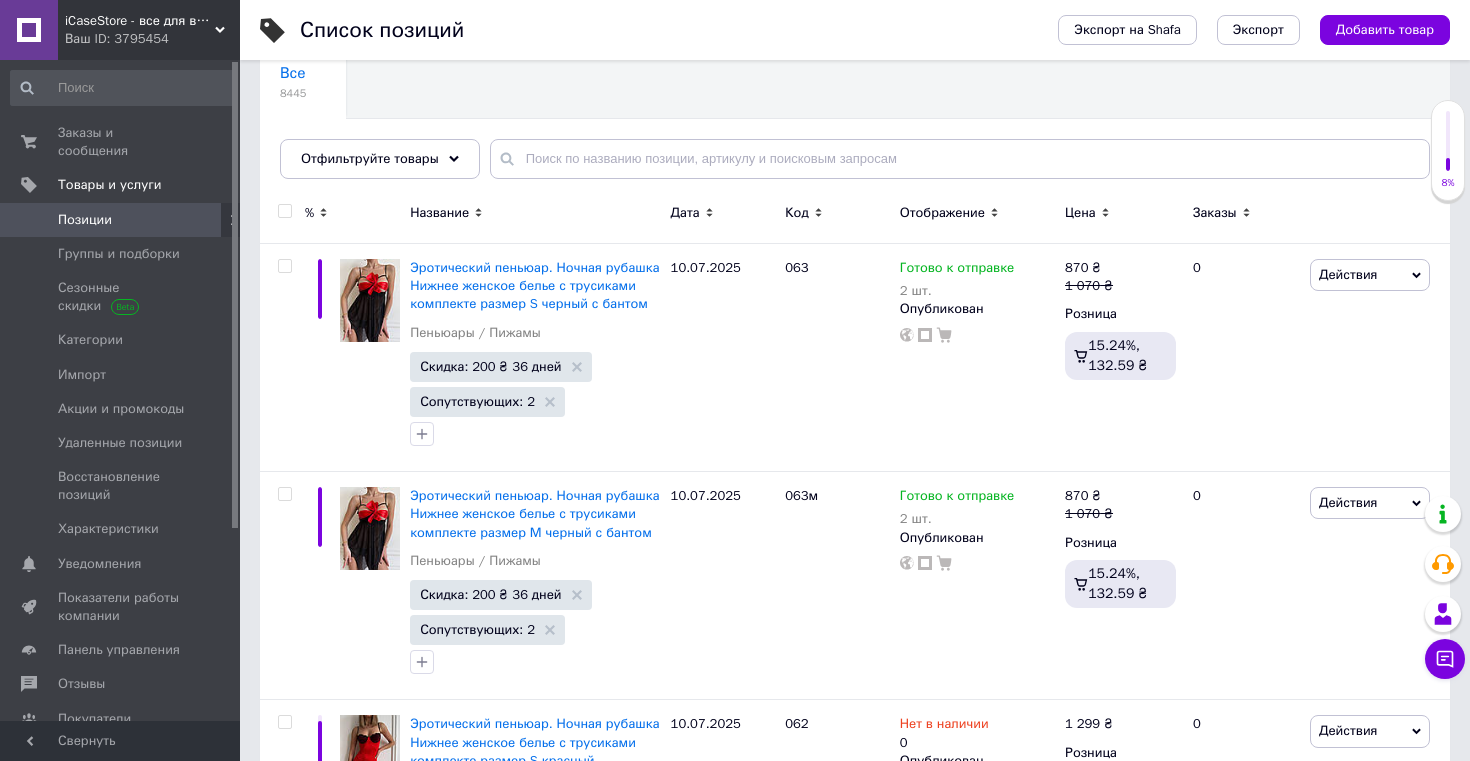 scroll, scrollTop: 0, scrollLeft: 0, axis: both 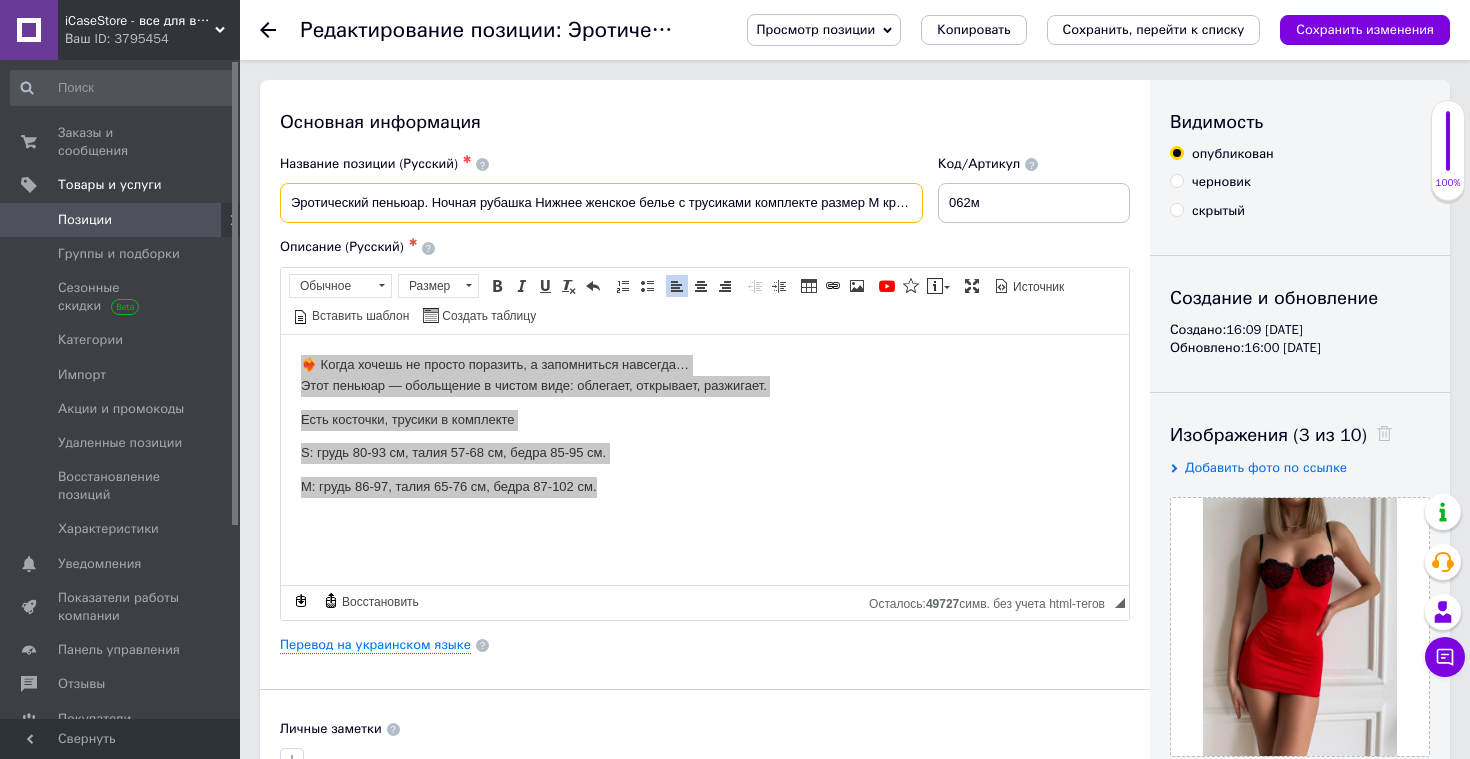 click on "Эротический пеньюар. Ночная рубашка Нижнее женское белье с трусиками комплекте размер М красный" at bounding box center [601, 203] 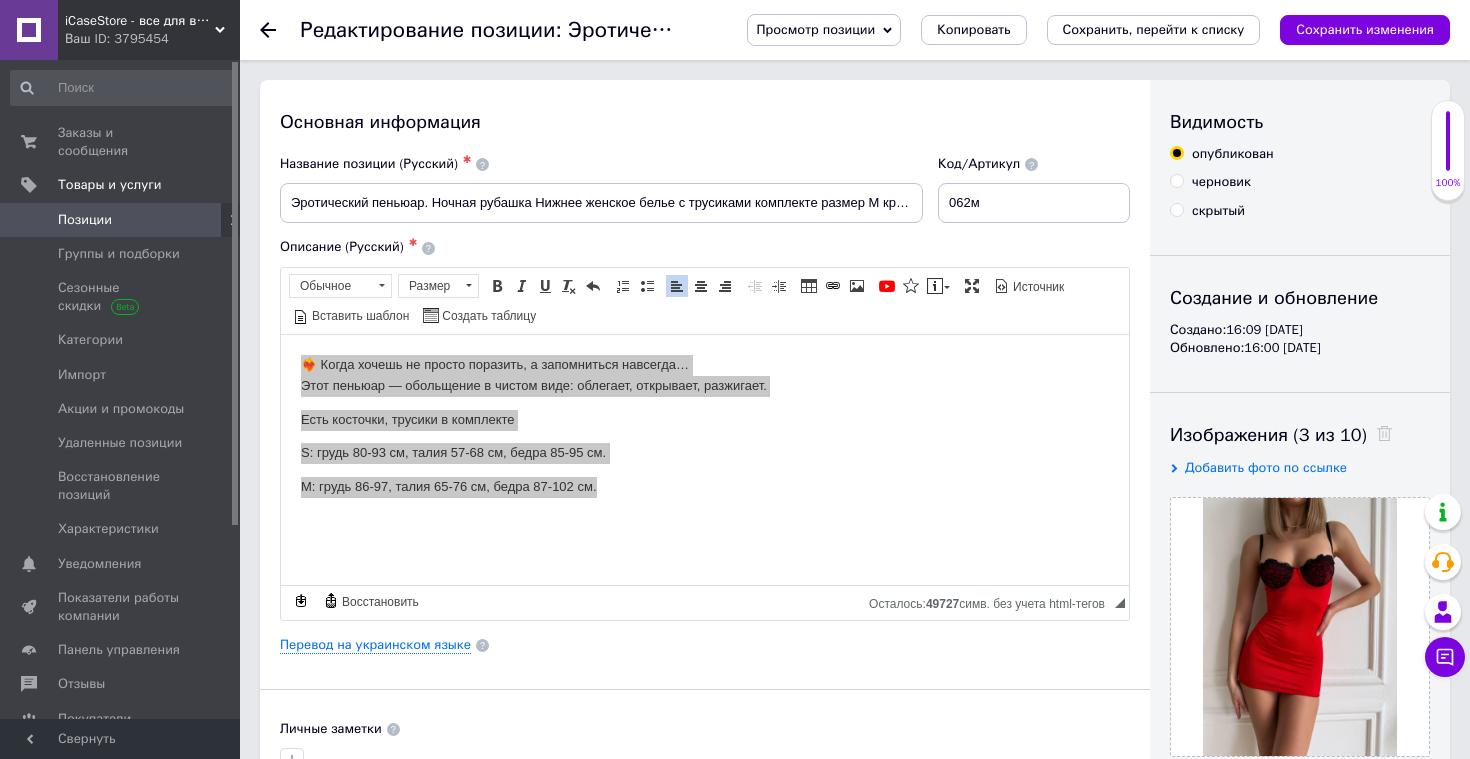 click 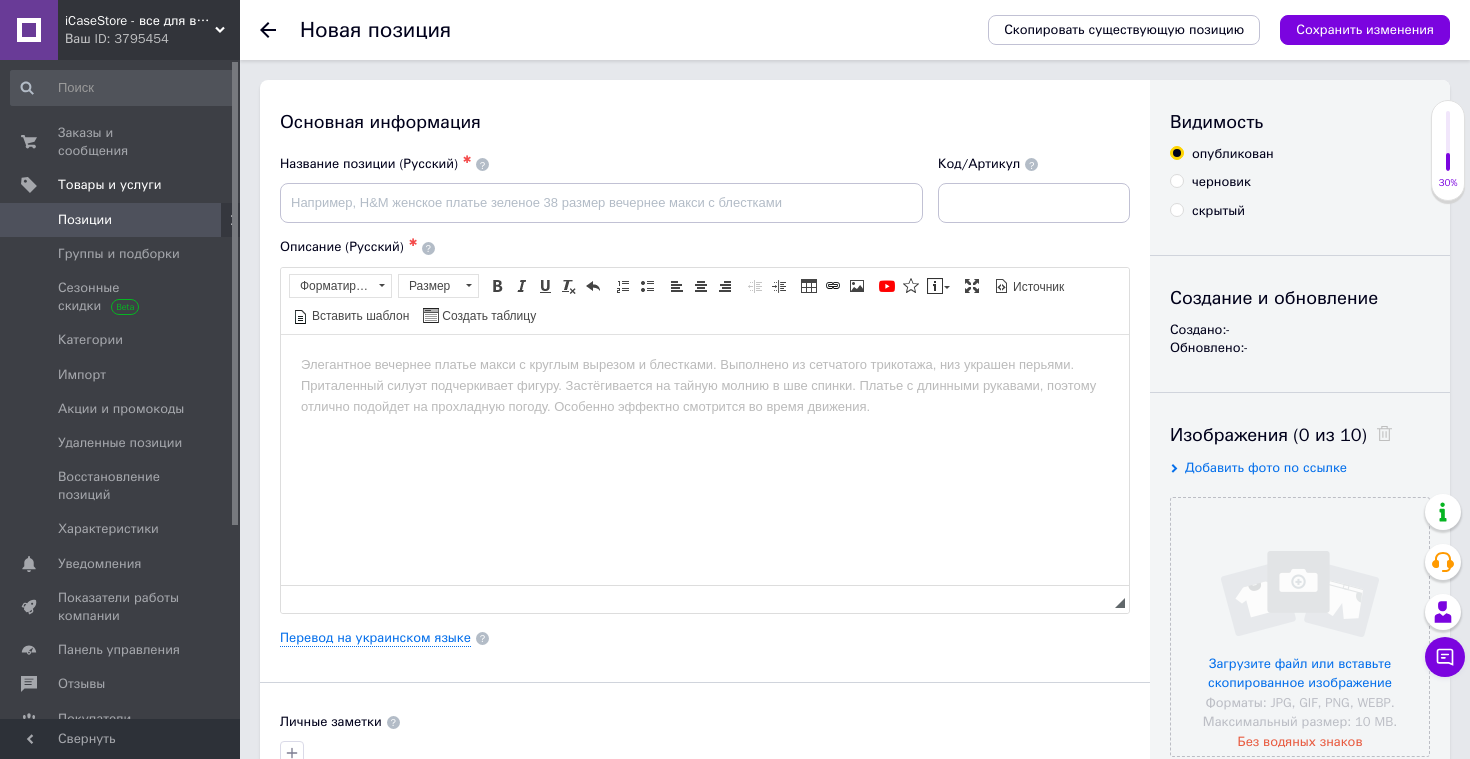 scroll, scrollTop: 0, scrollLeft: 0, axis: both 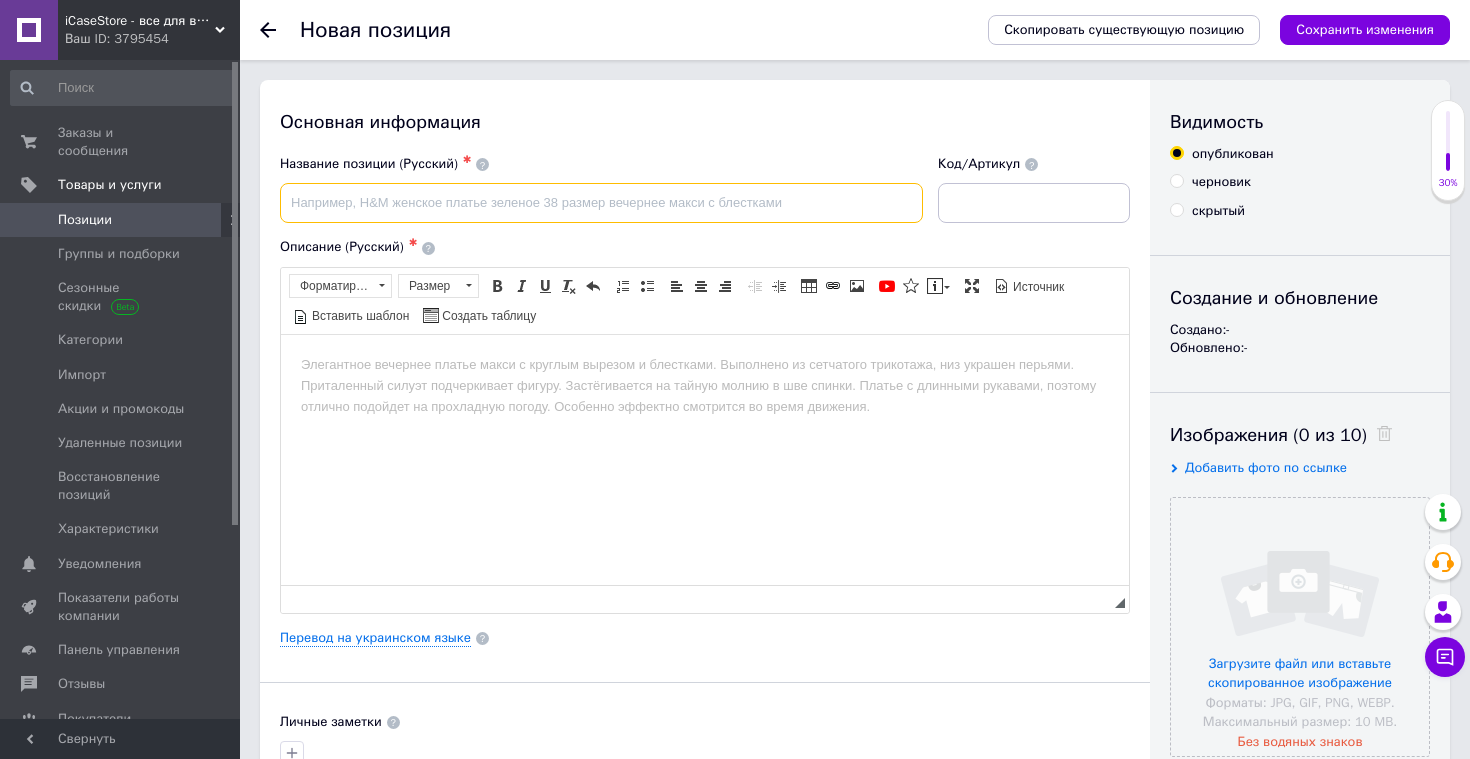 click at bounding box center (601, 203) 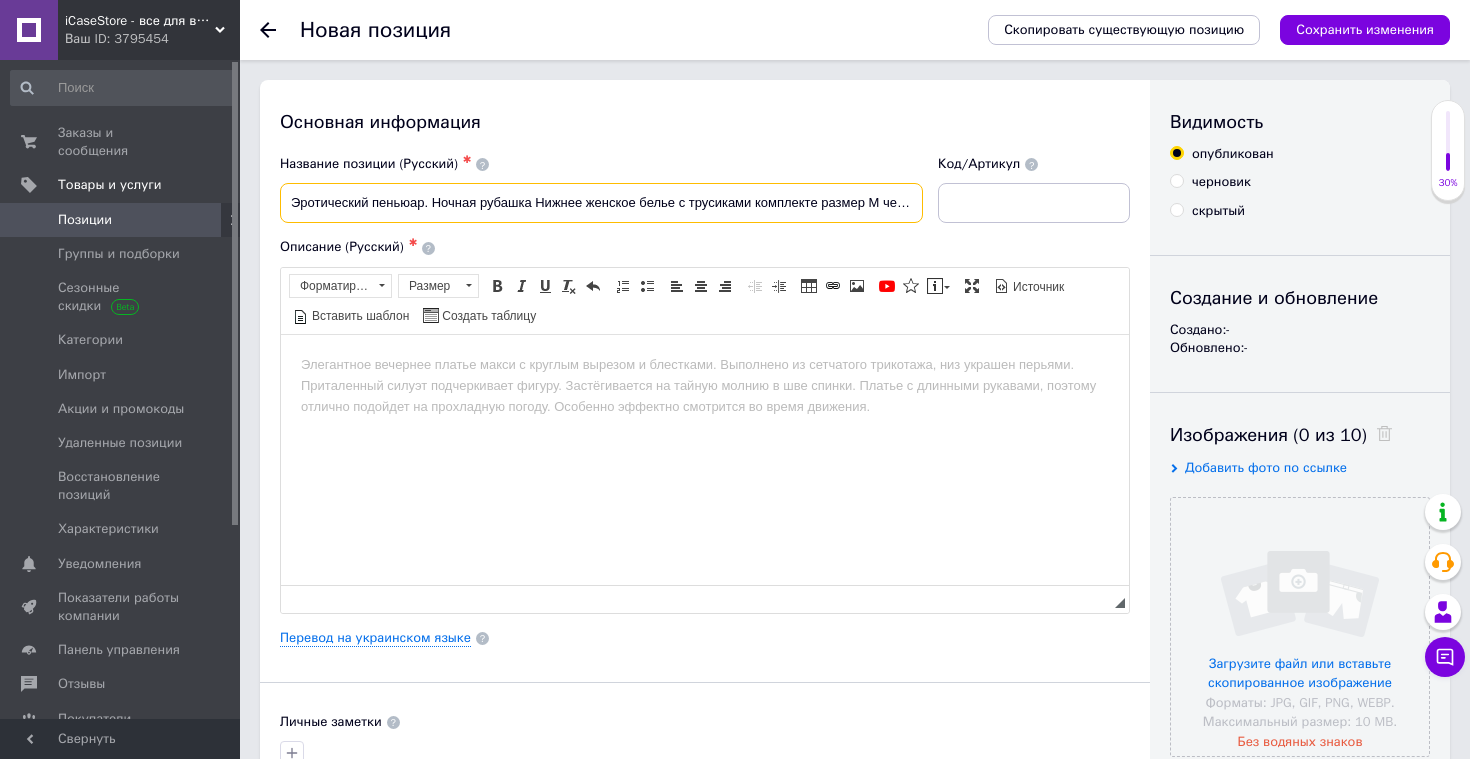 scroll, scrollTop: 0, scrollLeft: 42, axis: horizontal 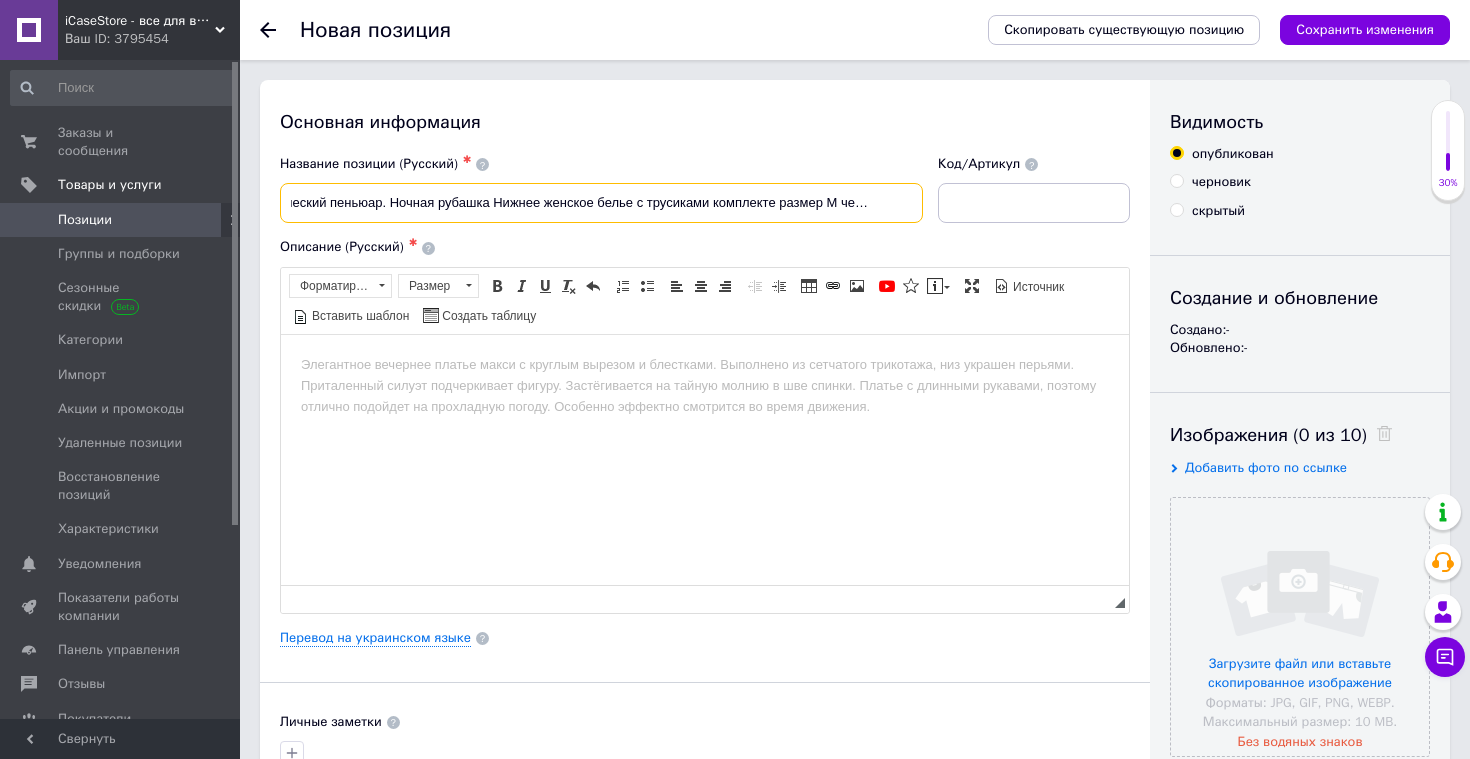 click on "Эротический пеньюар. Ночная рубашка Нижнее женское белье с трусиками комплекте размер М черный с бантом" at bounding box center (601, 203) 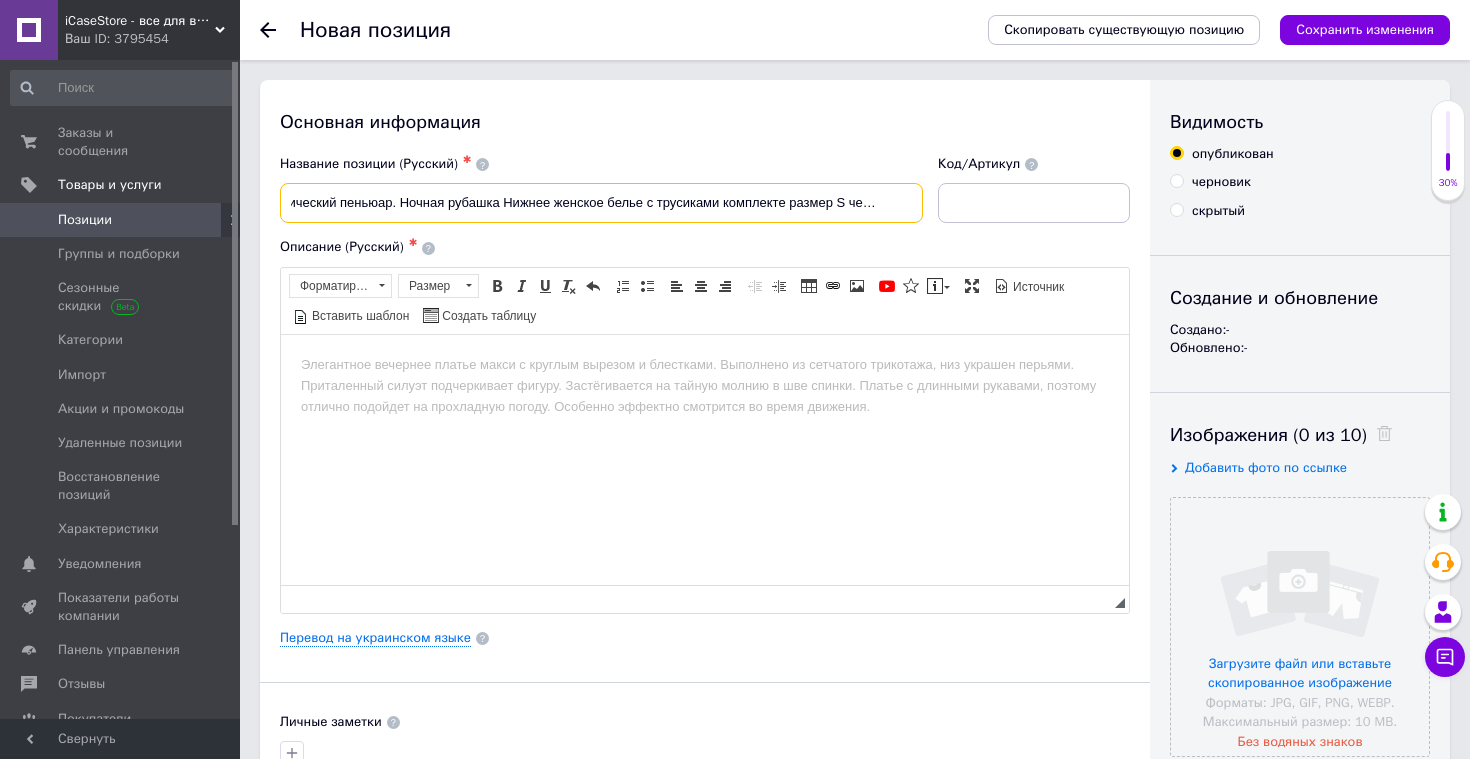 type on "Эротический пеньюар. Ночная рубашка Нижнее женское белье с трусиками комплекте размер S черный с бантом" 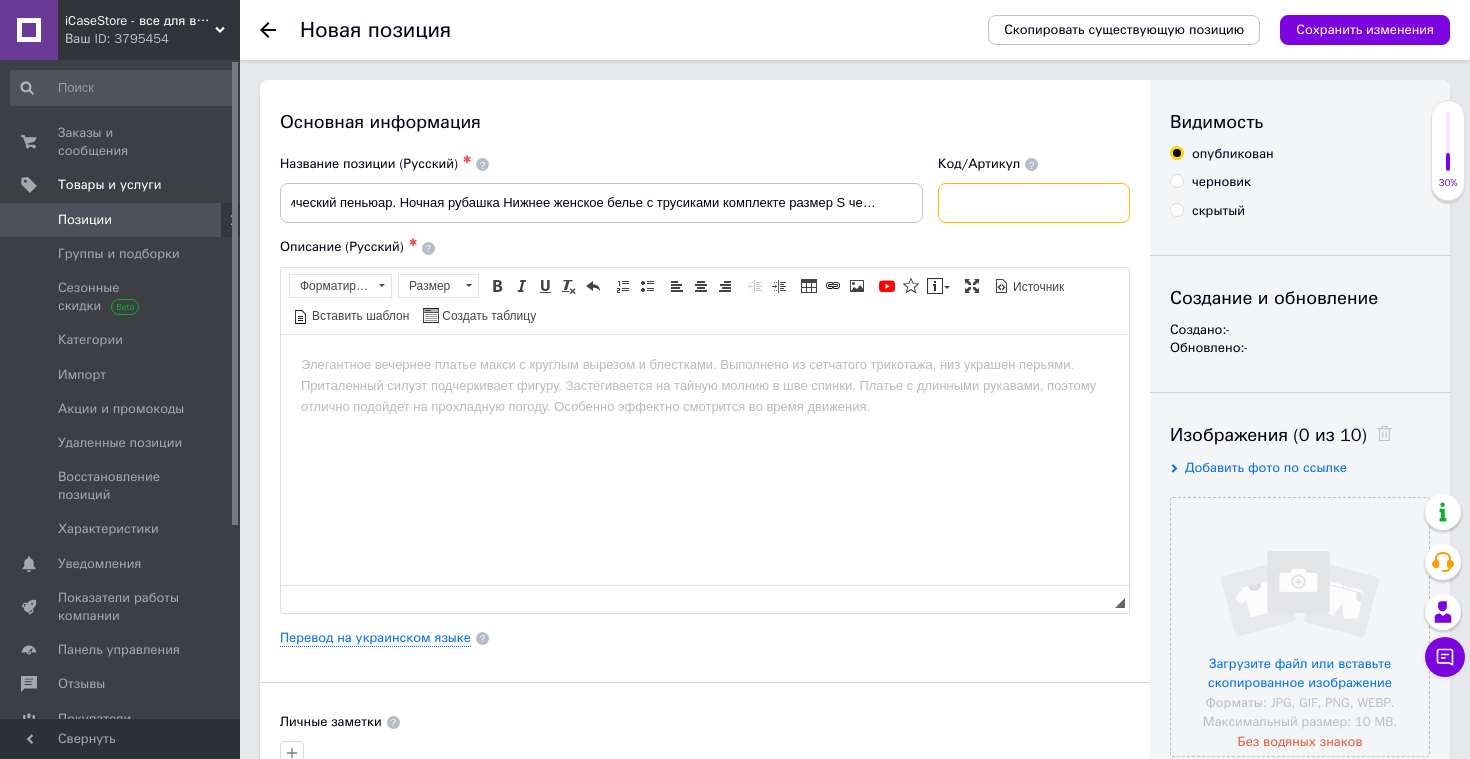 click at bounding box center [1034, 203] 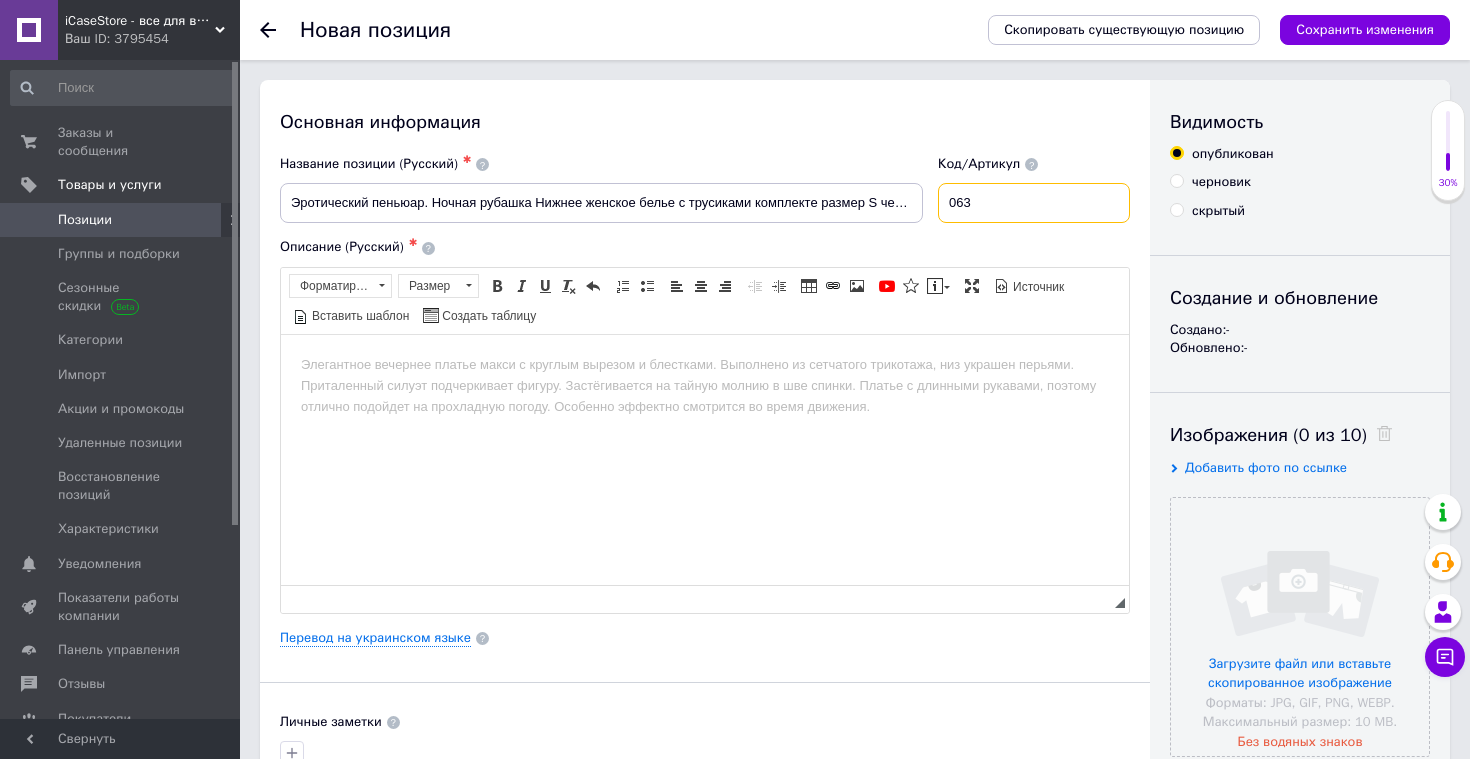 type on "063" 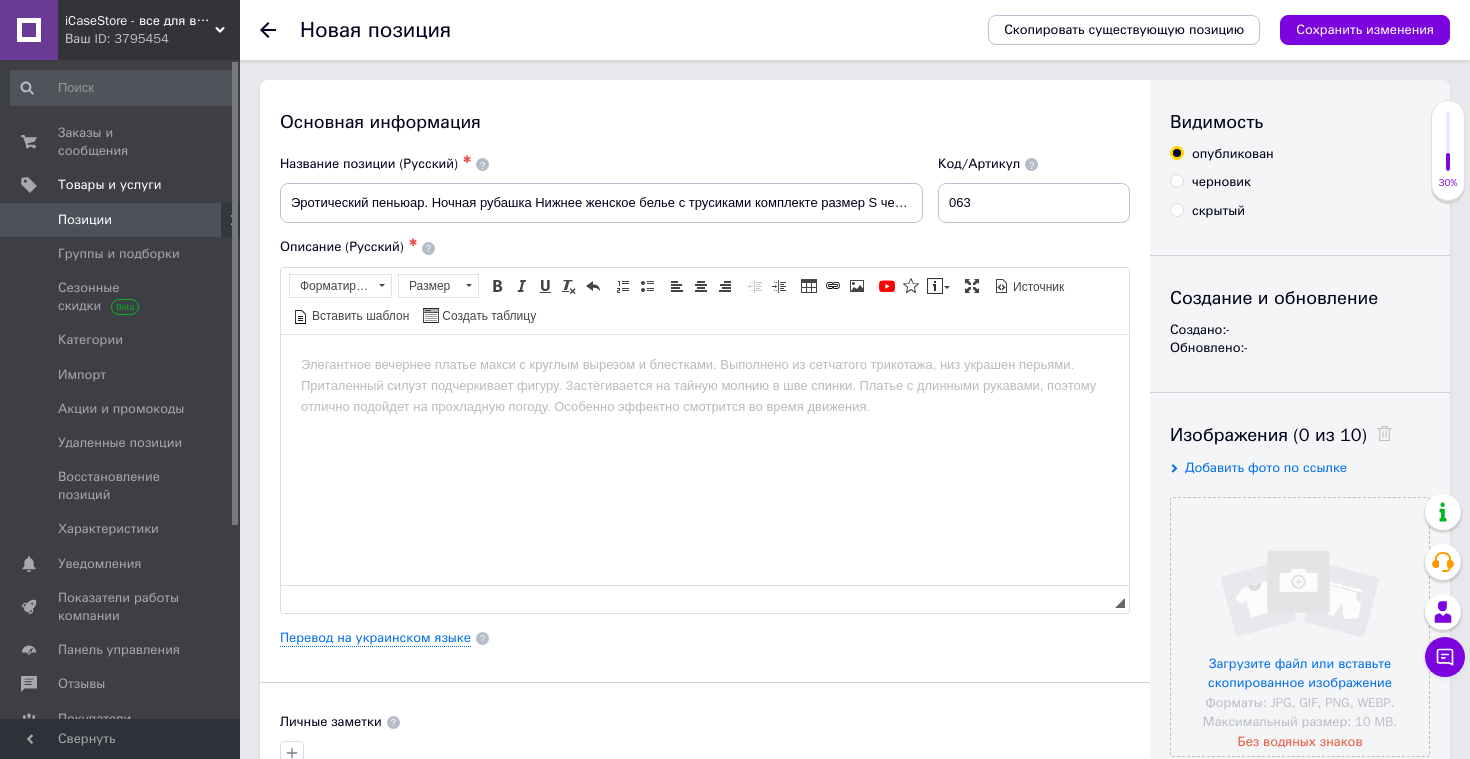 click at bounding box center [705, 364] 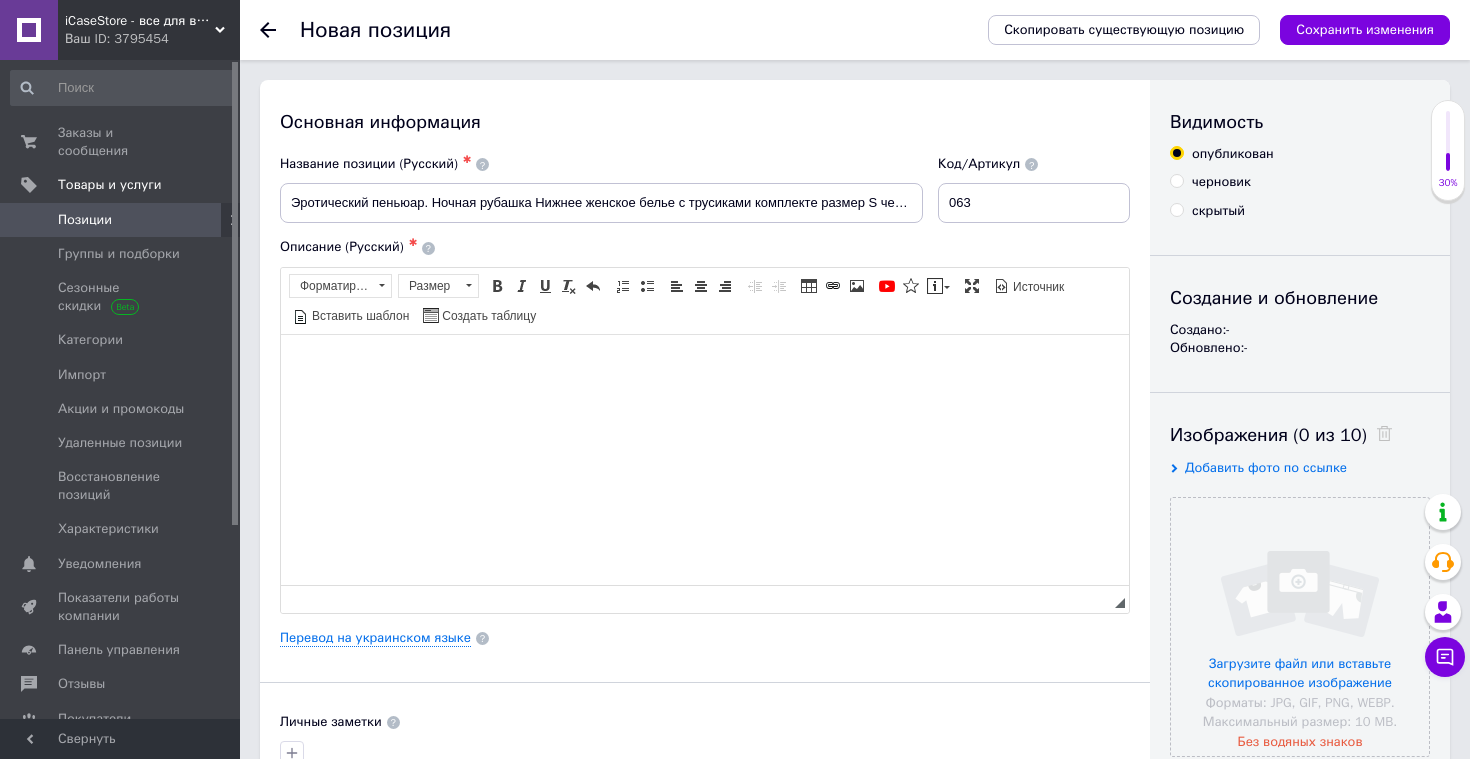 click at bounding box center (705, 364) 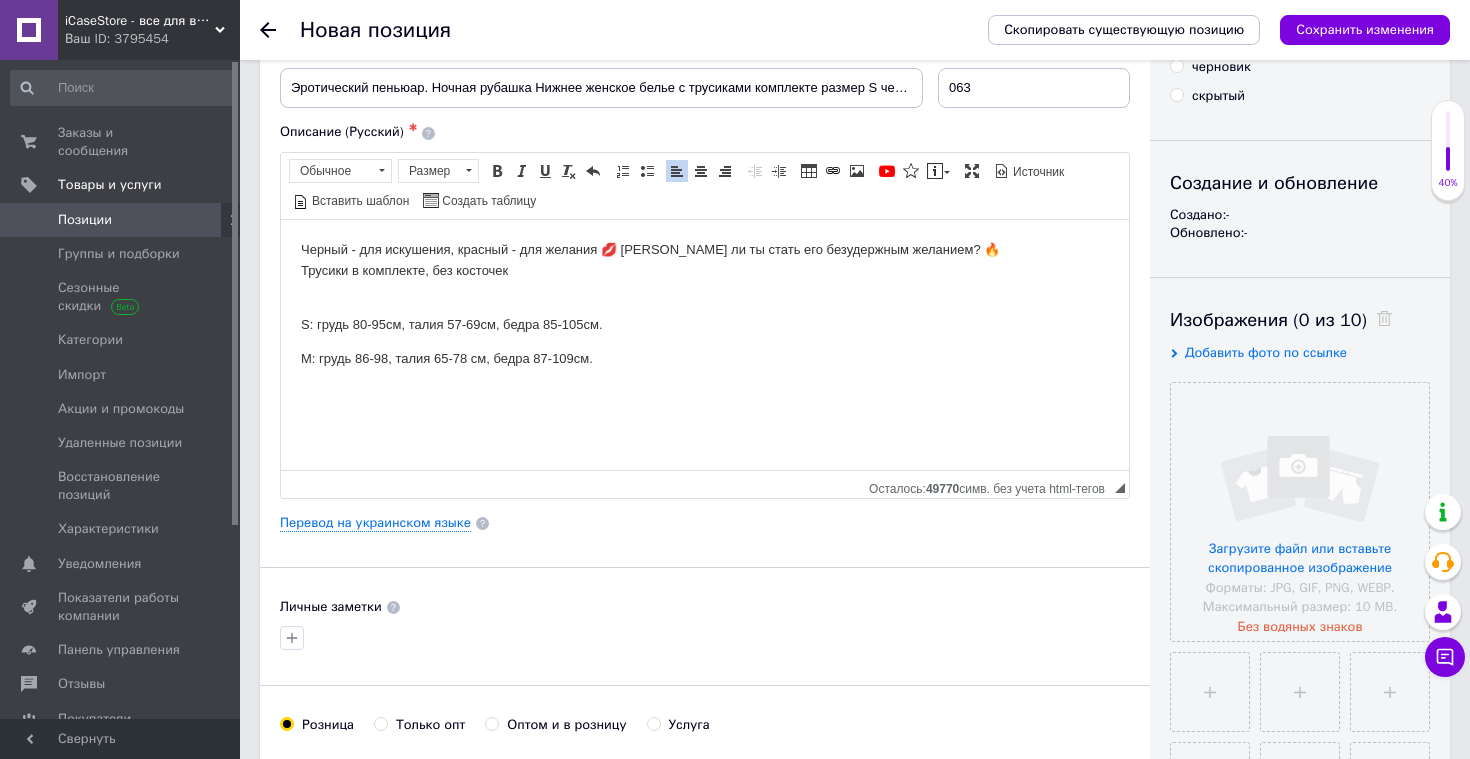 scroll, scrollTop: 271, scrollLeft: 0, axis: vertical 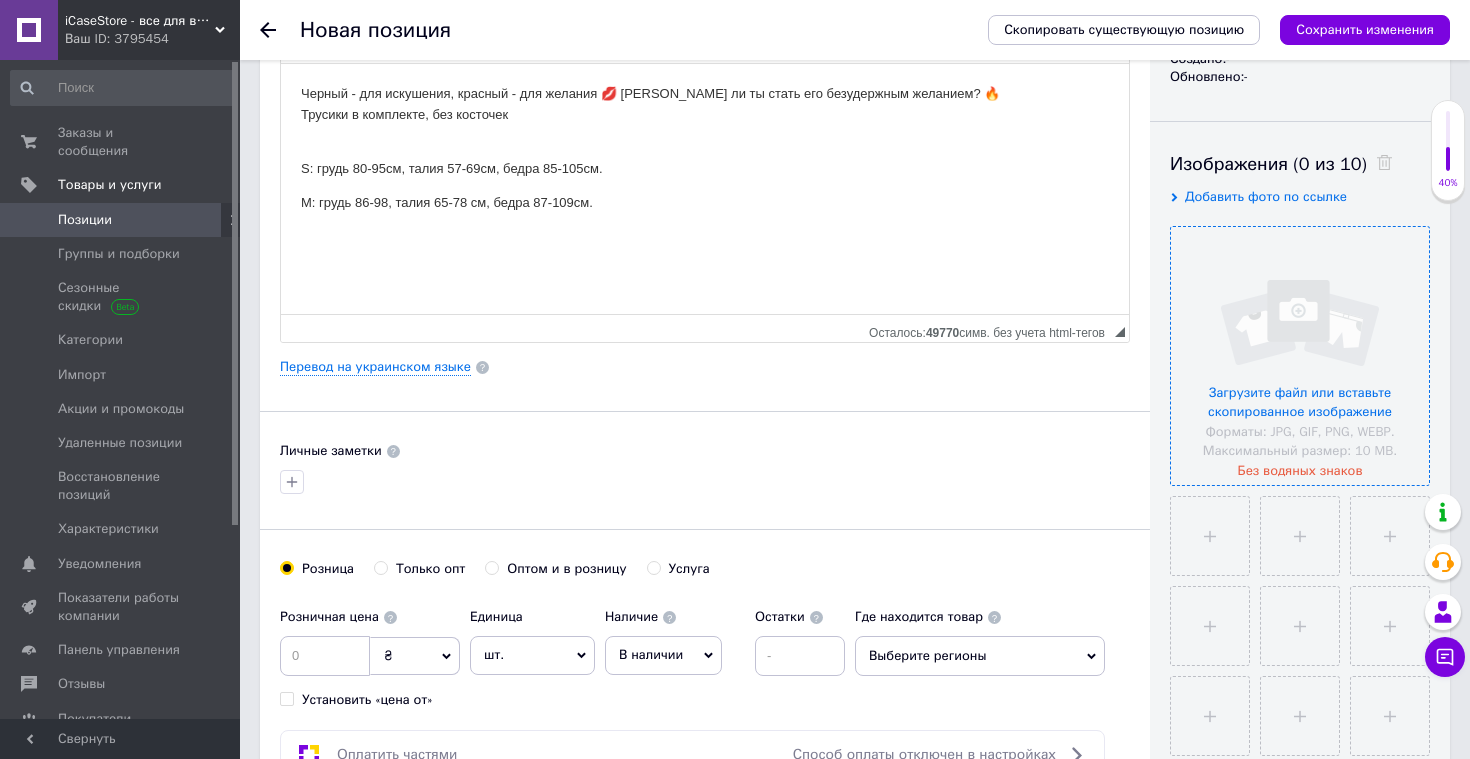 click at bounding box center (1300, 356) 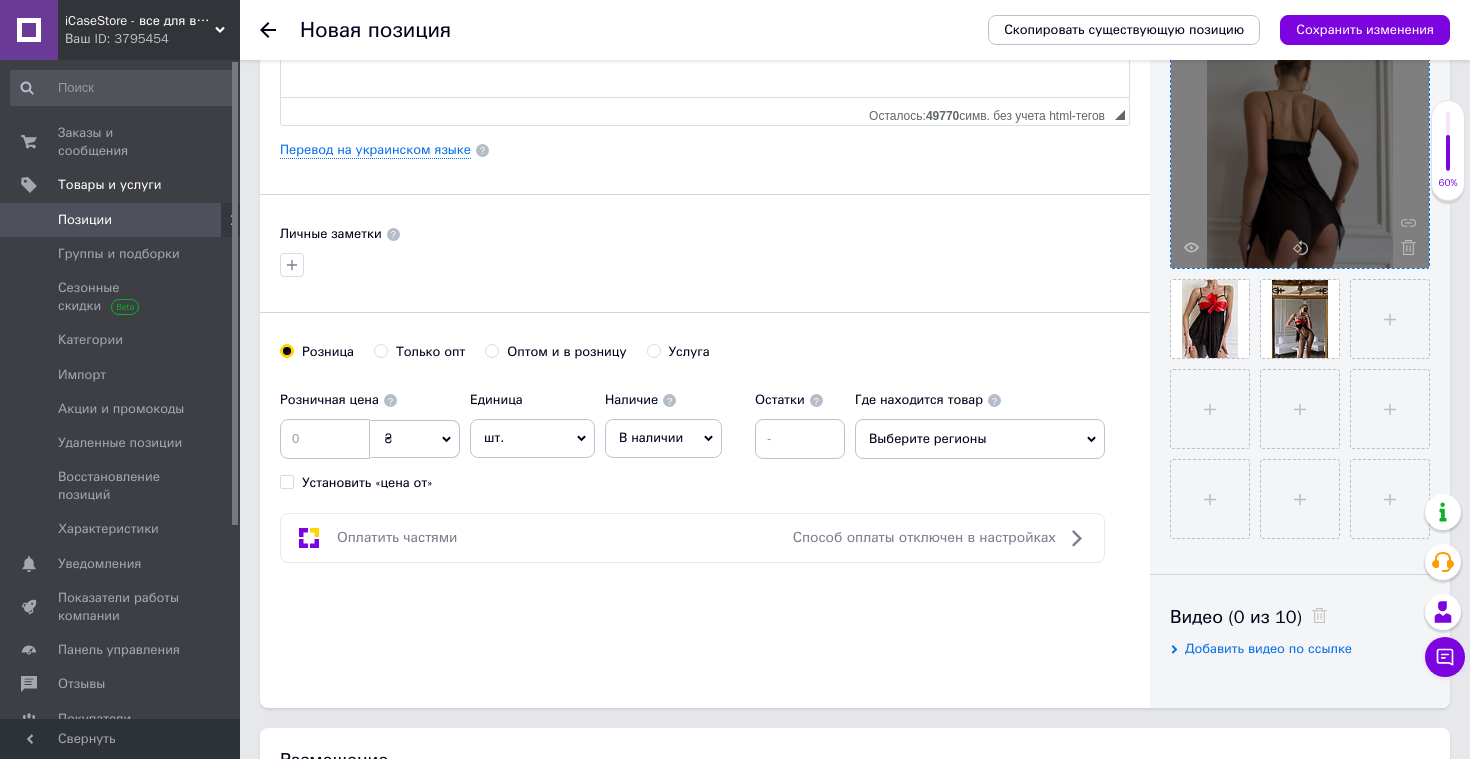 scroll, scrollTop: 697, scrollLeft: 0, axis: vertical 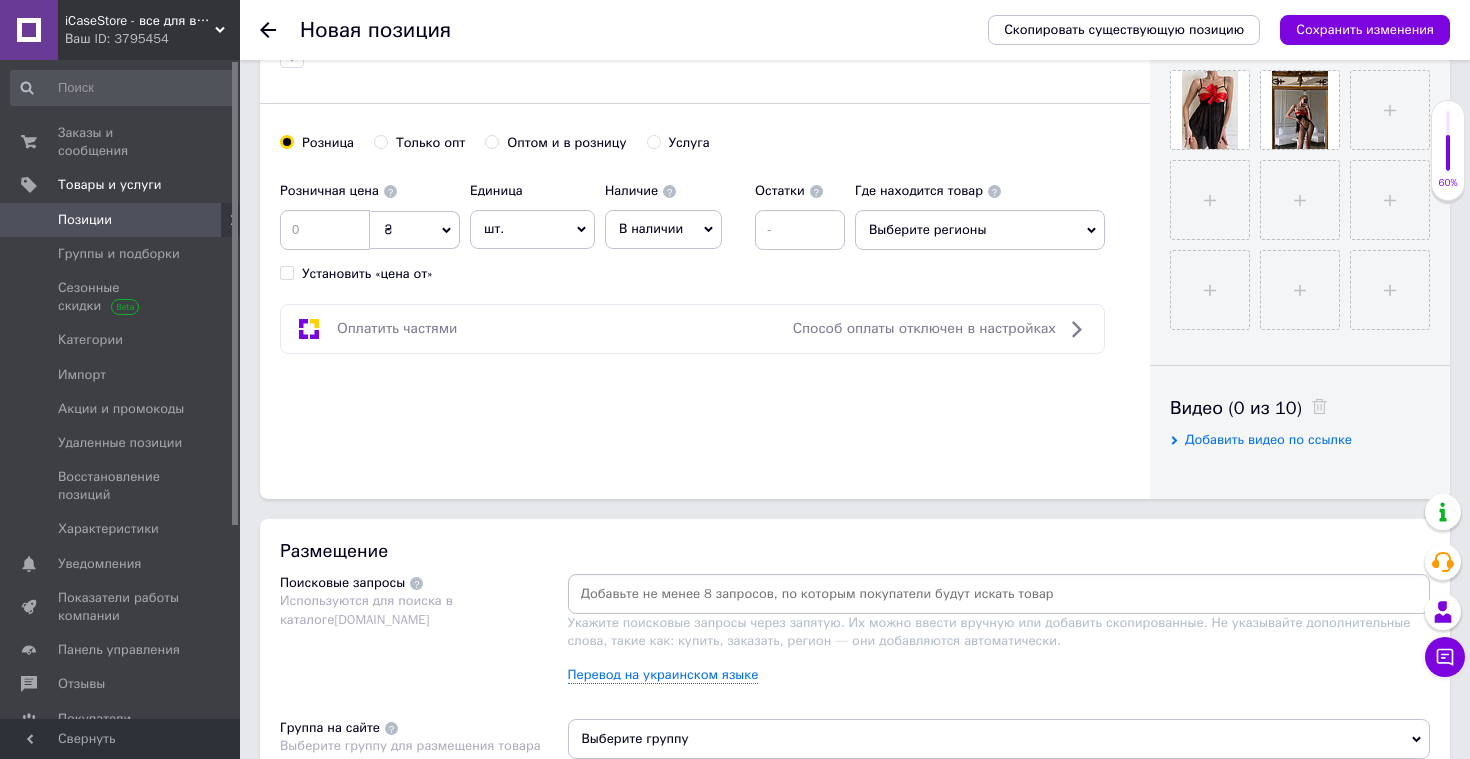 click on "В наличии" at bounding box center (663, 229) 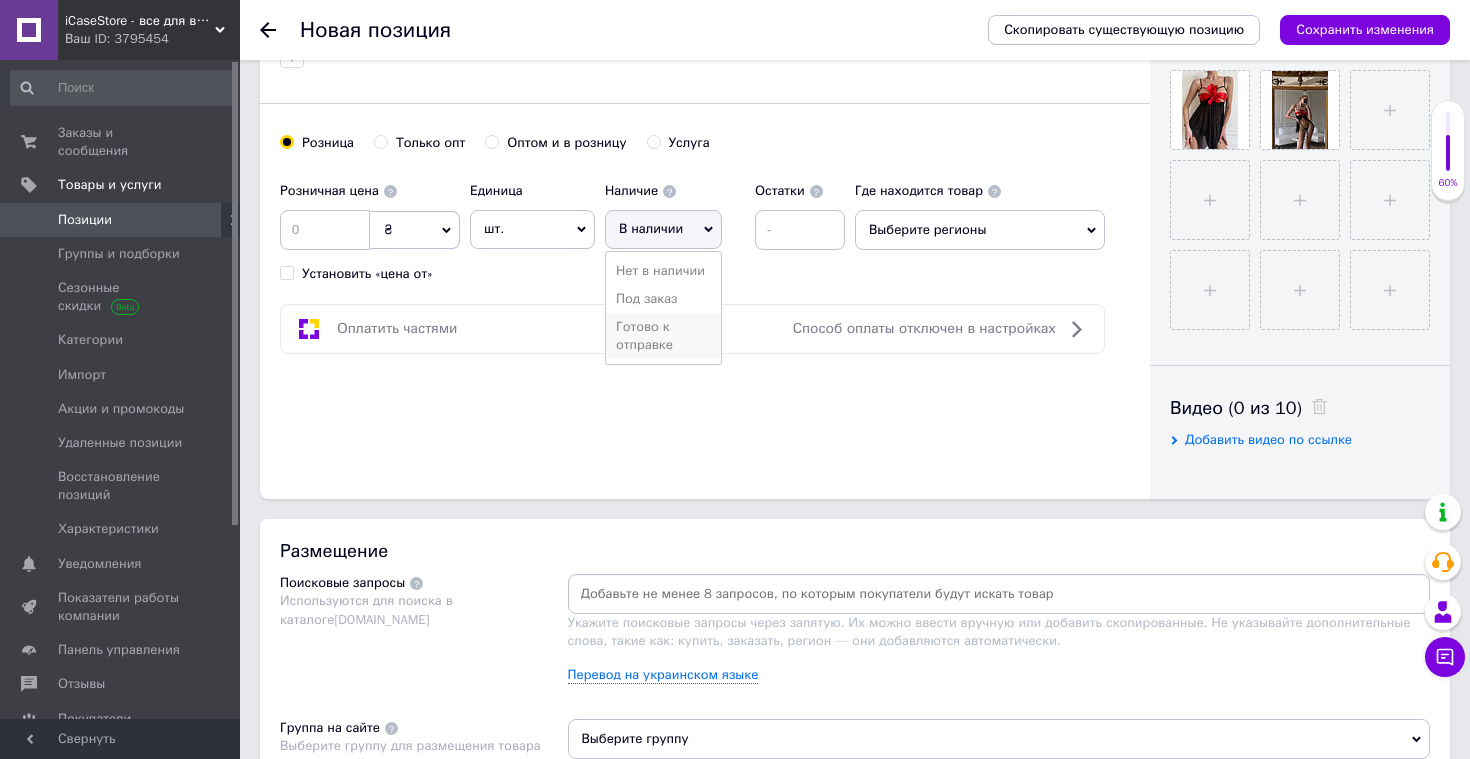 click on "Готово к отправке" at bounding box center [663, 336] 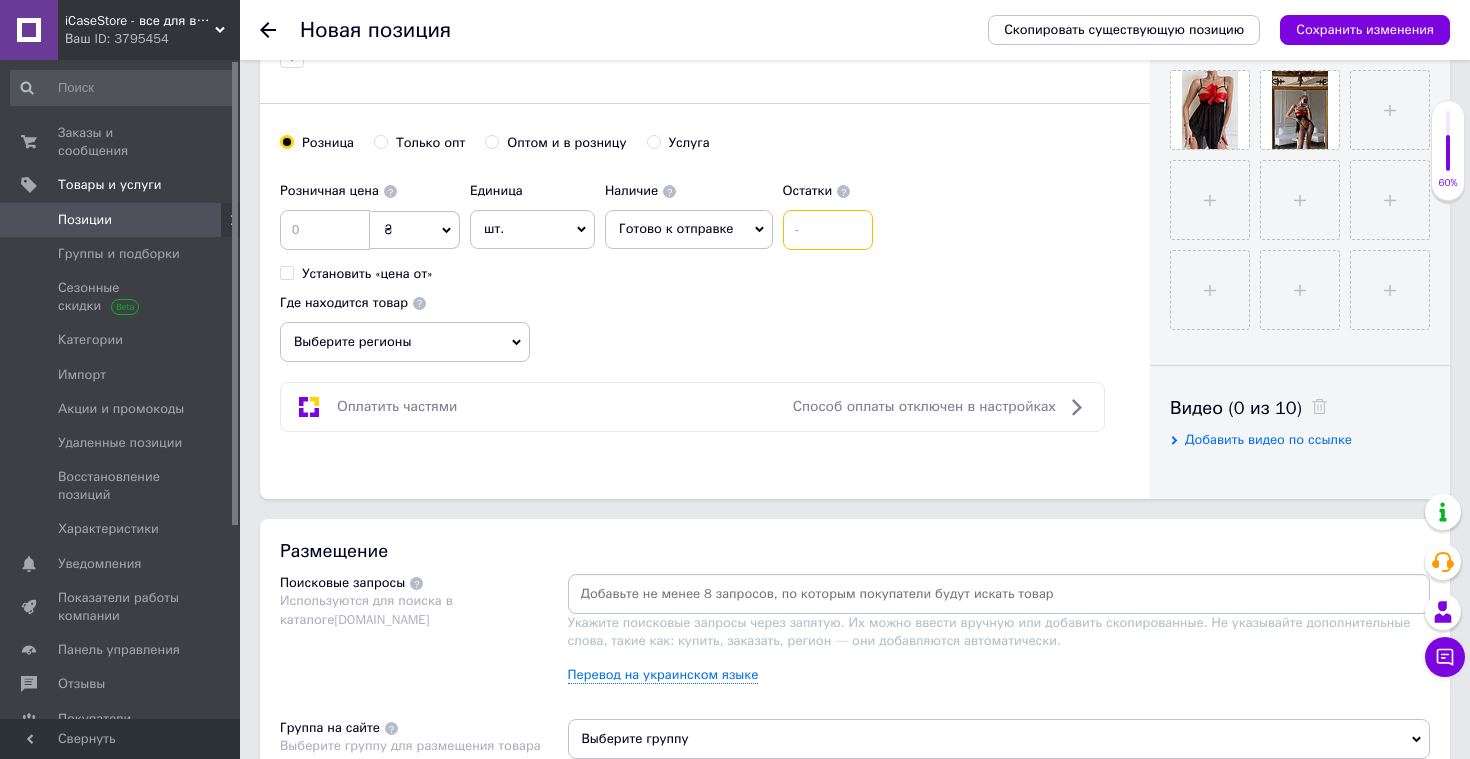 click at bounding box center (828, 230) 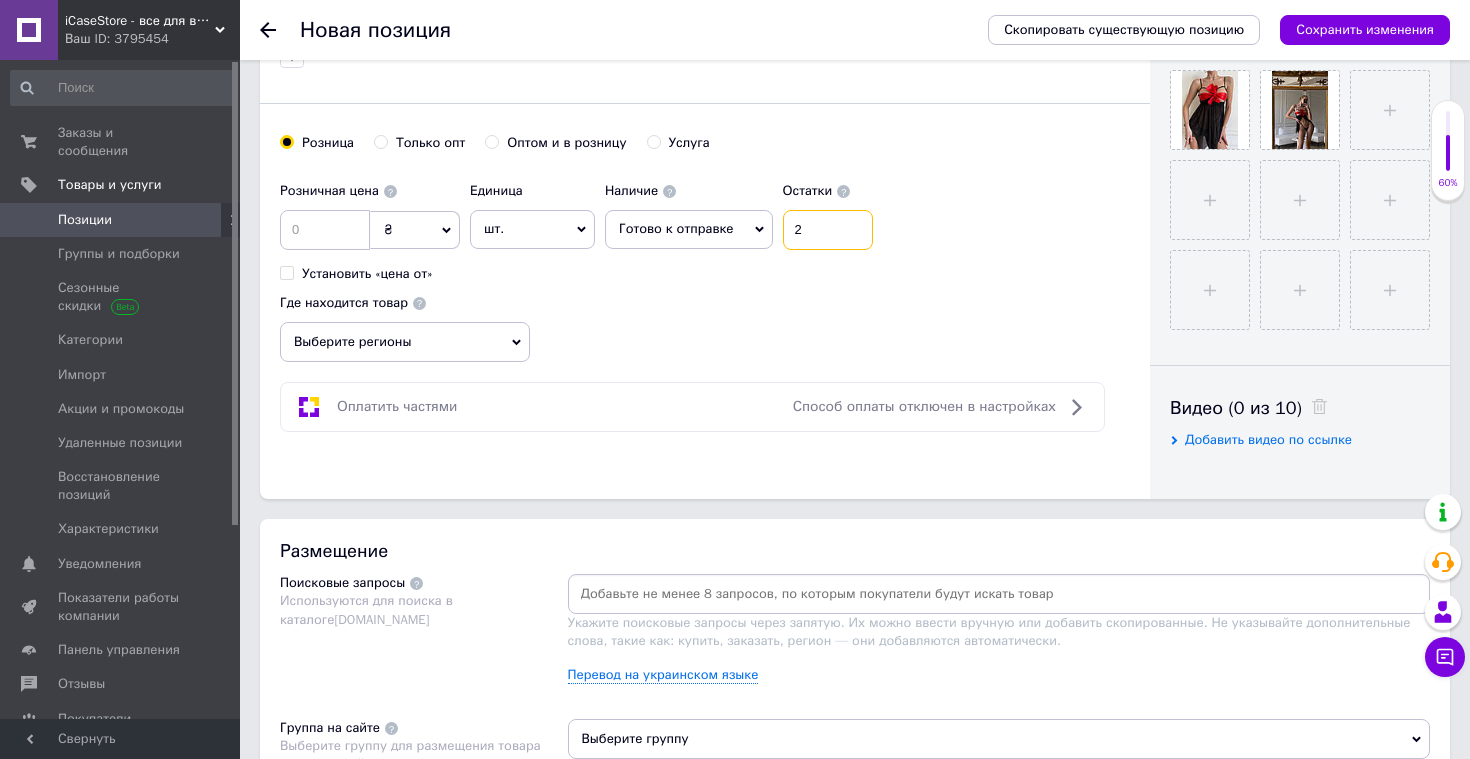 type on "2" 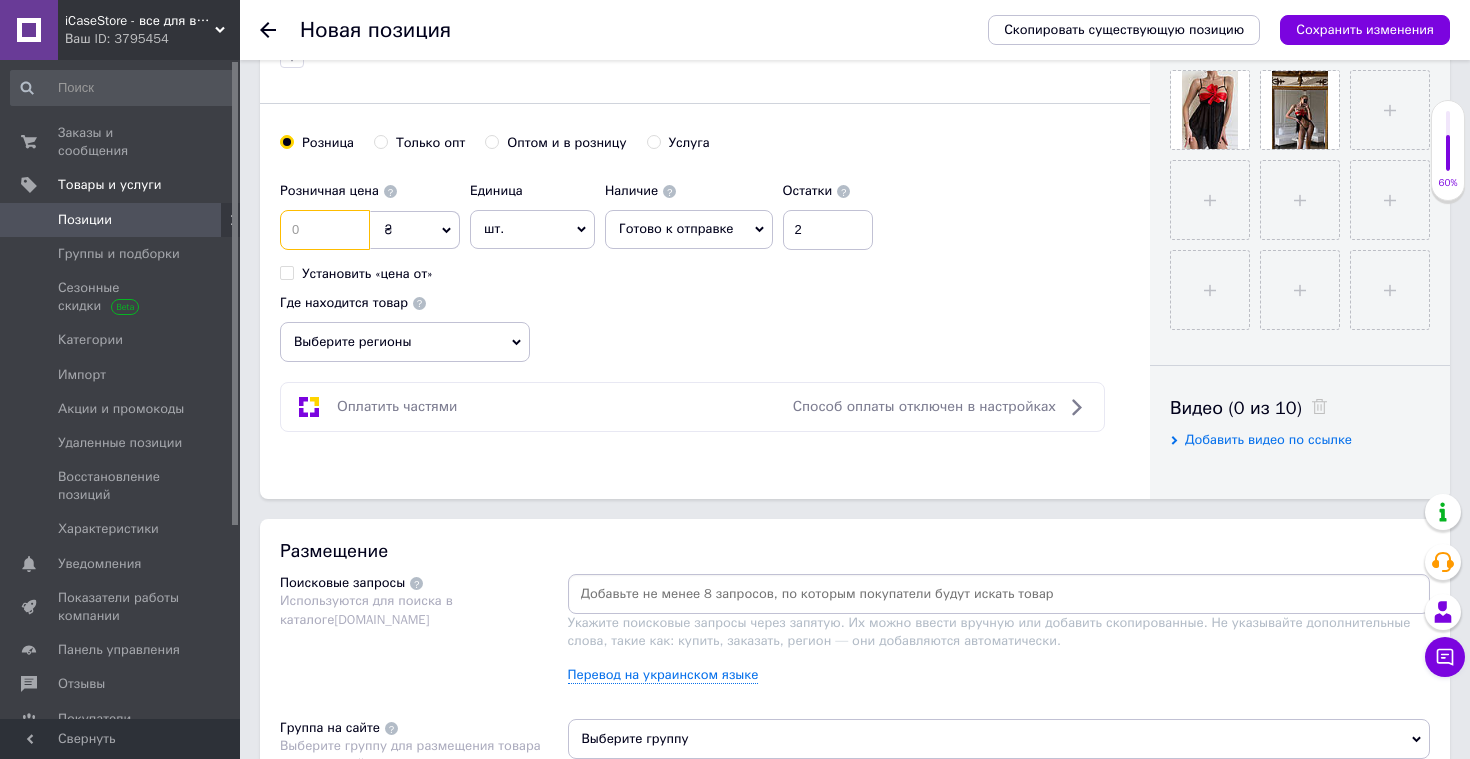click at bounding box center (325, 230) 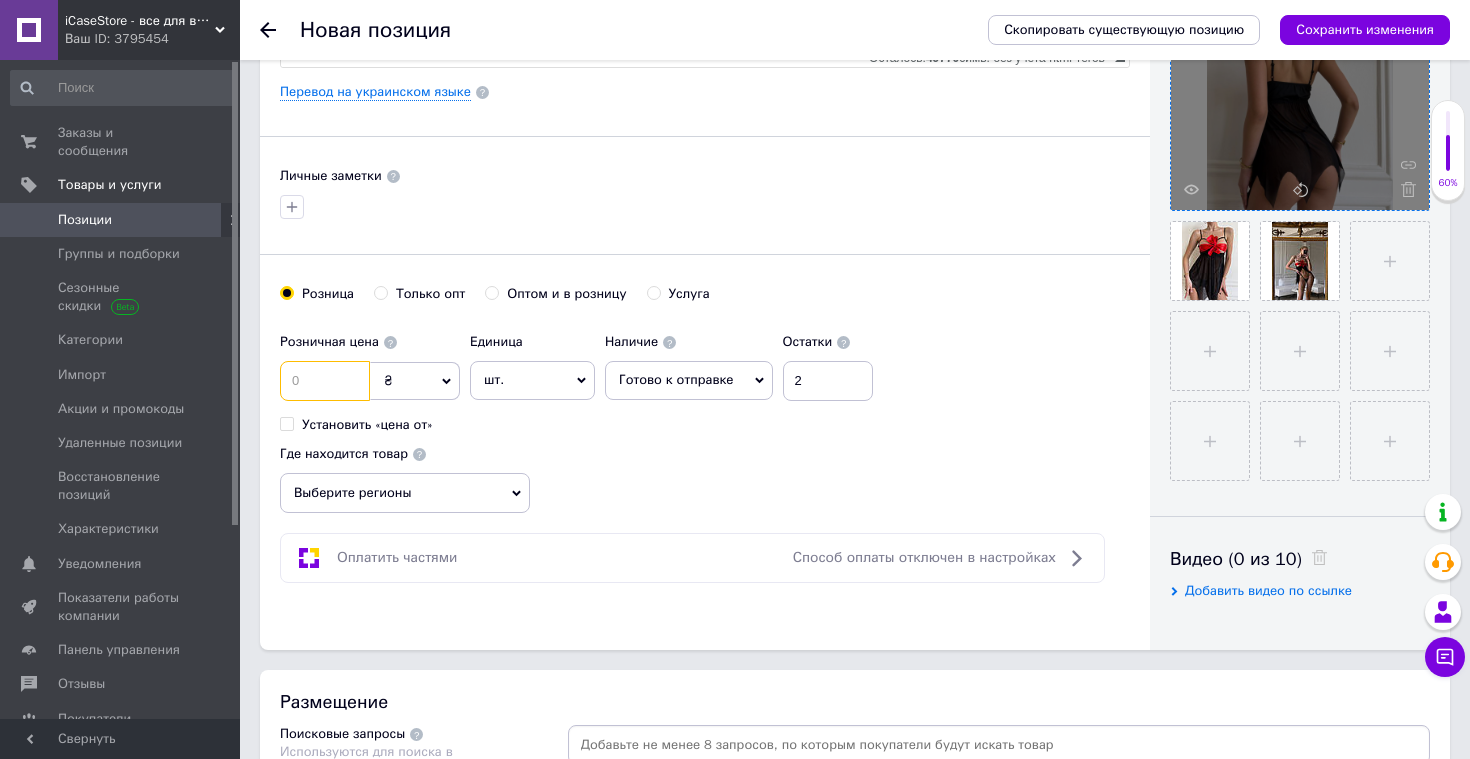 scroll, scrollTop: 379, scrollLeft: 0, axis: vertical 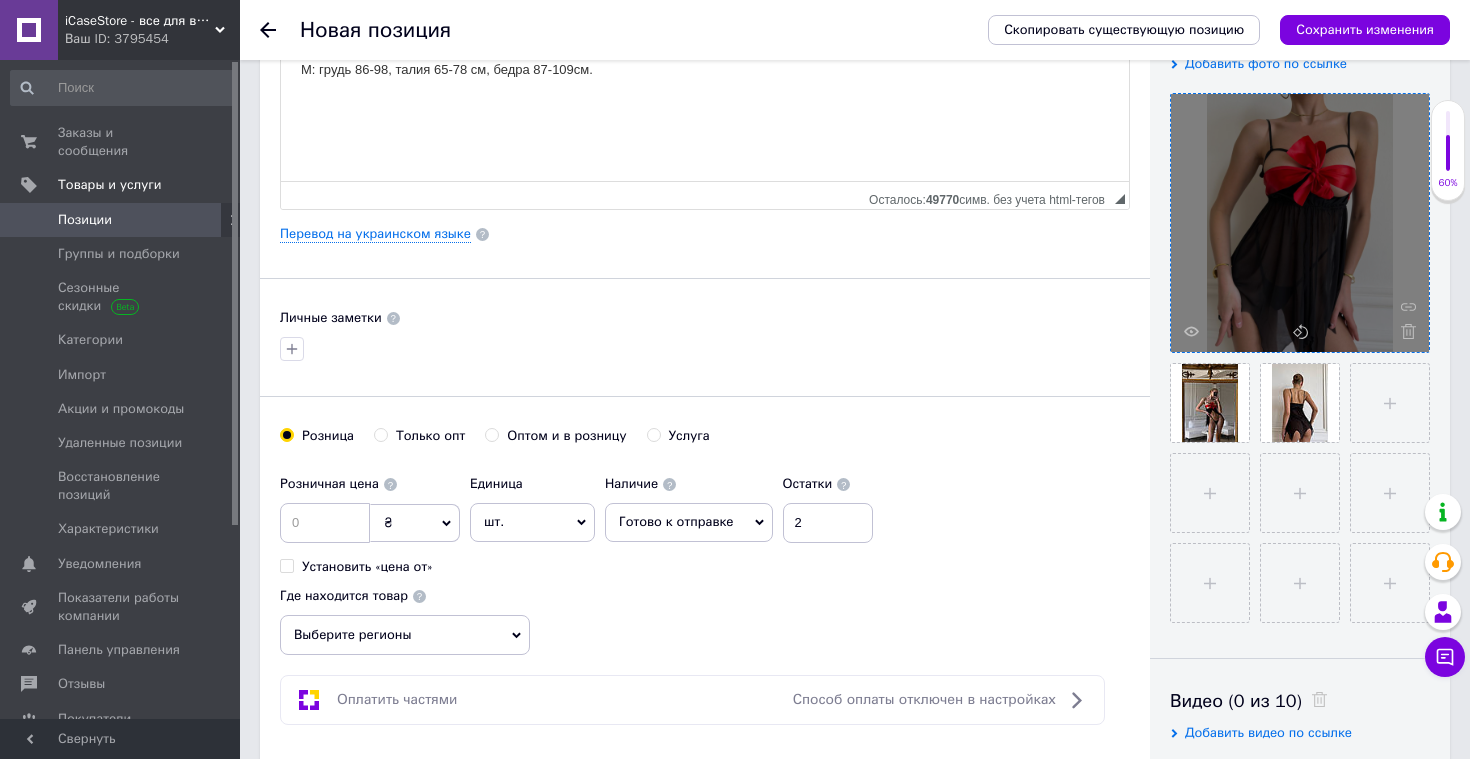 drag, startPoint x: 1293, startPoint y: 401, endPoint x: 409, endPoint y: 2, distance: 969.87476 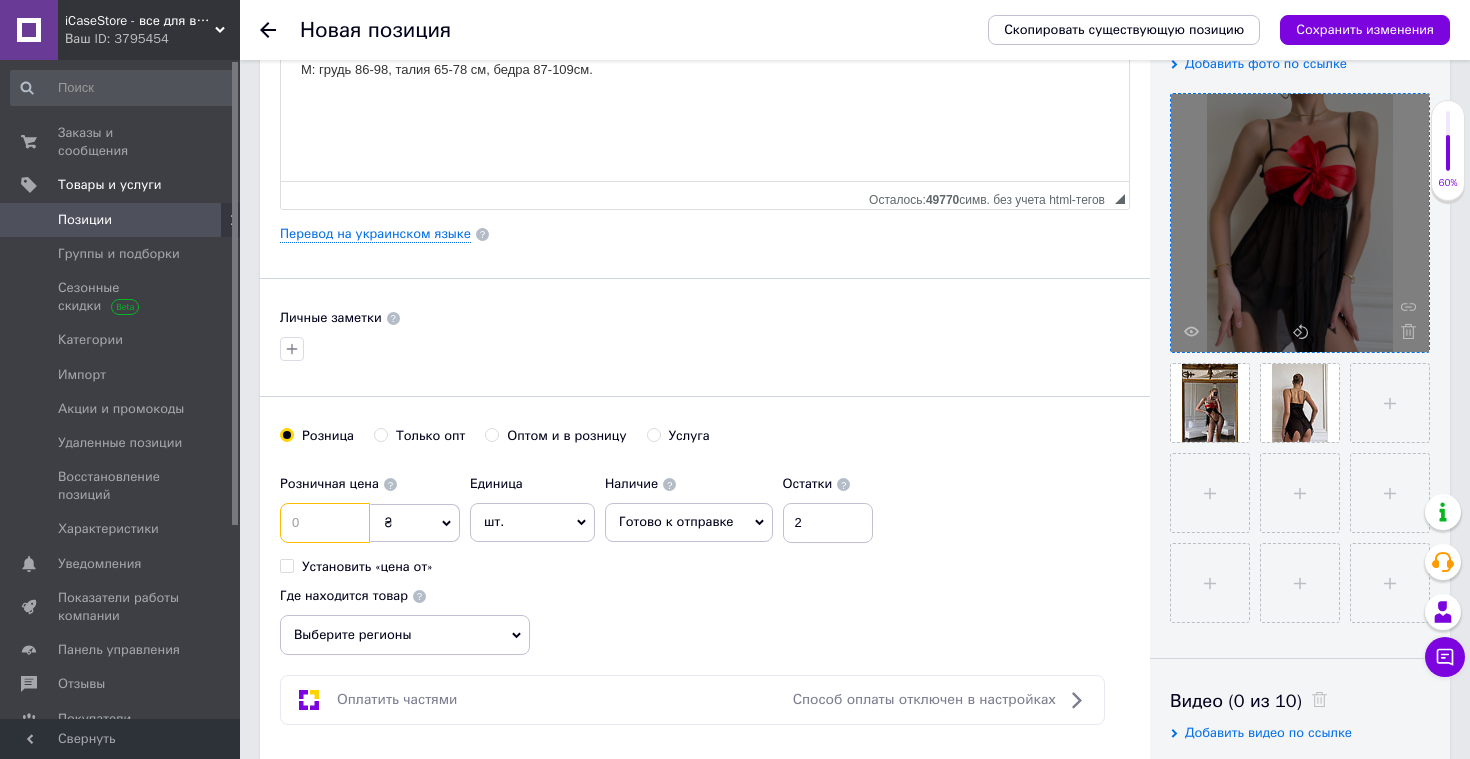 click at bounding box center [325, 523] 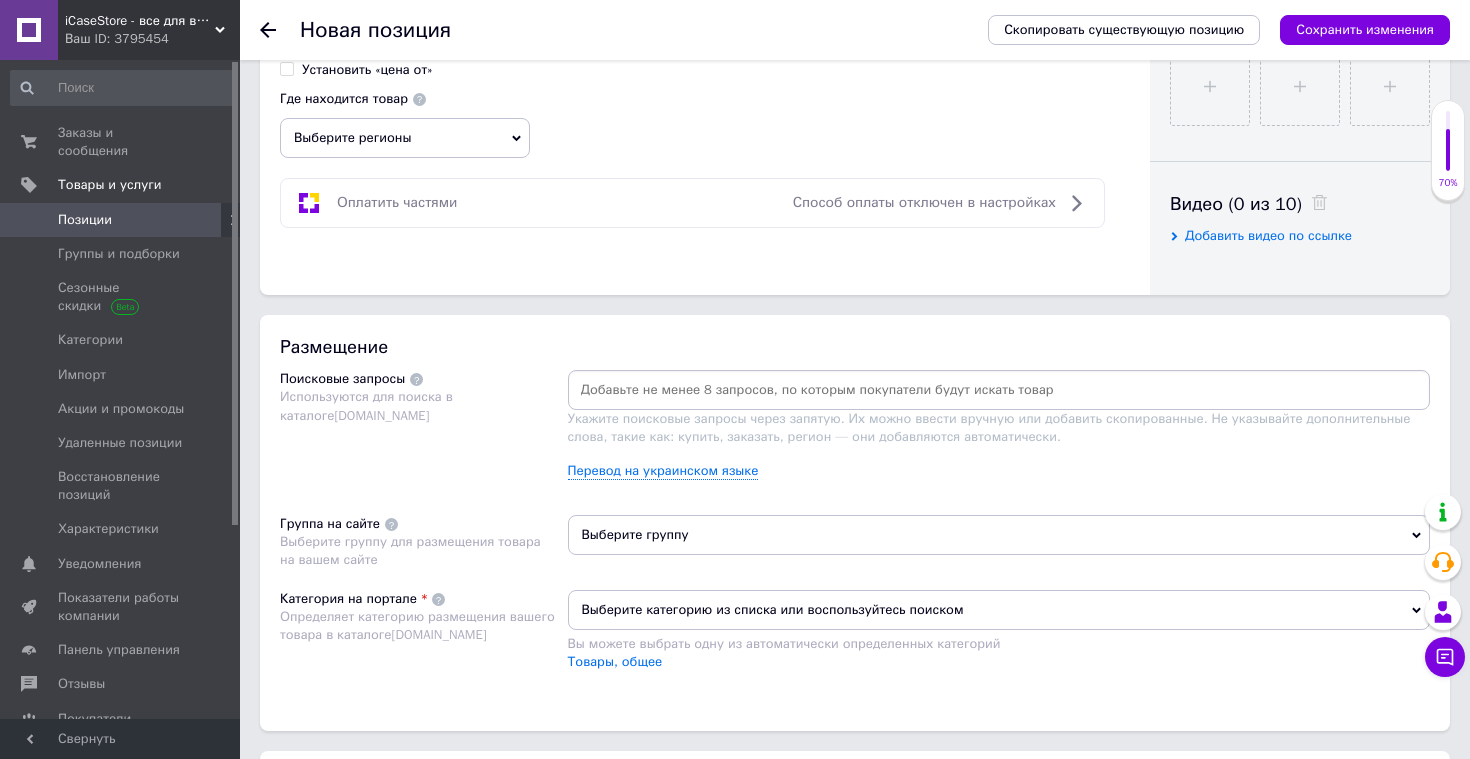 scroll, scrollTop: 913, scrollLeft: 0, axis: vertical 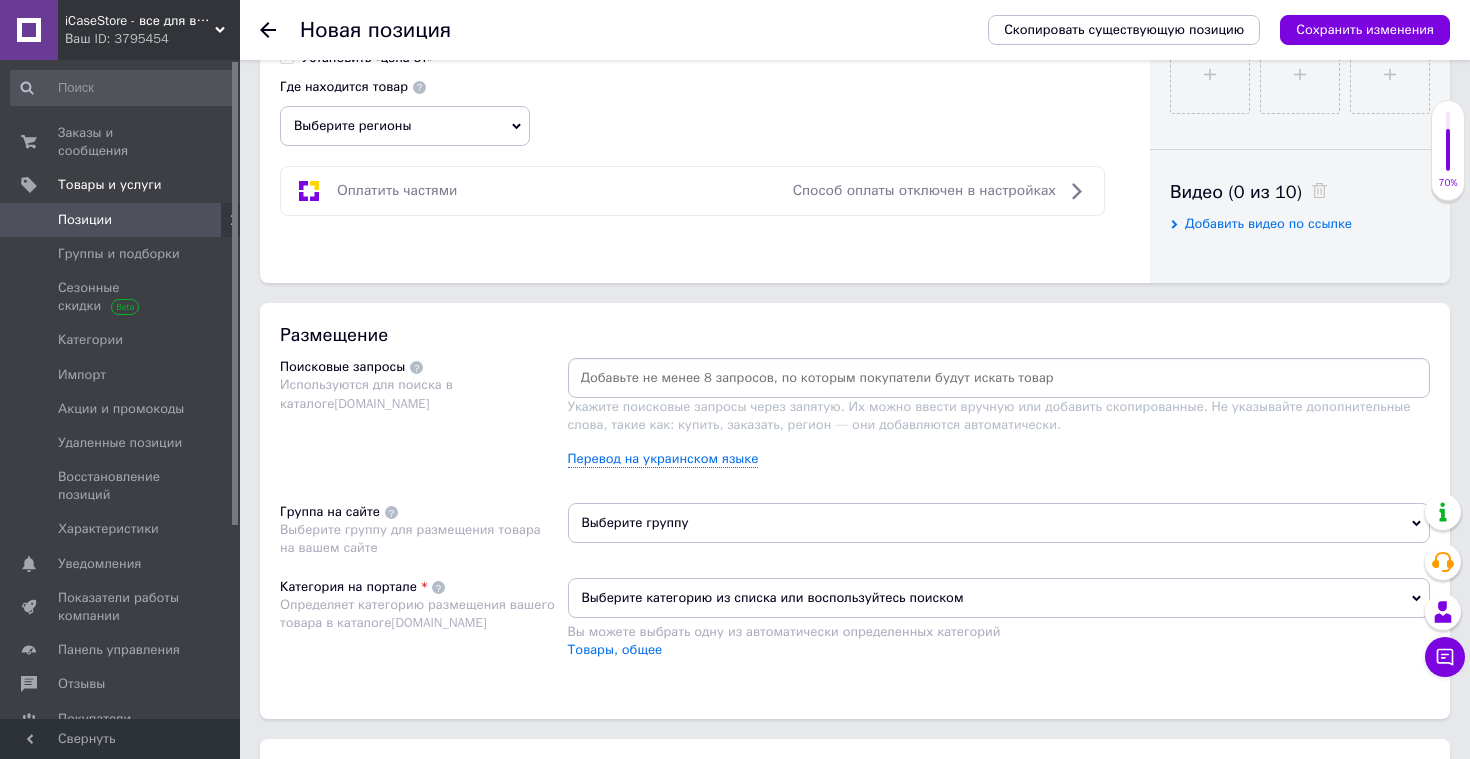 type on "1070" 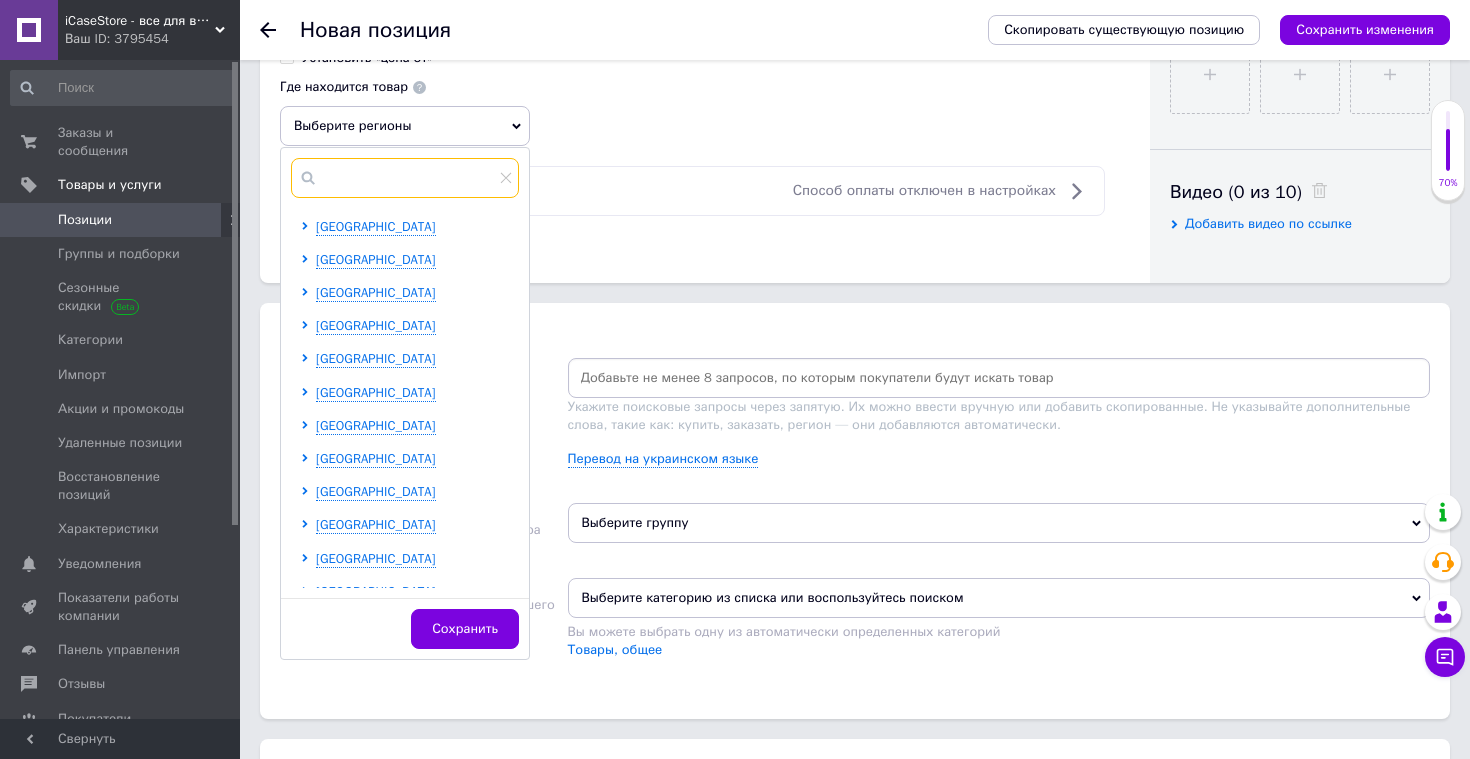 click at bounding box center (405, 178) 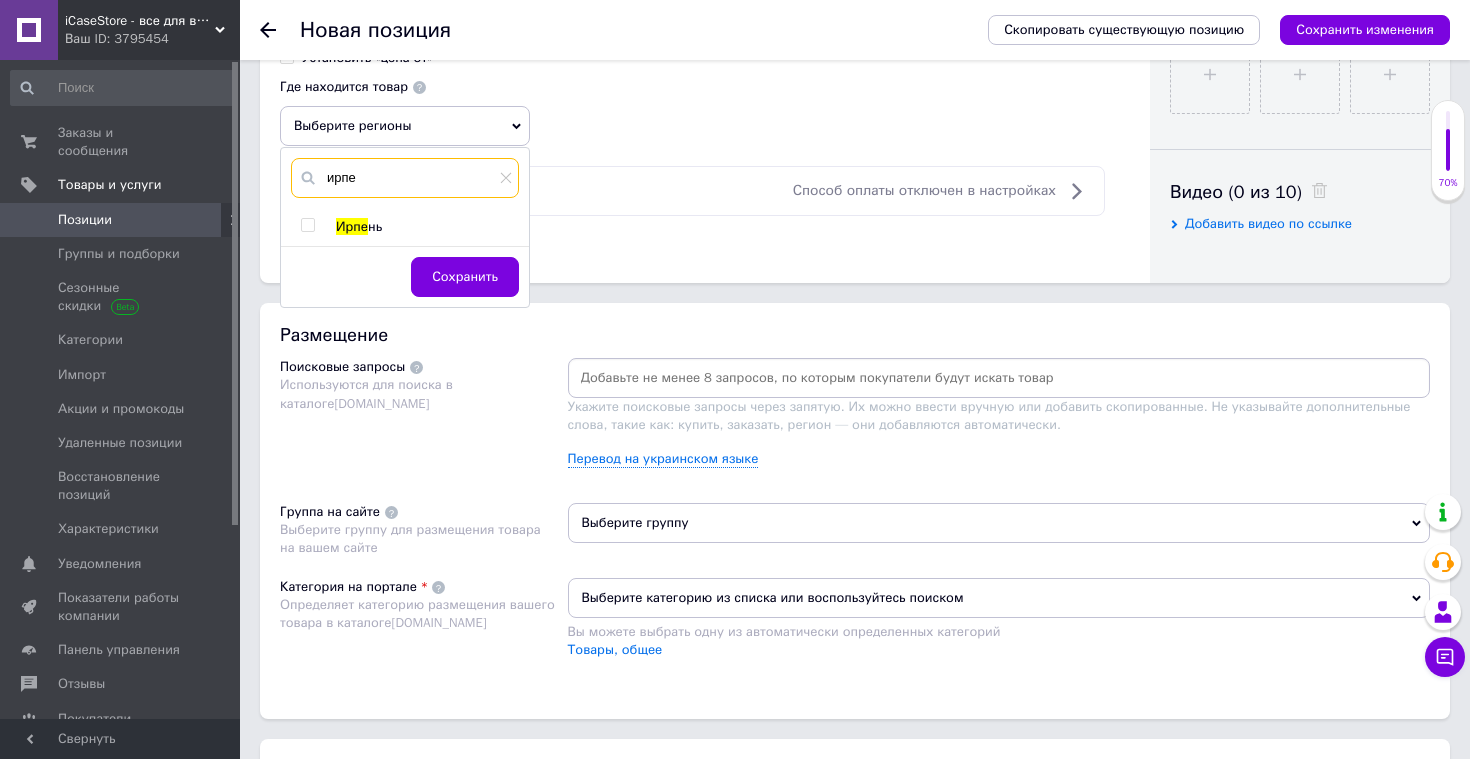 type on "ирпе" 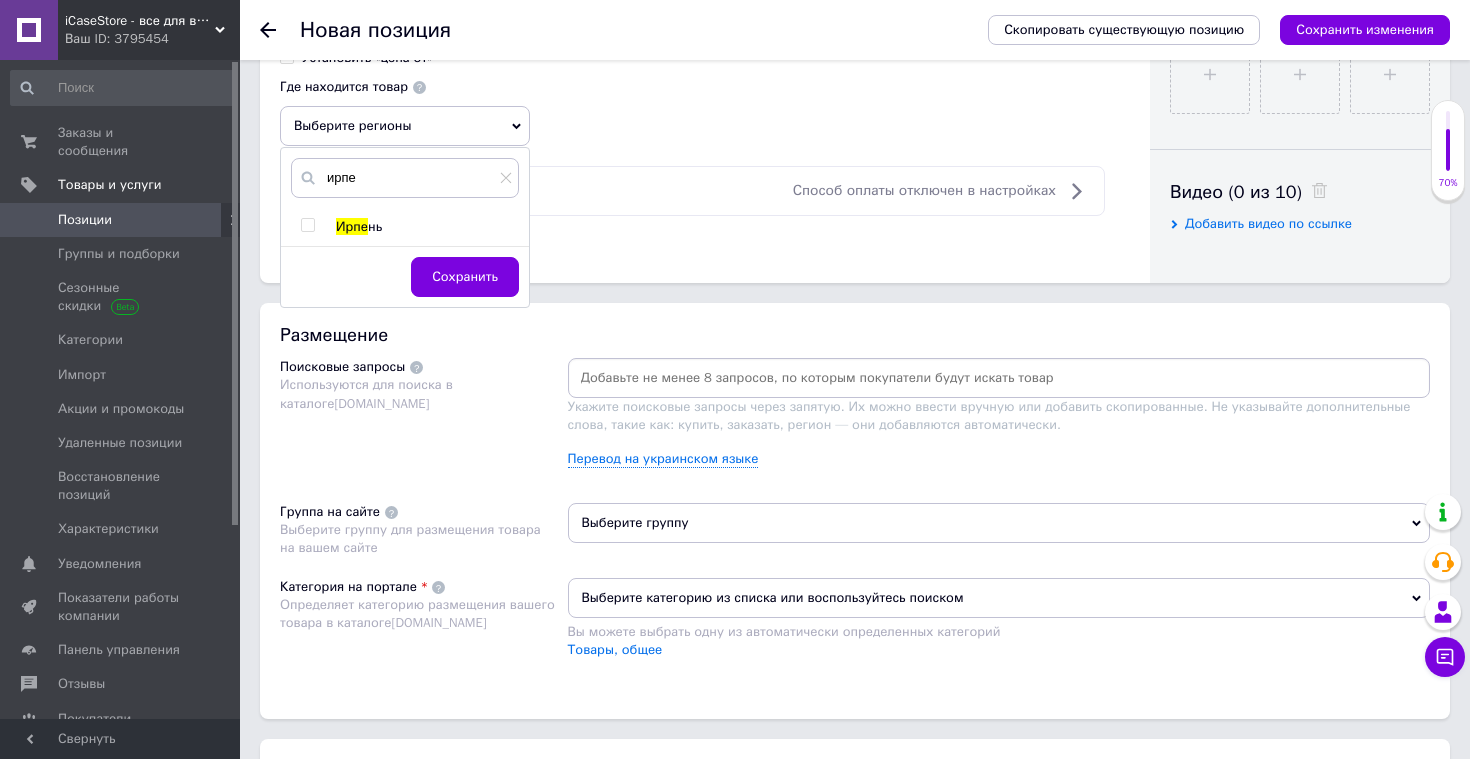 click at bounding box center (307, 225) 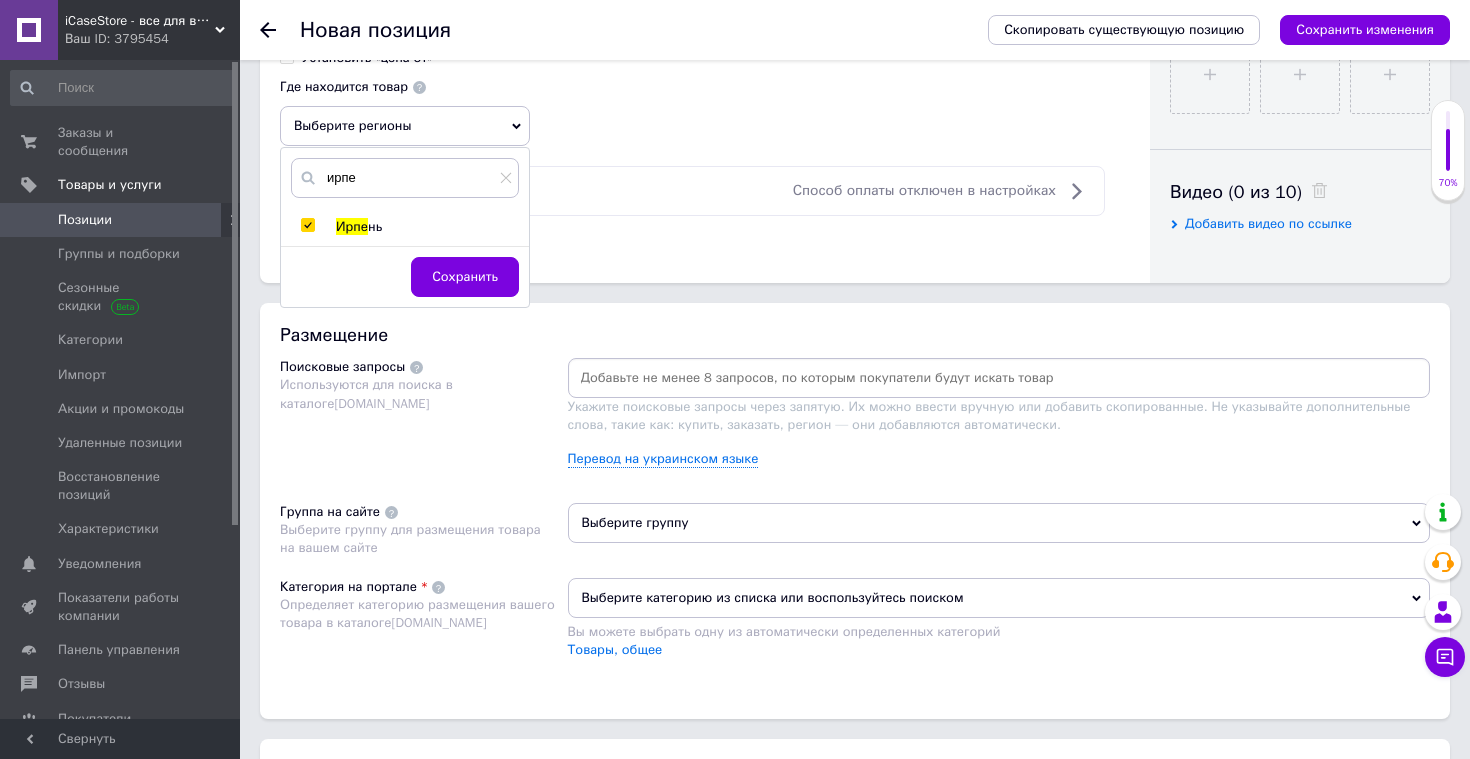 checkbox on "true" 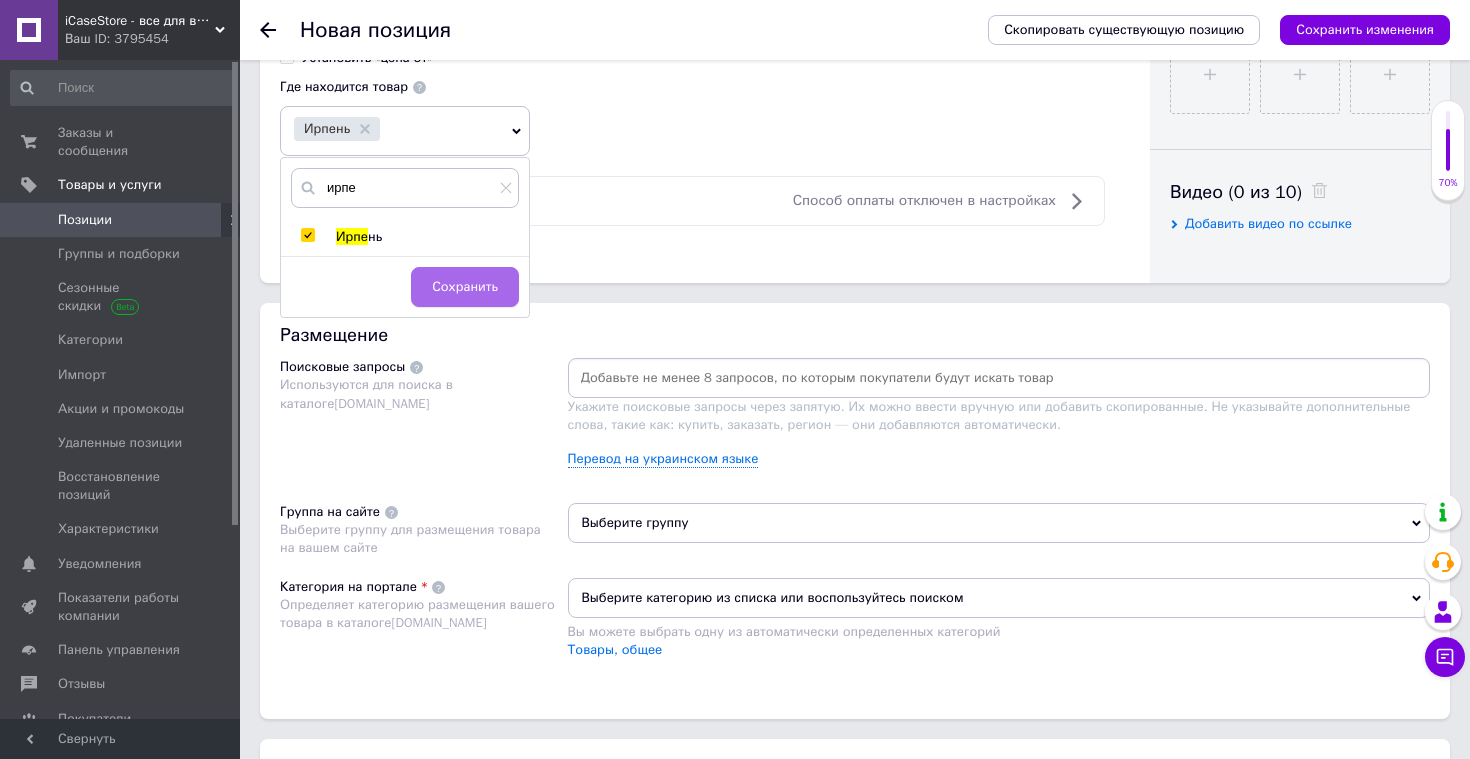 click on "Сохранить" at bounding box center [465, 287] 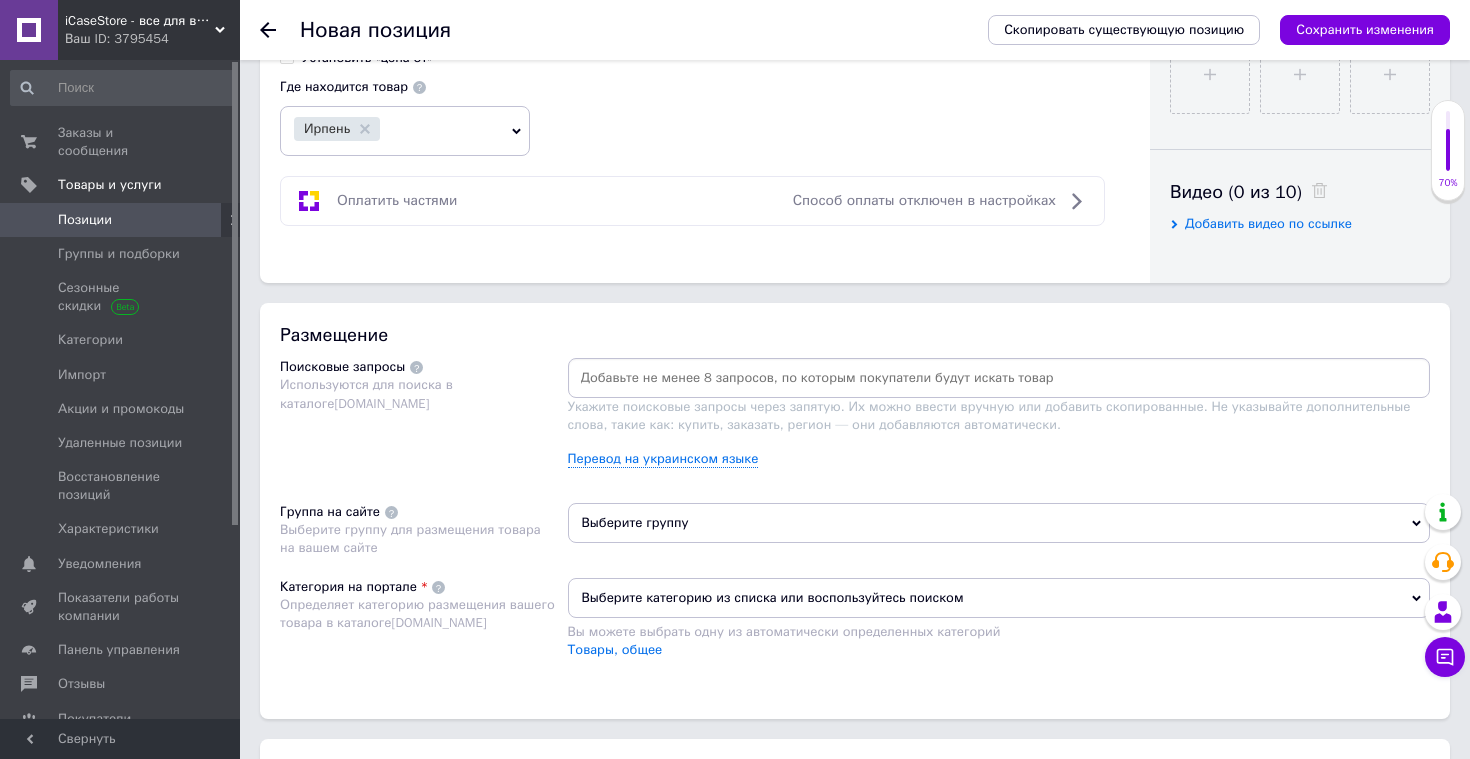 scroll, scrollTop: 966, scrollLeft: 0, axis: vertical 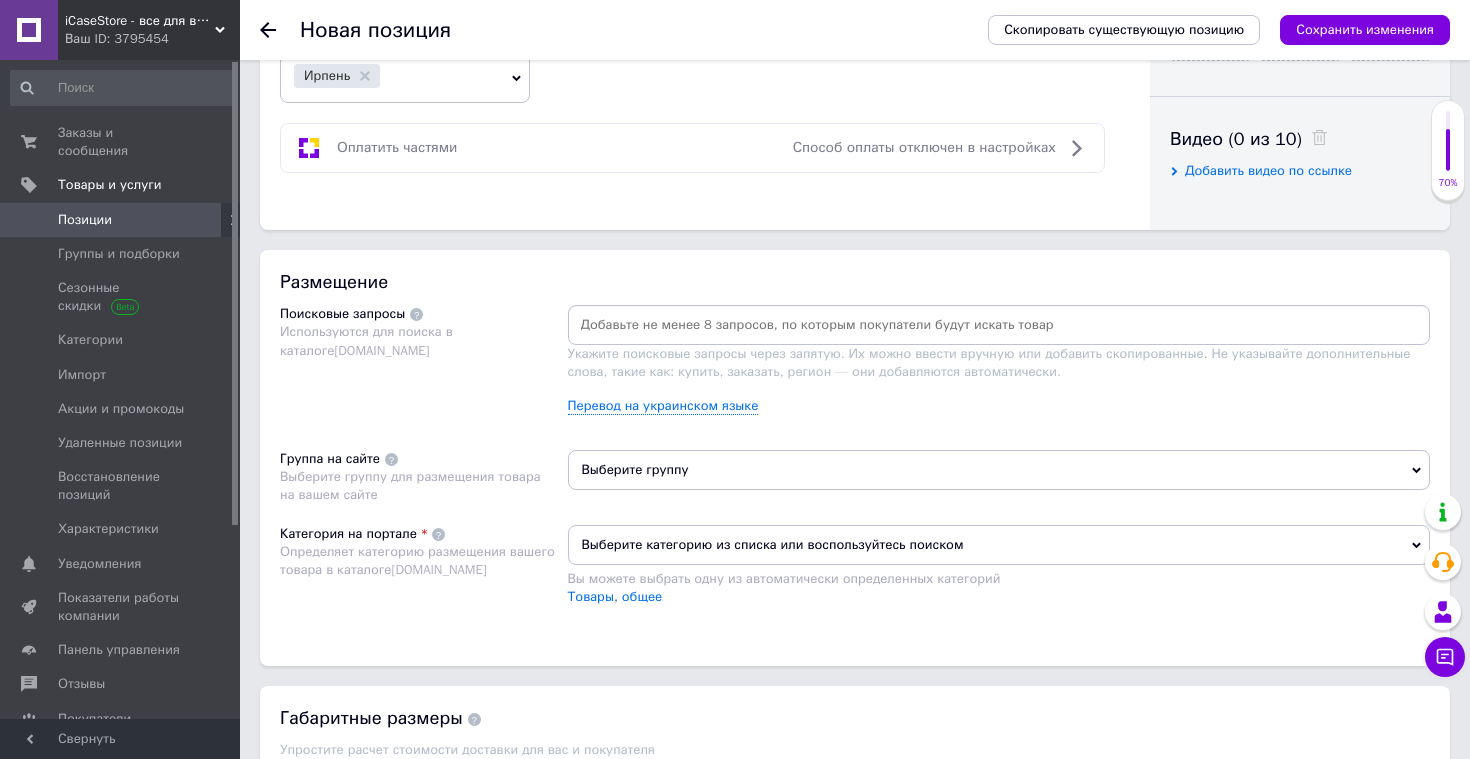 click at bounding box center [999, 325] 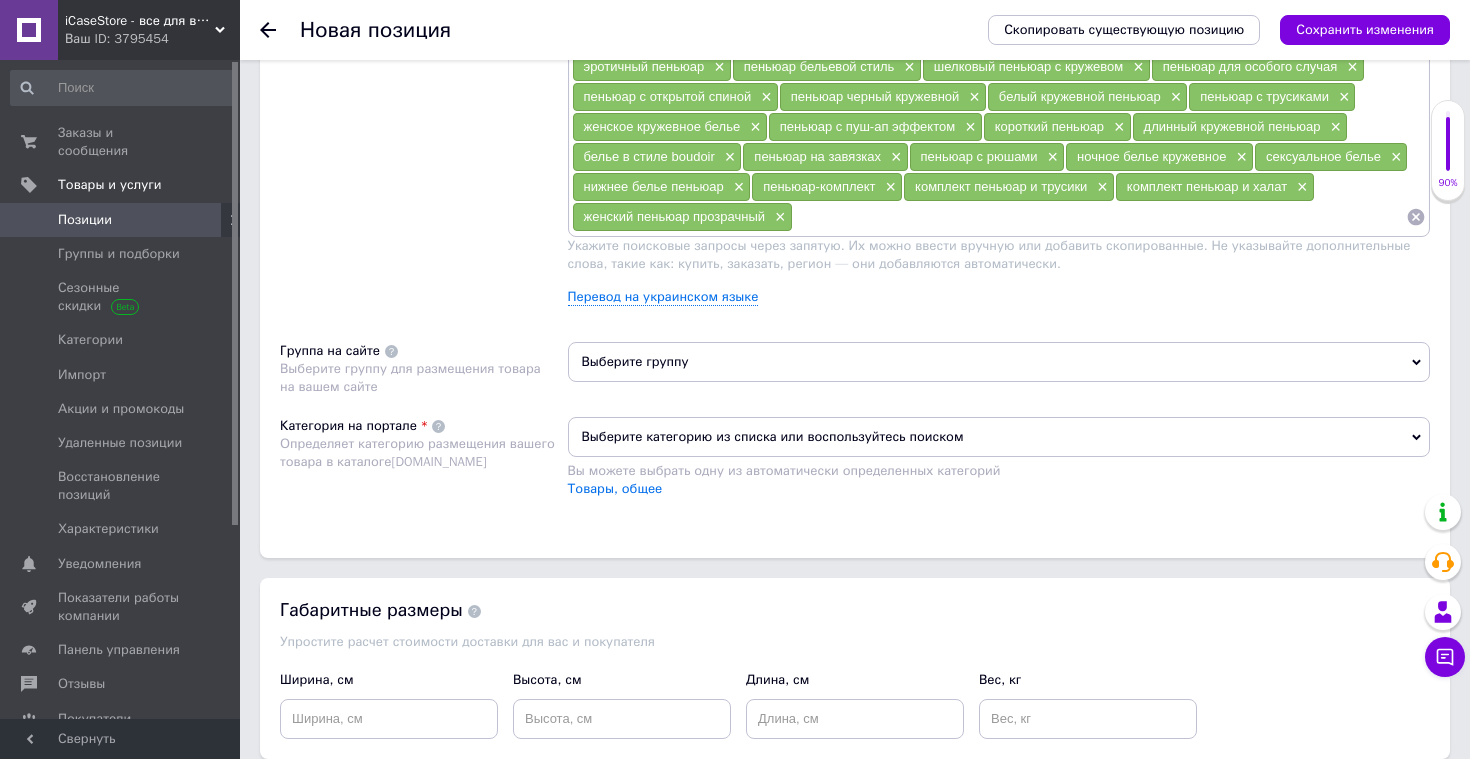 click on "Выберите группу" at bounding box center (999, 362) 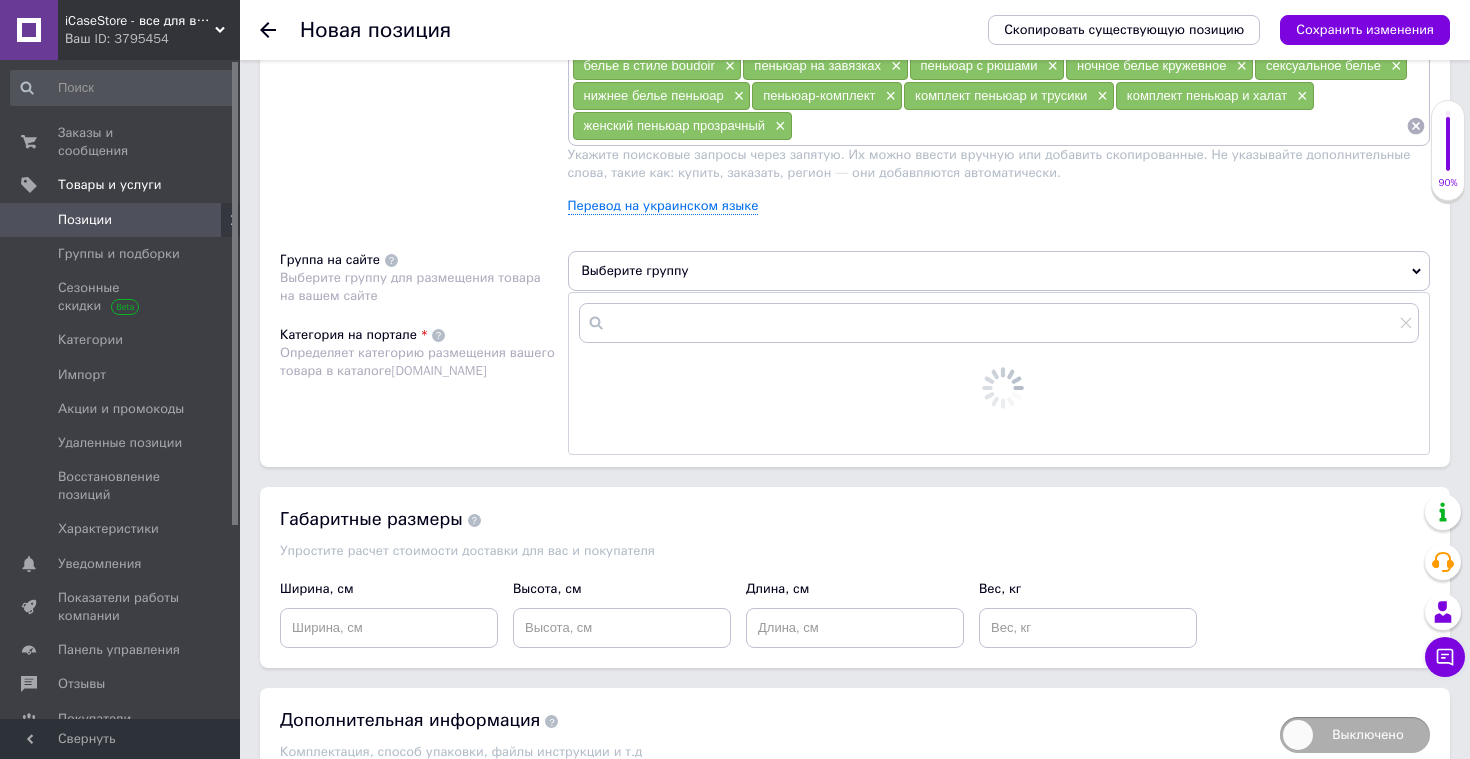 scroll, scrollTop: 1465, scrollLeft: 0, axis: vertical 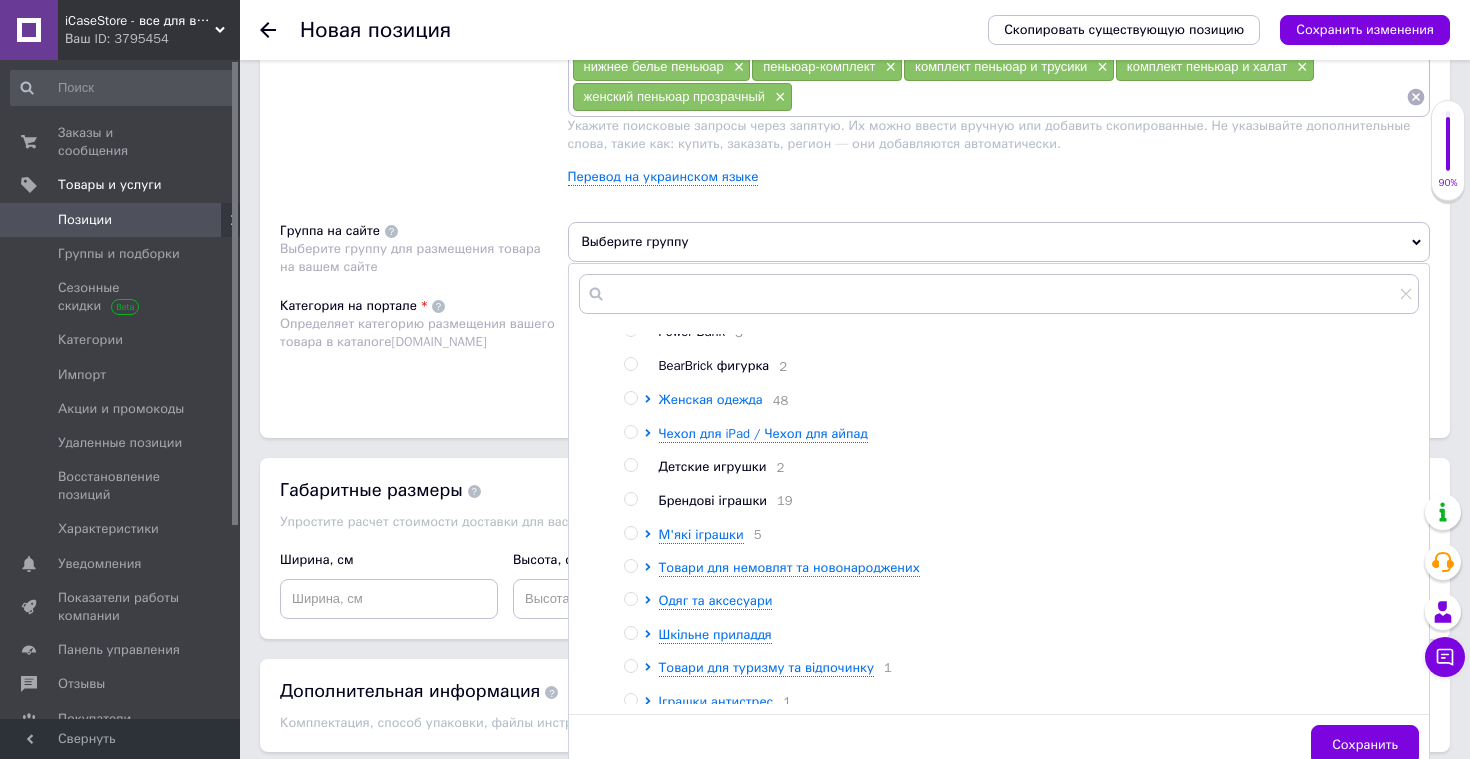 click 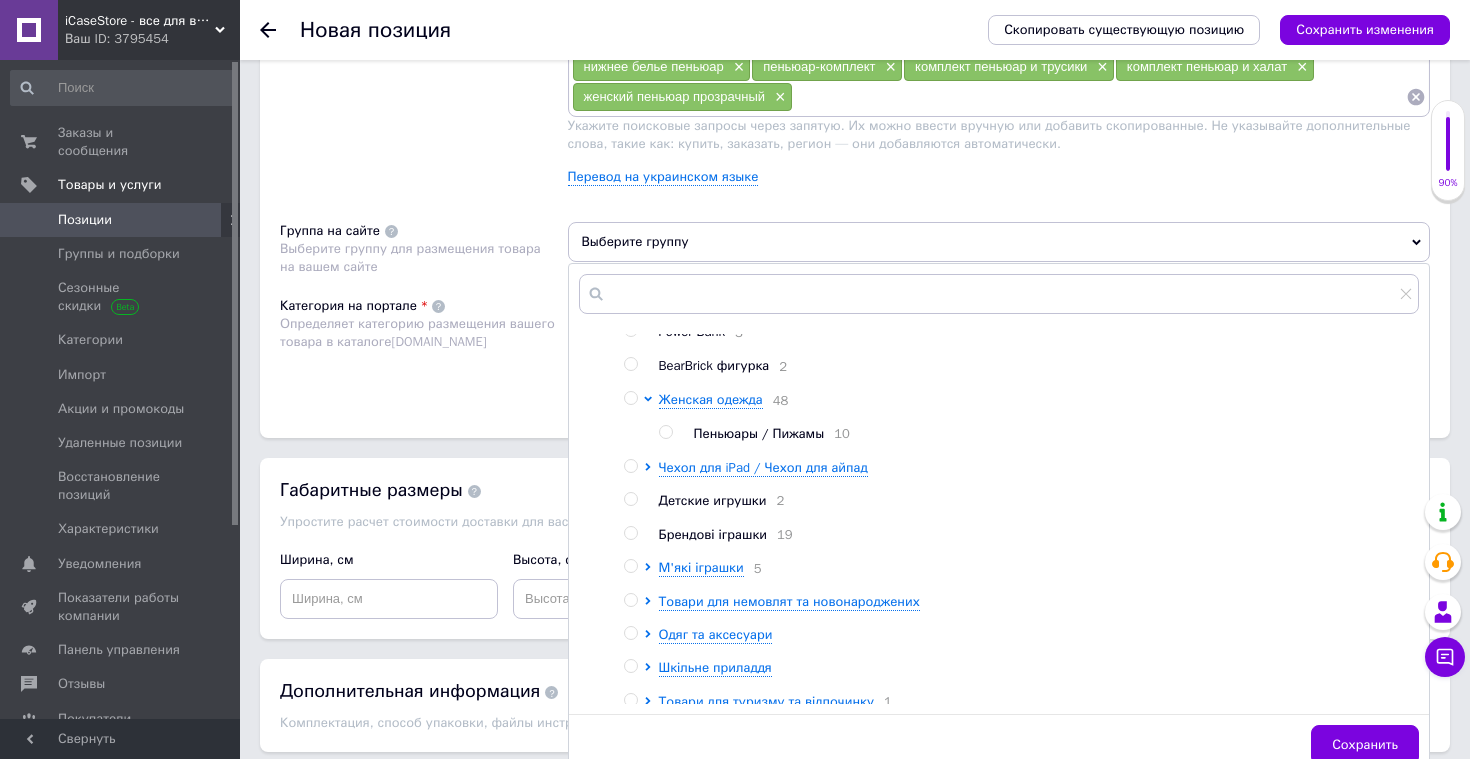 click at bounding box center [665, 432] 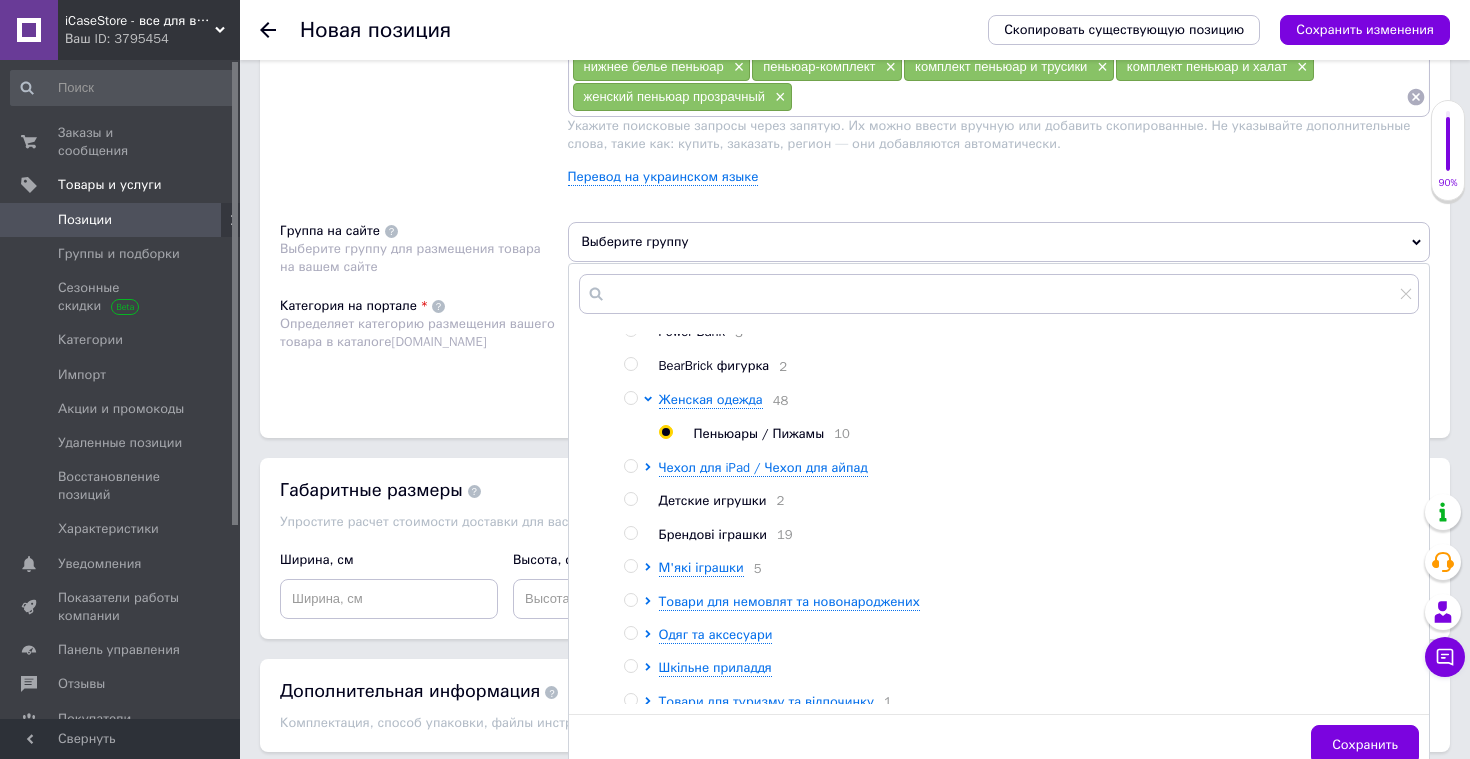 radio on "true" 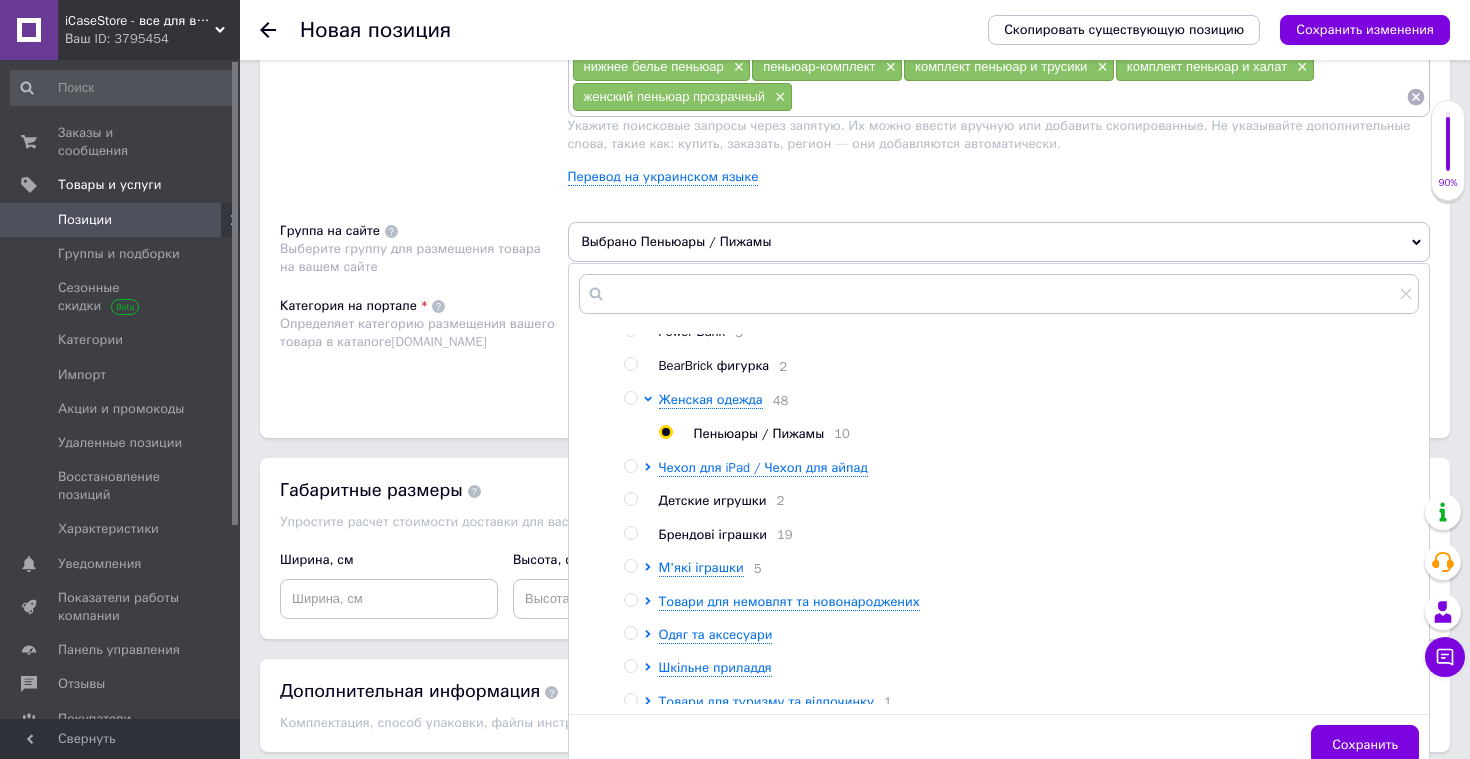 click on "Определяет категорию размещения вашего товара в каталоге  [DOMAIN_NAME]" at bounding box center (419, 333) 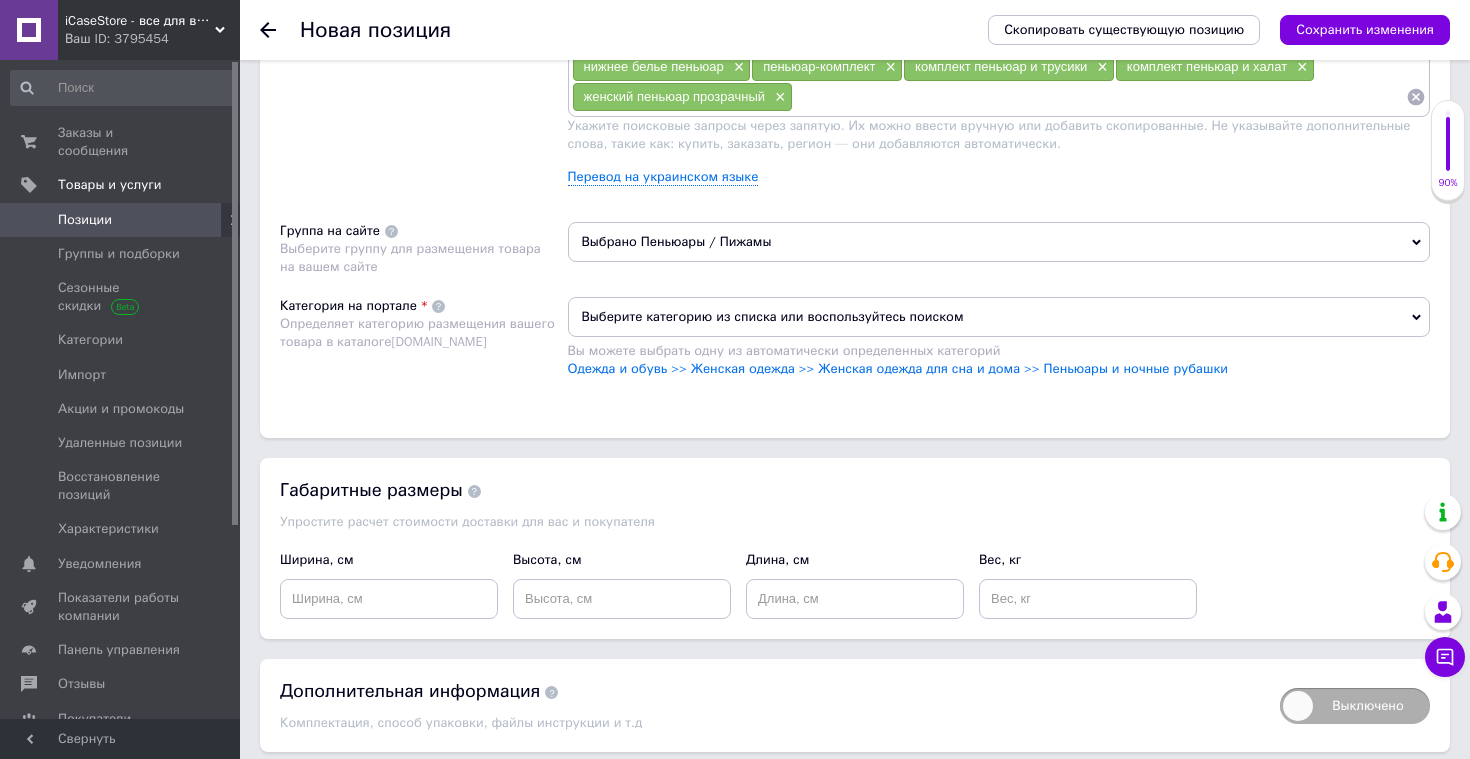 scroll, scrollTop: 1533, scrollLeft: 0, axis: vertical 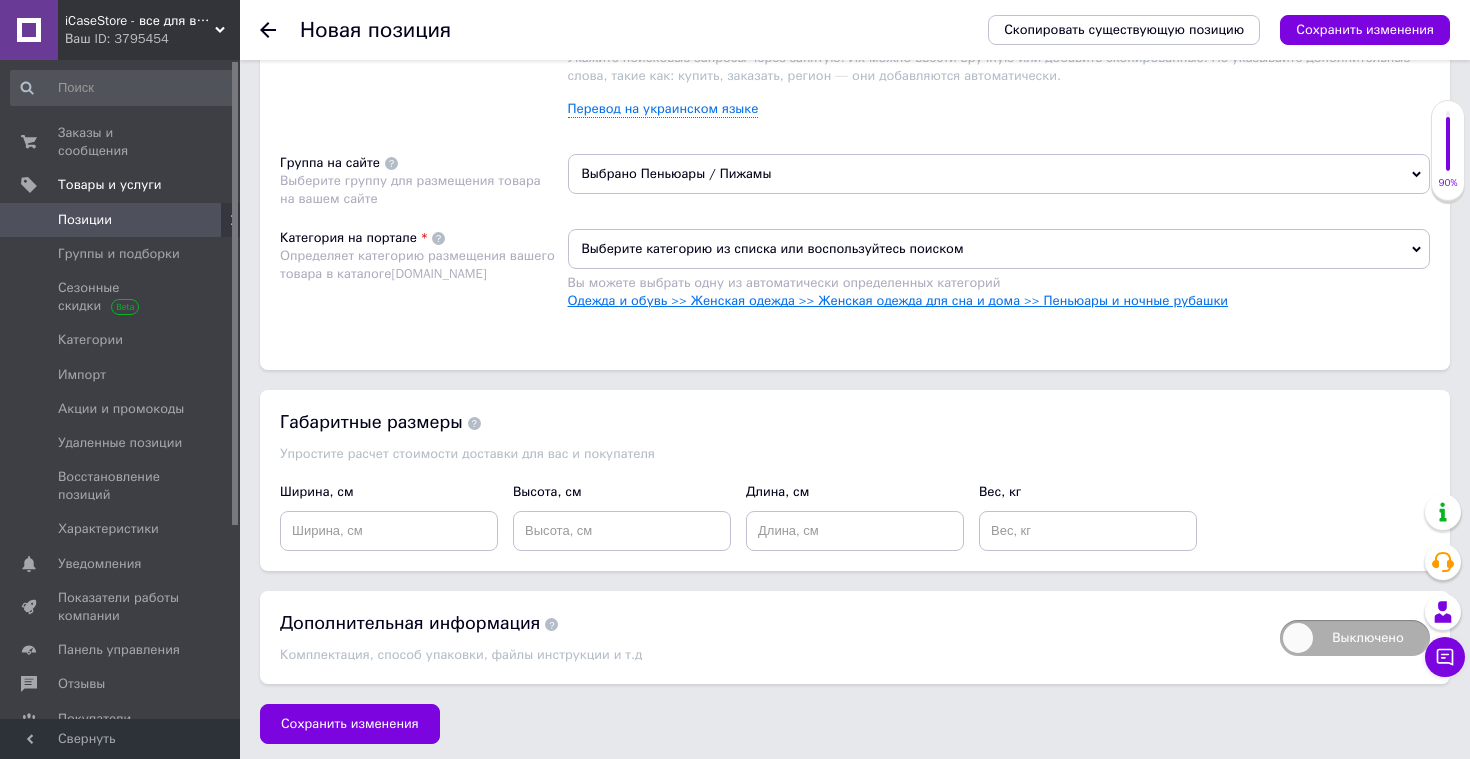 click on "Одежда и обувь >> Женская одежда >> Женская одежда для сна и дома >> Пеньюары и ночные рубашки" at bounding box center [898, 300] 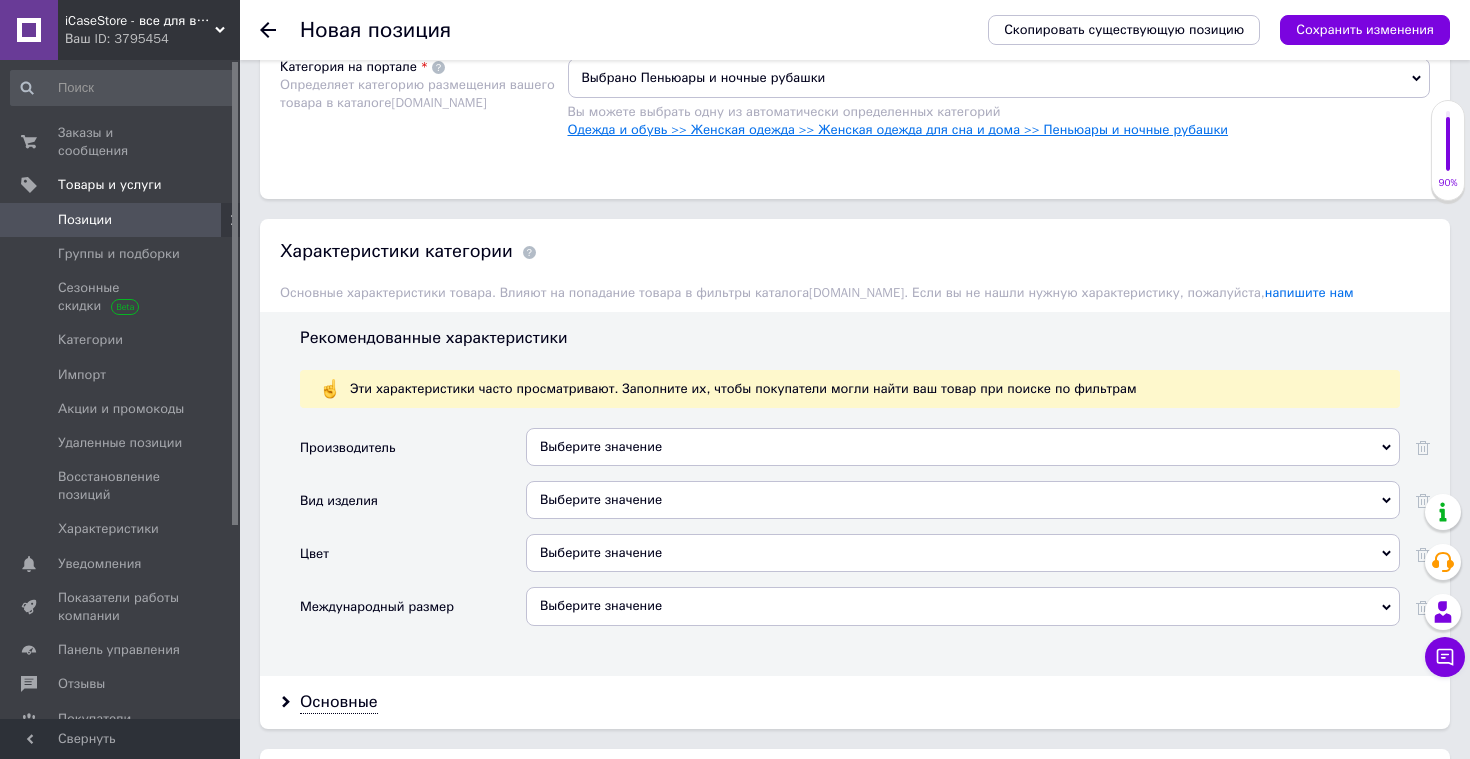 scroll, scrollTop: 1743, scrollLeft: 0, axis: vertical 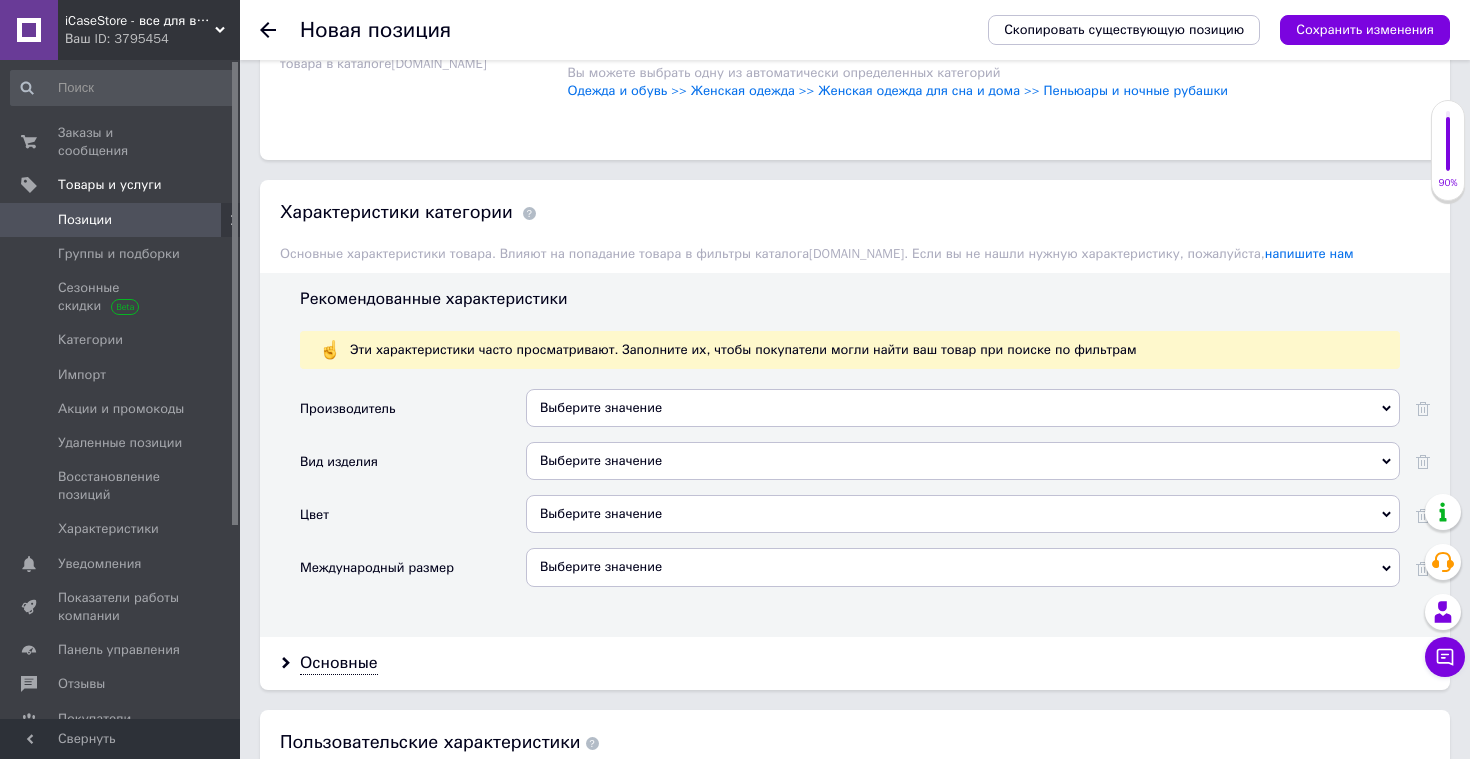 click on "Выберите значение" at bounding box center [963, 567] 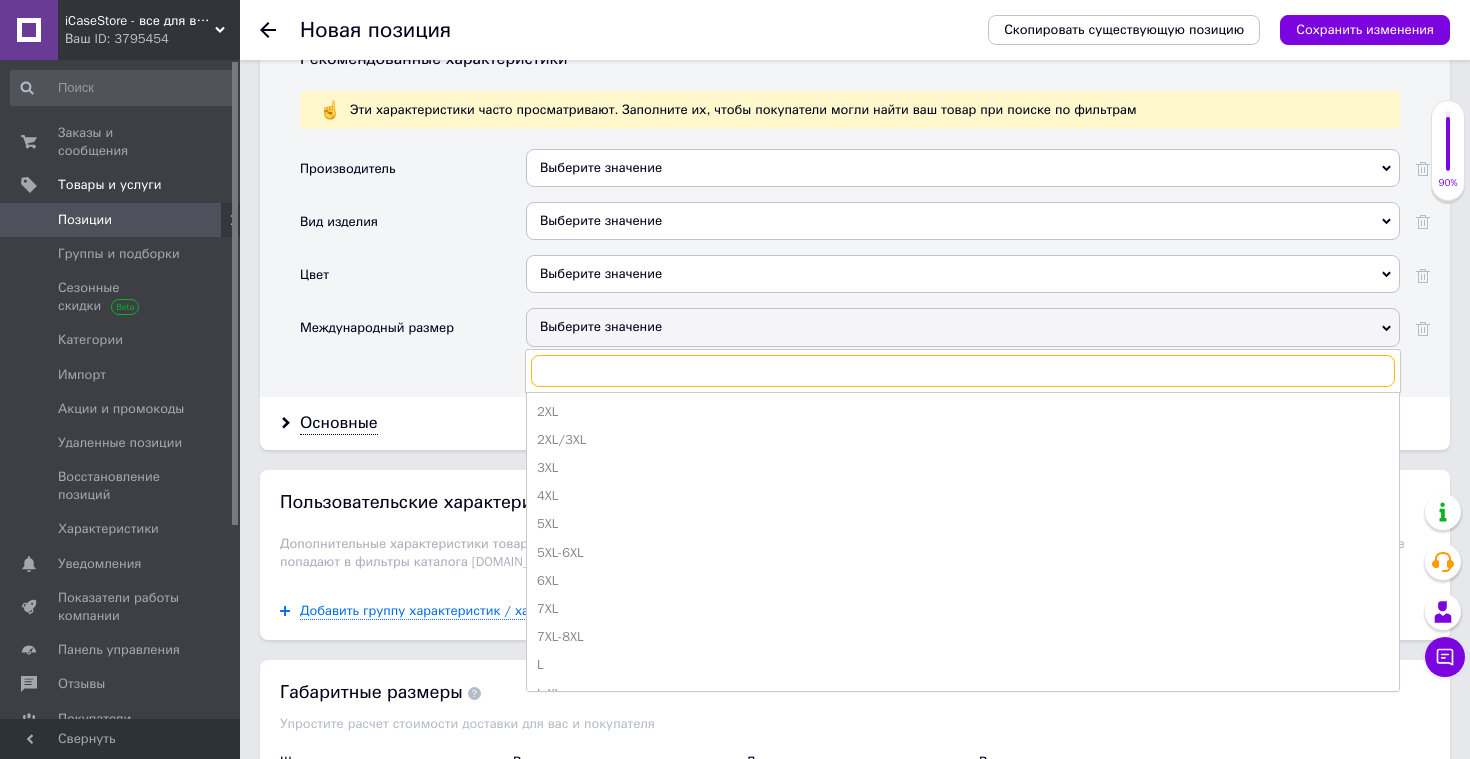 scroll, scrollTop: 1985, scrollLeft: 0, axis: vertical 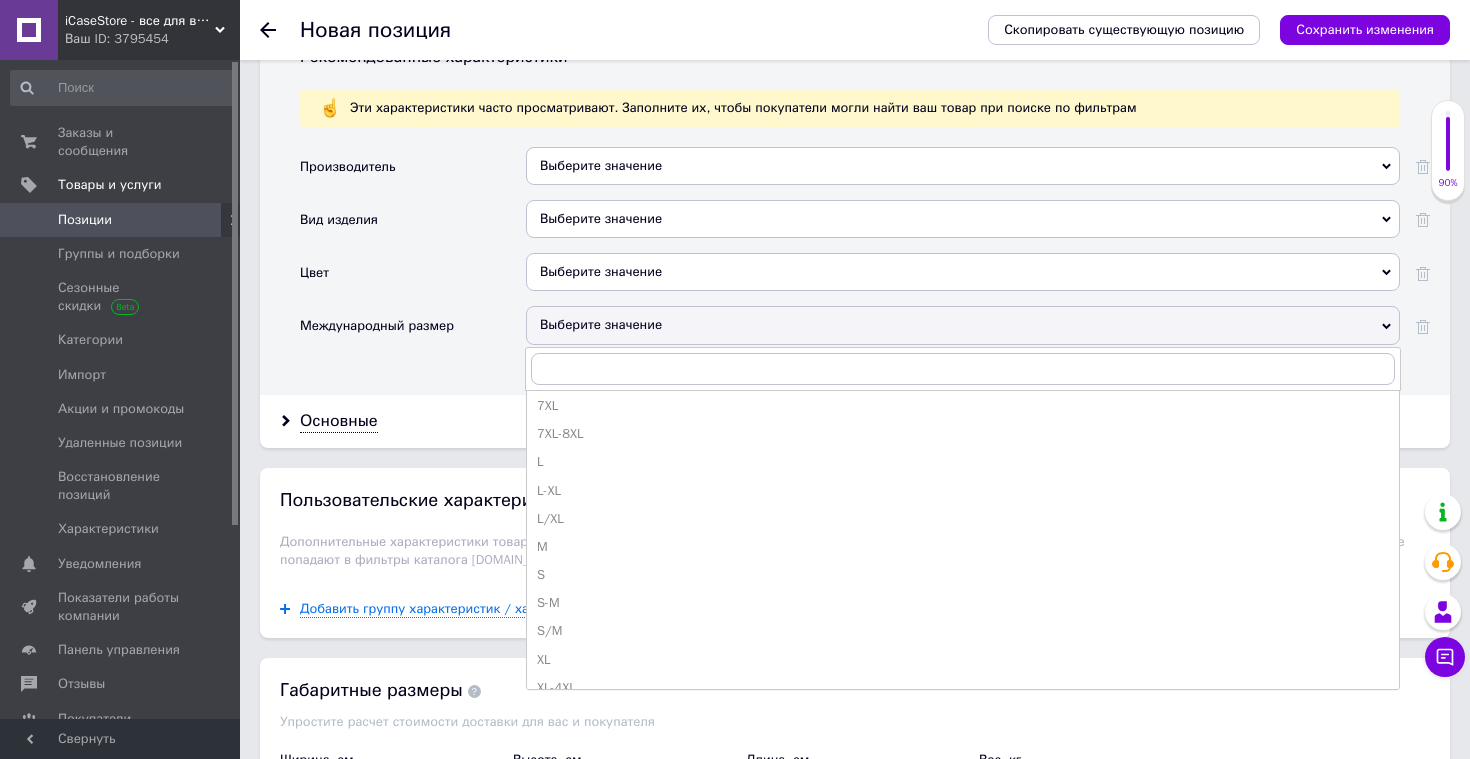 click on "S" at bounding box center [963, 575] 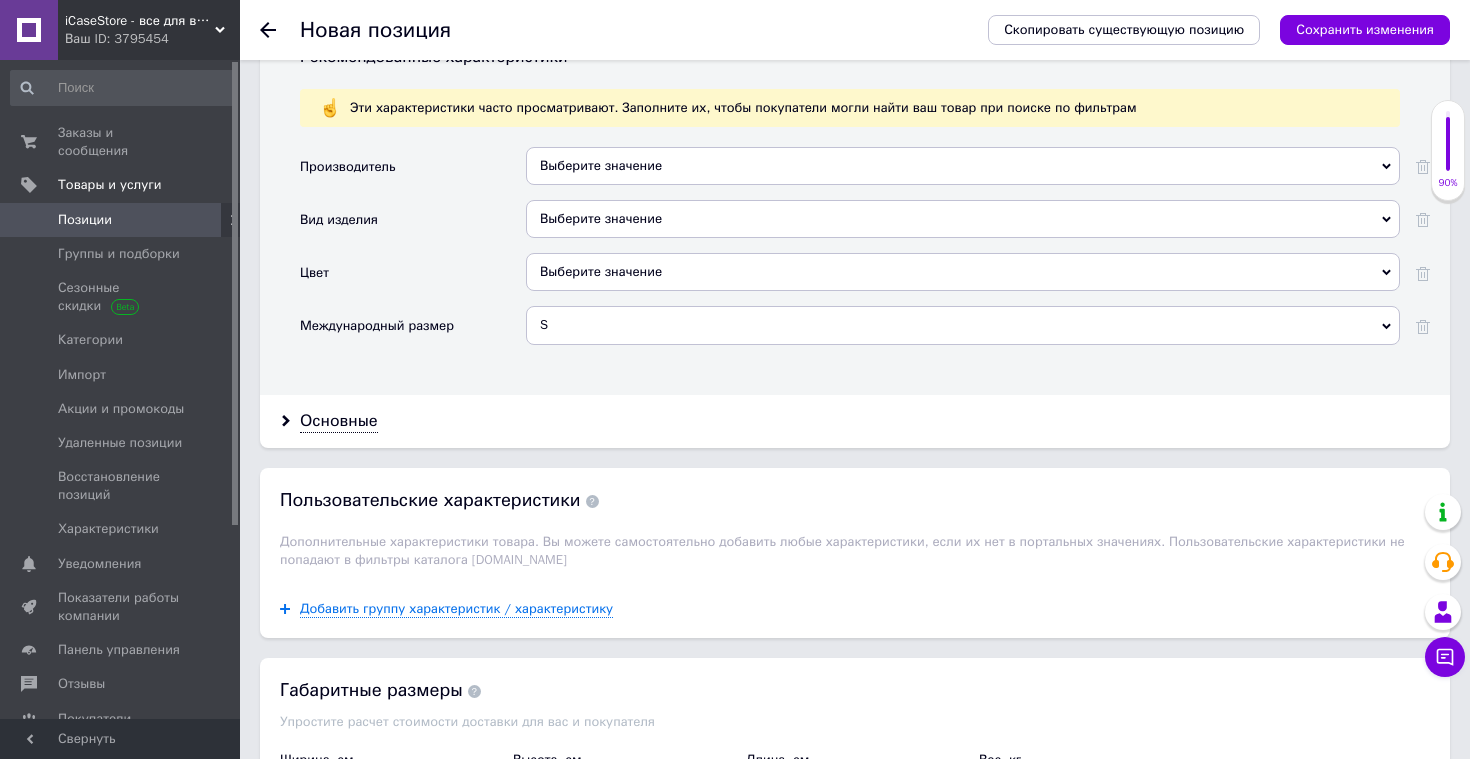 click on "Выберите значение" at bounding box center (963, 272) 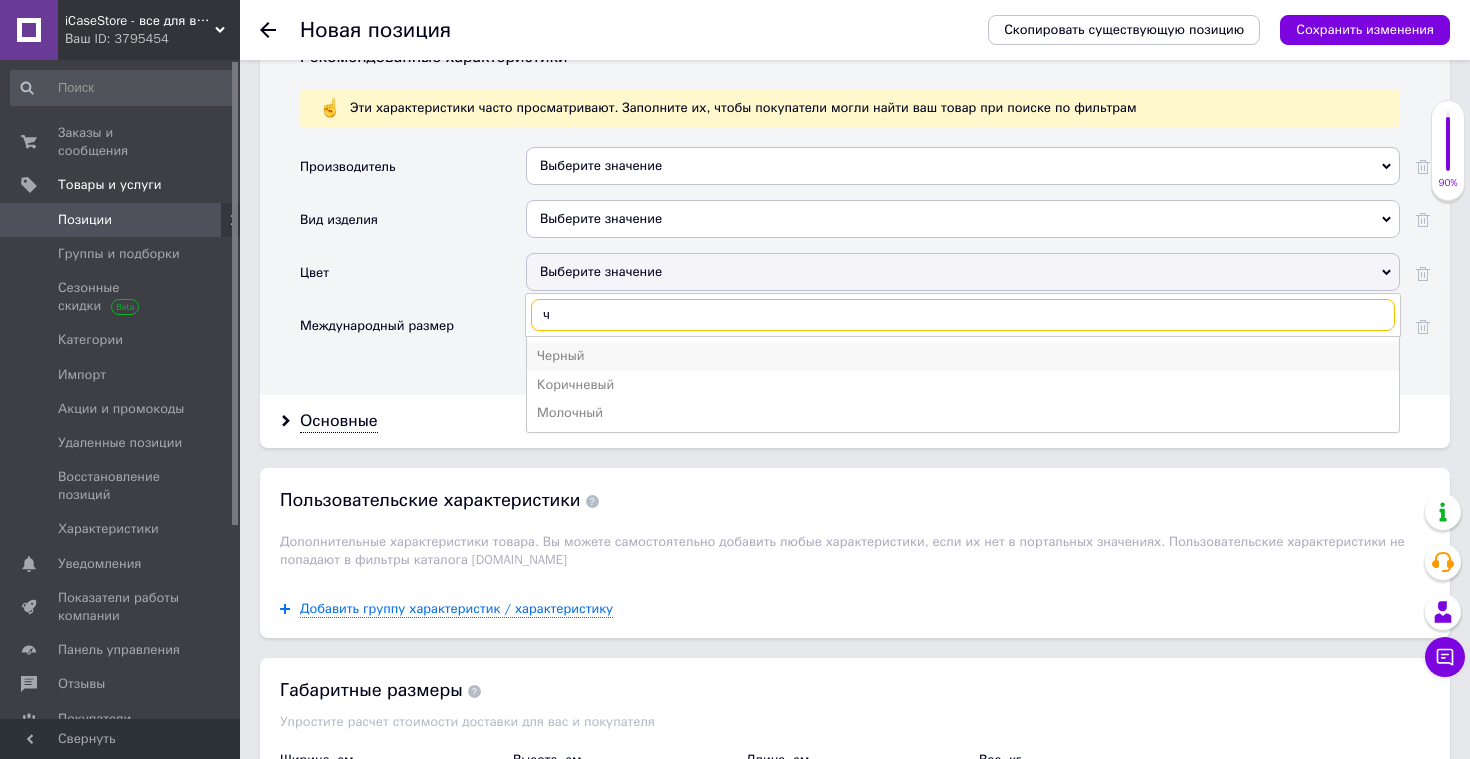 type on "ч" 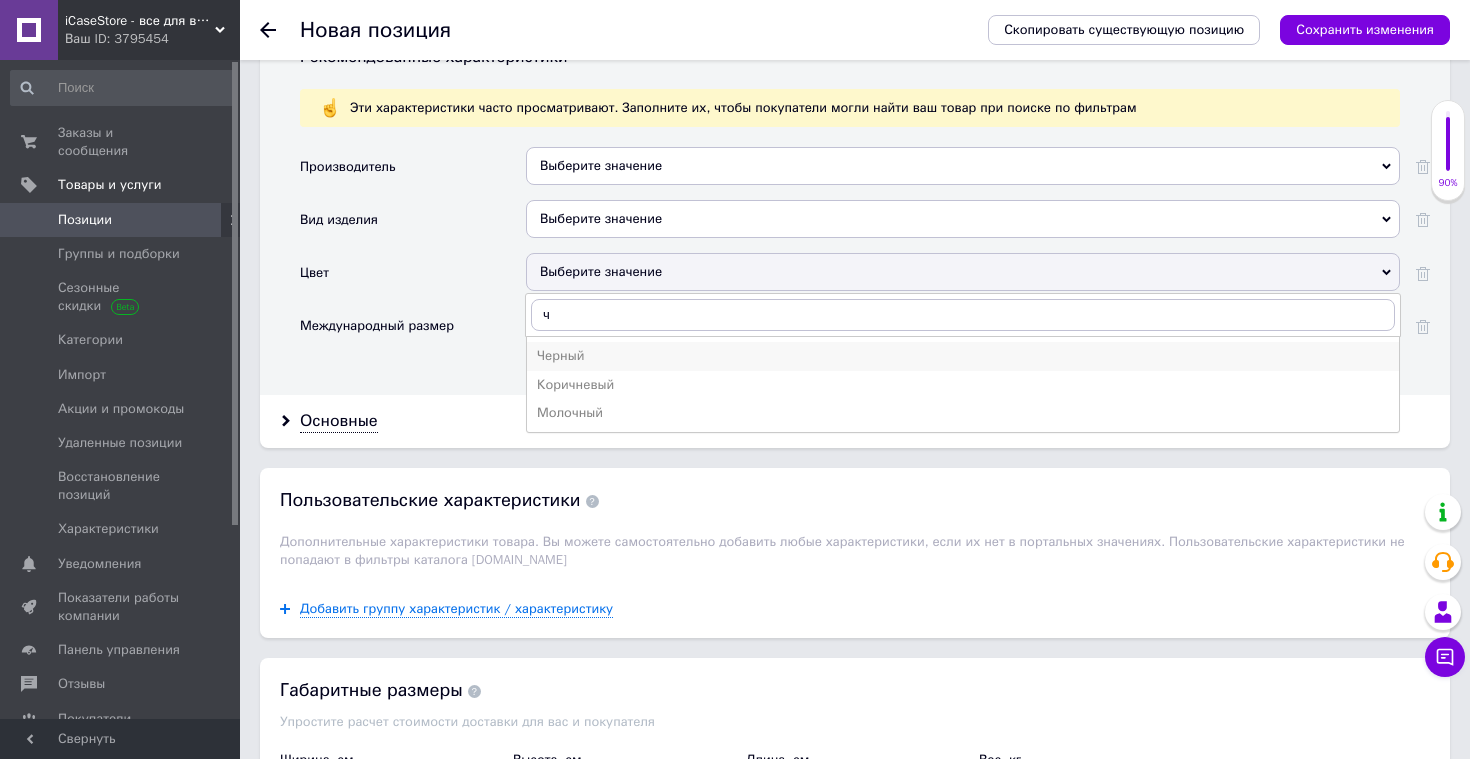 click on "Черный" at bounding box center [963, 356] 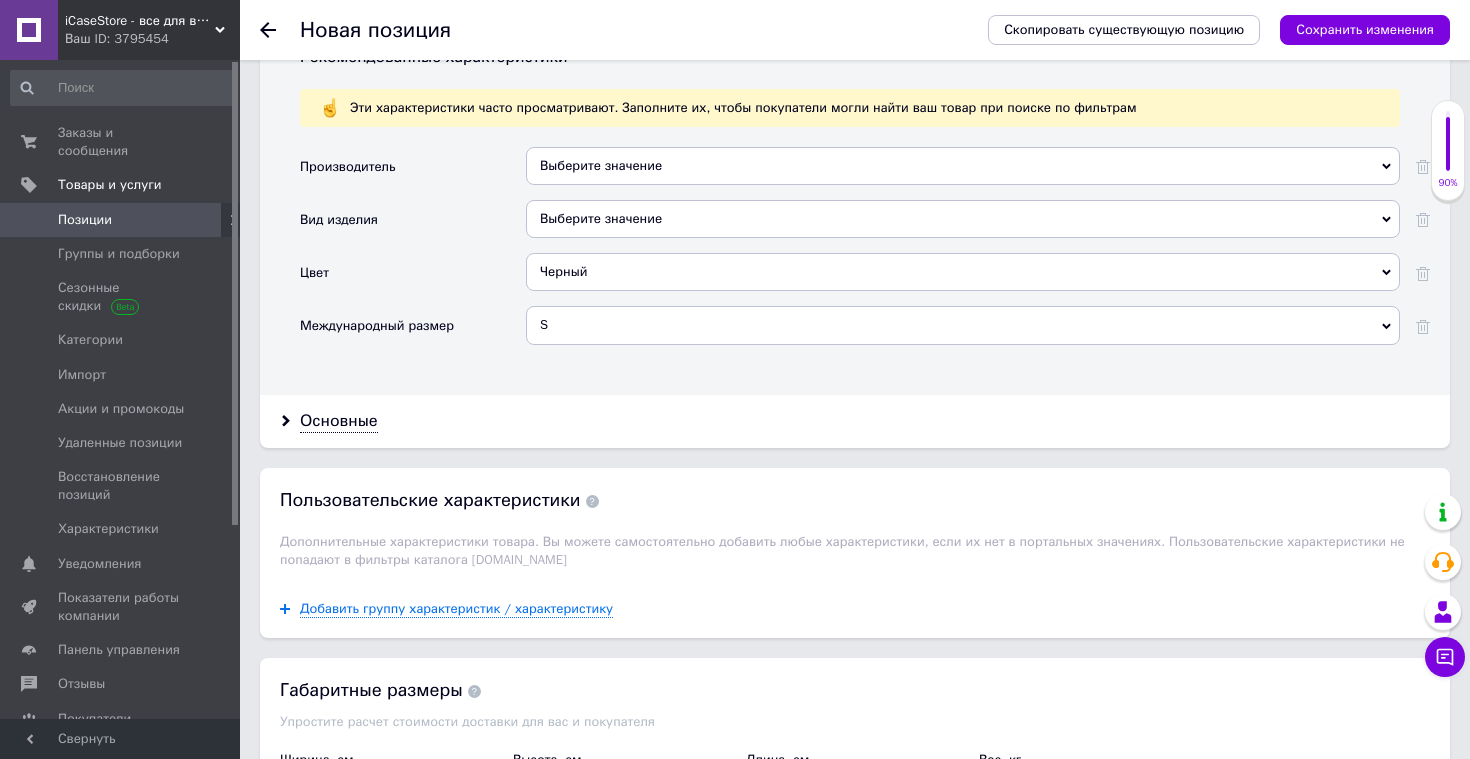 click on "Выберите значение" at bounding box center (963, 219) 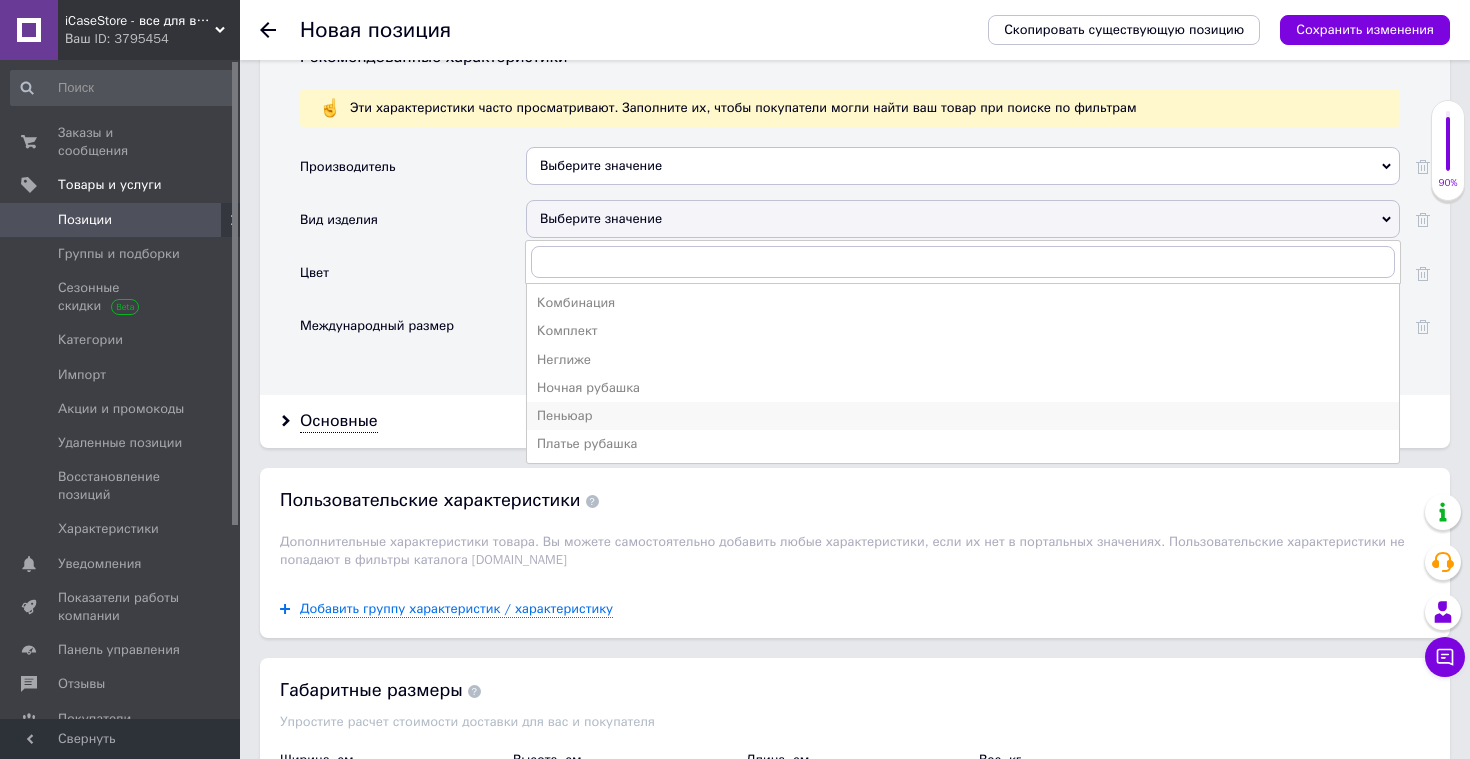 click on "Пеньюар" at bounding box center [963, 416] 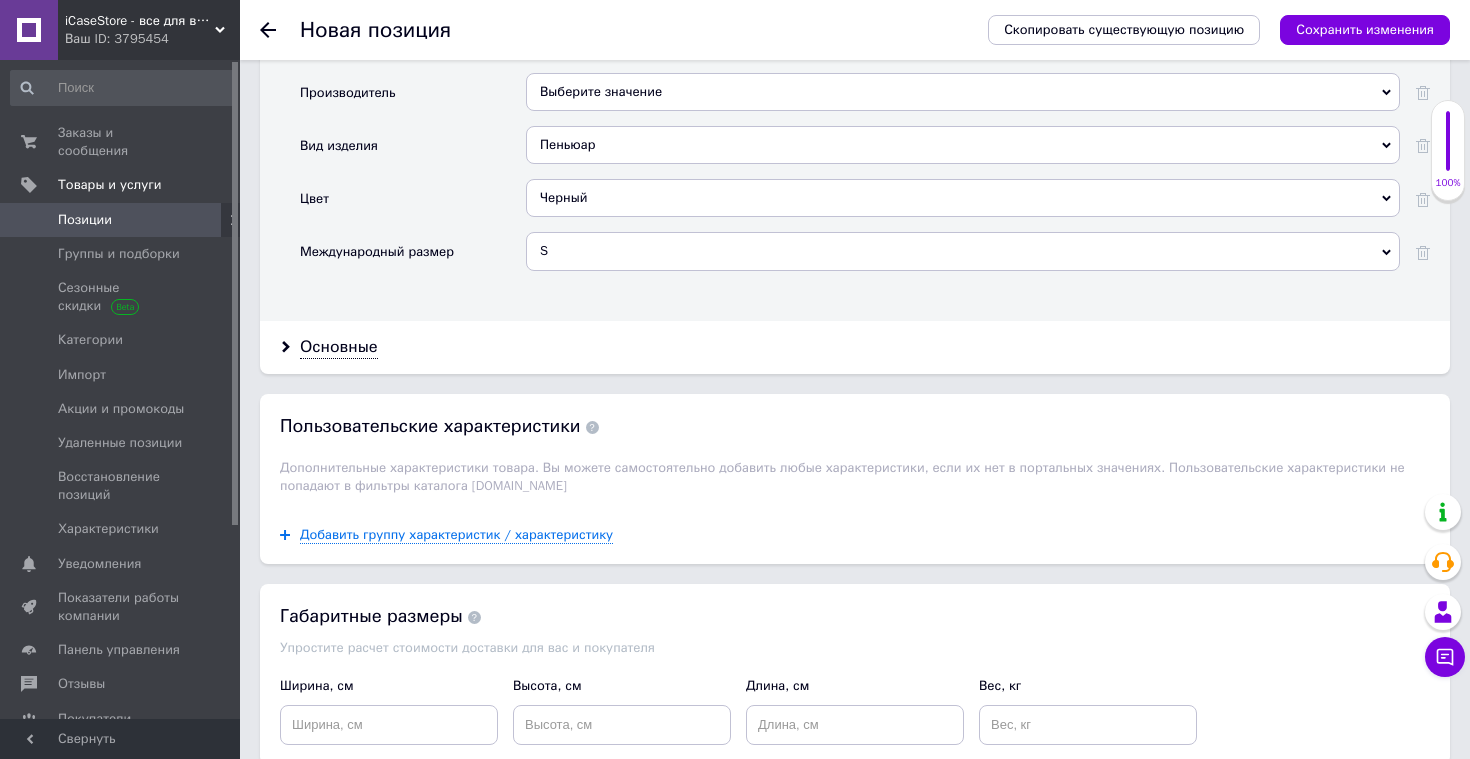 scroll, scrollTop: 2160, scrollLeft: 0, axis: vertical 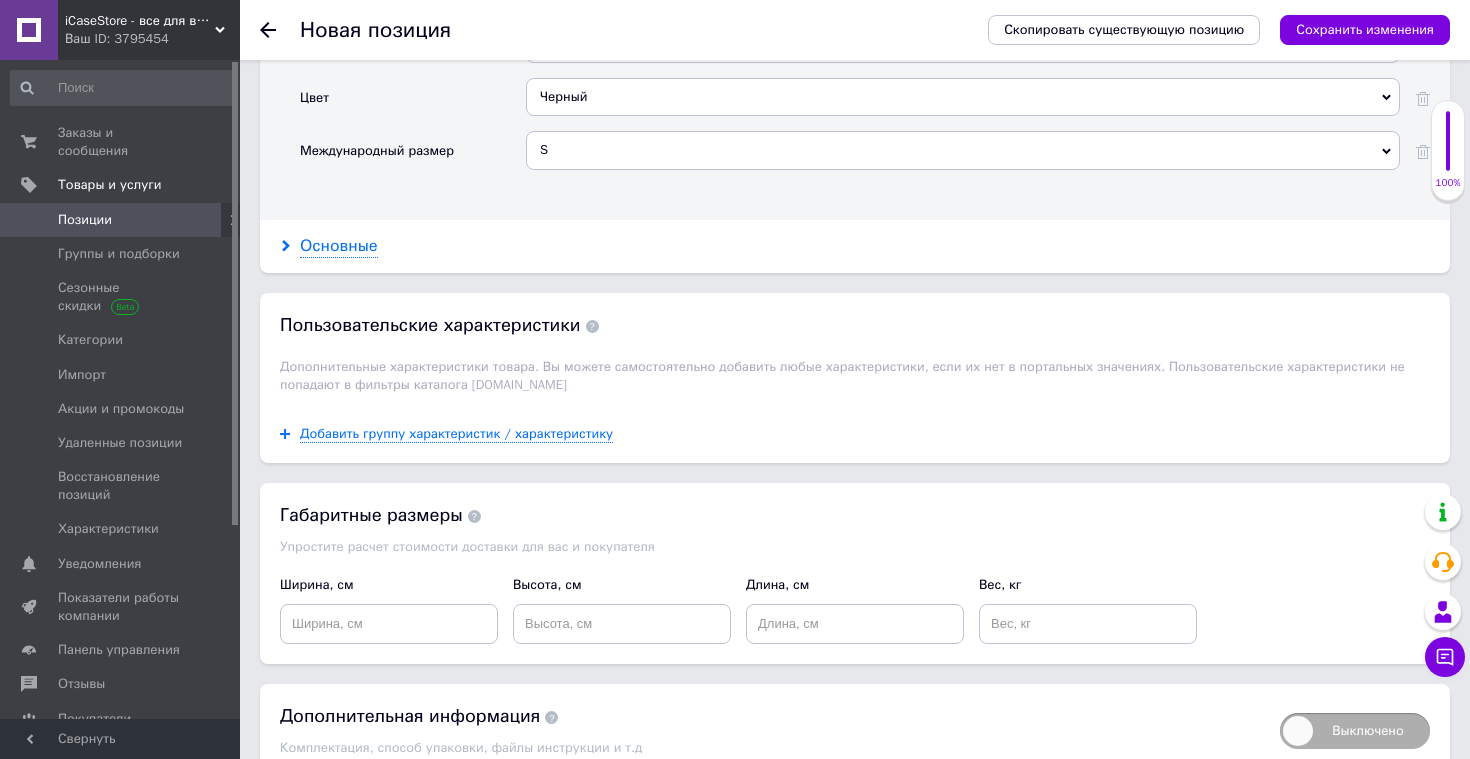 click on "Основные" at bounding box center [339, 246] 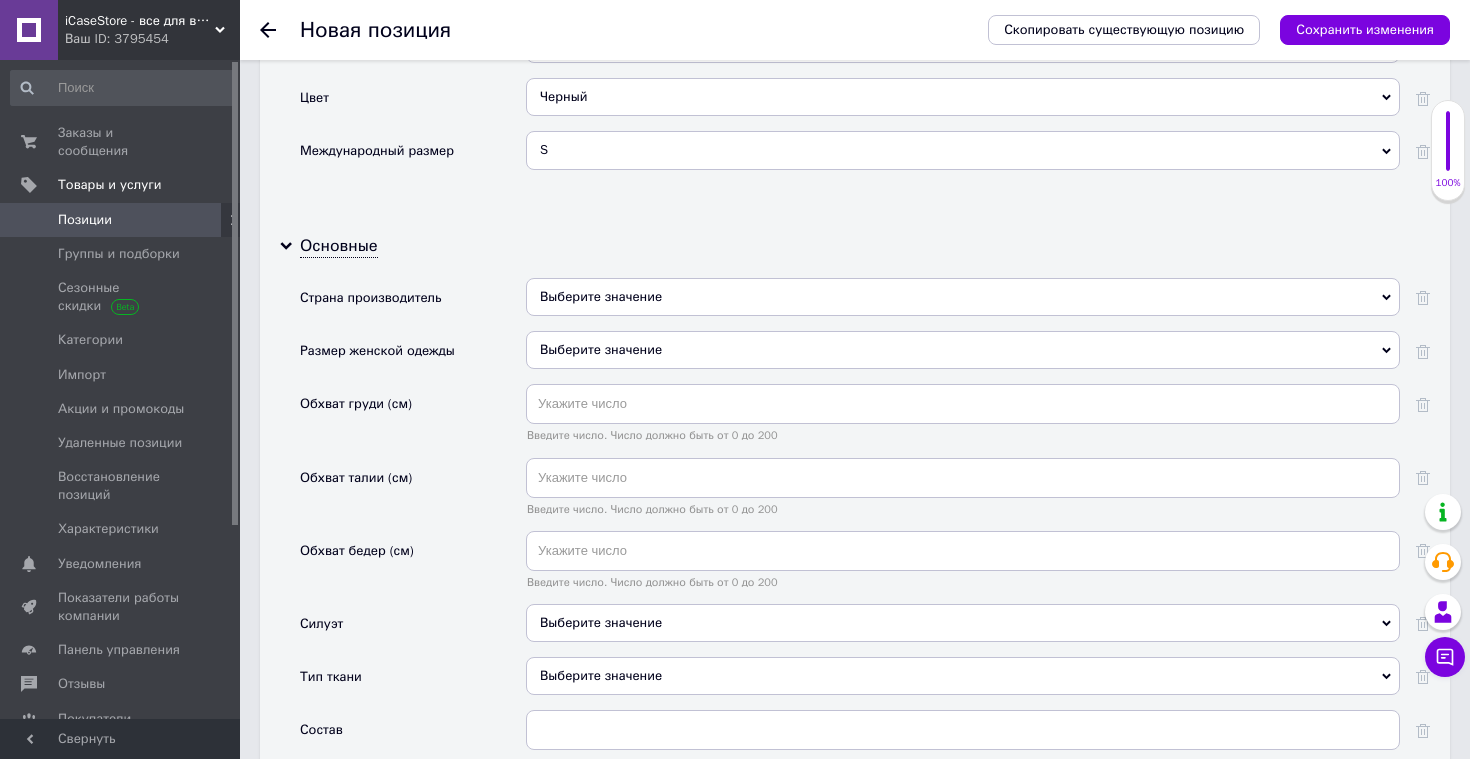 click on "Выберите значение" at bounding box center (963, 297) 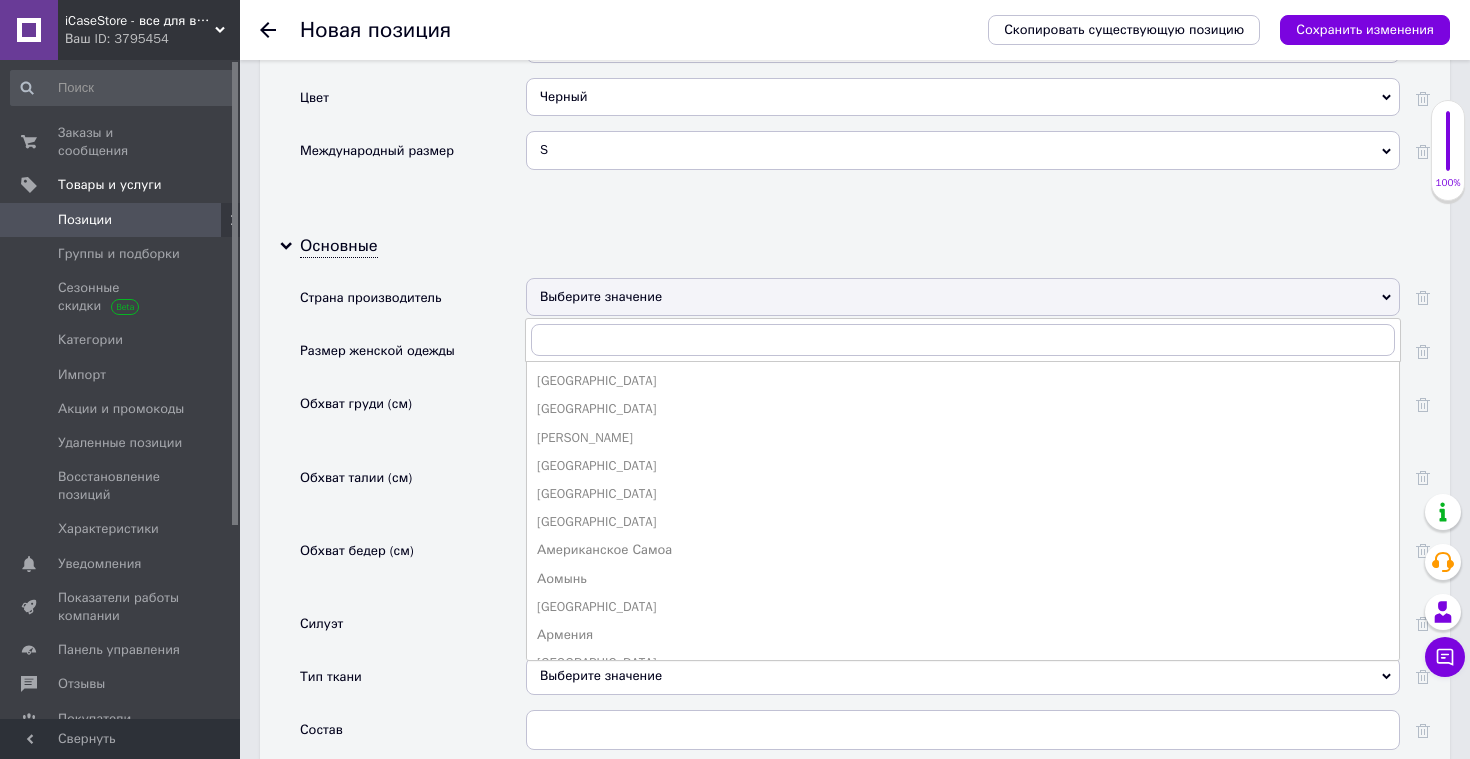 click on "Размер женской одежды" at bounding box center [413, 357] 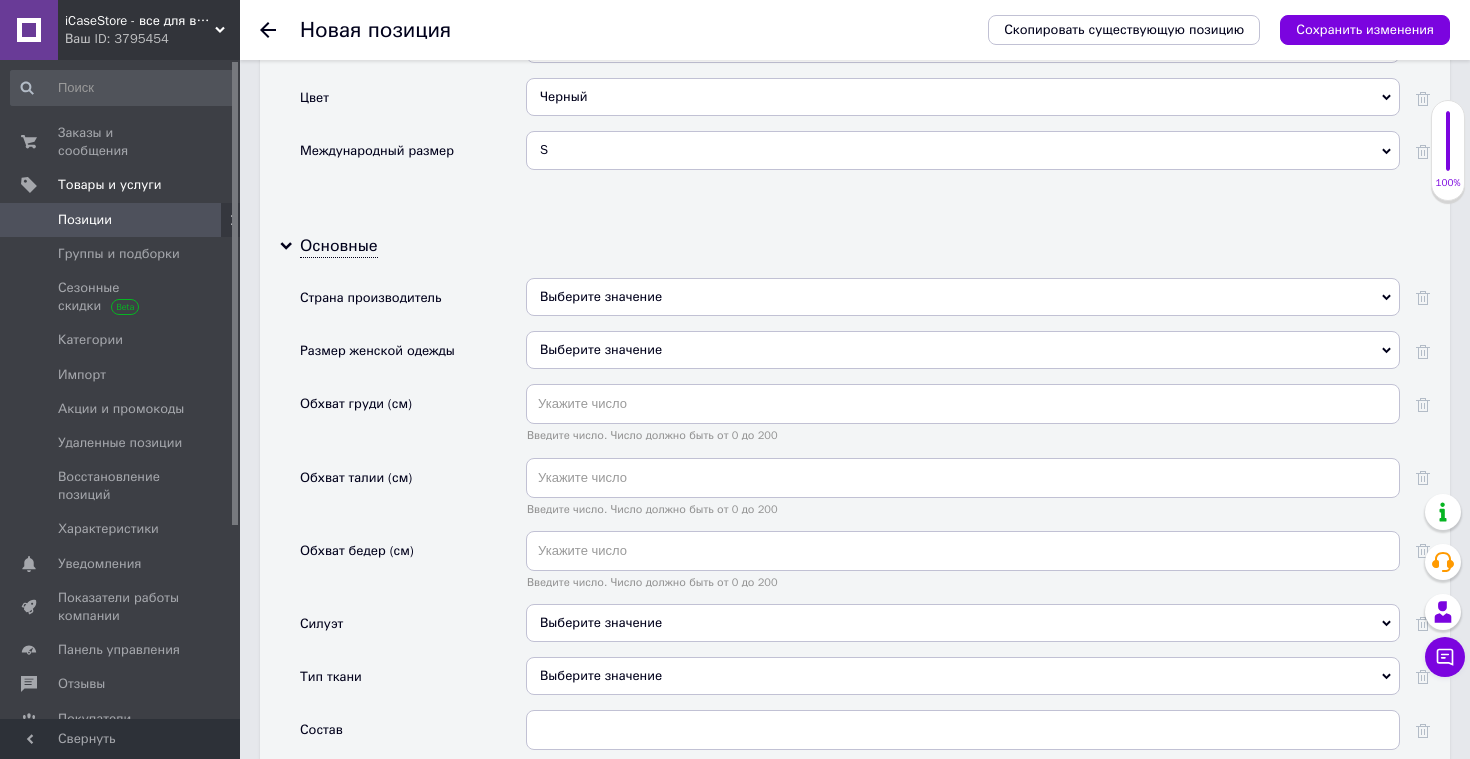 click on "Выберите значение" at bounding box center (963, 350) 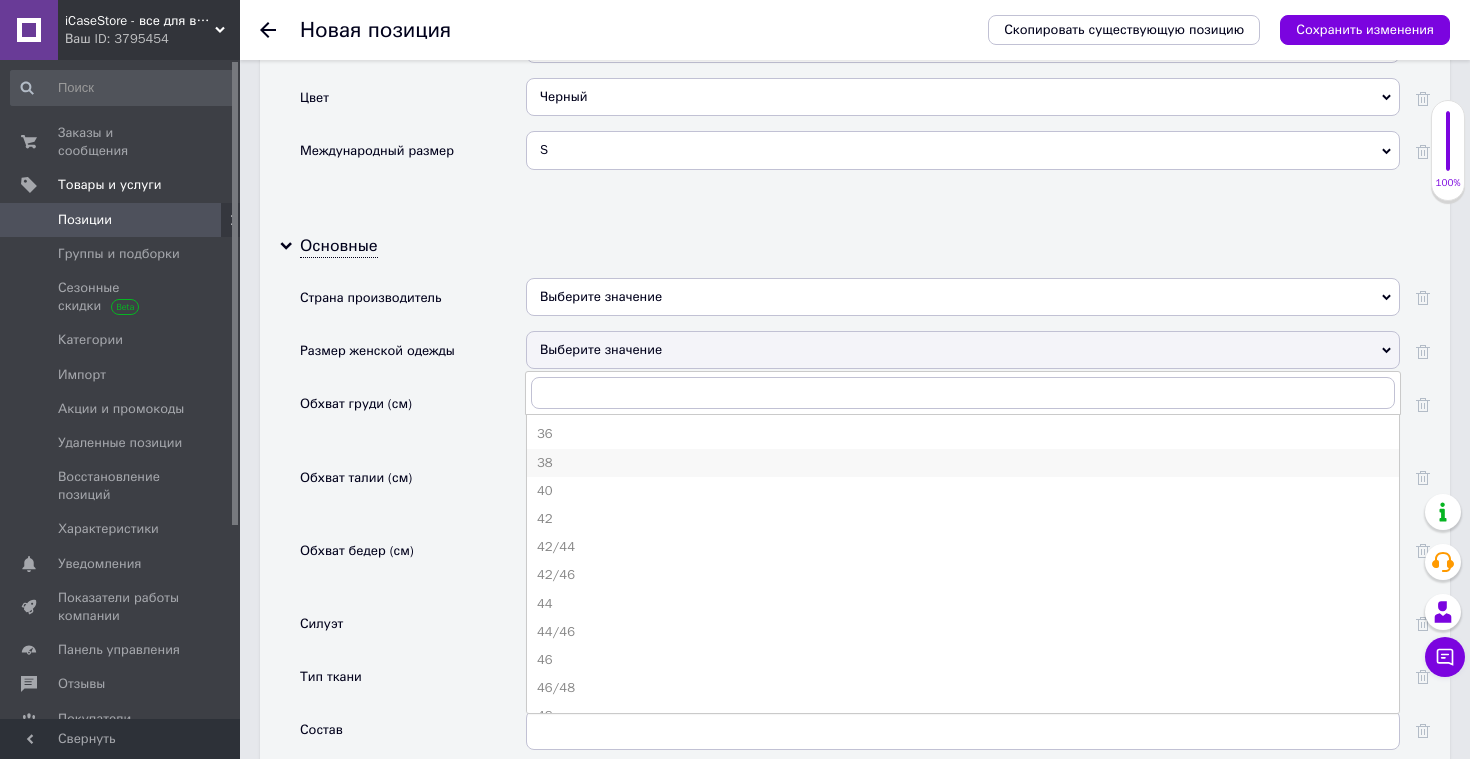 click on "38" at bounding box center [963, 463] 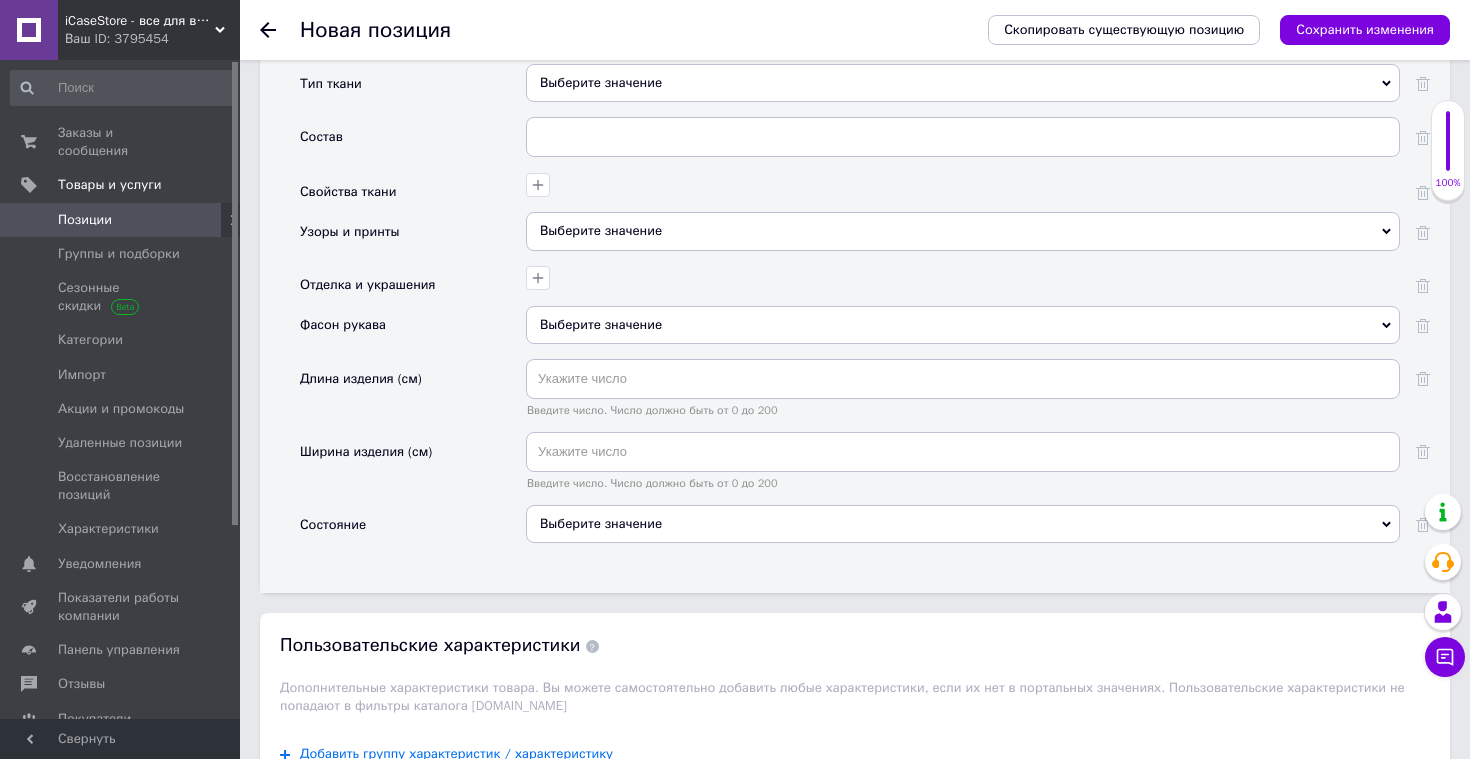 click on "Выберите значение" at bounding box center (963, 524) 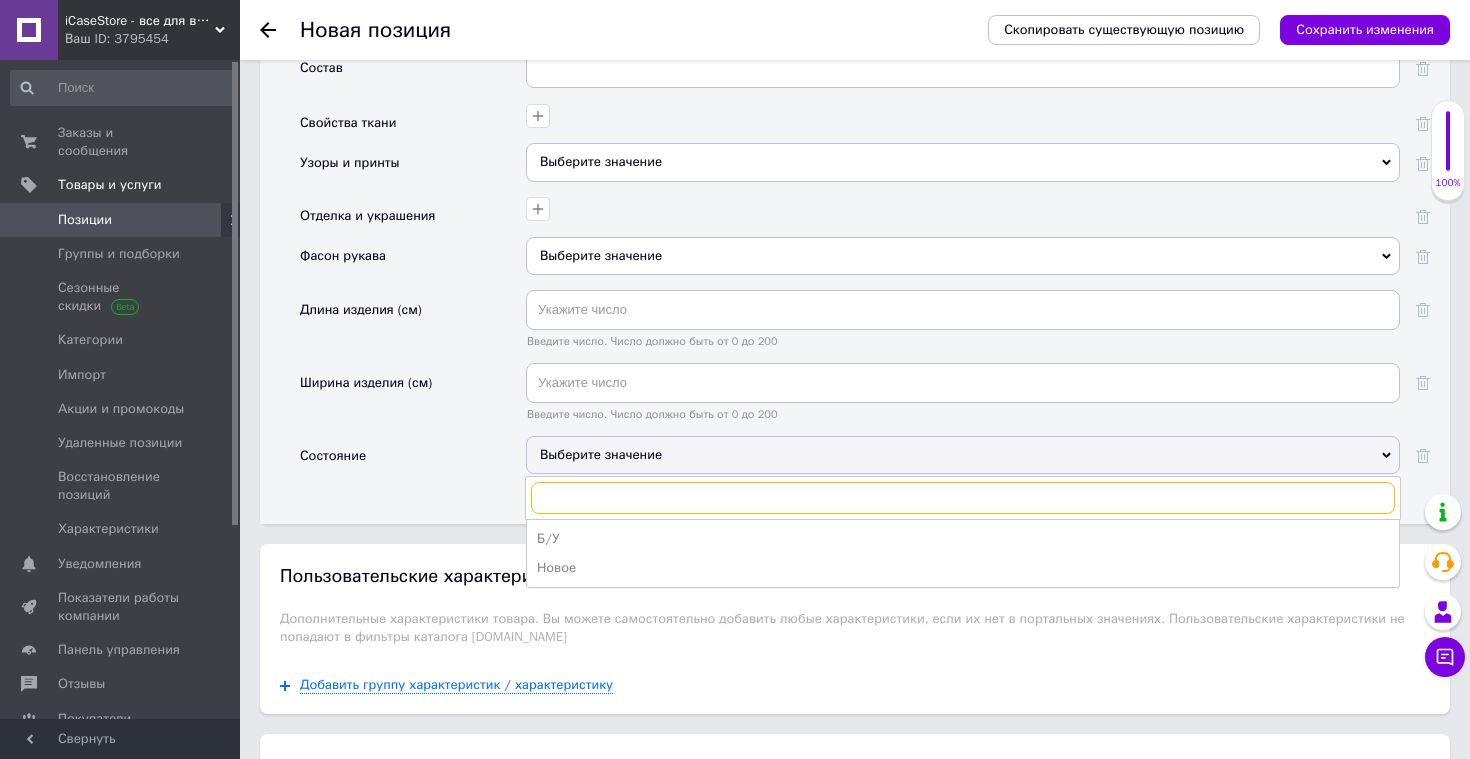 scroll, scrollTop: 2851, scrollLeft: 0, axis: vertical 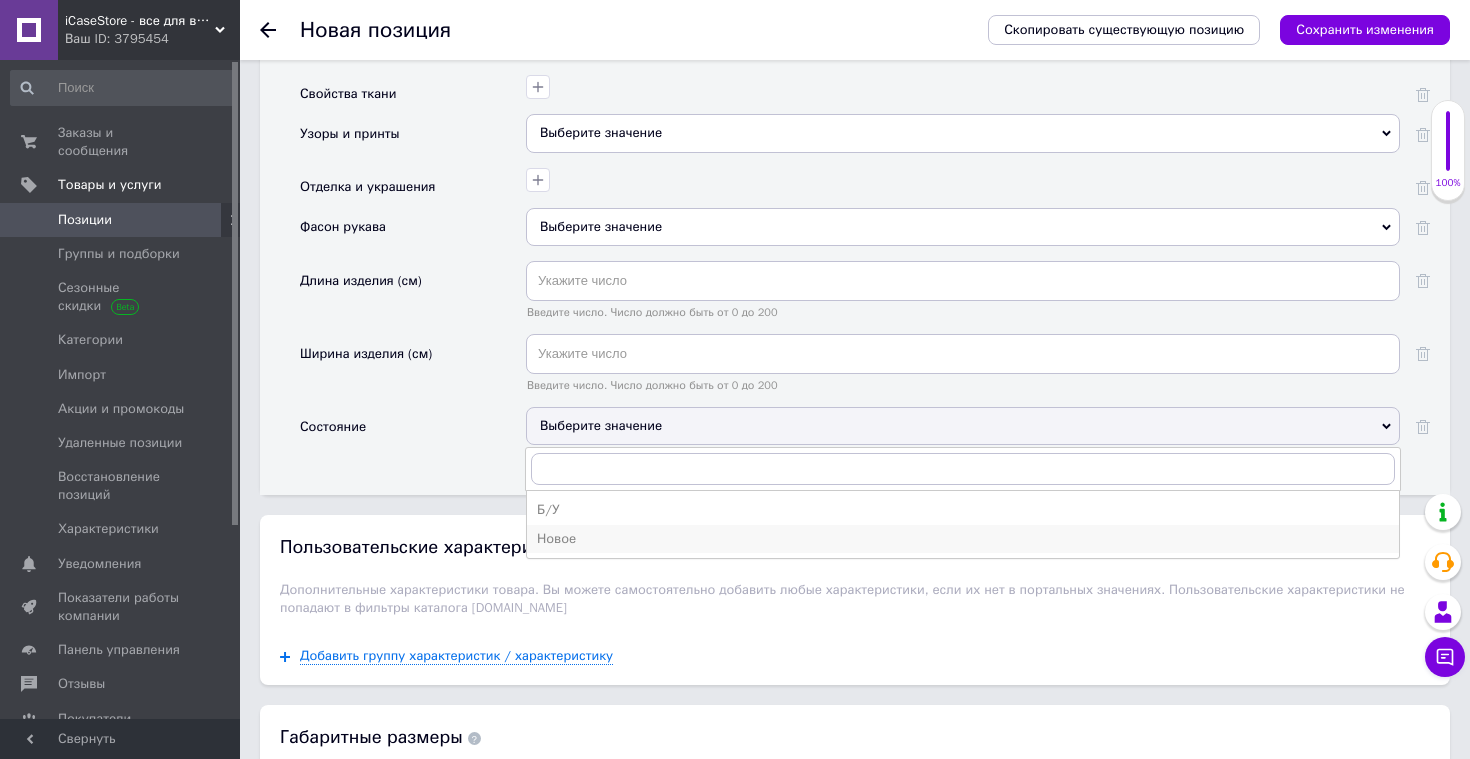 click on "Новое" at bounding box center [963, 539] 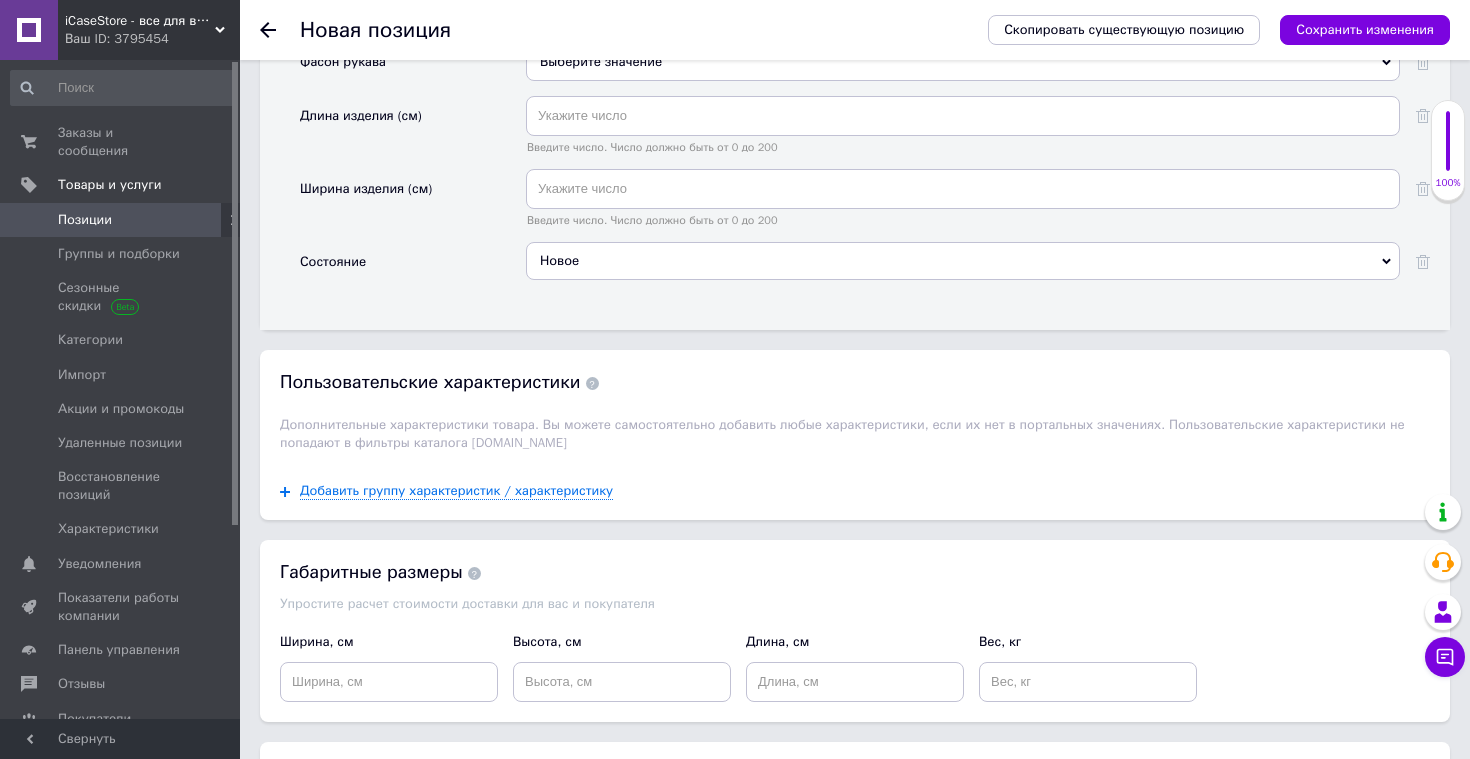 scroll, scrollTop: 3166, scrollLeft: 0, axis: vertical 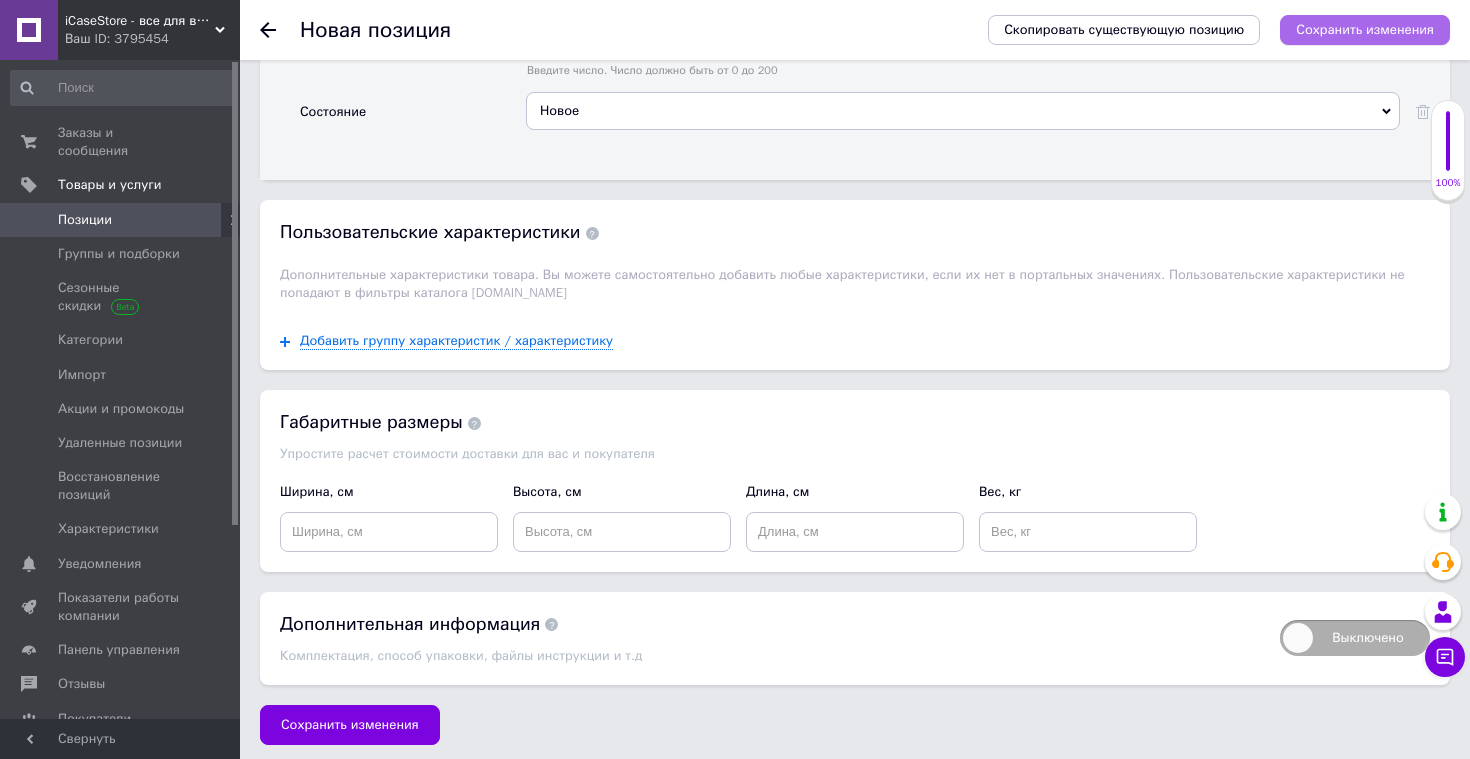 click on "Сохранить изменения" at bounding box center (1365, 29) 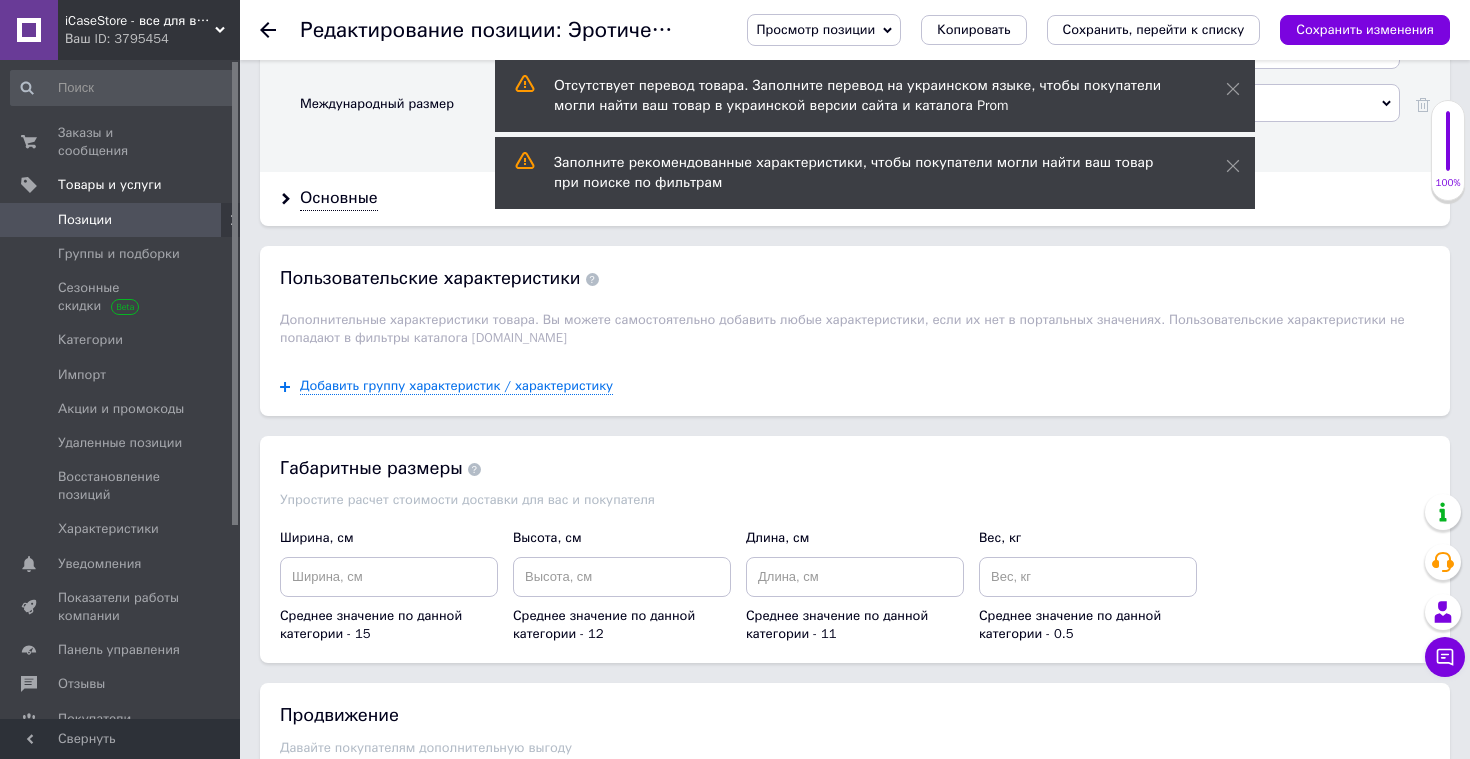 scroll, scrollTop: 2291, scrollLeft: 0, axis: vertical 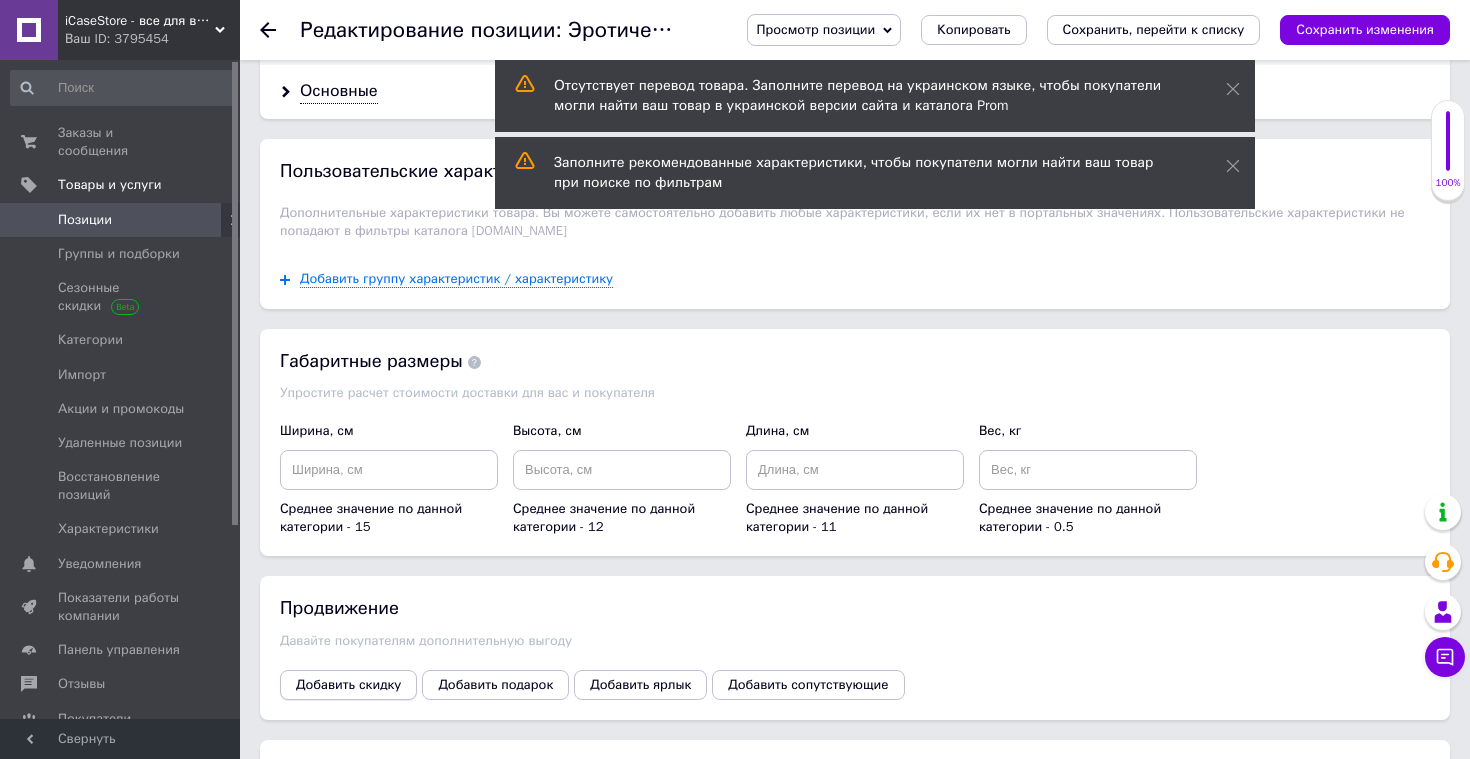 click on "Добавить скидку" at bounding box center (348, 685) 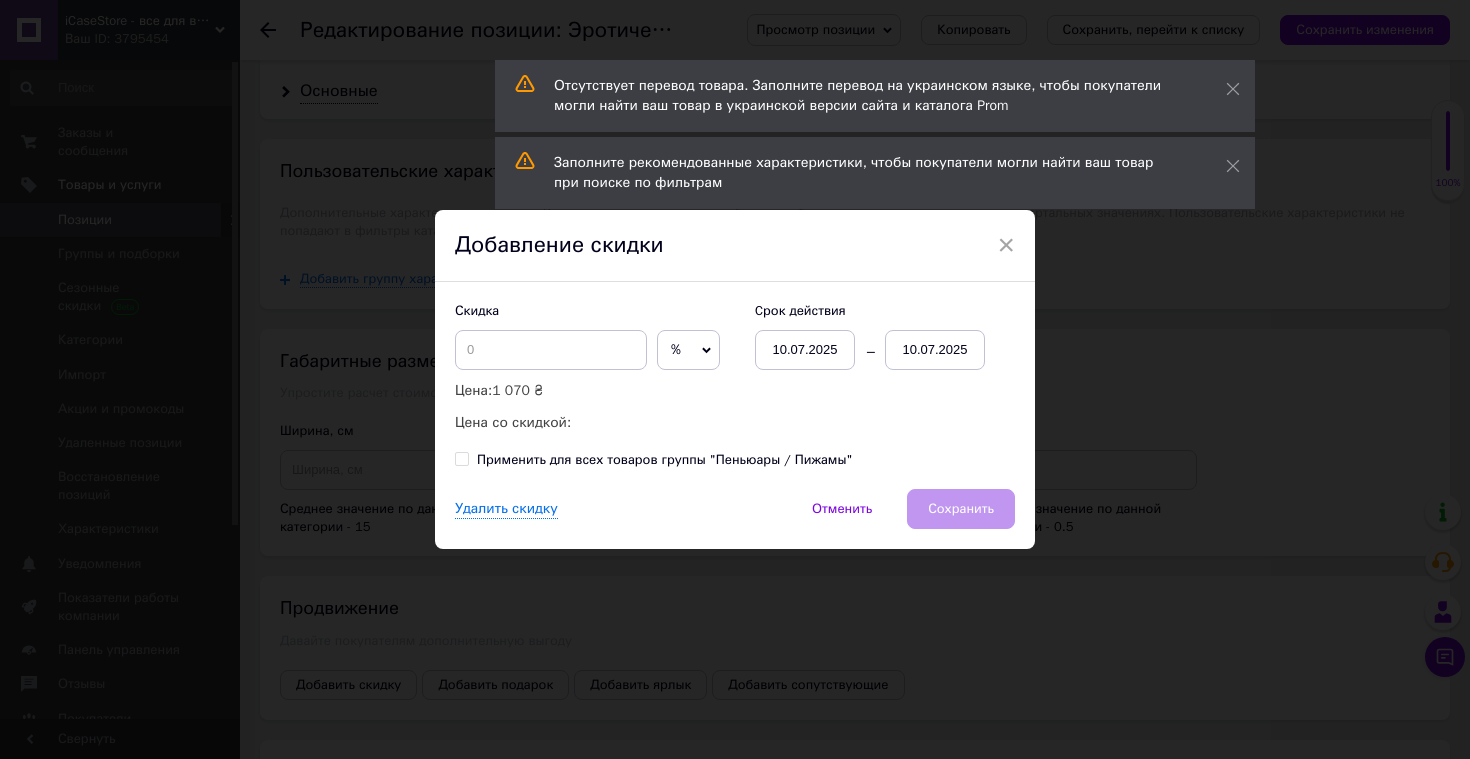 click on "%" at bounding box center (676, 349) 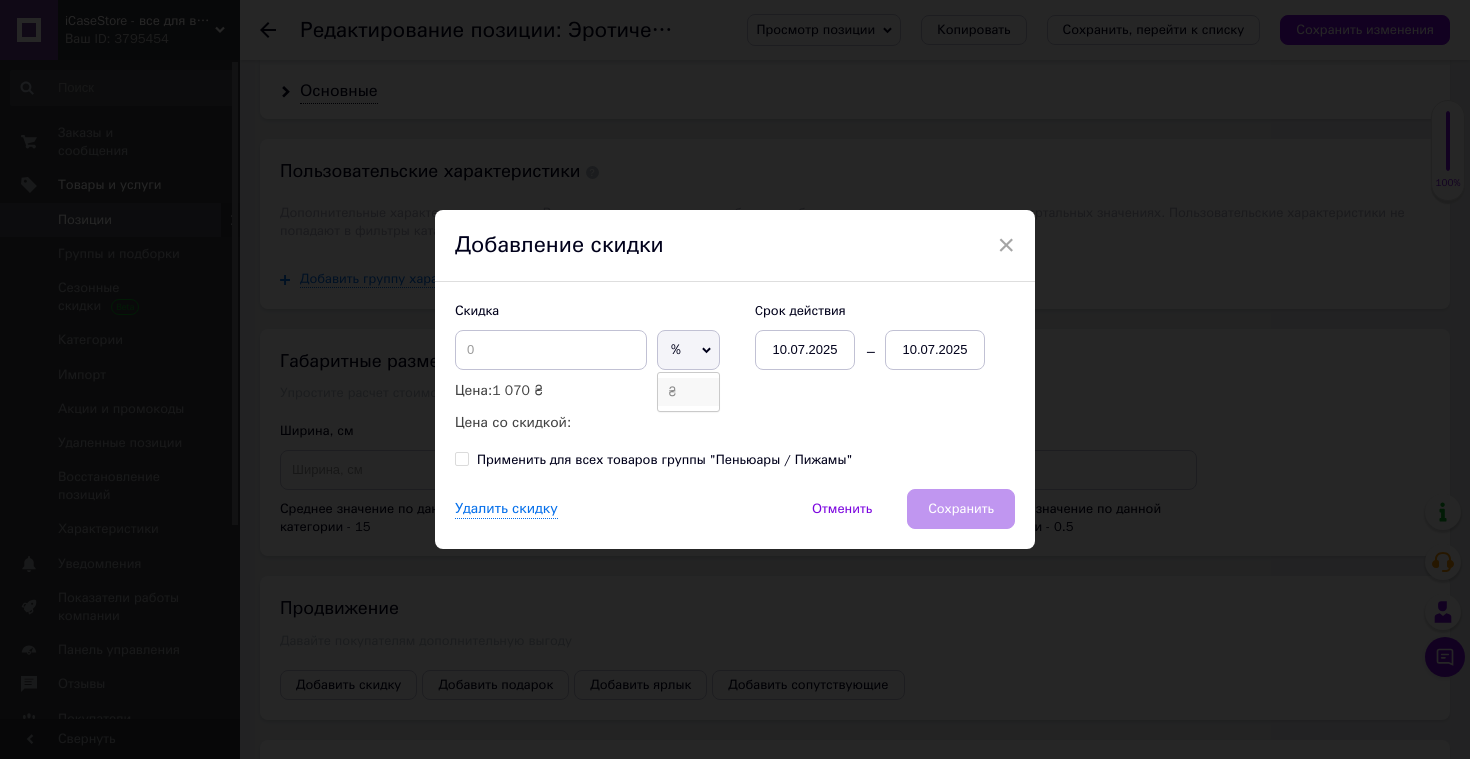 click on "₴" at bounding box center (688, 392) 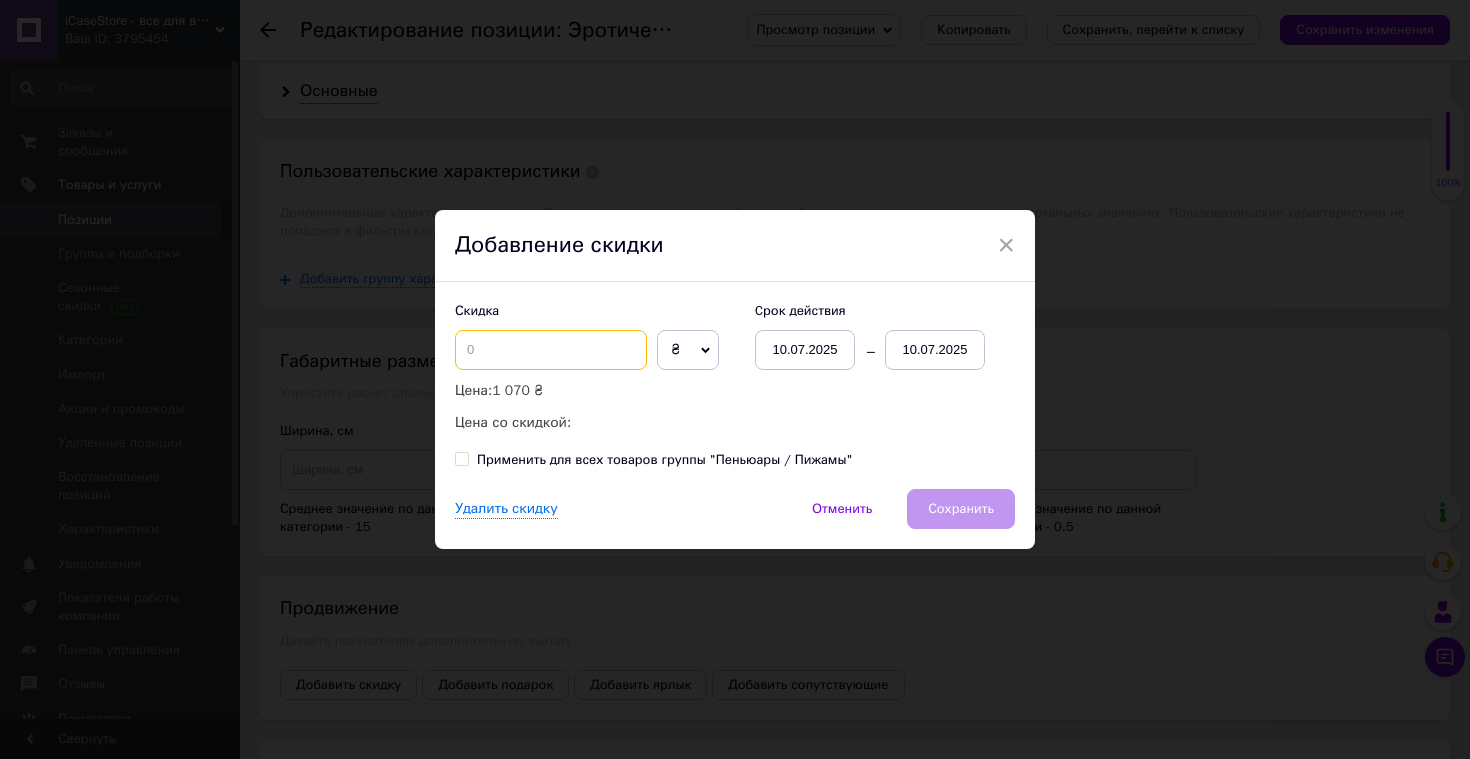 click at bounding box center (551, 350) 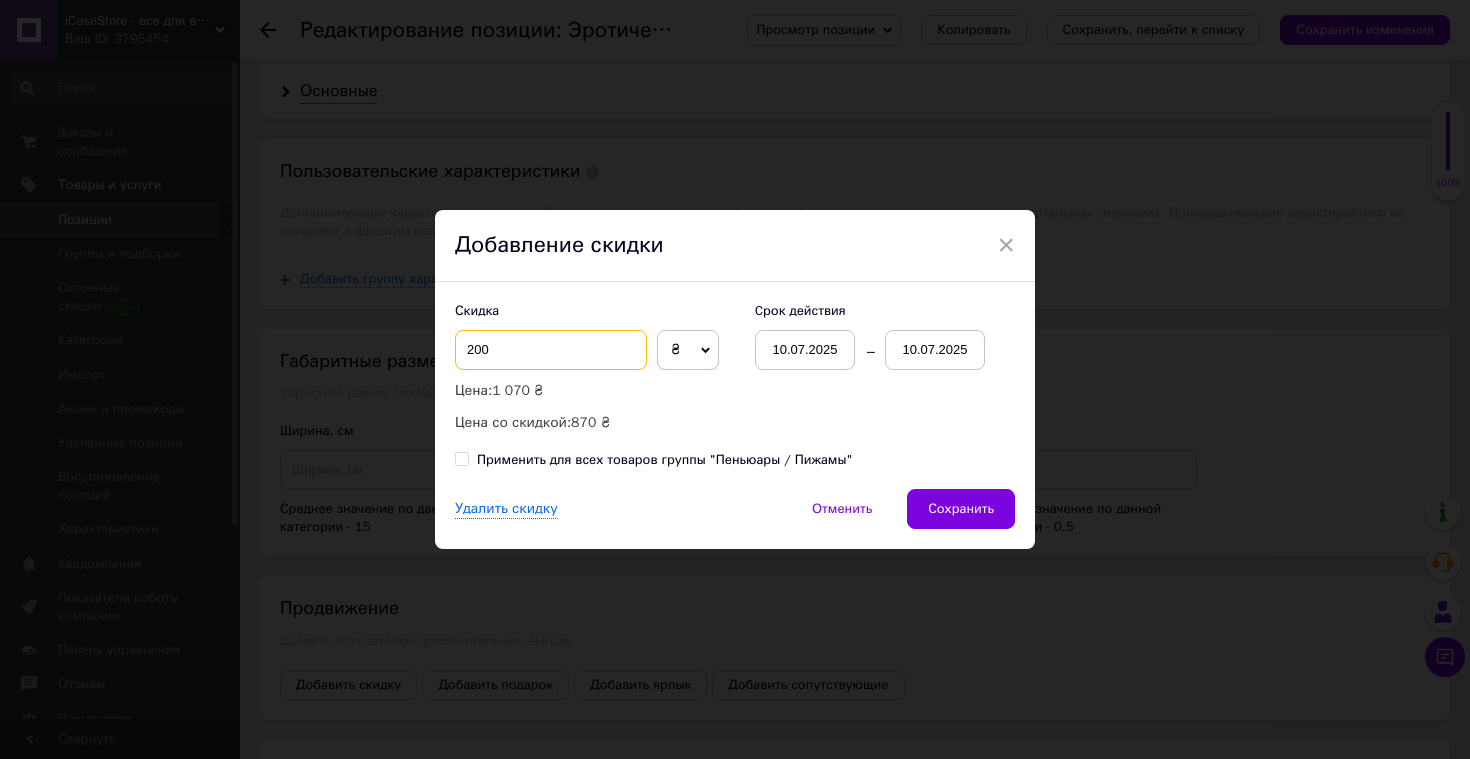 type on "200" 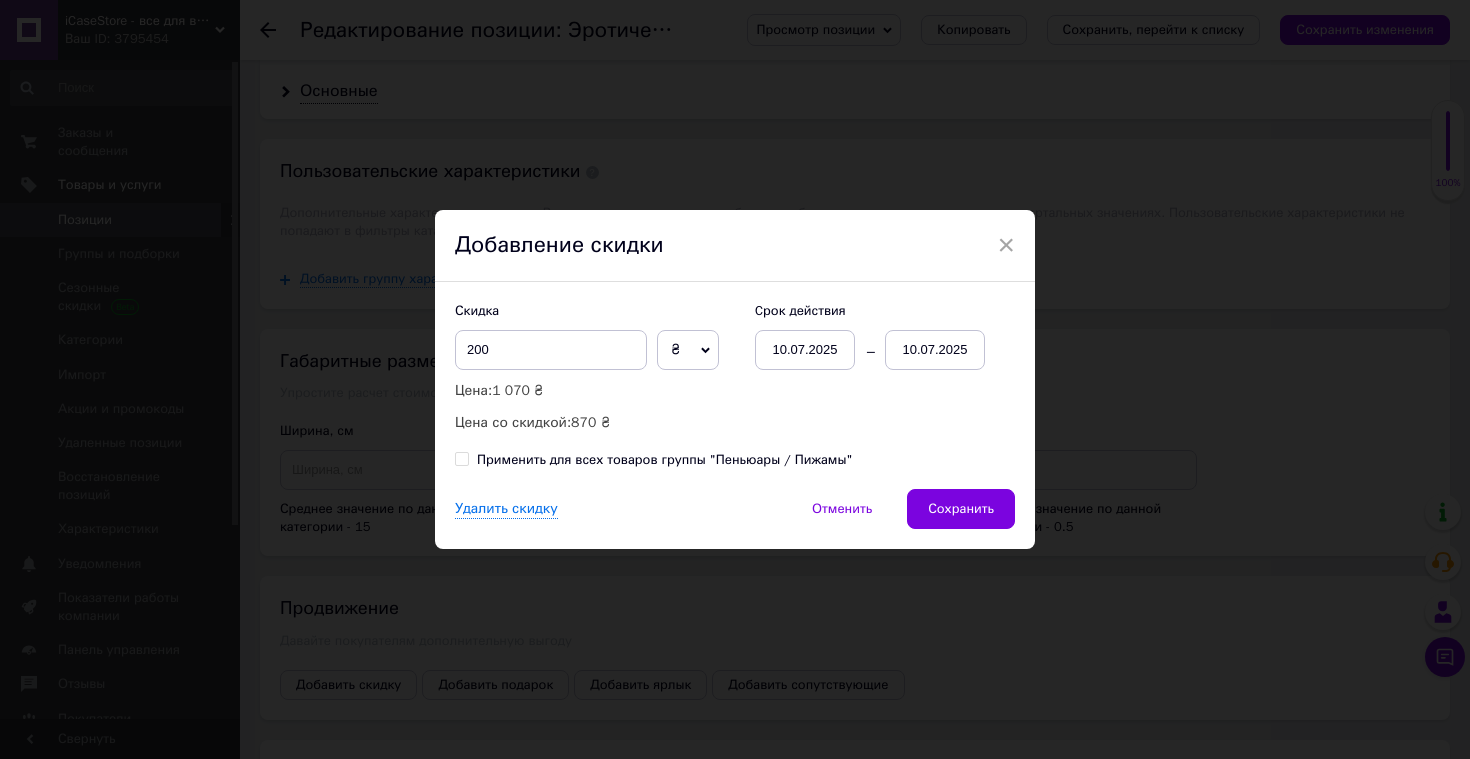 click on "10.07.2025" at bounding box center [935, 350] 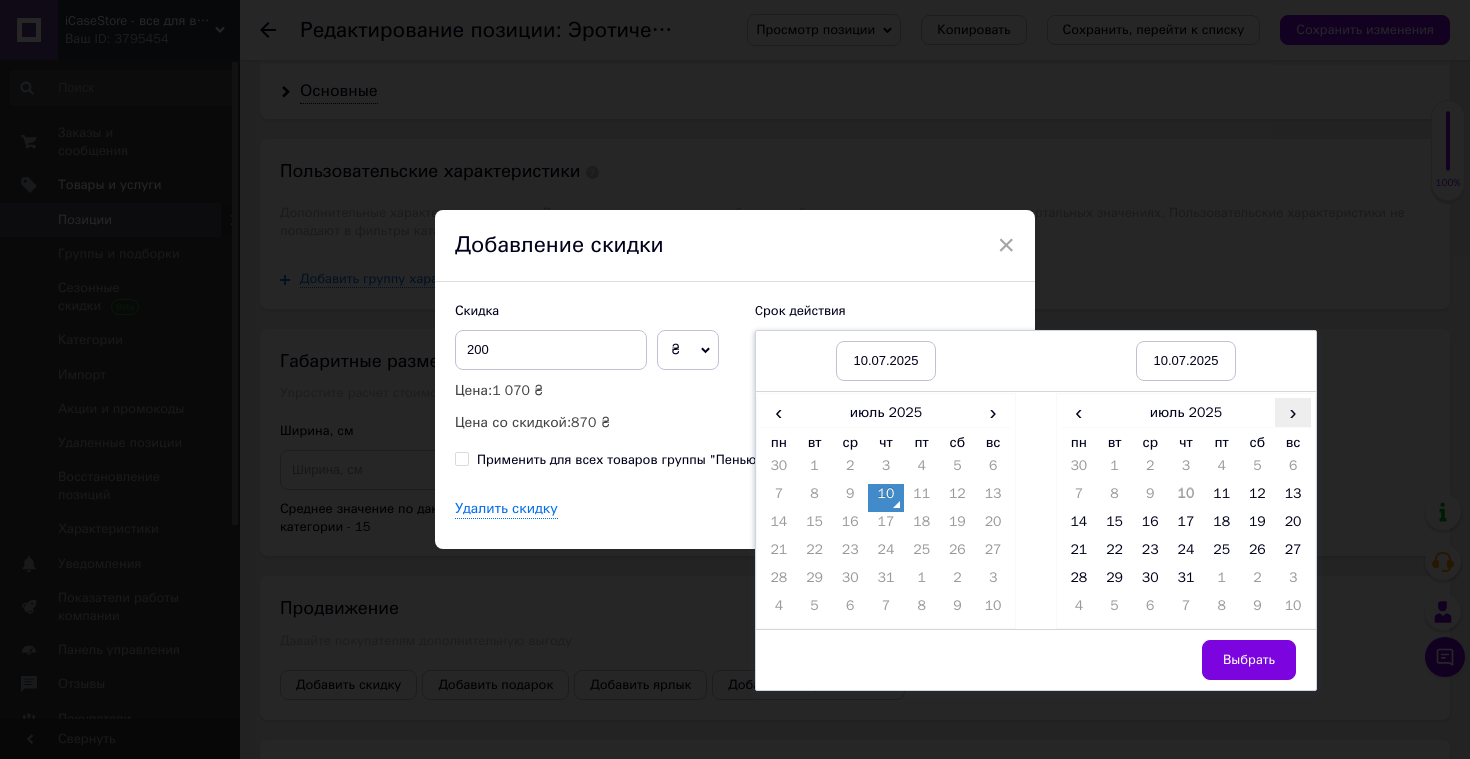 click on "›" at bounding box center (1293, 412) 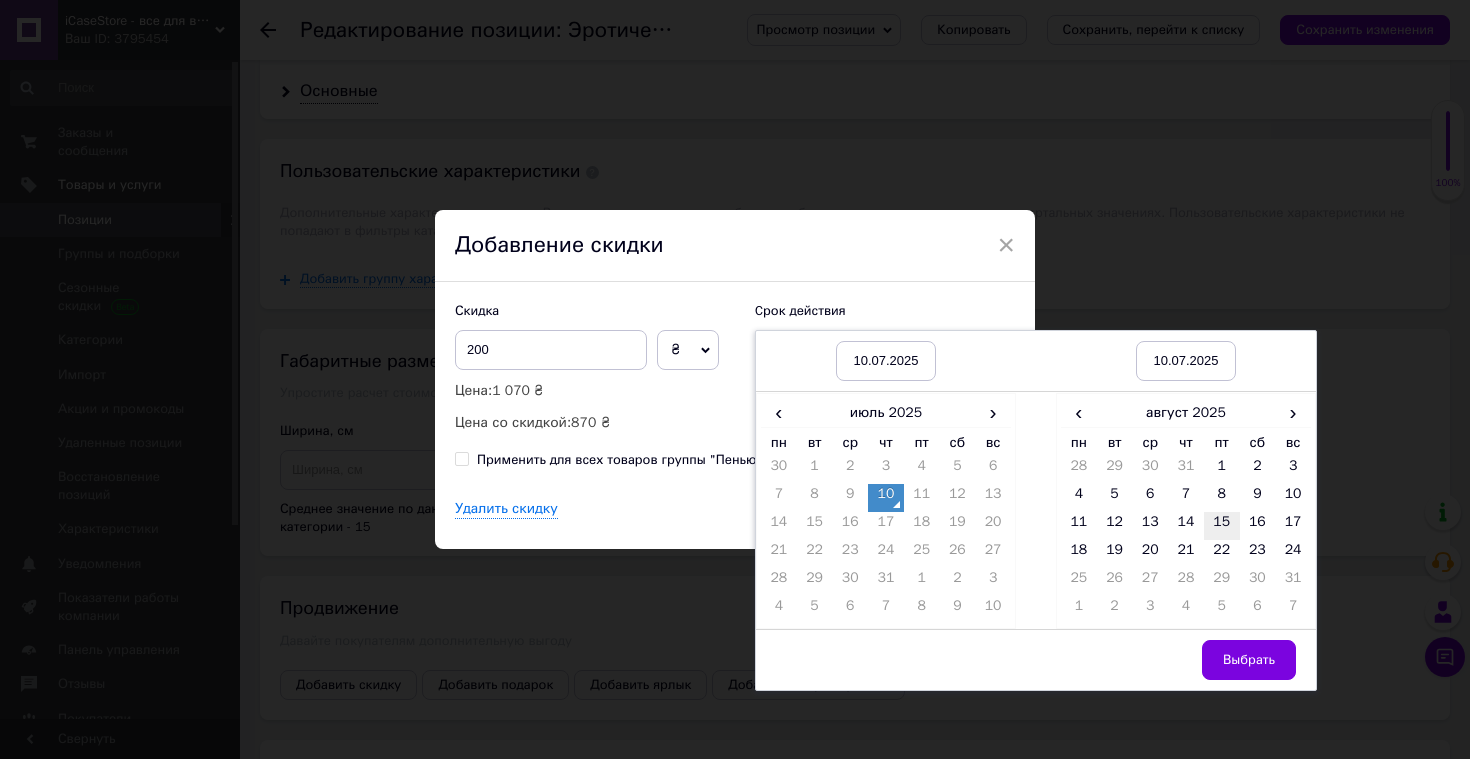 click on "15" at bounding box center (1222, 526) 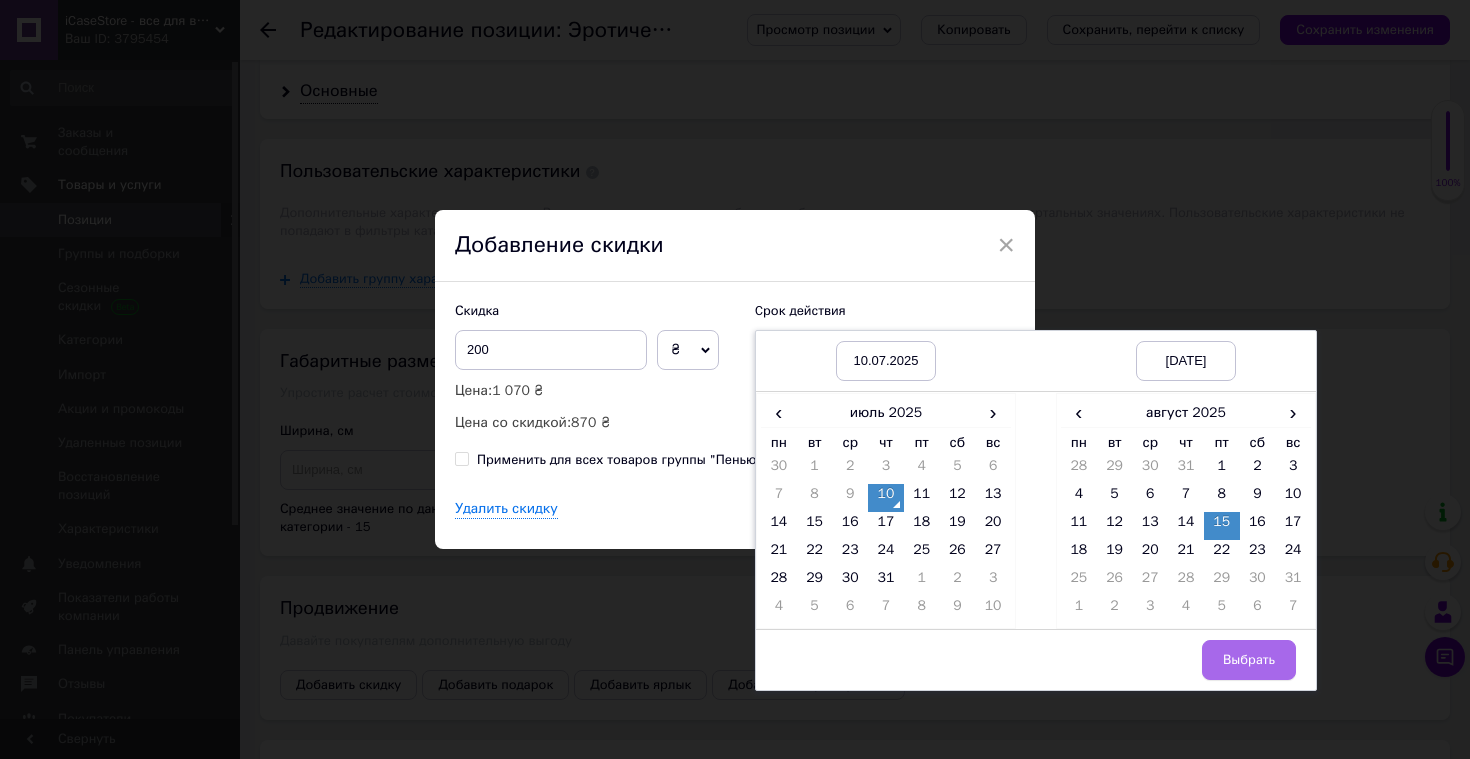 click on "Выбрать" at bounding box center (1249, 660) 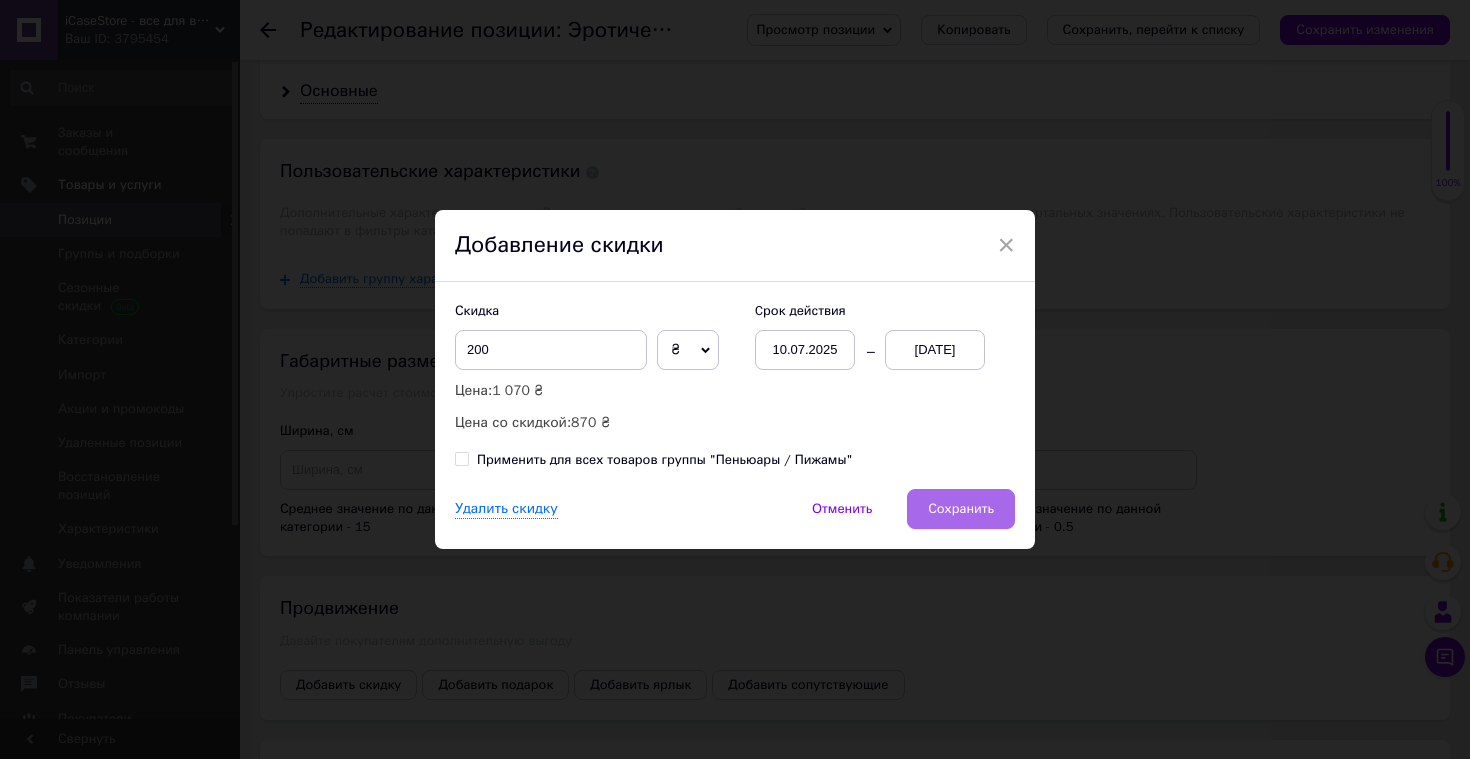 drag, startPoint x: 1001, startPoint y: 484, endPoint x: 1001, endPoint y: 495, distance: 11 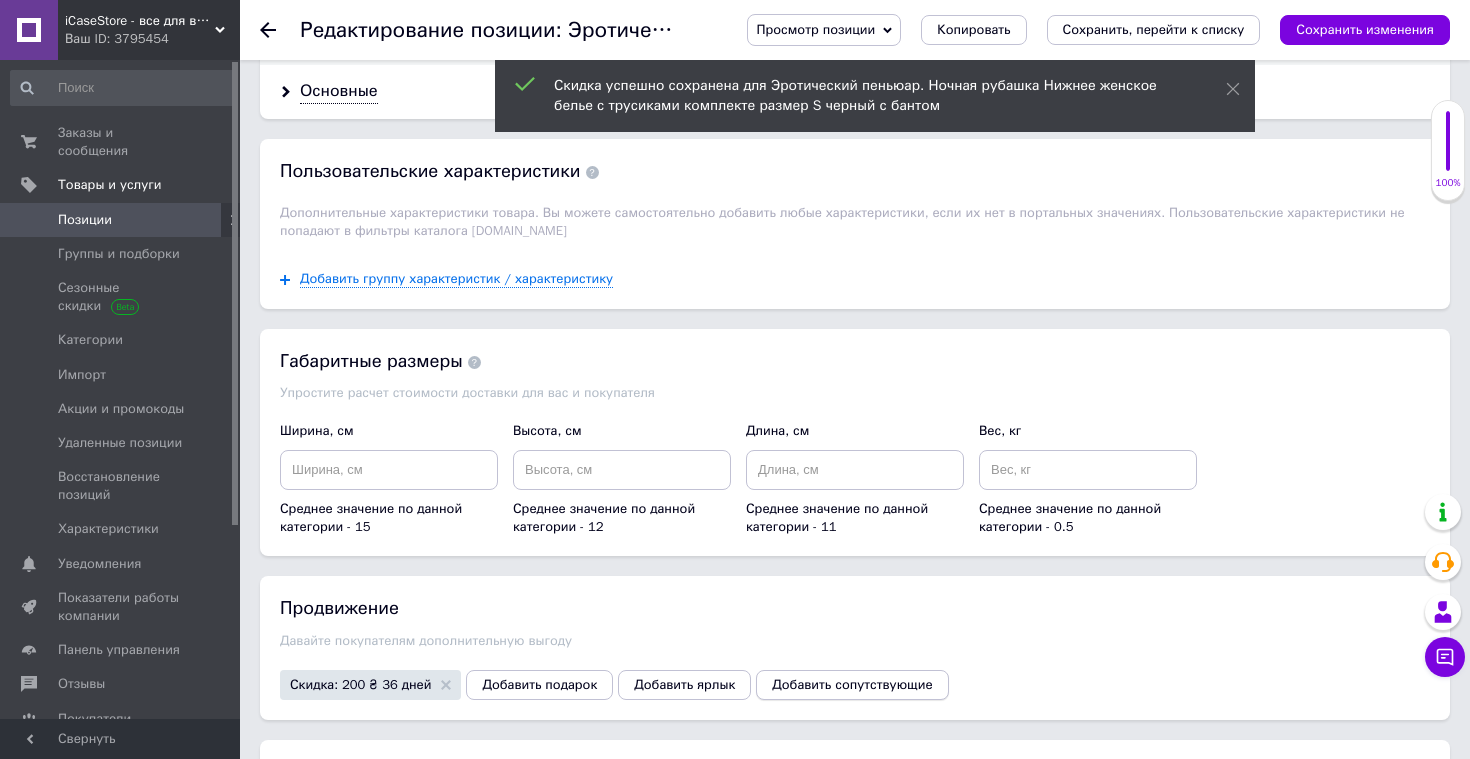 click on "Добавить сопутствующие" at bounding box center (852, 685) 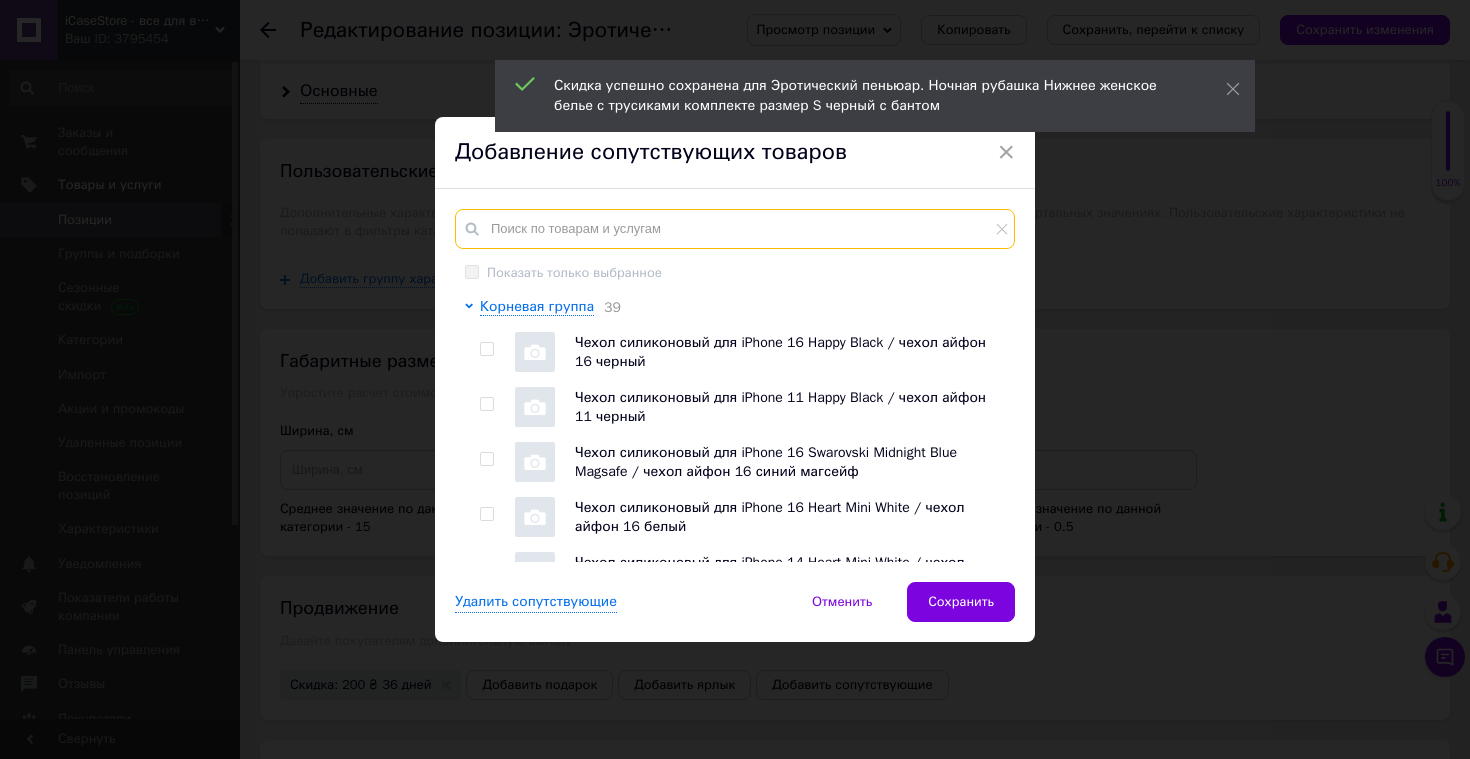 click at bounding box center [735, 229] 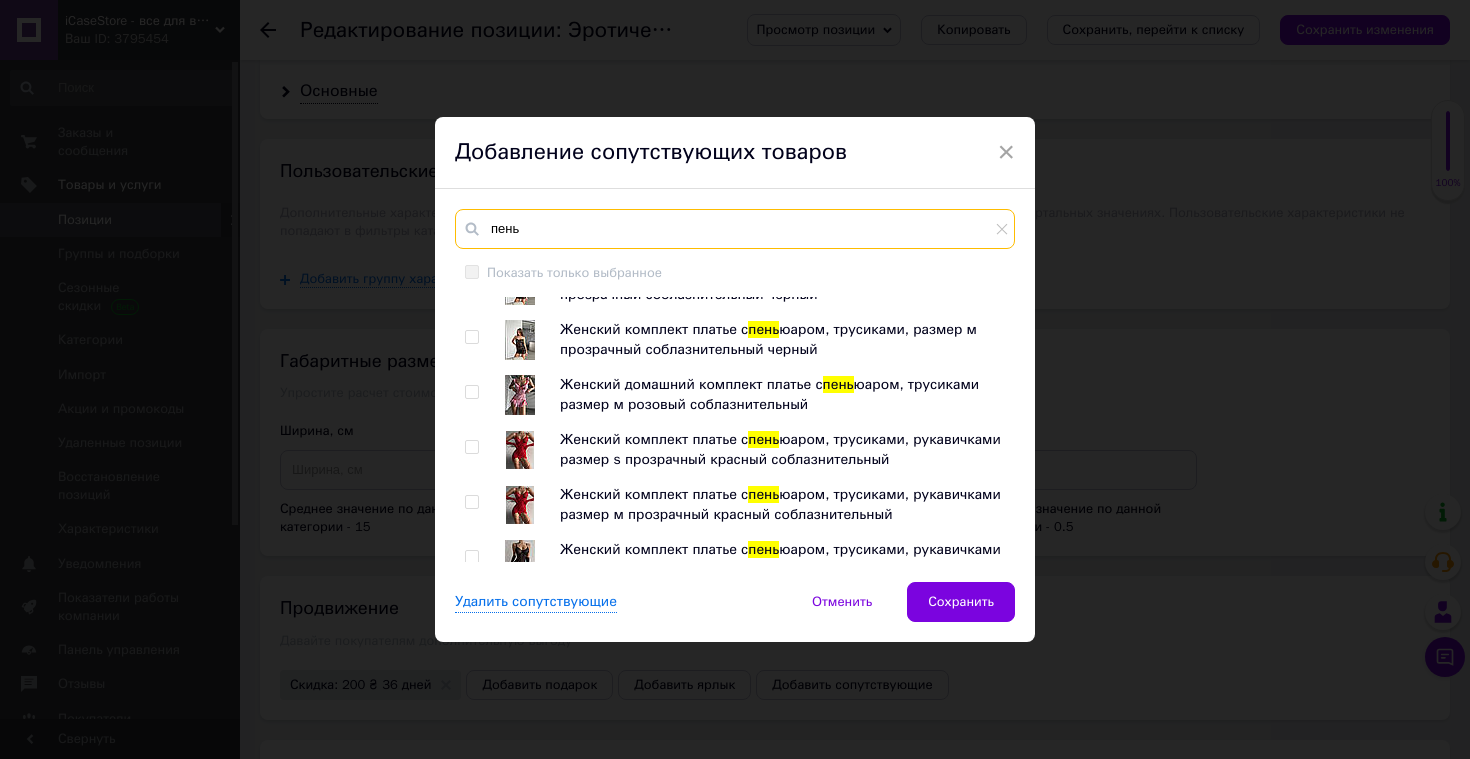 scroll, scrollTop: 331, scrollLeft: 0, axis: vertical 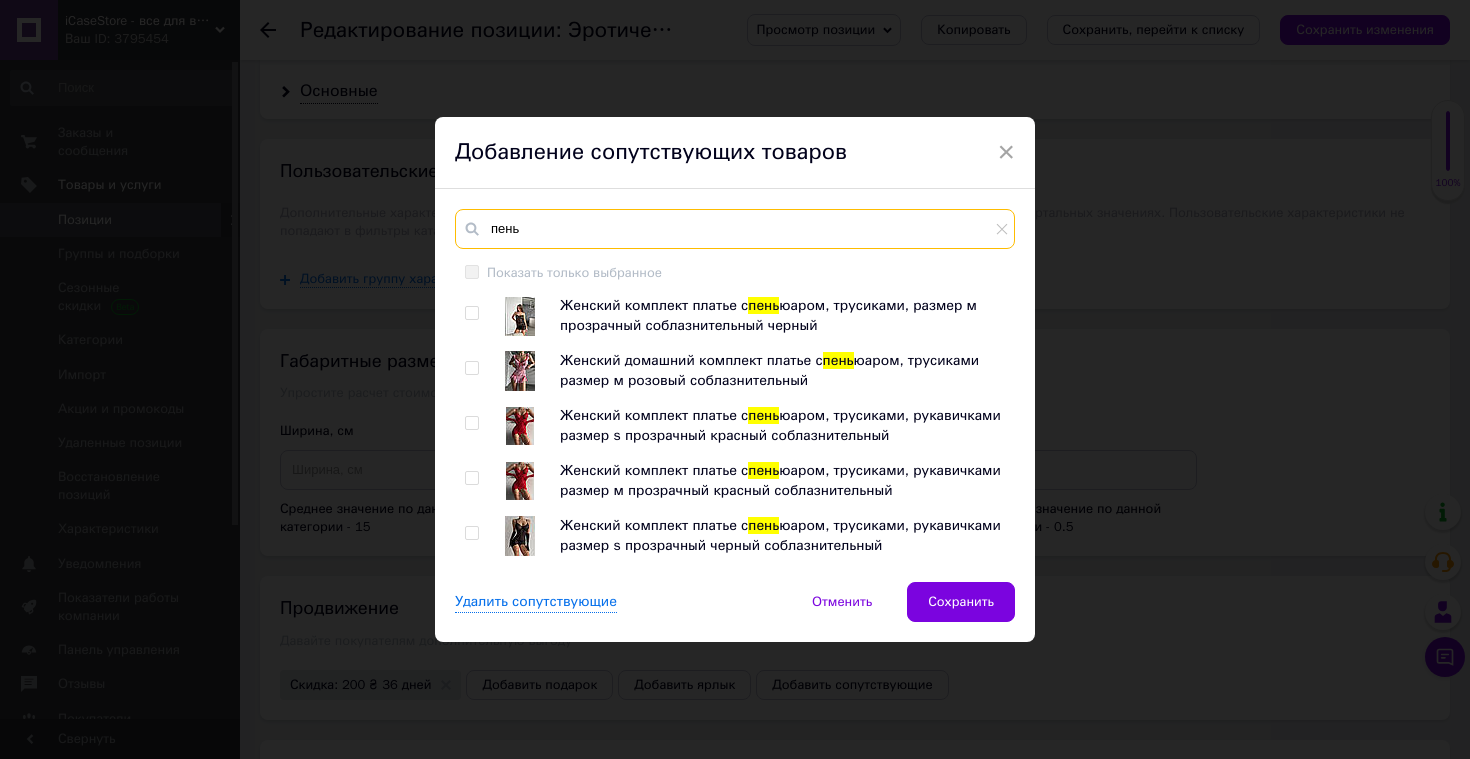 type on "пень" 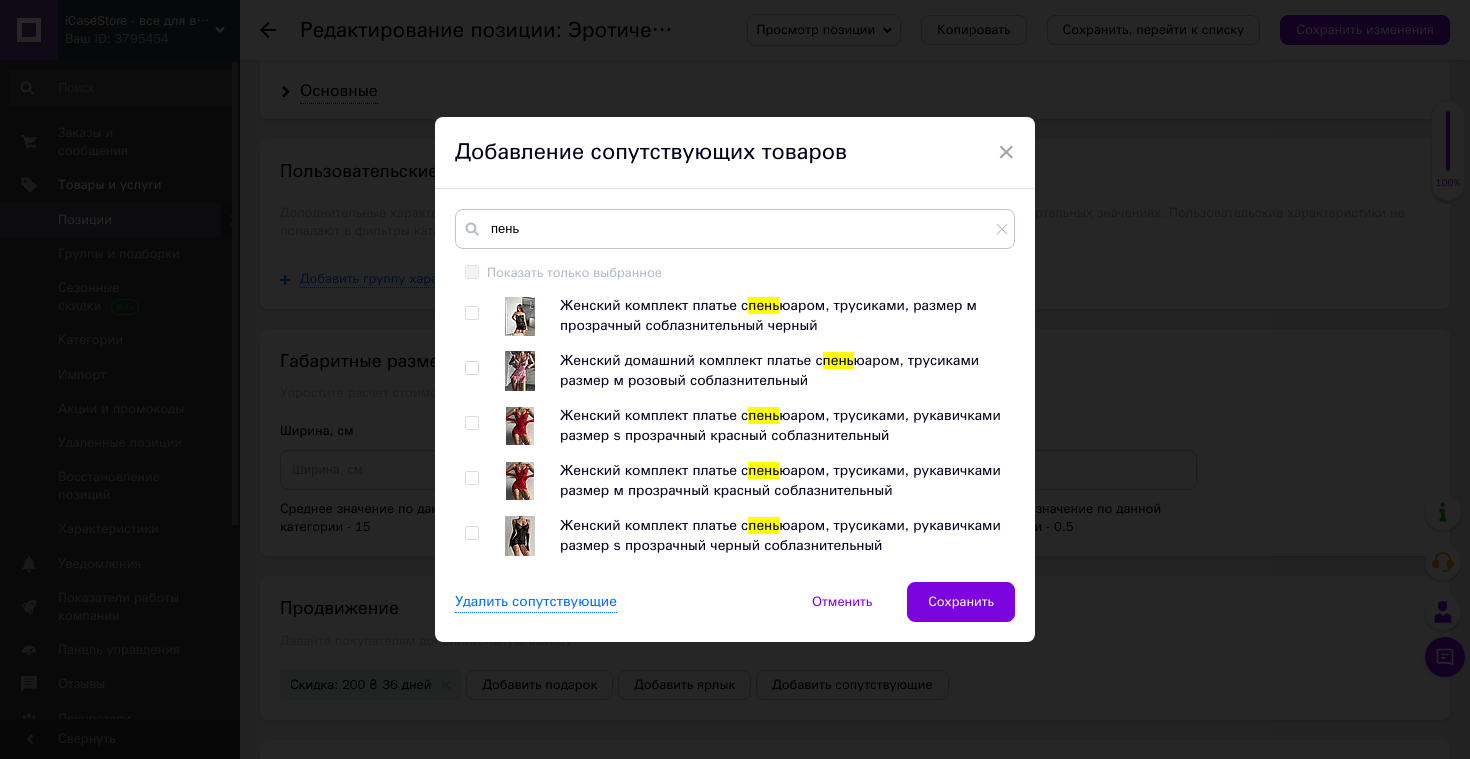 click at bounding box center [471, 368] 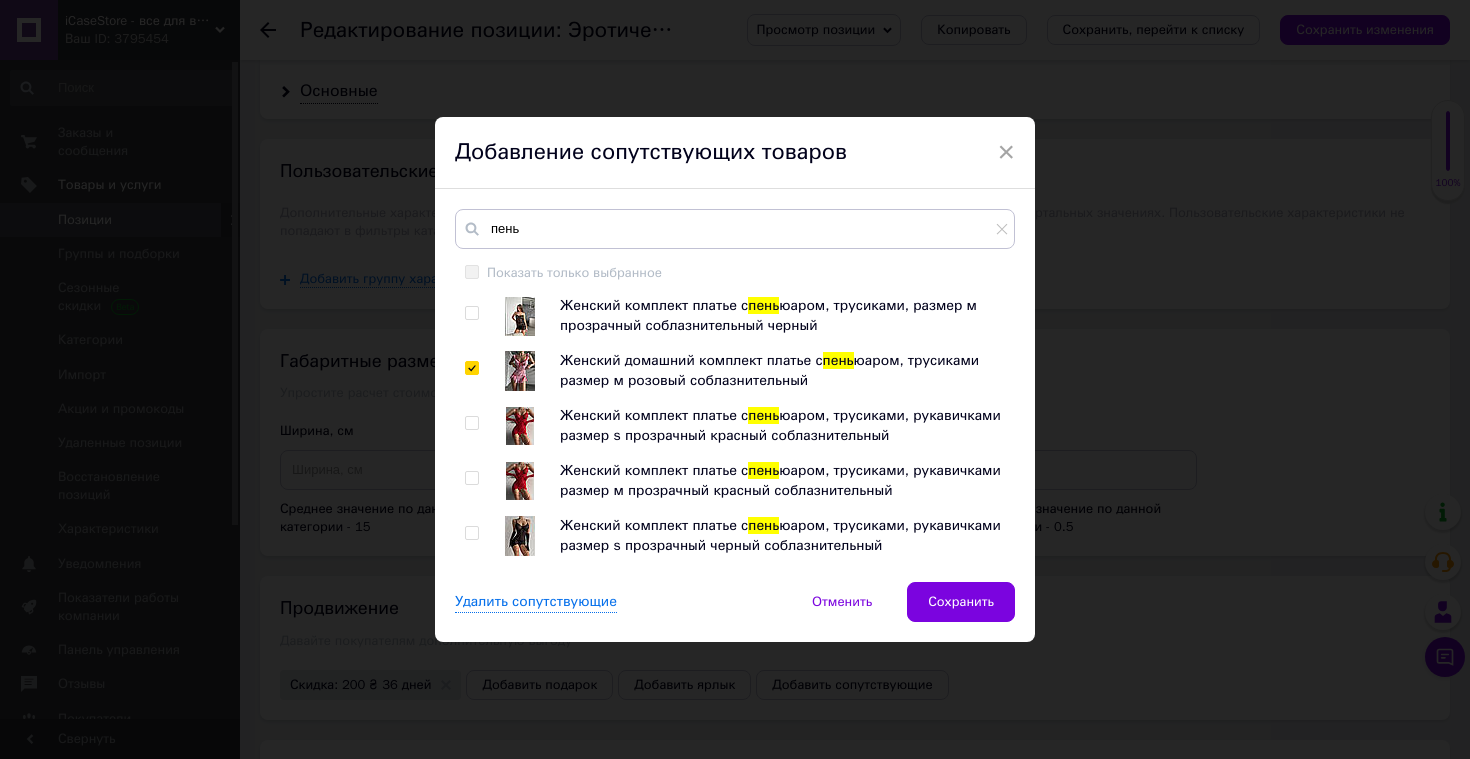 checkbox on "true" 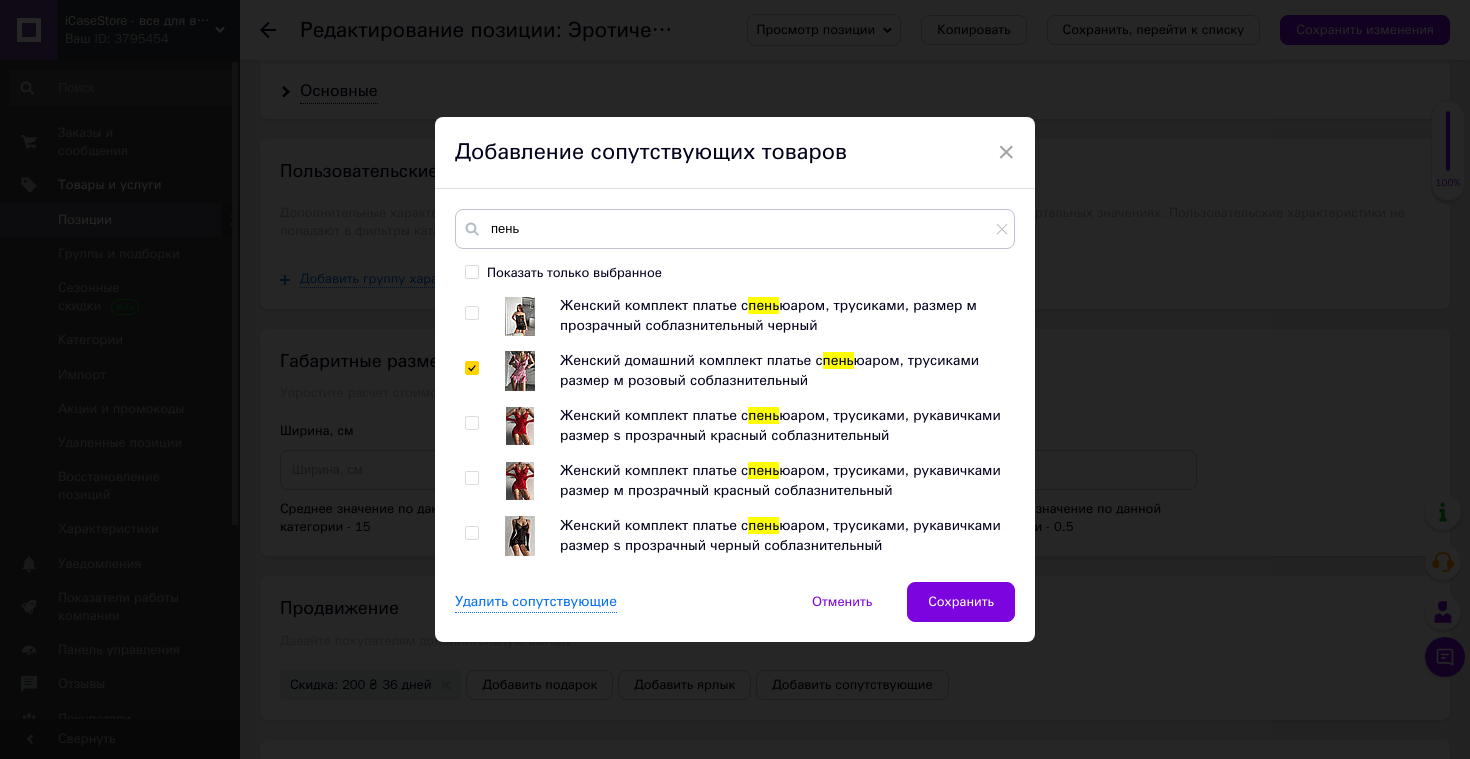 scroll, scrollTop: 679, scrollLeft: 0, axis: vertical 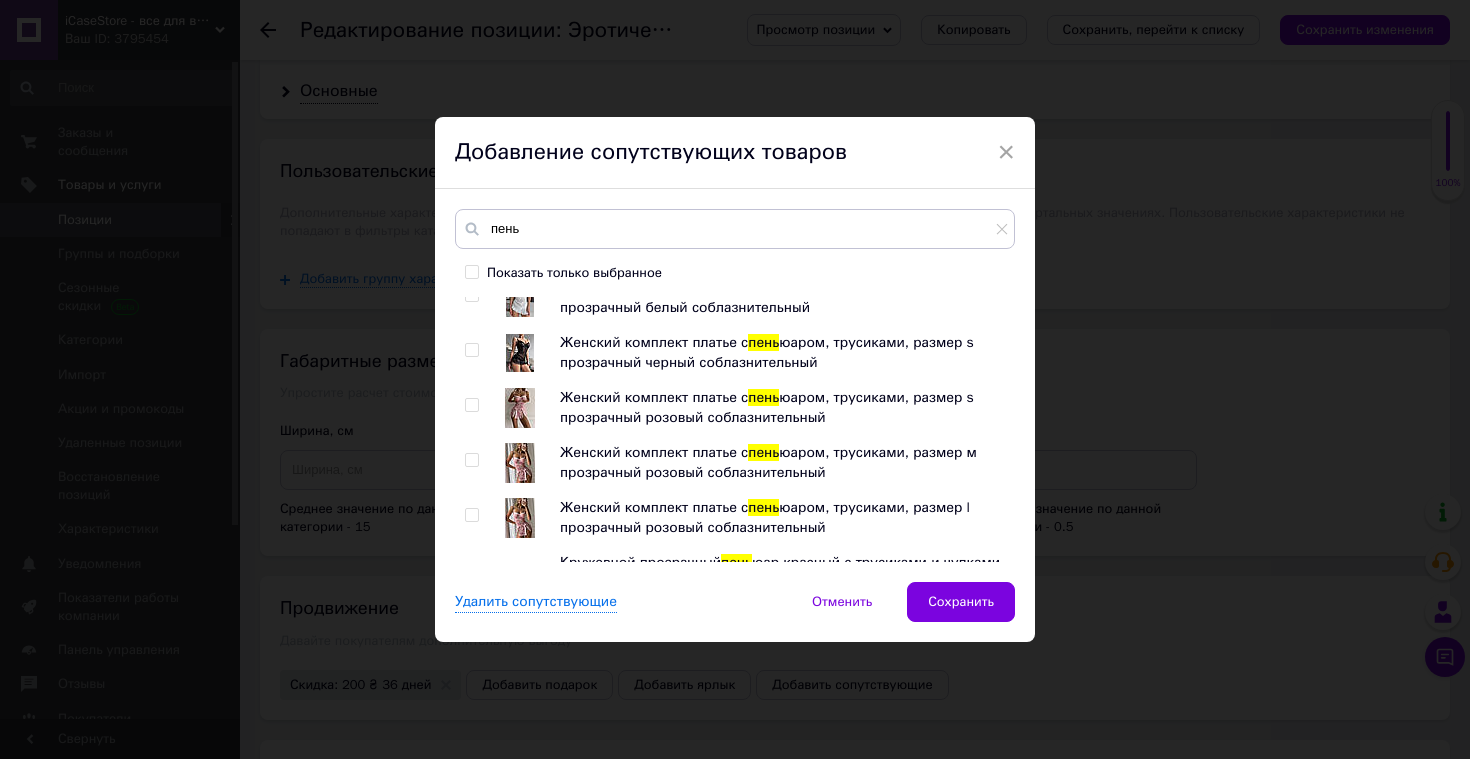 click at bounding box center (471, 405) 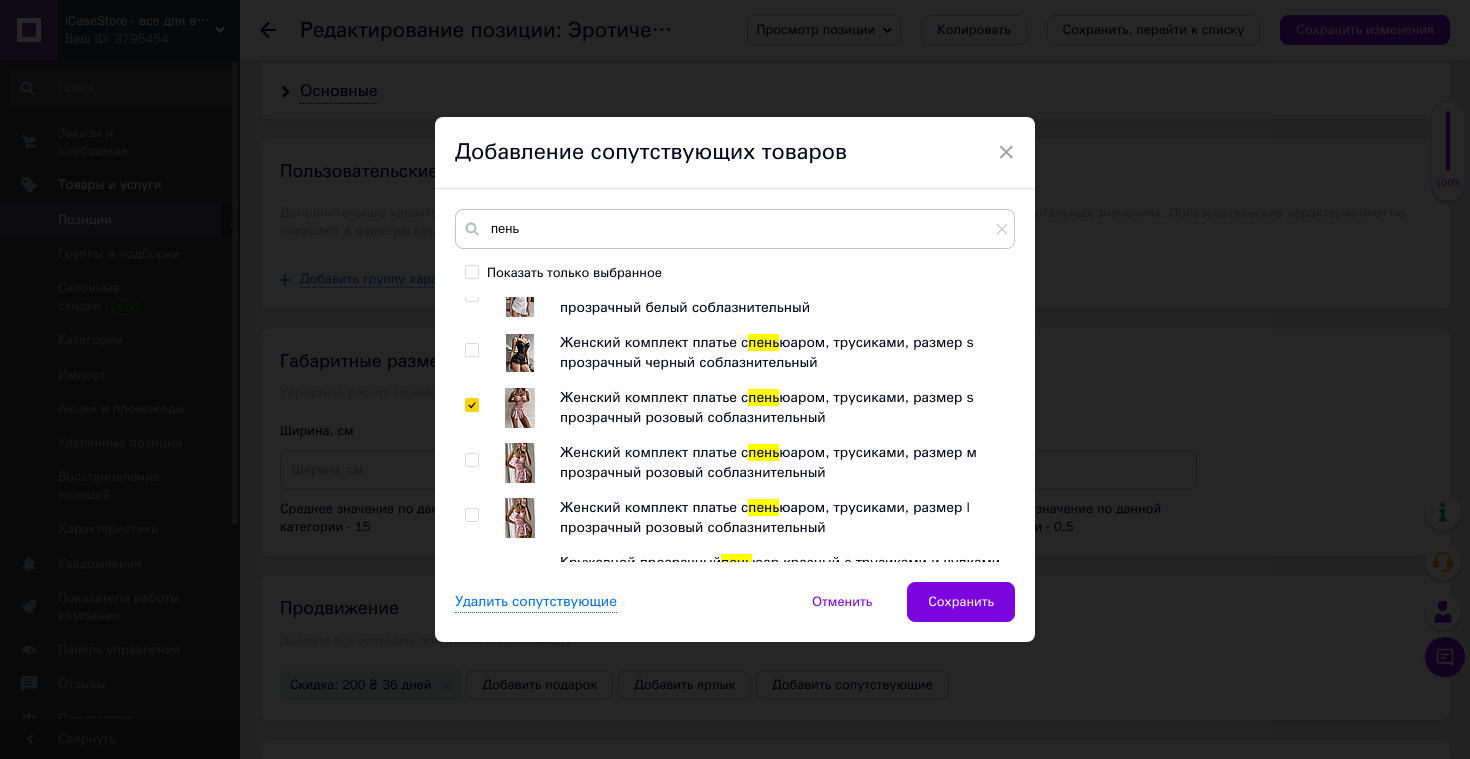 checkbox on "true" 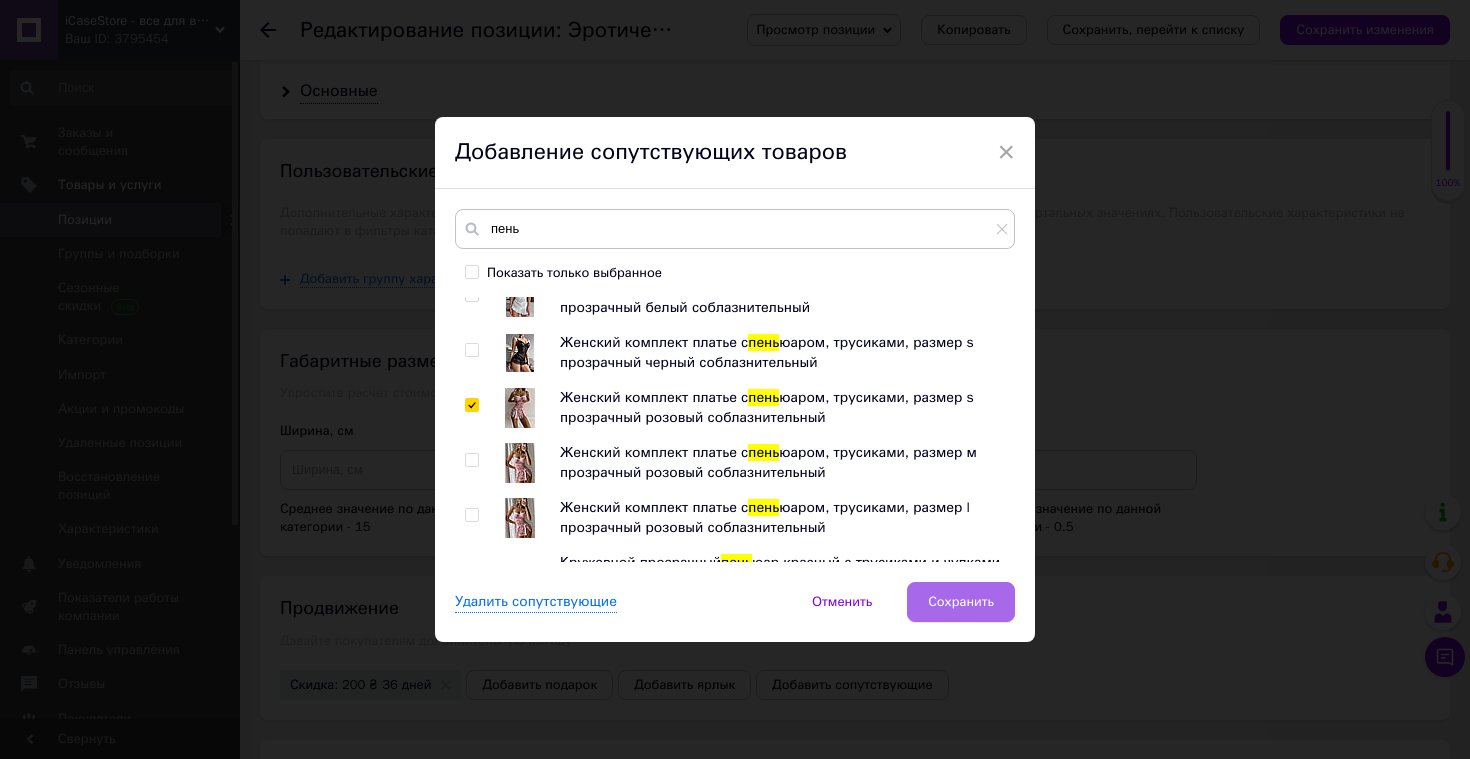 click on "Сохранить" at bounding box center (961, 602) 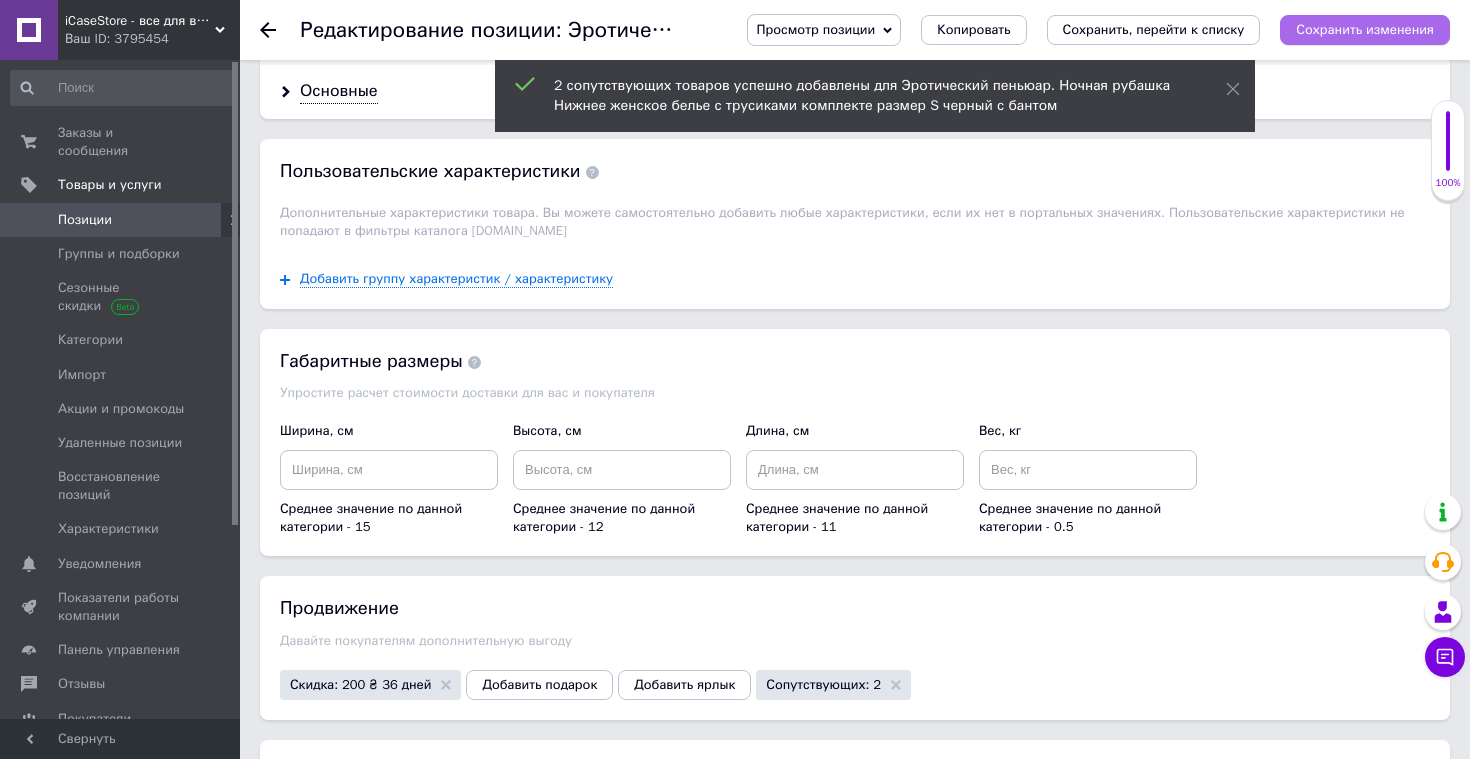 click on "Сохранить изменения" at bounding box center [1365, 29] 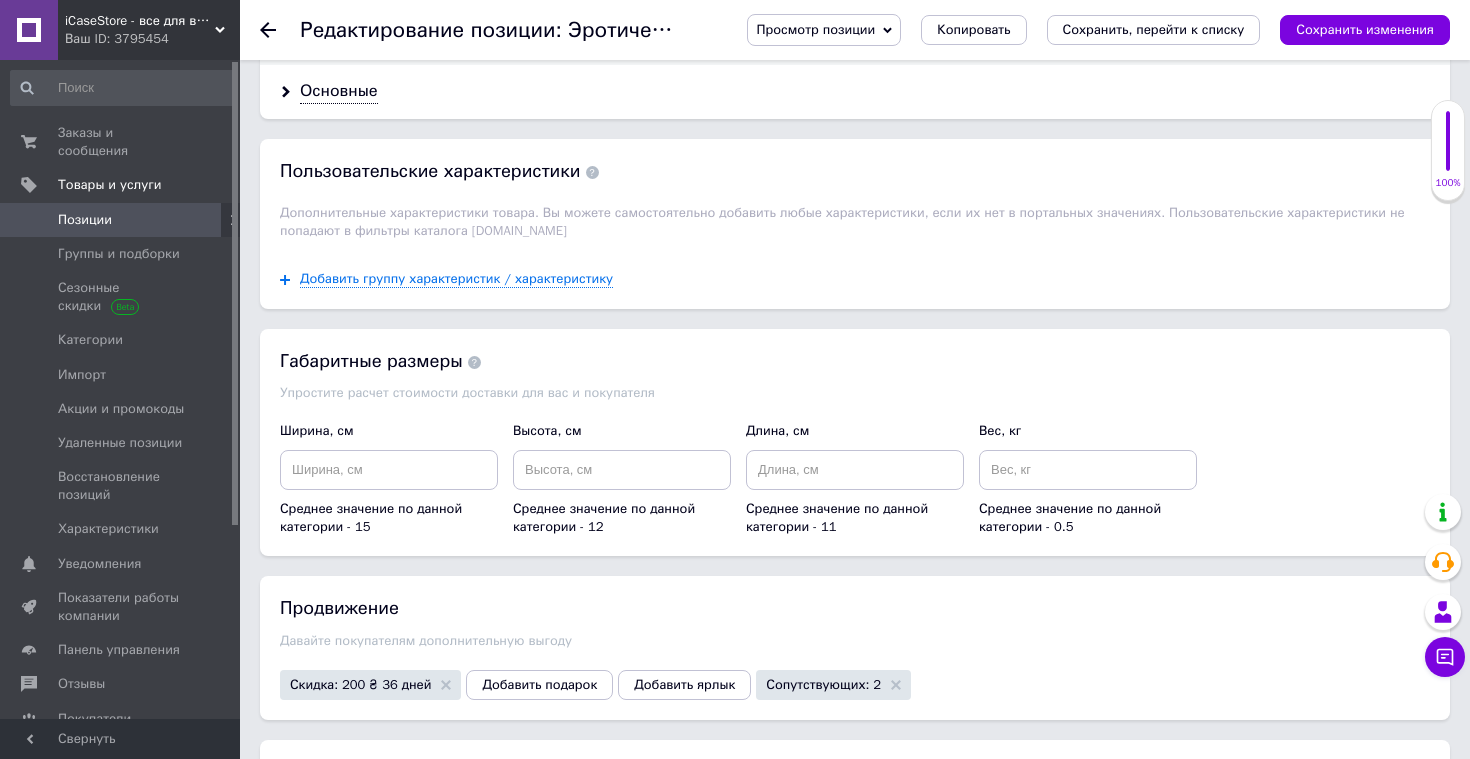 click 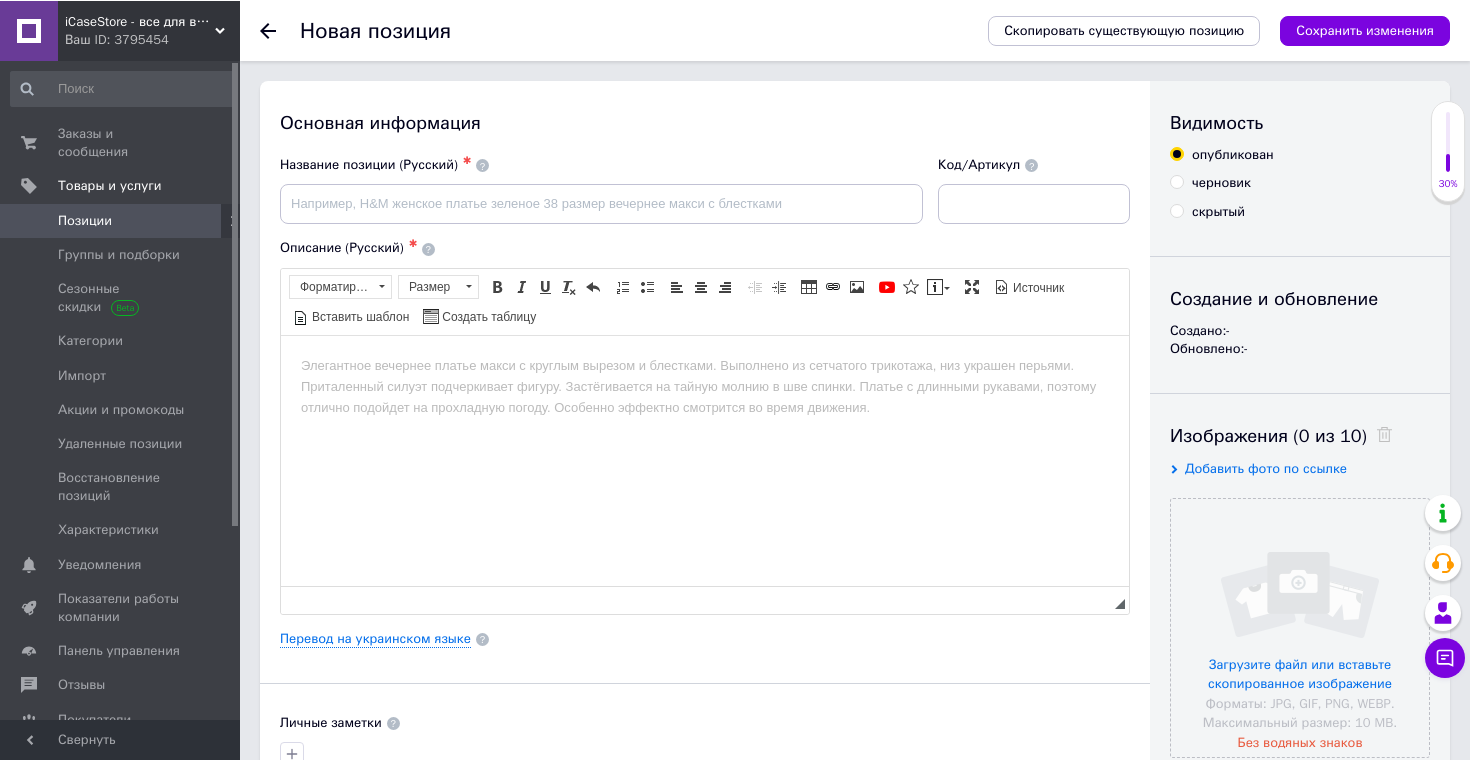 scroll, scrollTop: 0, scrollLeft: 0, axis: both 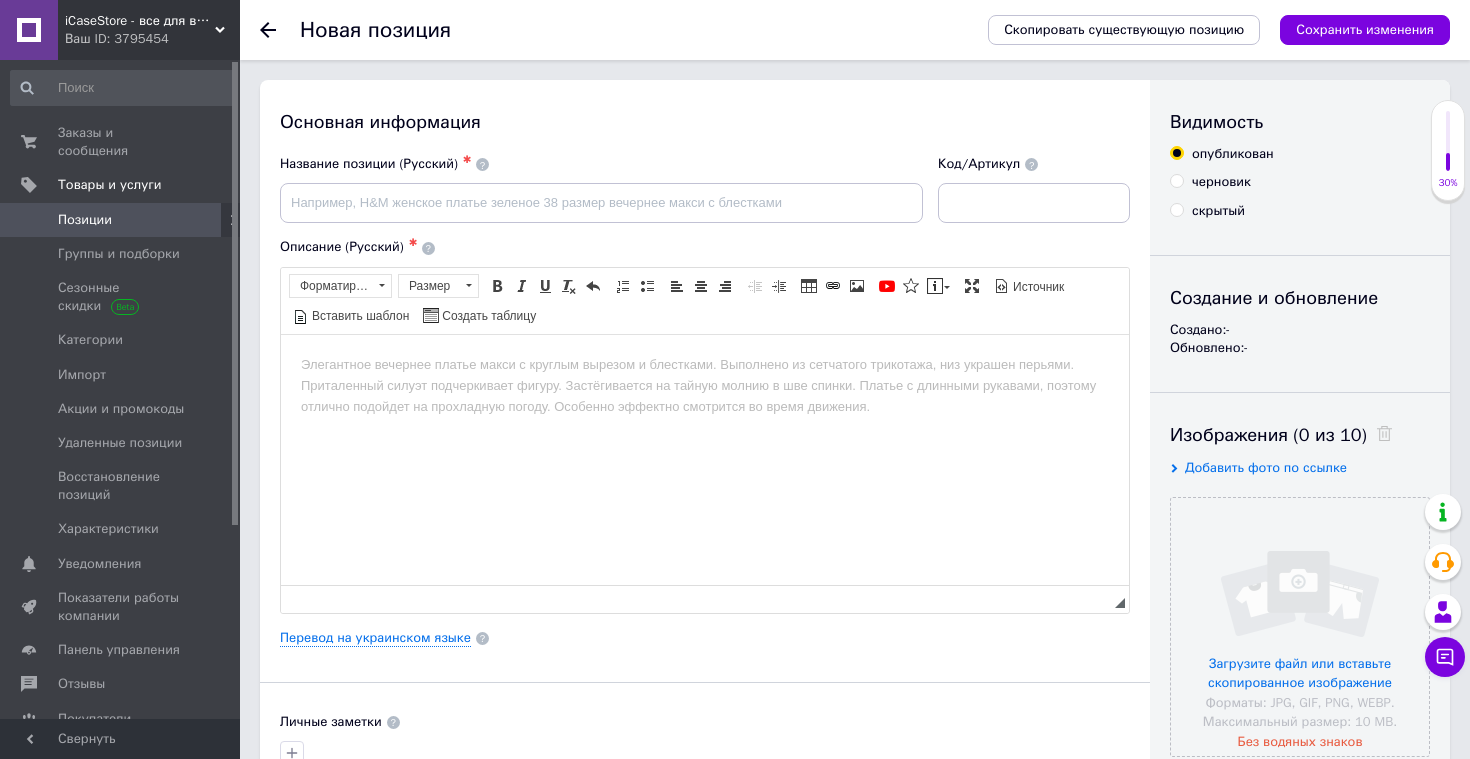 click at bounding box center [280, 30] 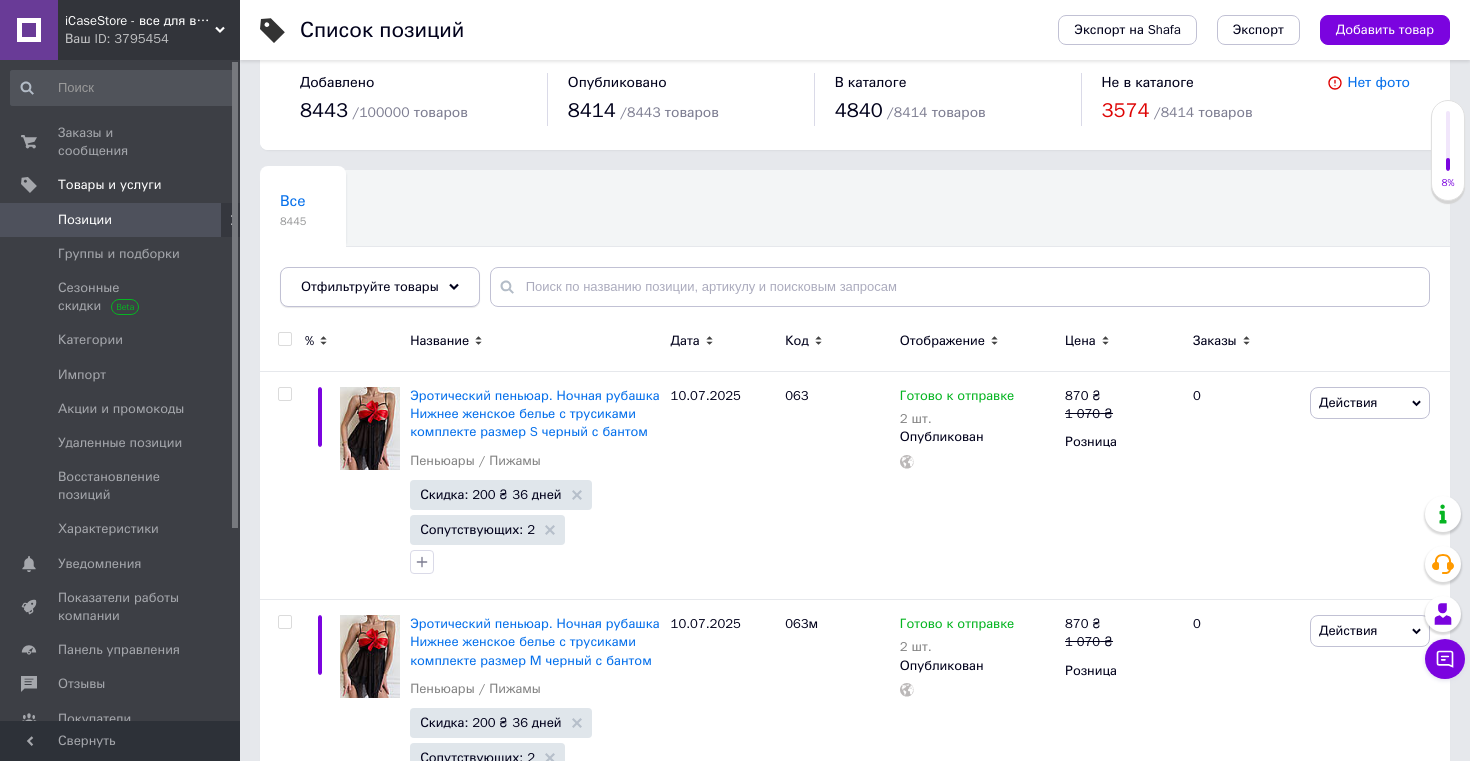 scroll, scrollTop: 33, scrollLeft: 0, axis: vertical 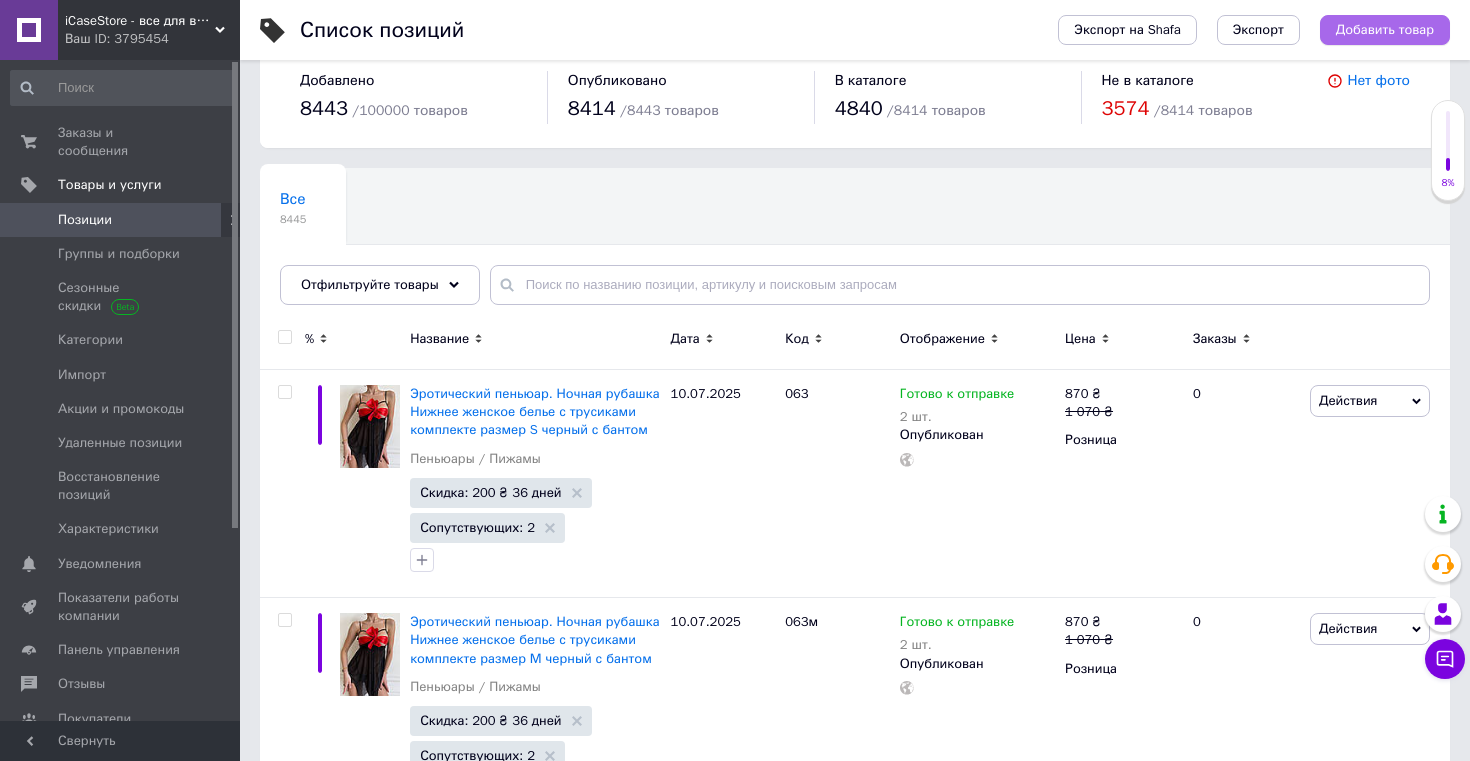 click on "Добавить товар" at bounding box center (1385, 30) 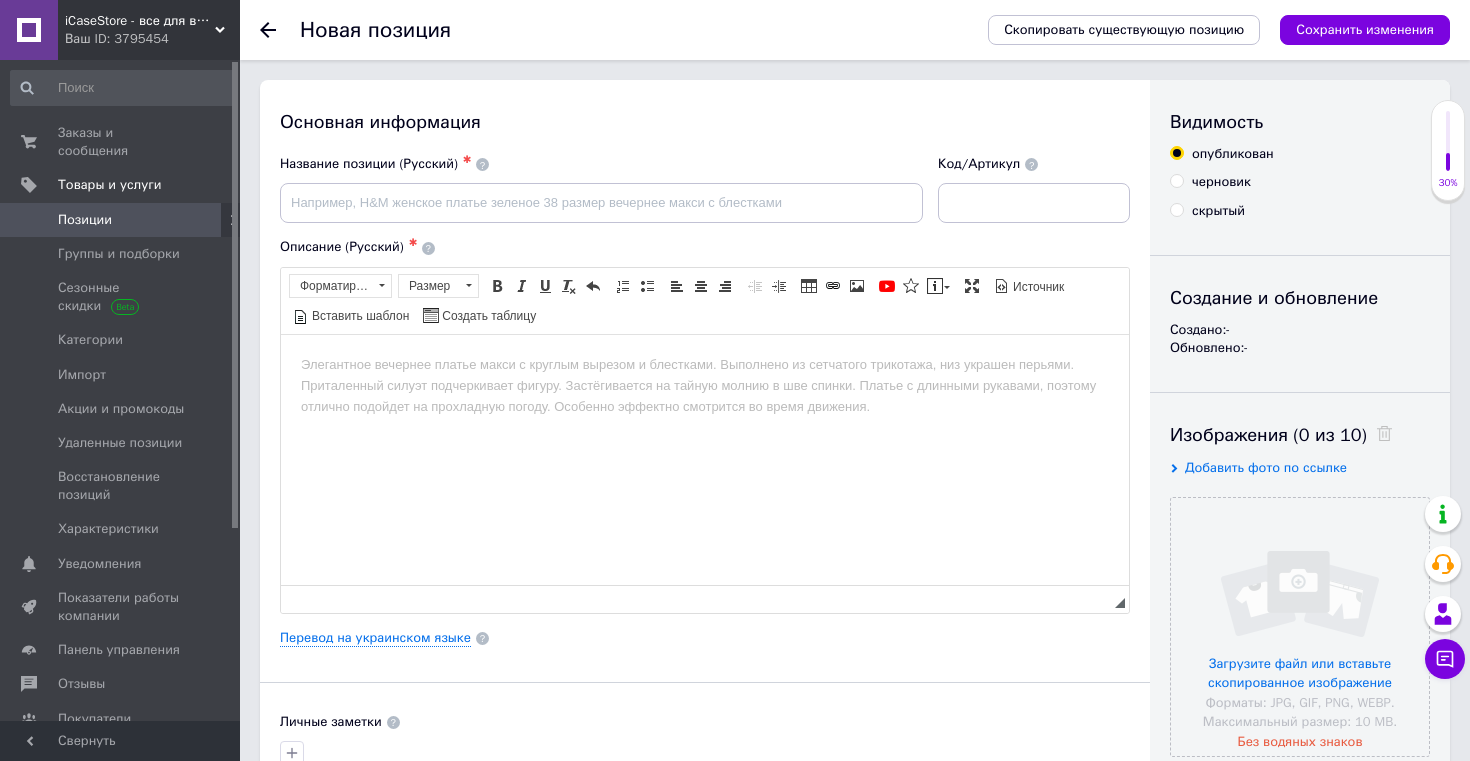 scroll, scrollTop: 0, scrollLeft: 0, axis: both 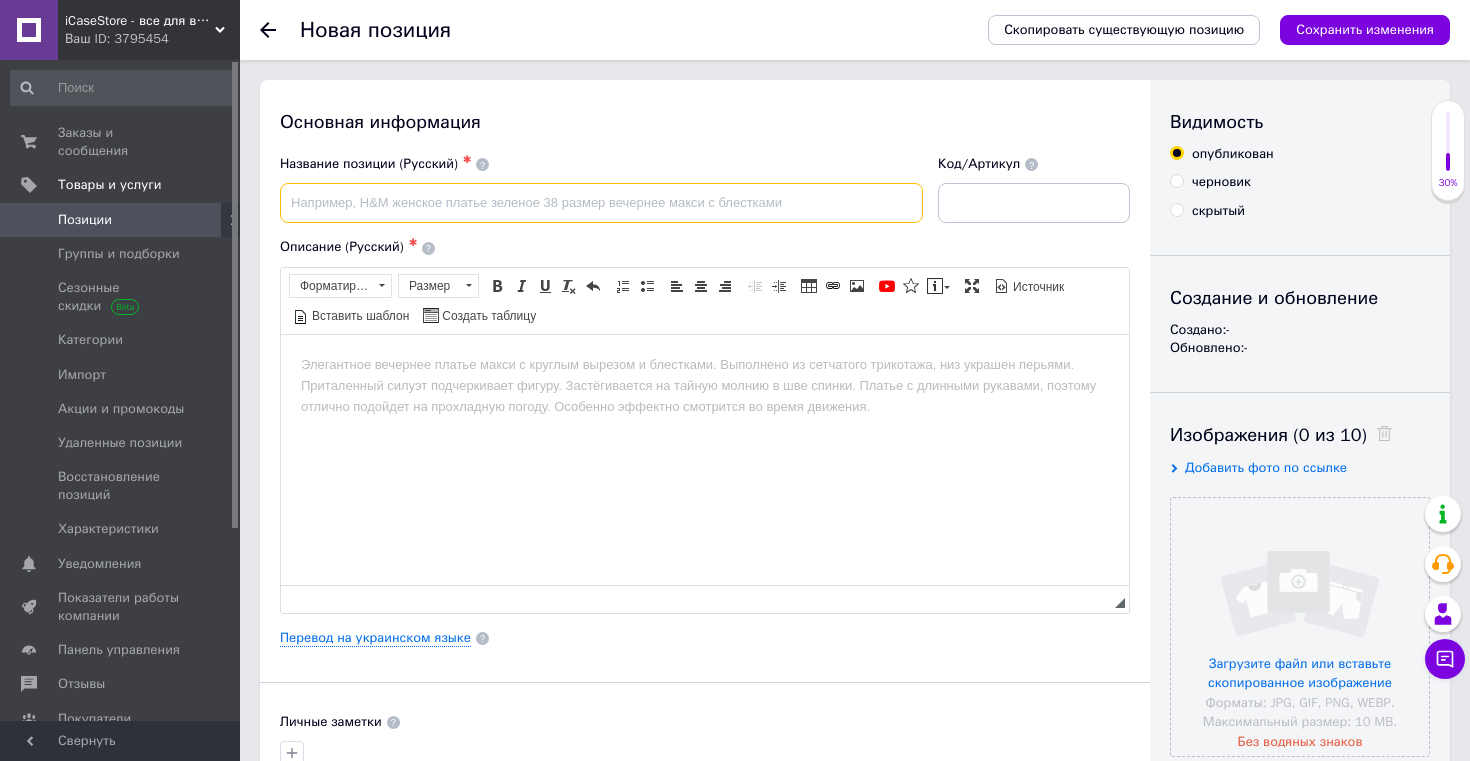 click at bounding box center (601, 203) 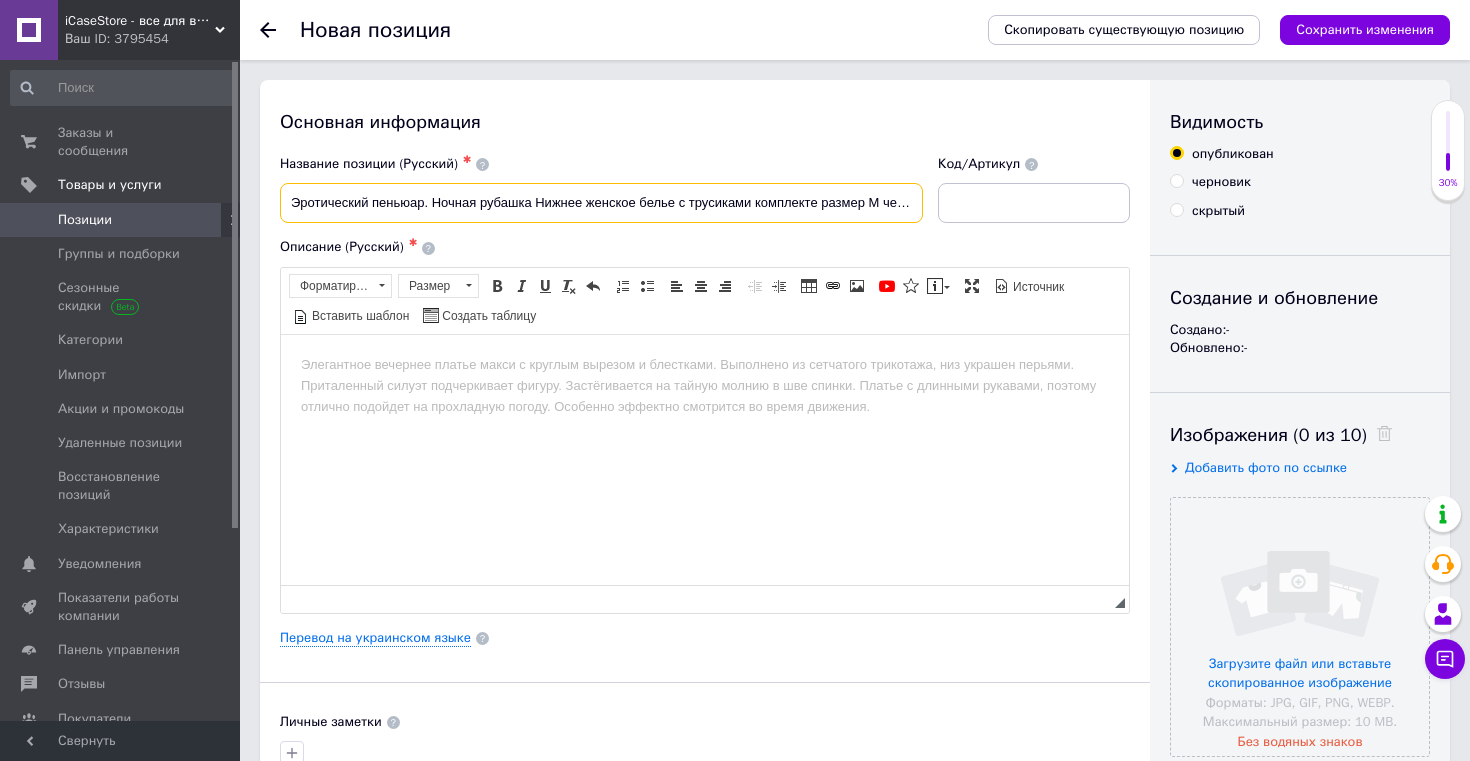scroll, scrollTop: 0, scrollLeft: 42, axis: horizontal 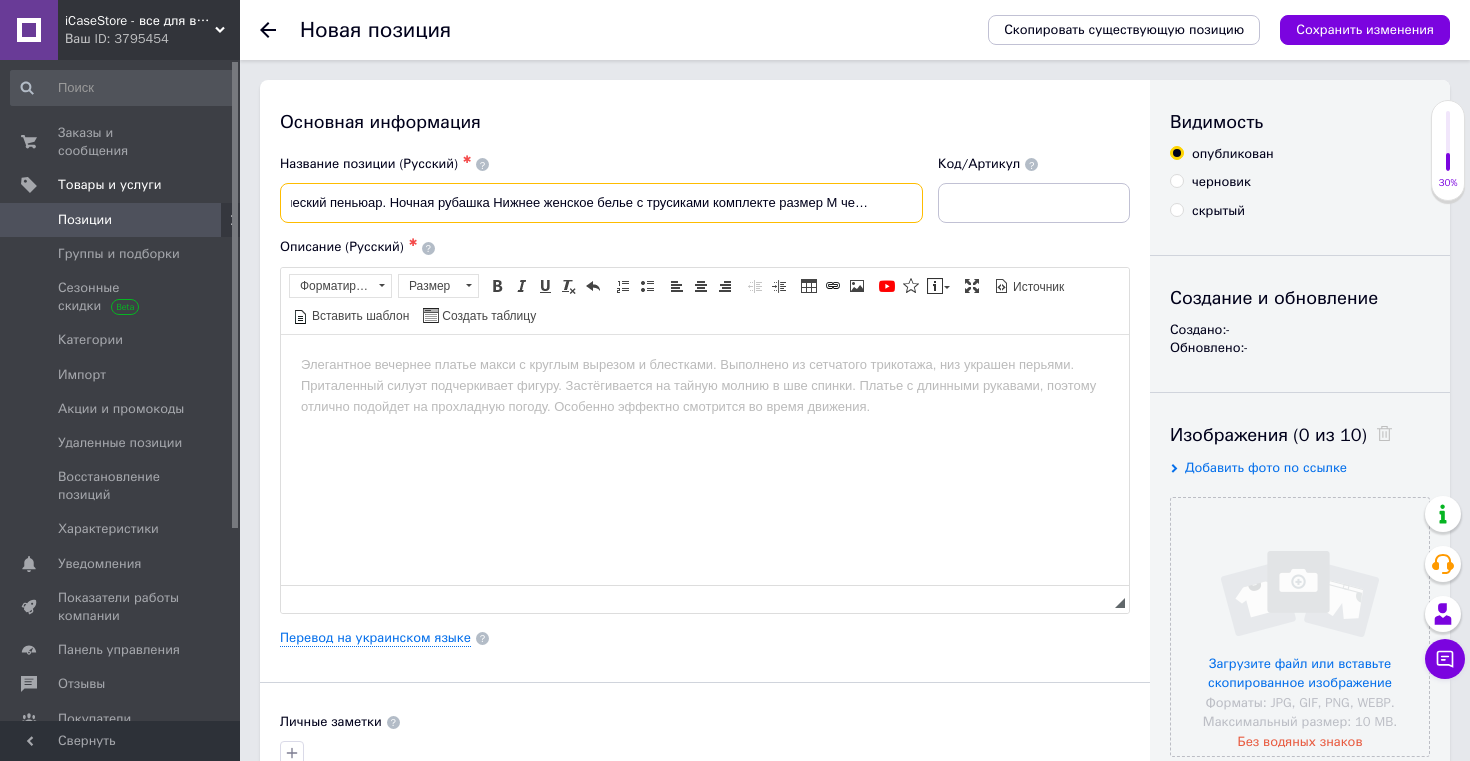 click on "Эротический пеньюар. Ночная рубашка Нижнее женское белье с трусиками комплекте размер М черный с бантом" at bounding box center (601, 203) 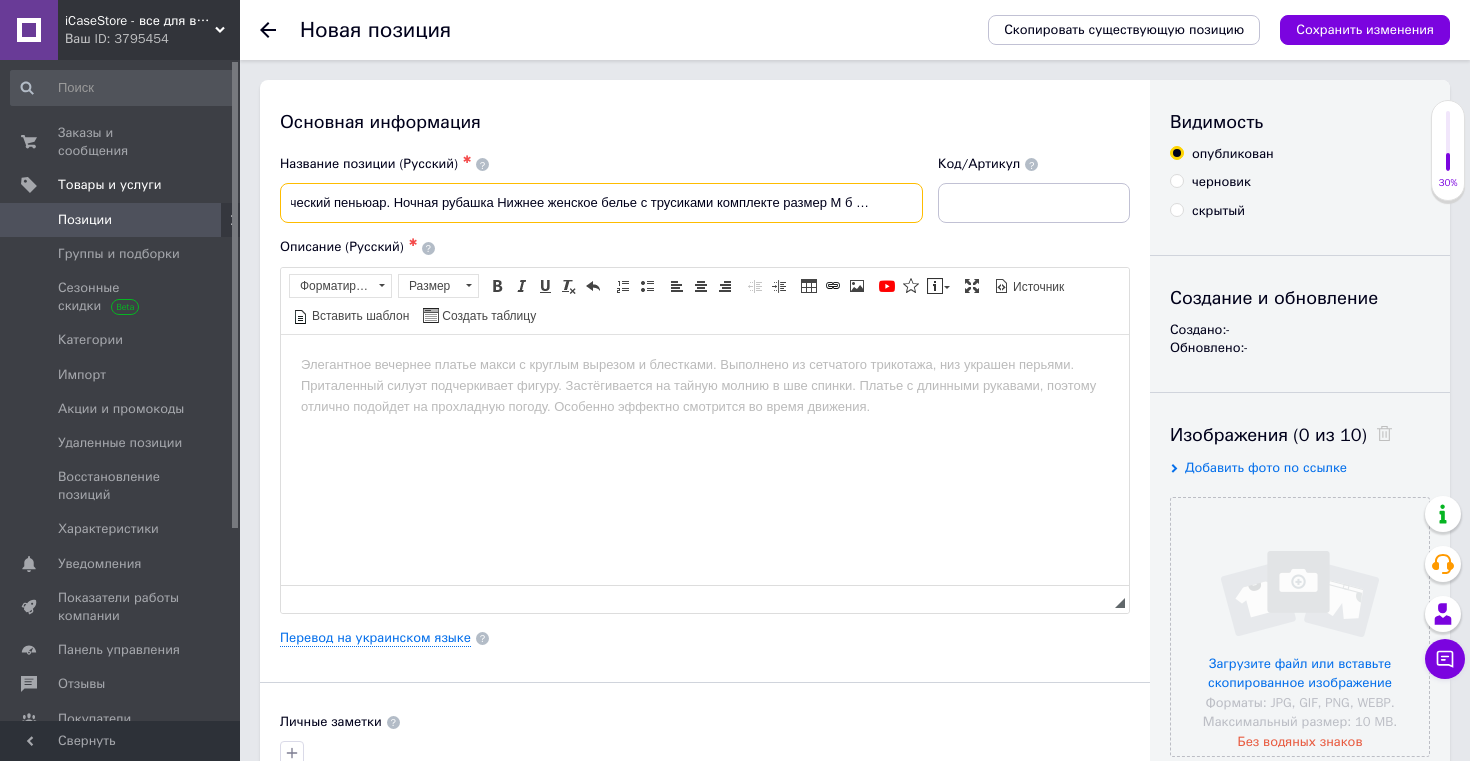 scroll, scrollTop: 0, scrollLeft: 5, axis: horizontal 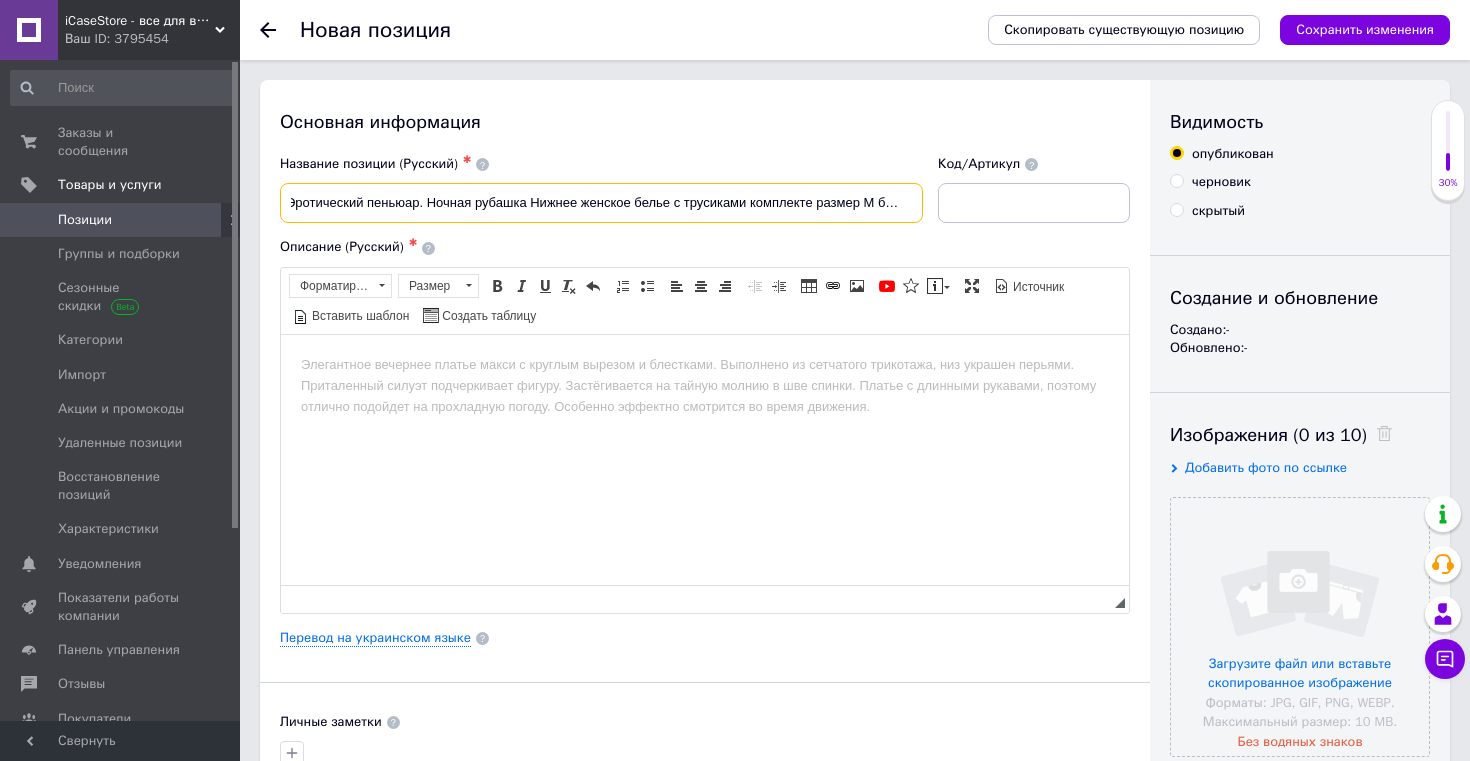 type on "Эротический пеньюар. Ночная рубашка Нижнее женское белье с трусиками комплекте размер М белый с бантом" 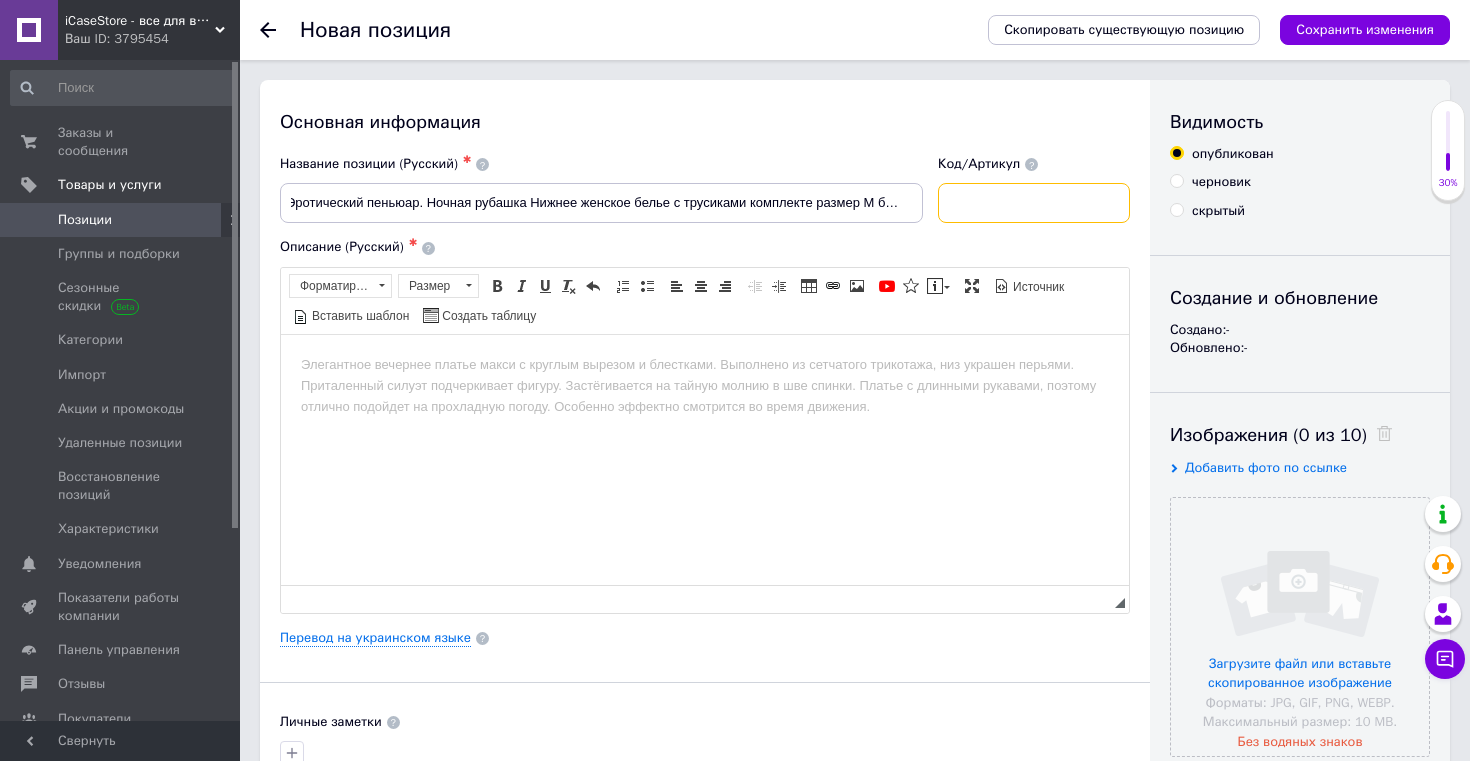 click at bounding box center [1034, 203] 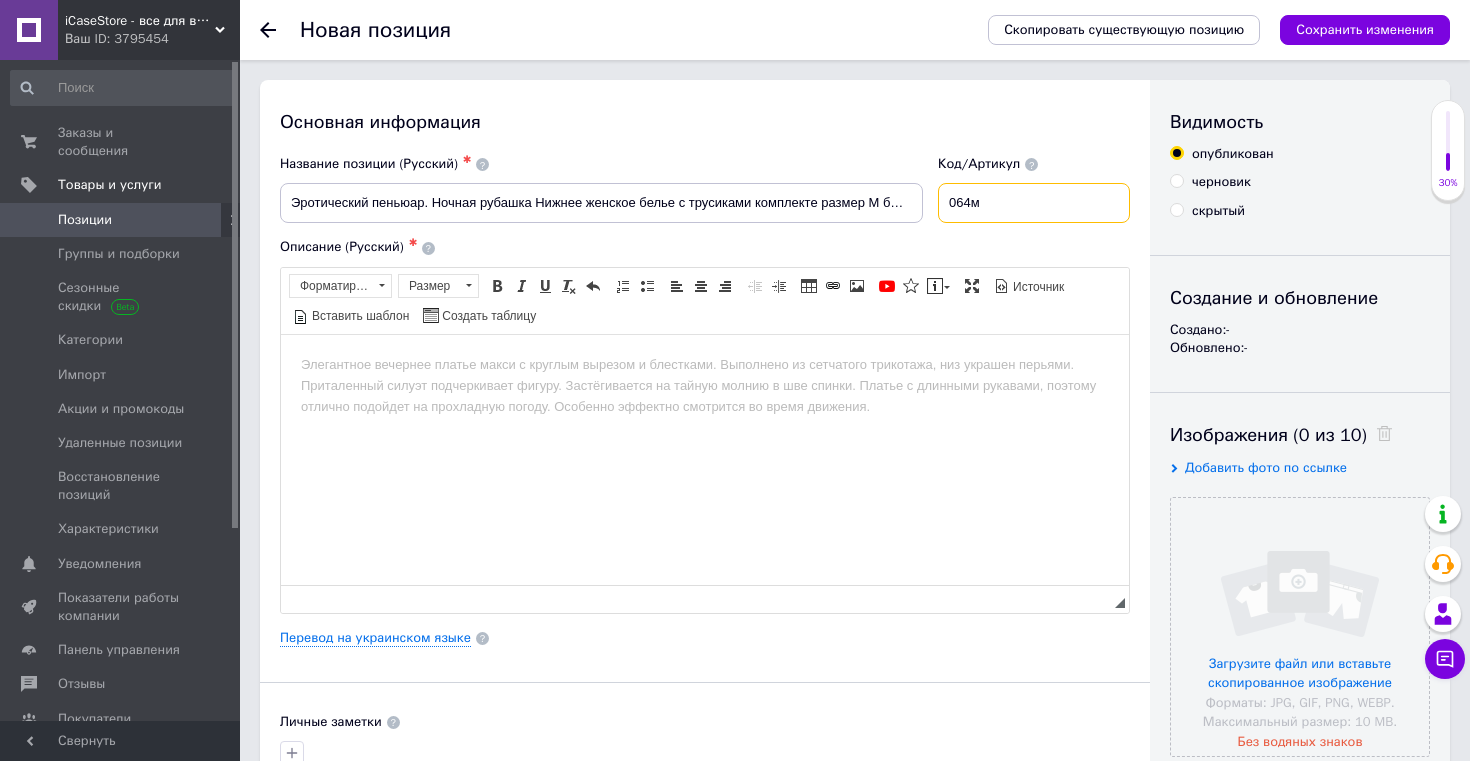 type on "064м" 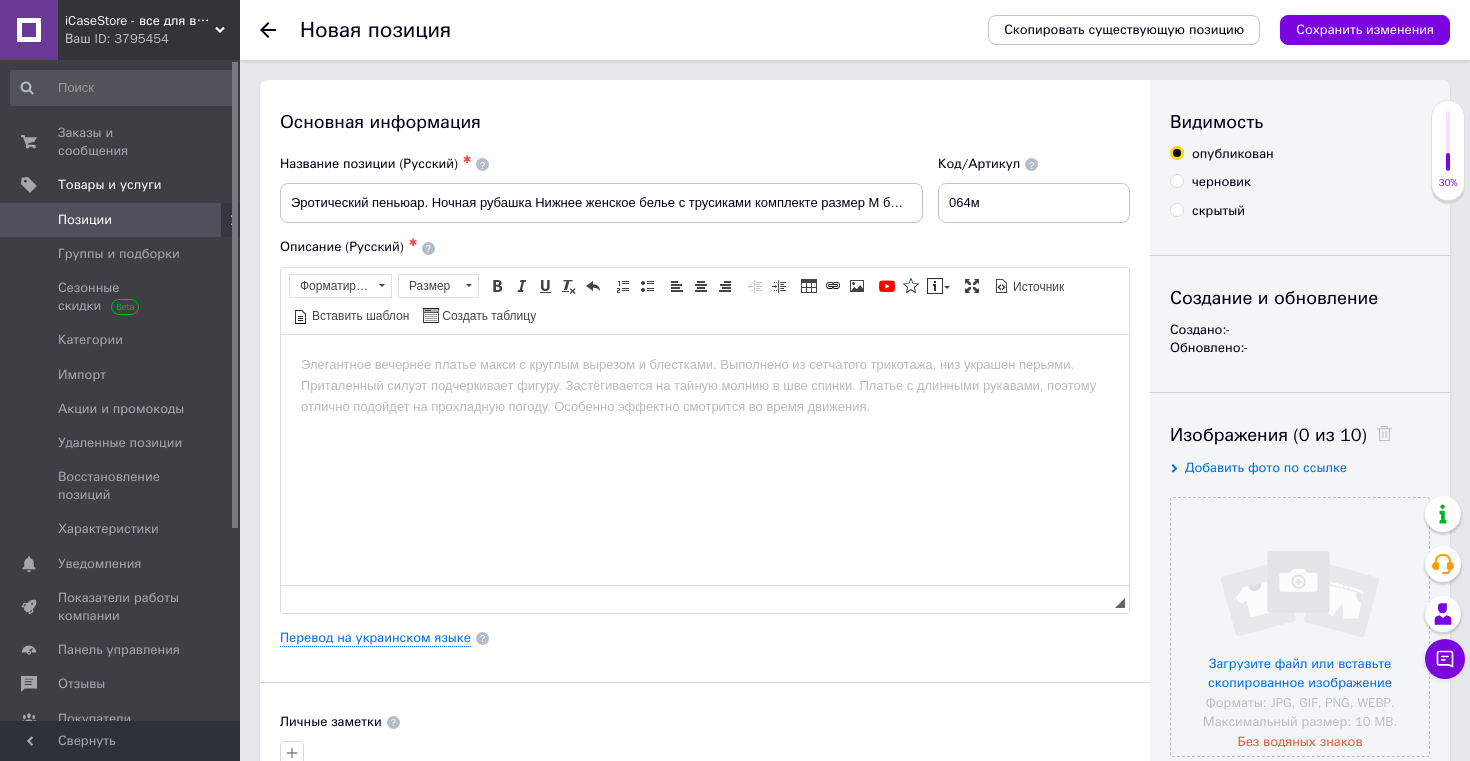 click at bounding box center (705, 364) 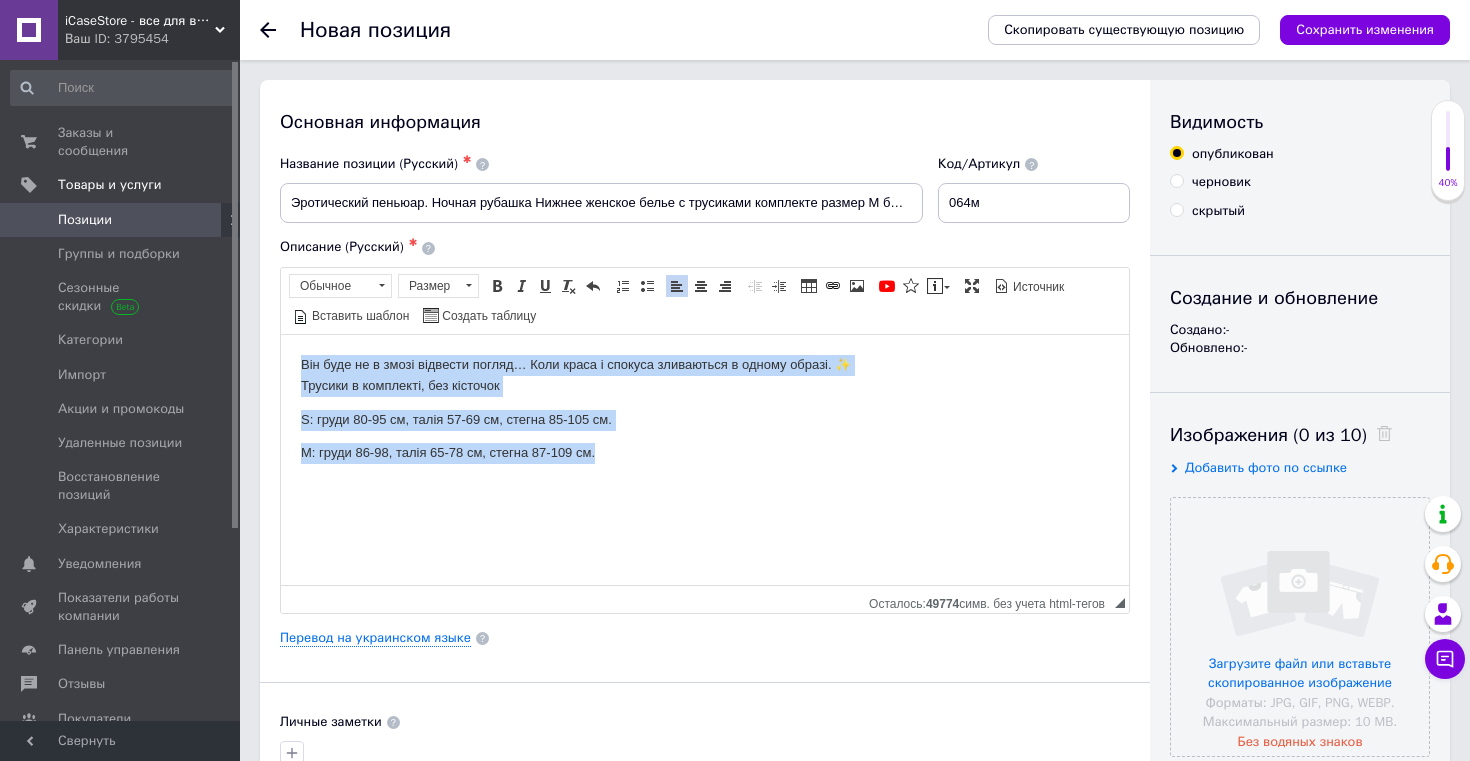 drag, startPoint x: 293, startPoint y: 356, endPoint x: 641, endPoint y: 482, distance: 370.1081 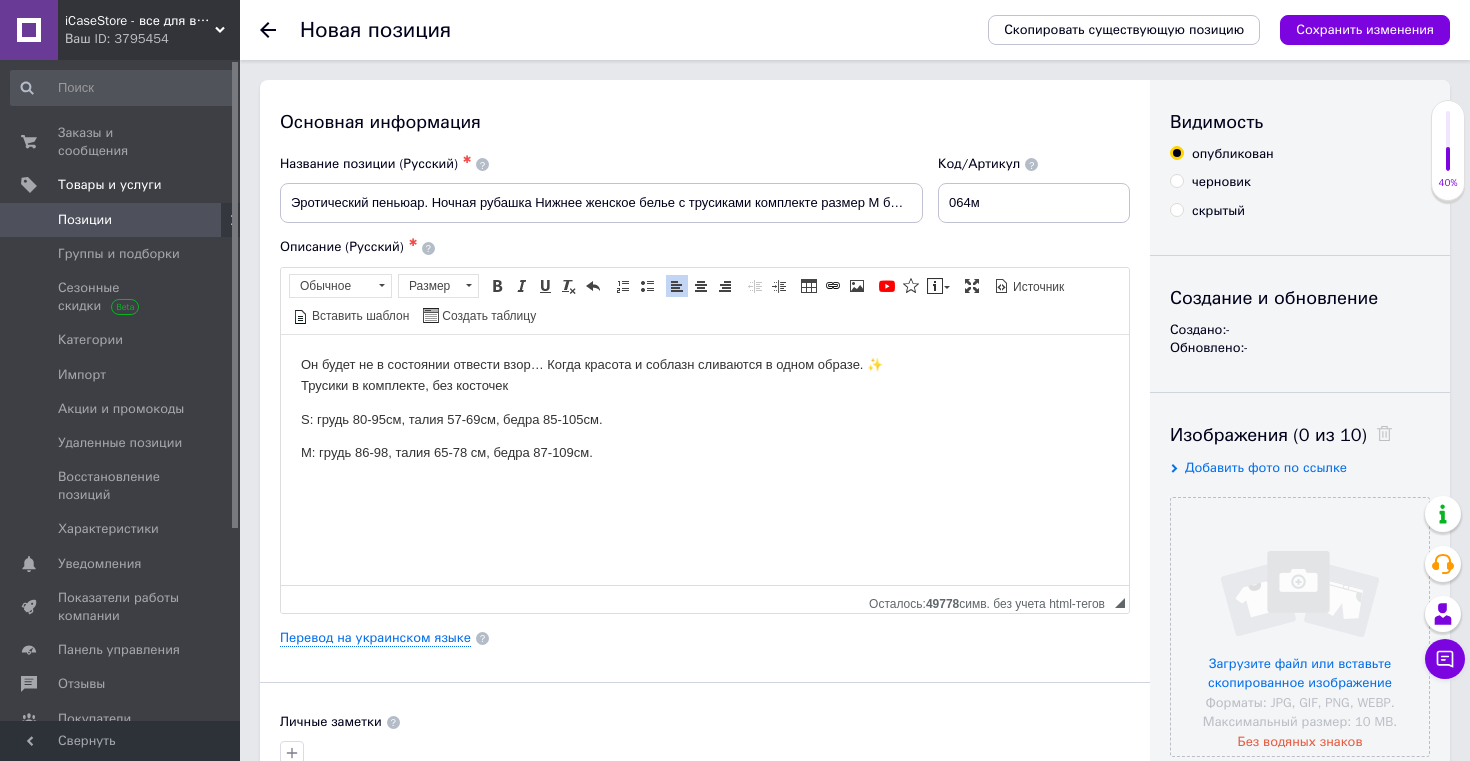 click 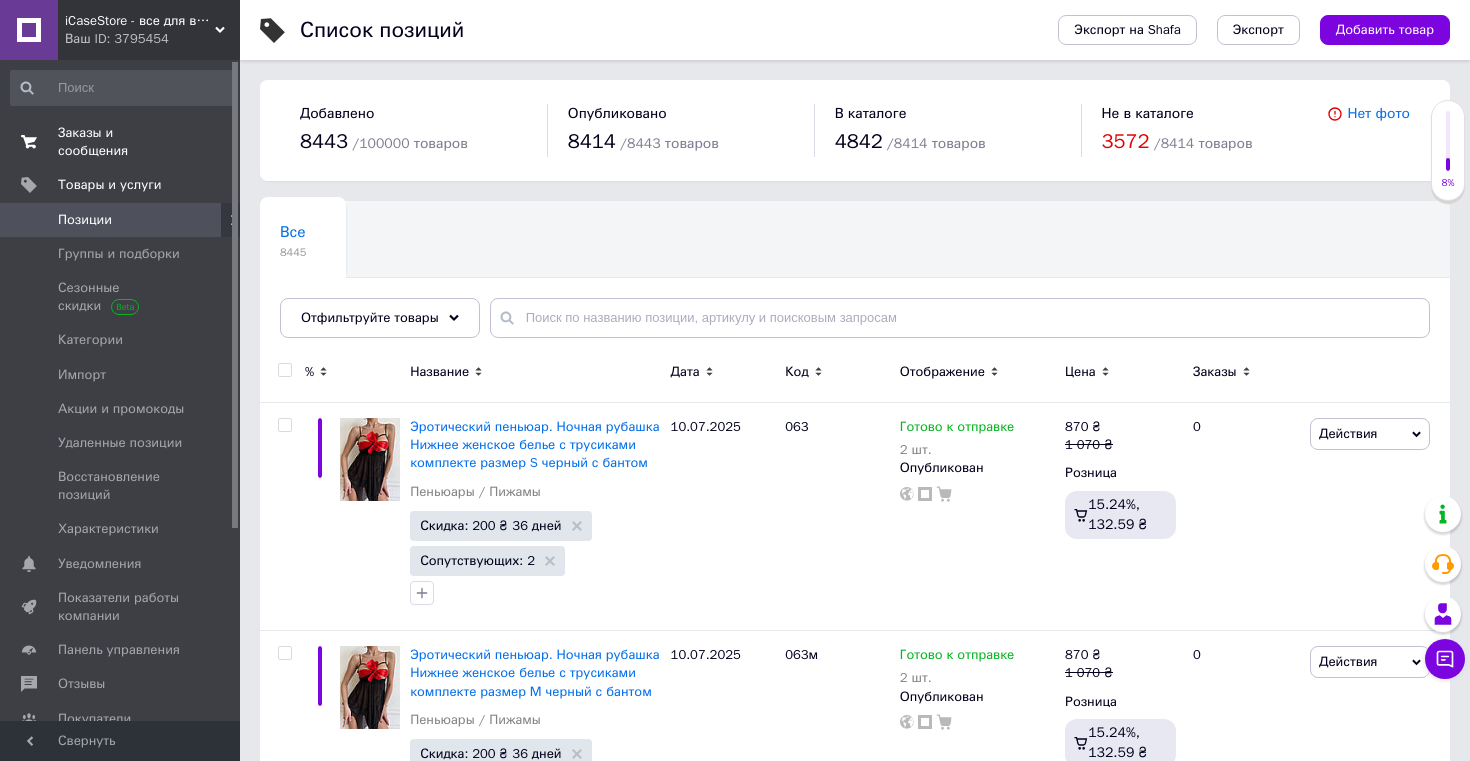 click on "Заказы и сообщения" at bounding box center (121, 142) 